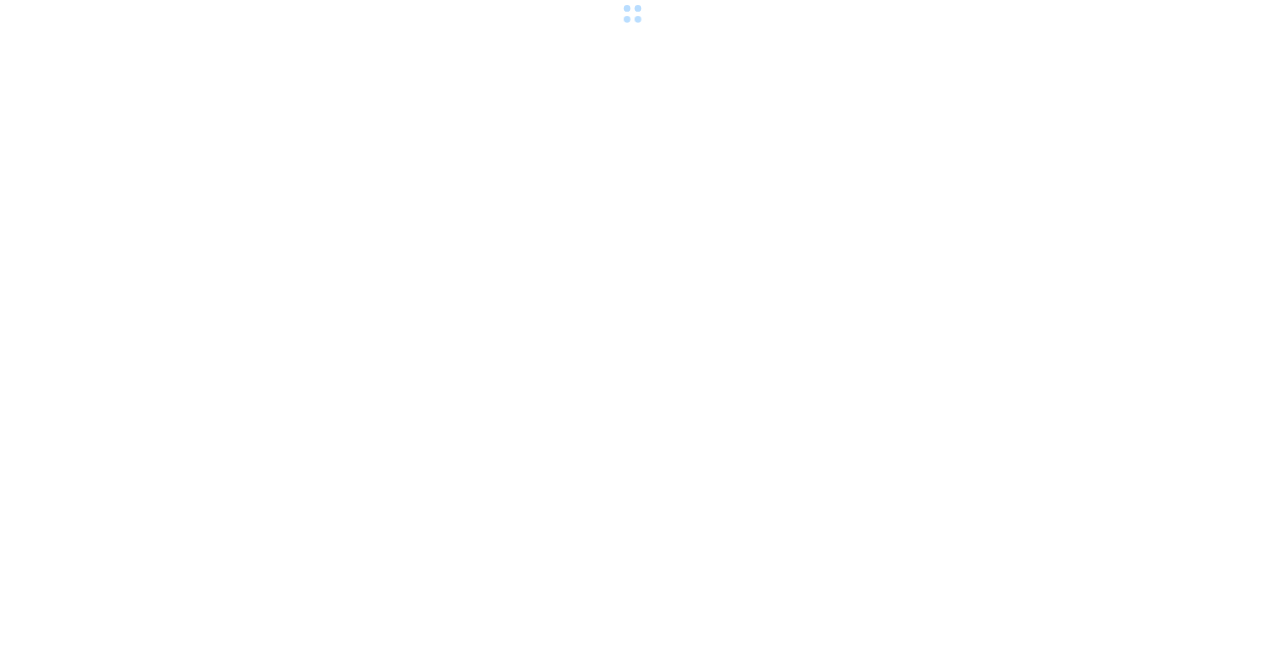 scroll, scrollTop: 0, scrollLeft: 0, axis: both 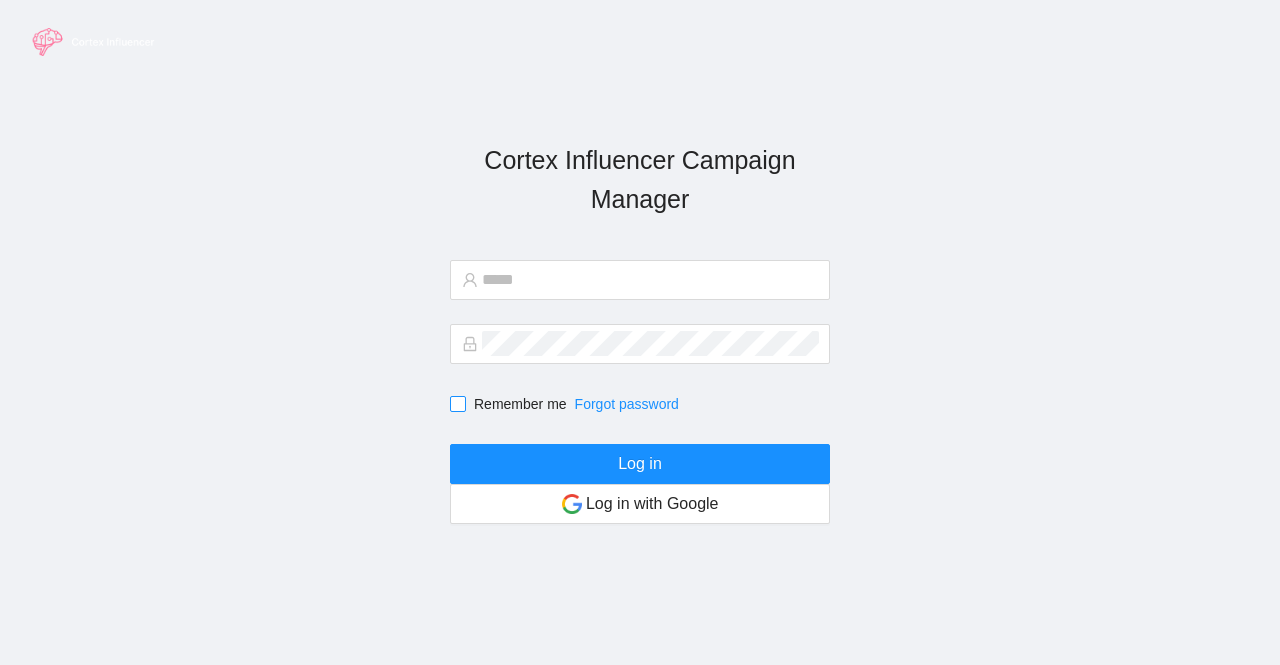 type on "**********" 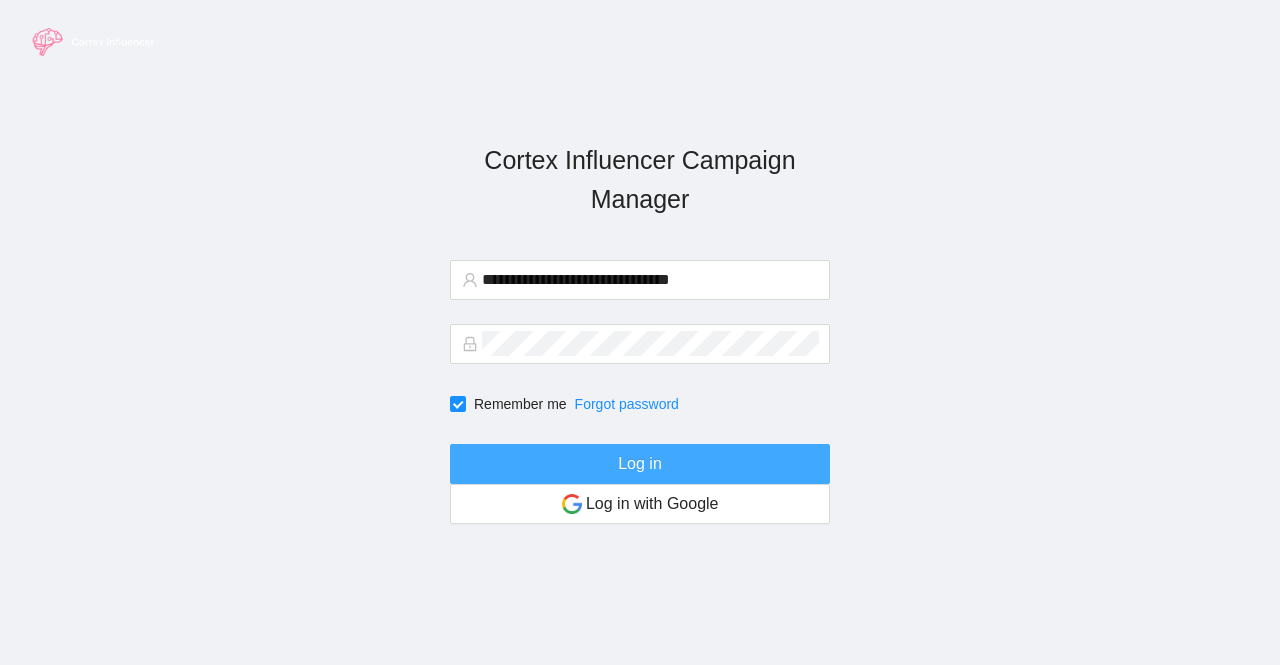 click on "Log in" at bounding box center (640, 464) 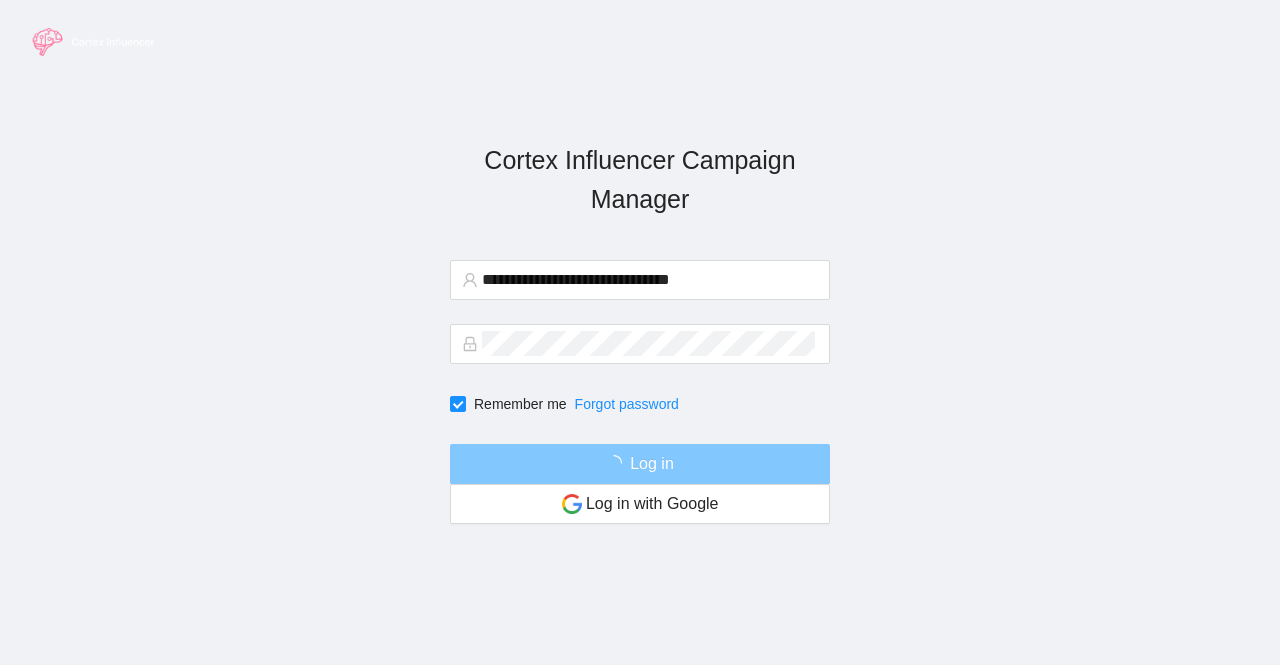 type 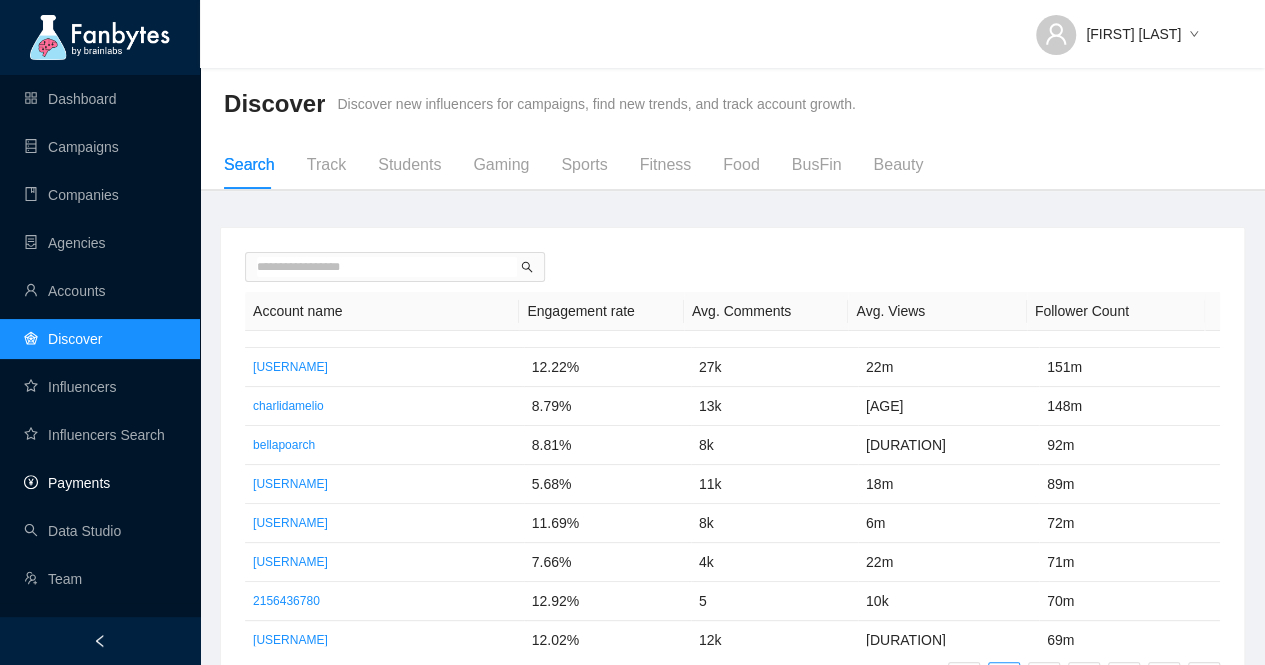 click on "Payments" at bounding box center [67, 483] 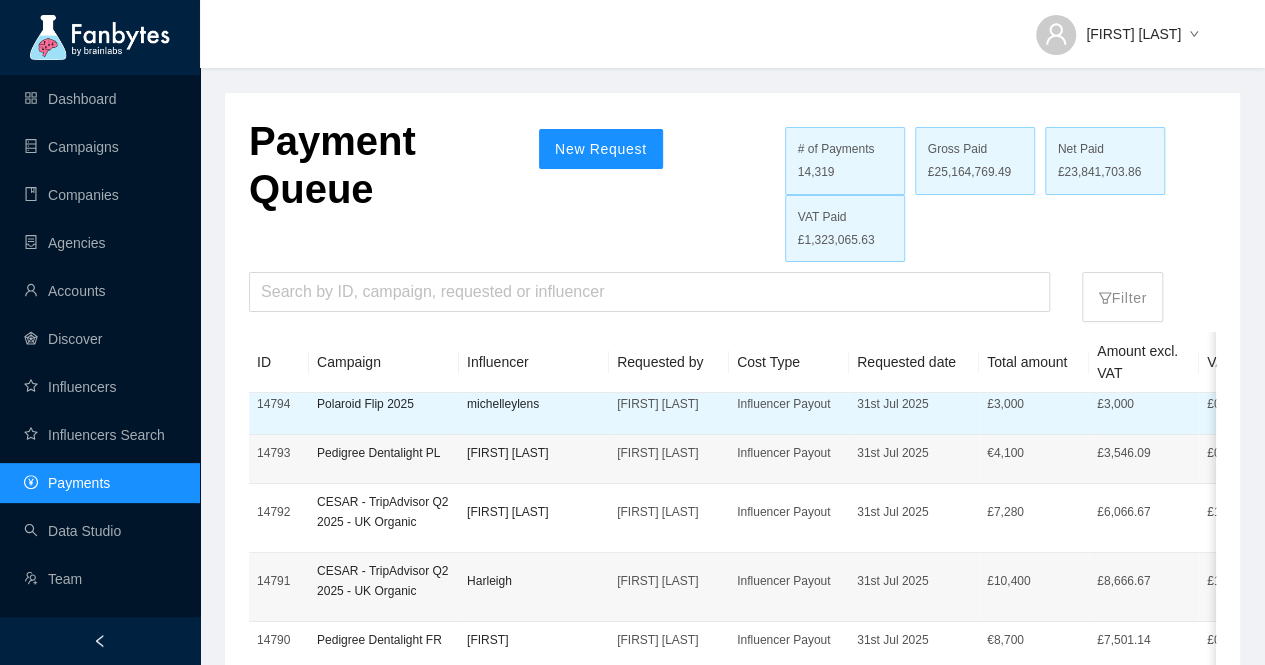 scroll, scrollTop: 1306, scrollLeft: 0, axis: vertical 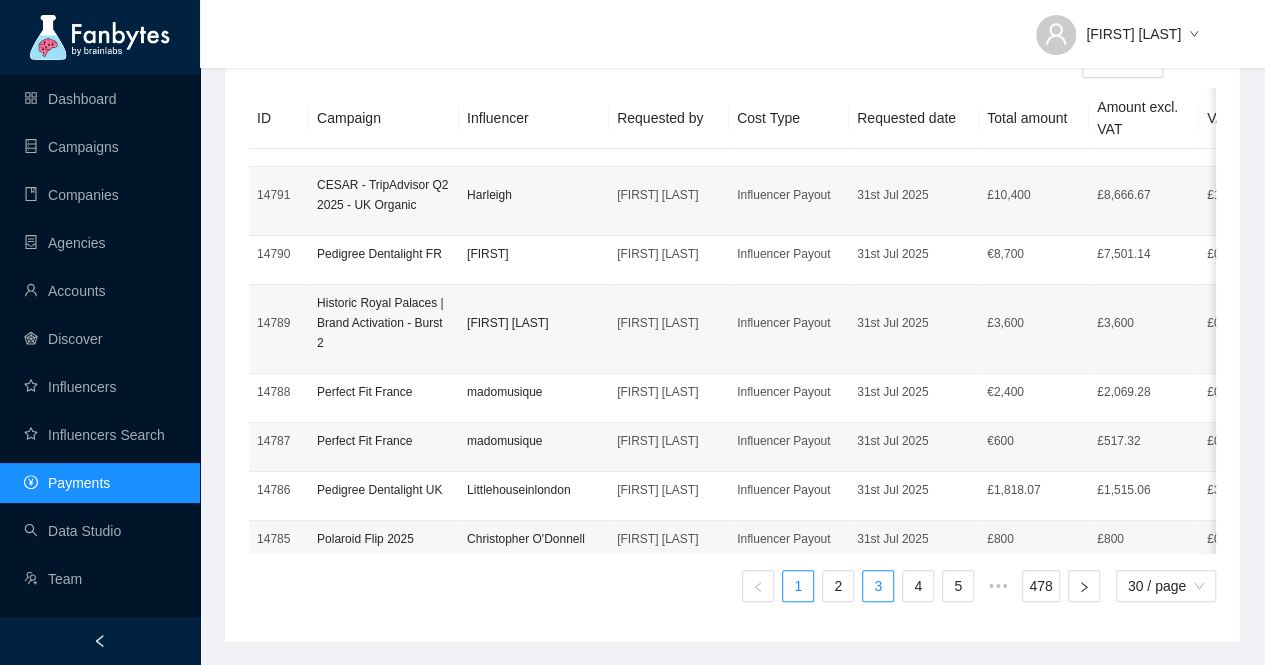 click on "3" at bounding box center [878, 586] 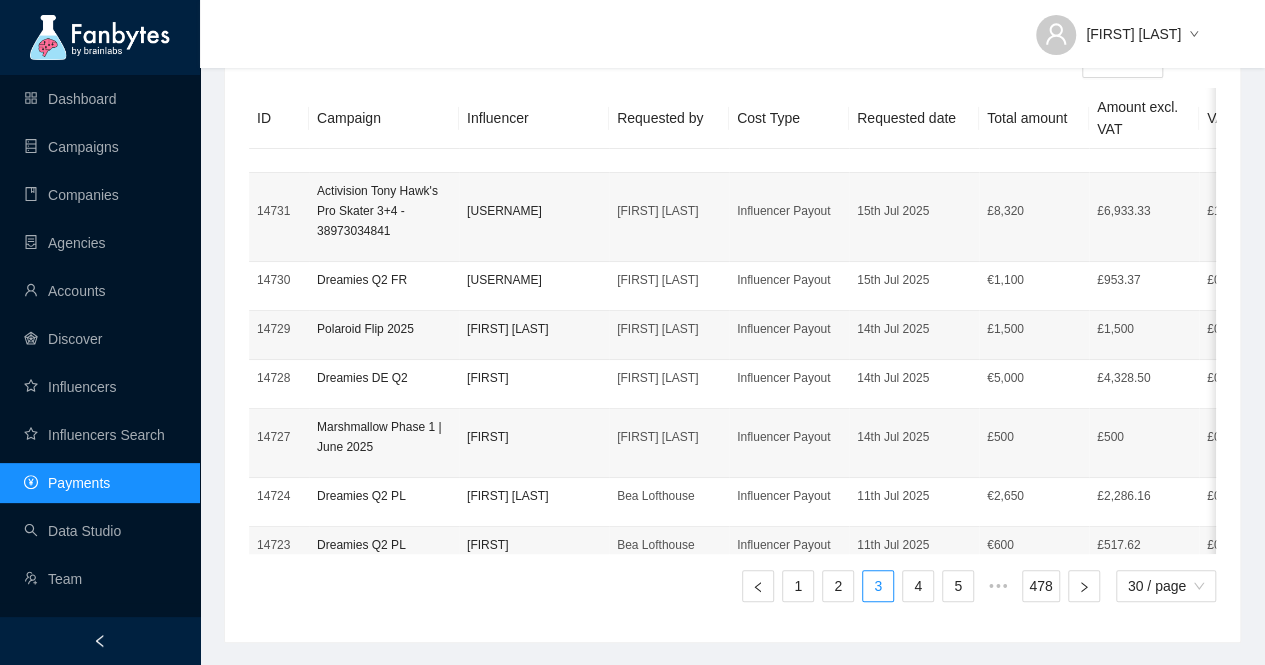 scroll, scrollTop: 1386, scrollLeft: 0, axis: vertical 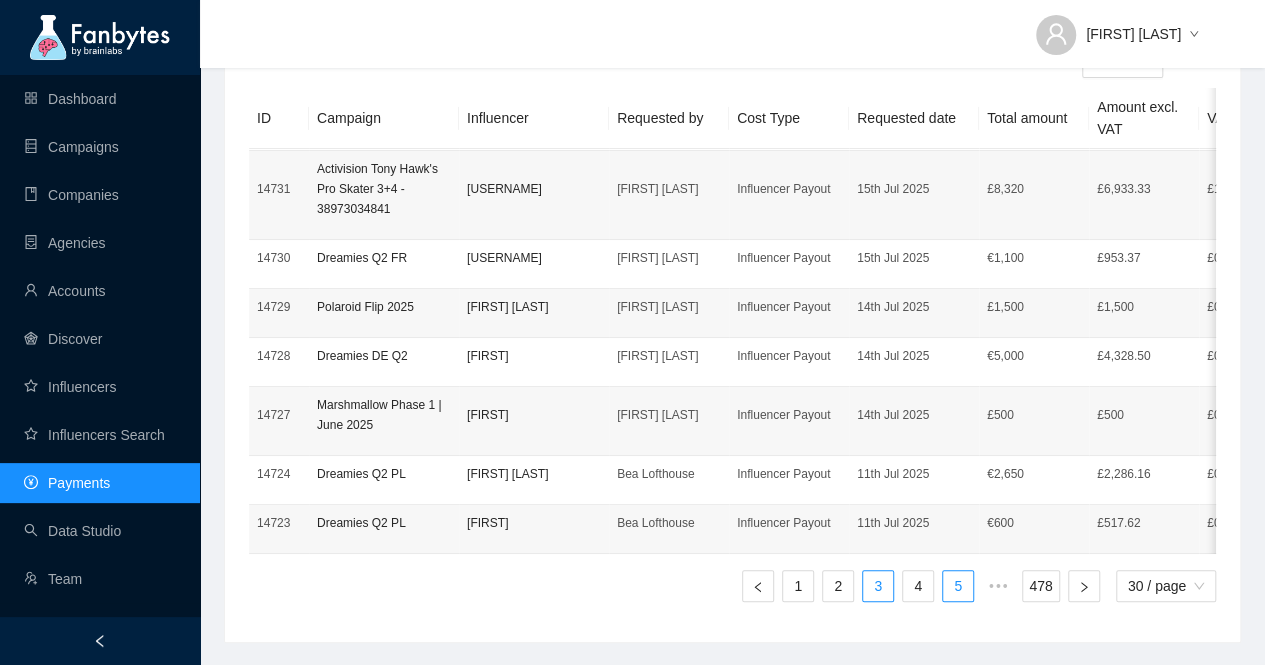 click on "5" at bounding box center (958, 586) 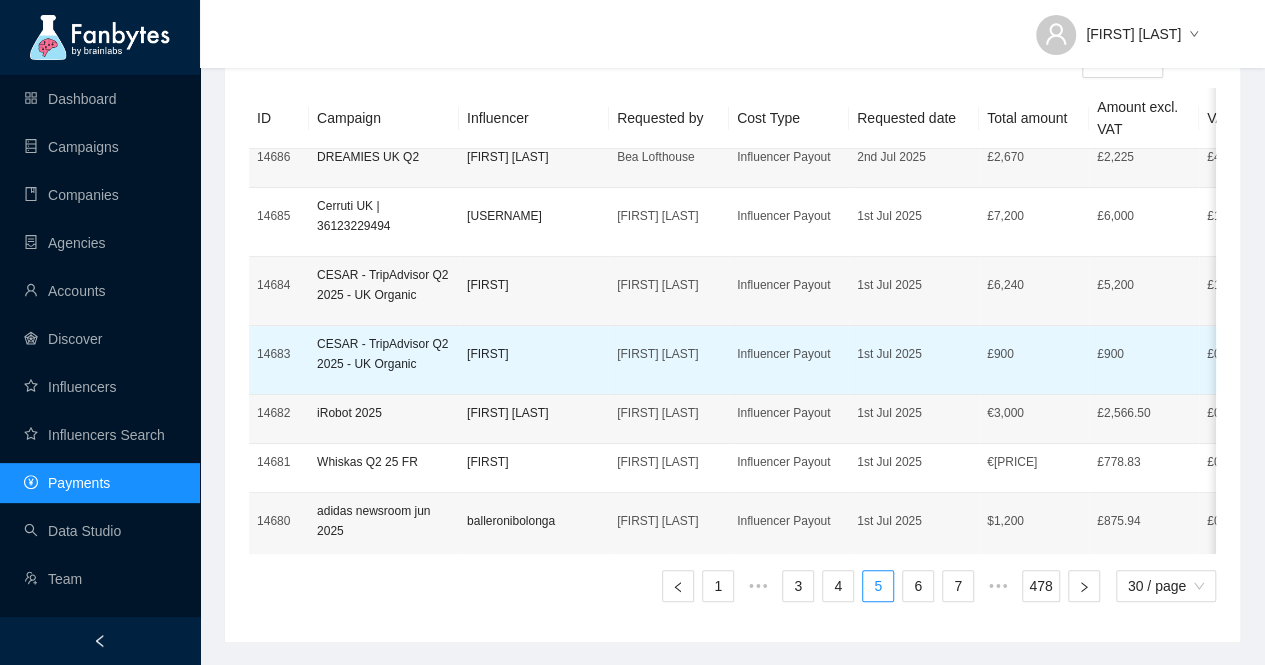 scroll, scrollTop: 0, scrollLeft: 0, axis: both 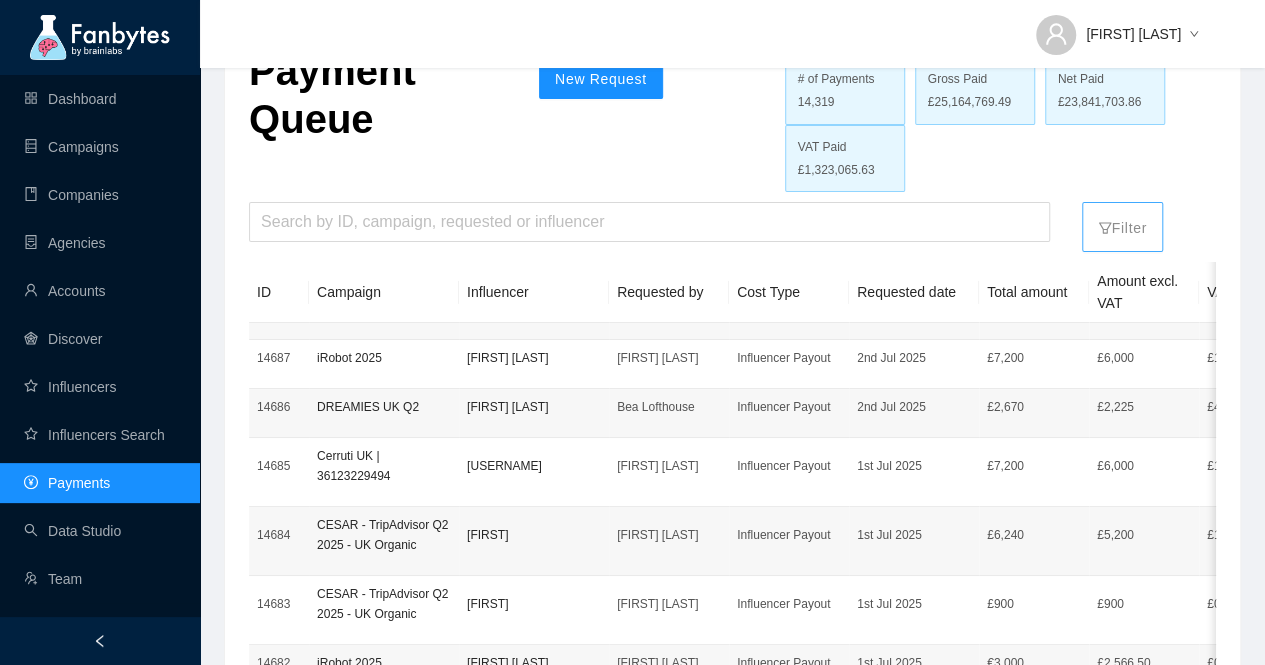 click on "Filter" at bounding box center [1122, 223] 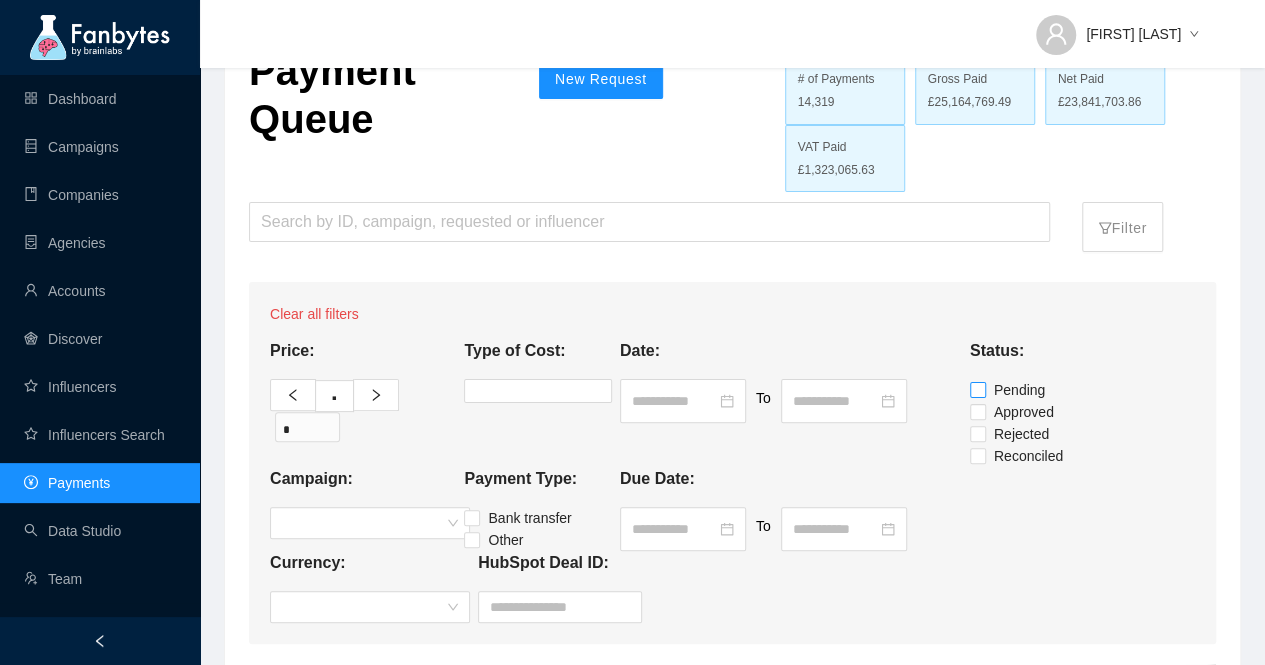 click on "Pending" at bounding box center (1019, 390) 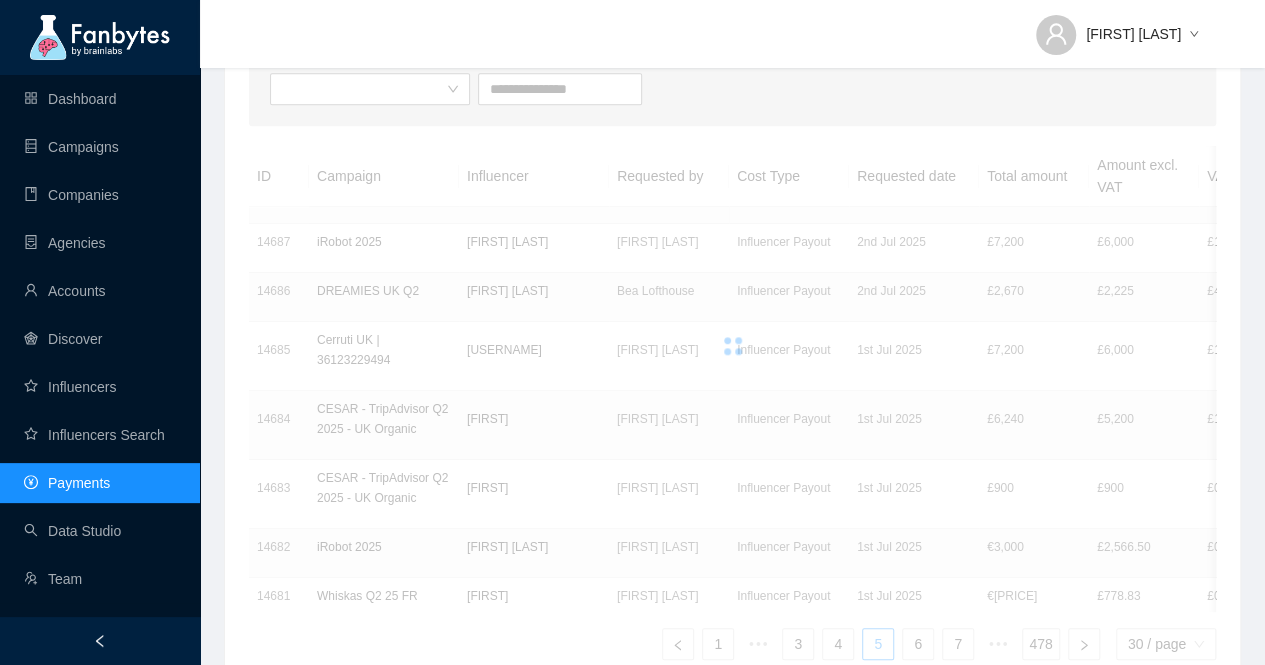 scroll, scrollTop: 590, scrollLeft: 0, axis: vertical 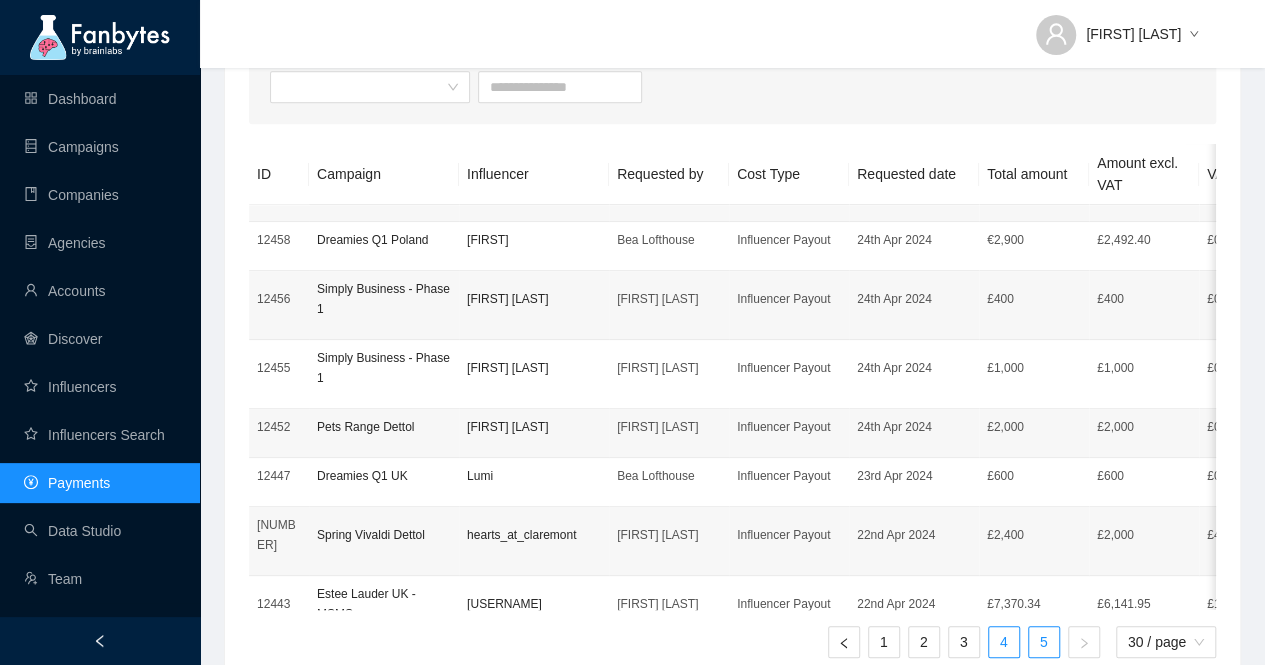 click on "4" at bounding box center (1004, 642) 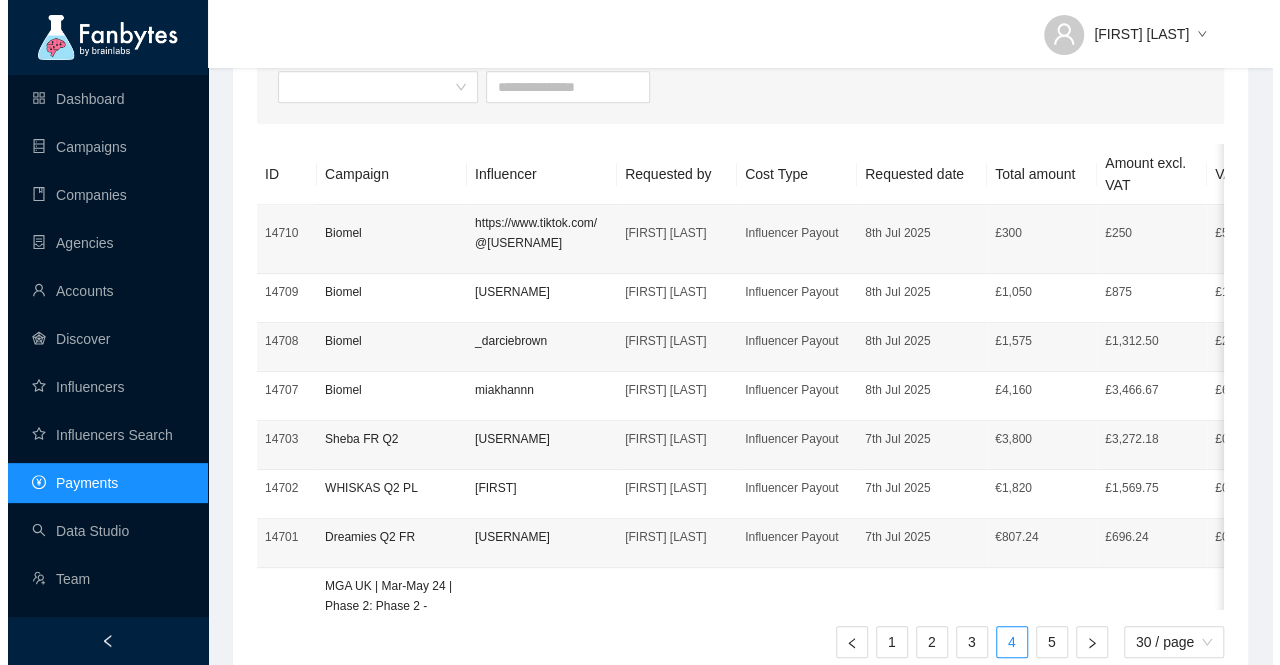 scroll, scrollTop: 600, scrollLeft: 0, axis: vertical 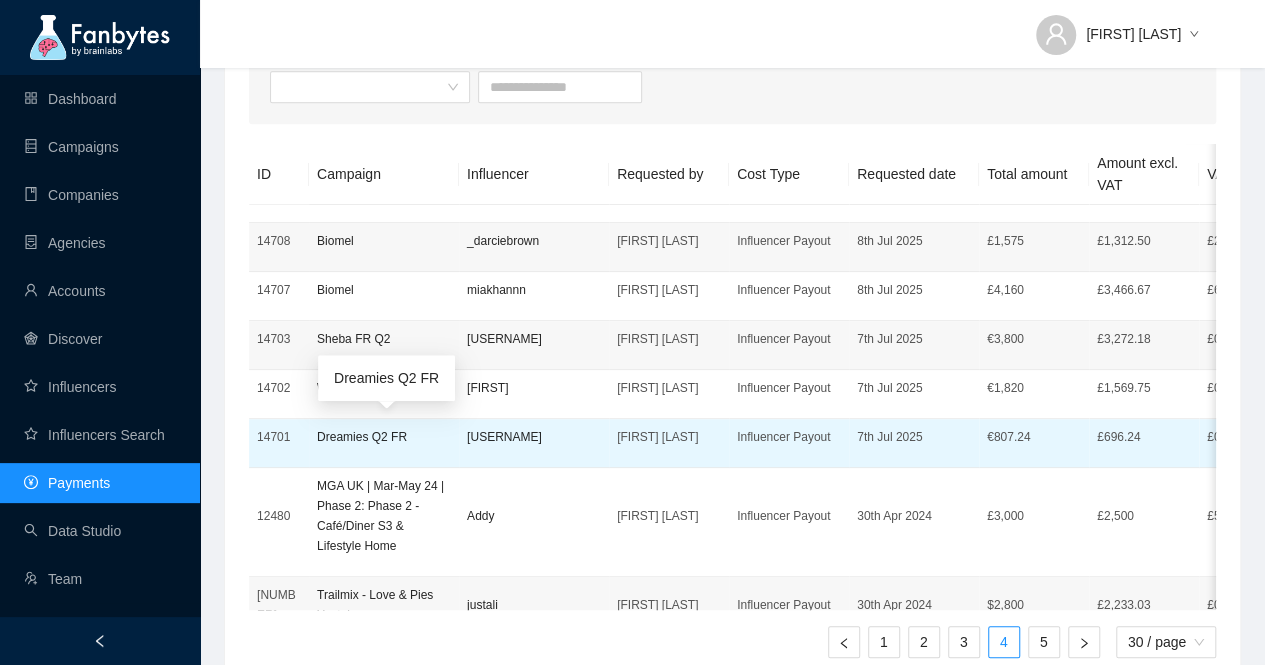 click on "Dreamies Q2 FR" at bounding box center [384, 437] 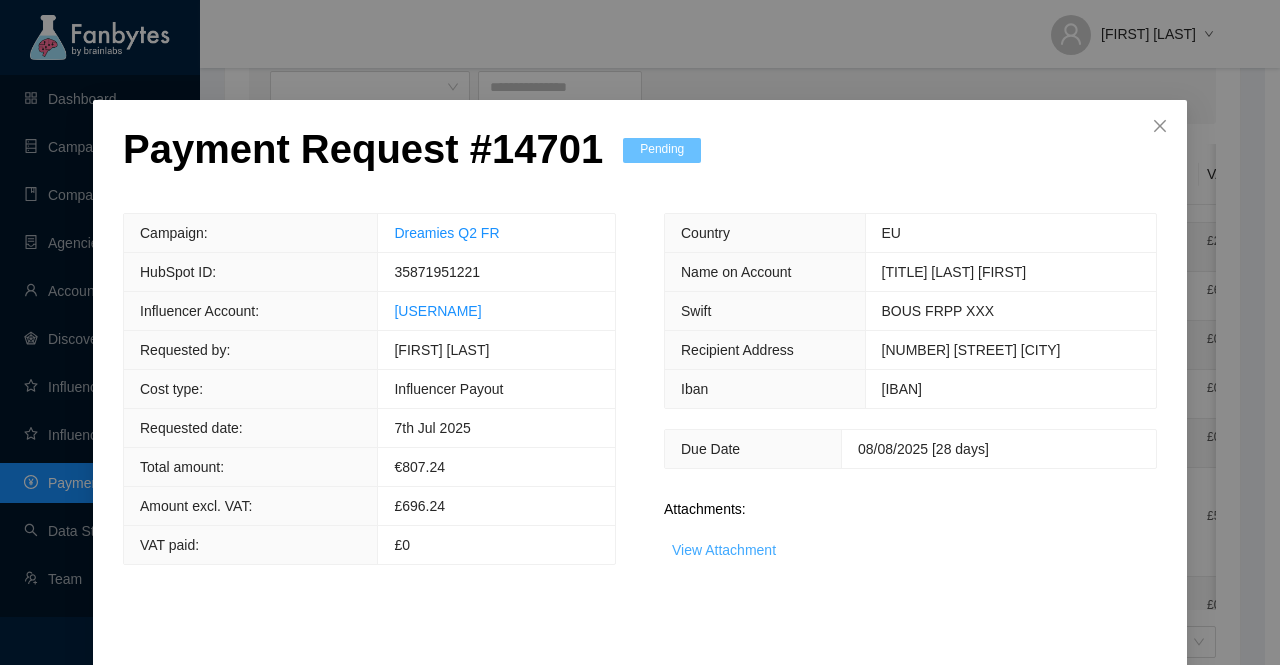click on "View Attachment" at bounding box center [724, 550] 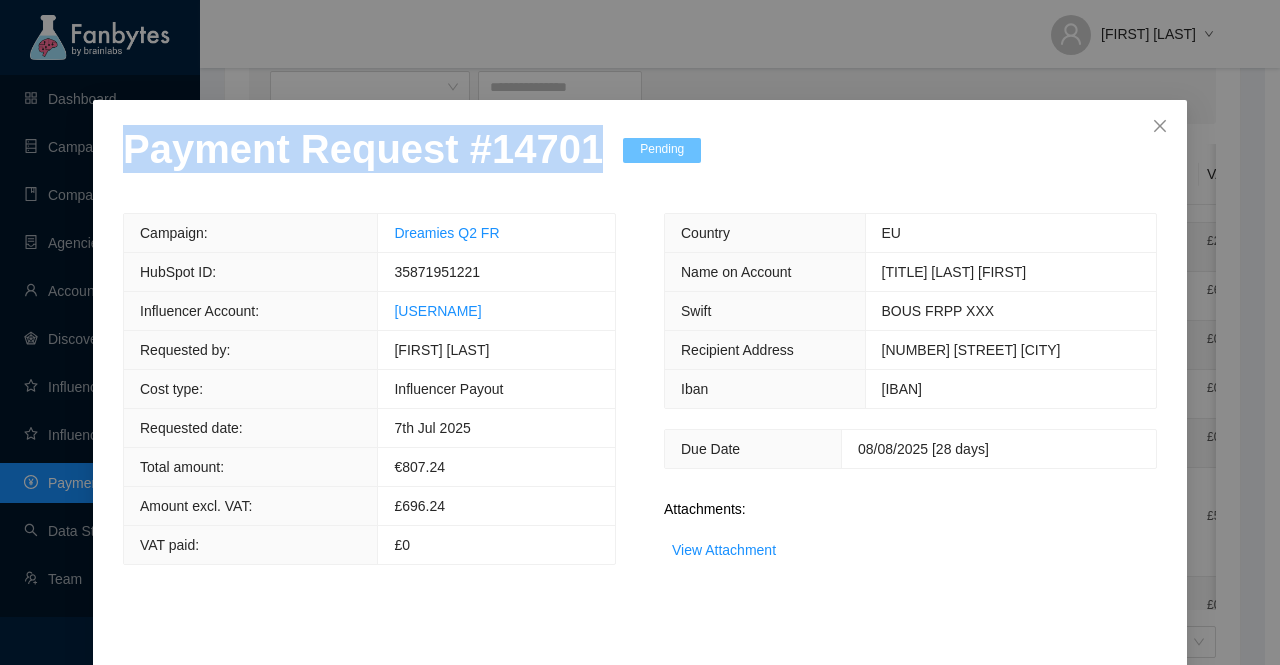 drag, startPoint x: 579, startPoint y: 152, endPoint x: 0, endPoint y: 159, distance: 579.0423 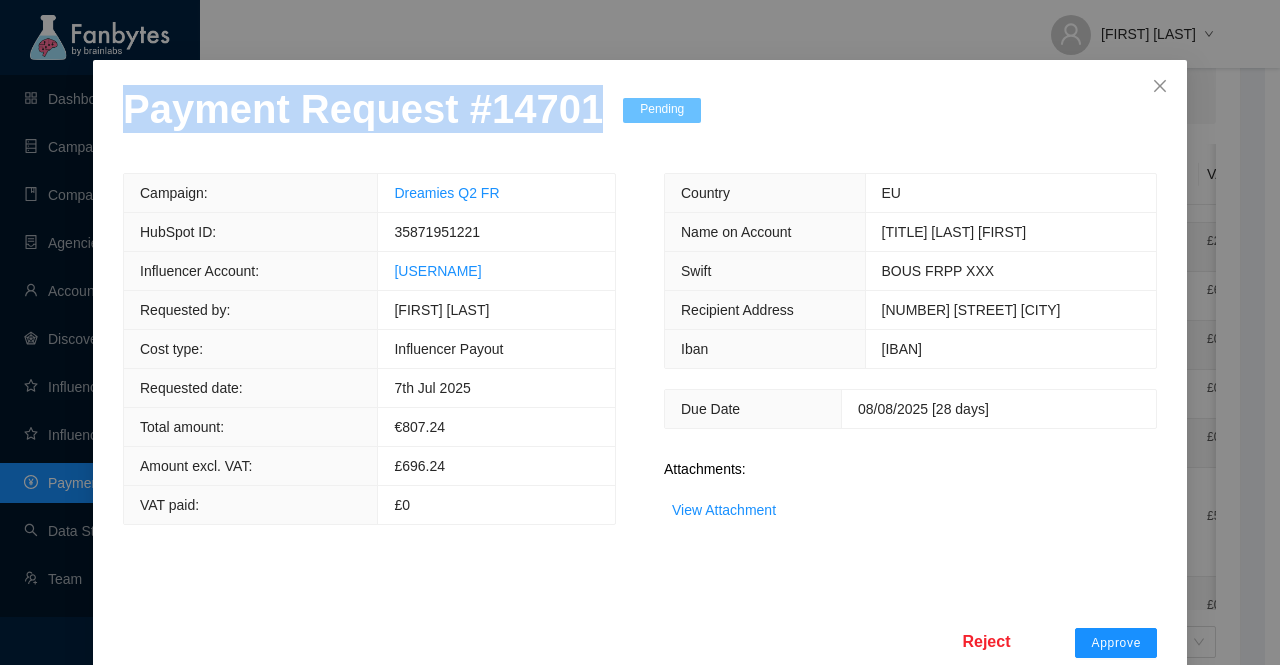 scroll, scrollTop: 78, scrollLeft: 0, axis: vertical 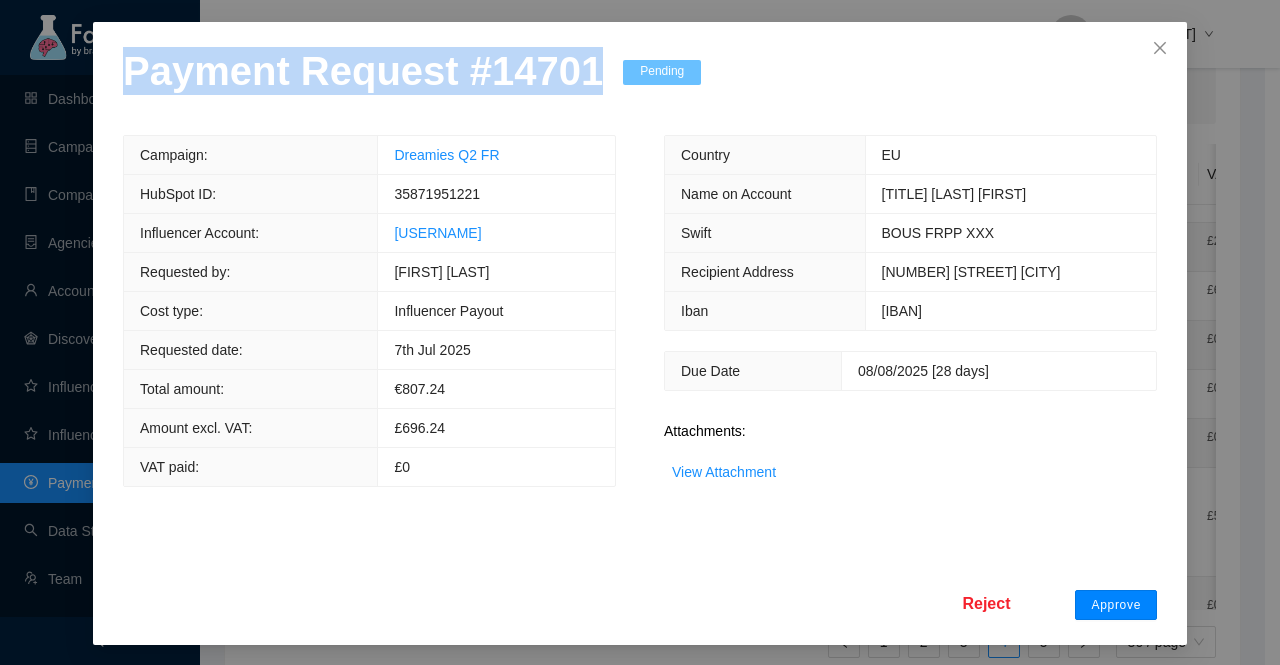 click on "Approve" at bounding box center (1116, 605) 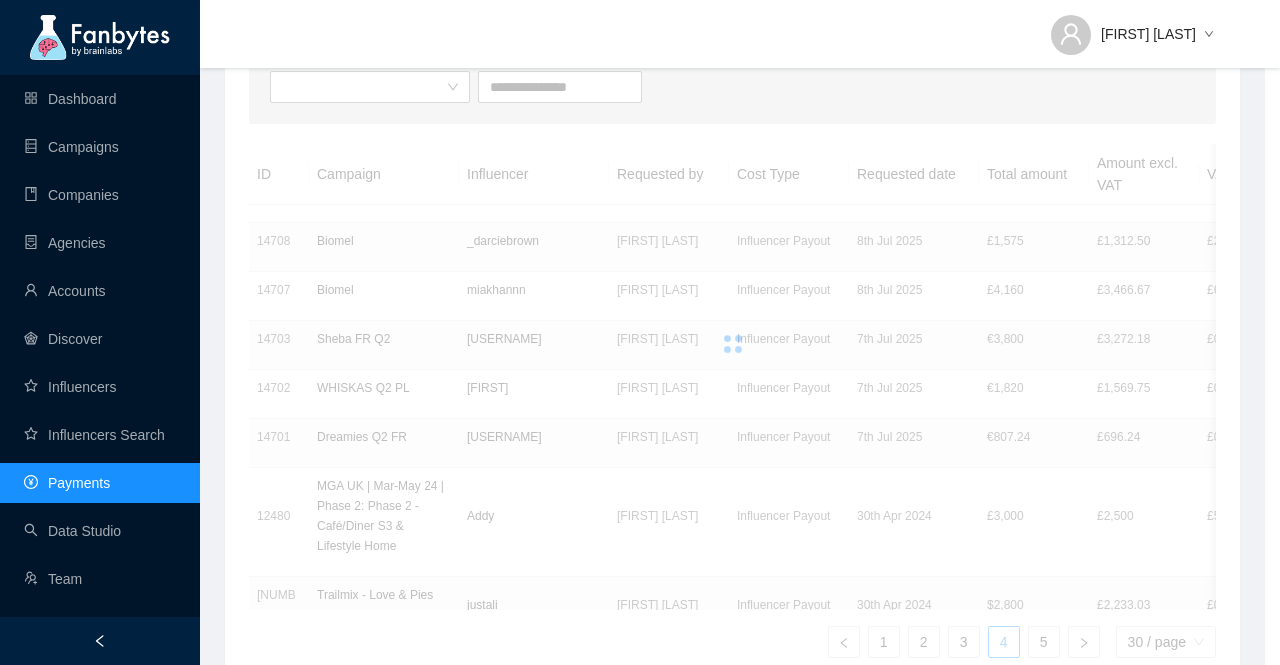 scroll, scrollTop: 0, scrollLeft: 0, axis: both 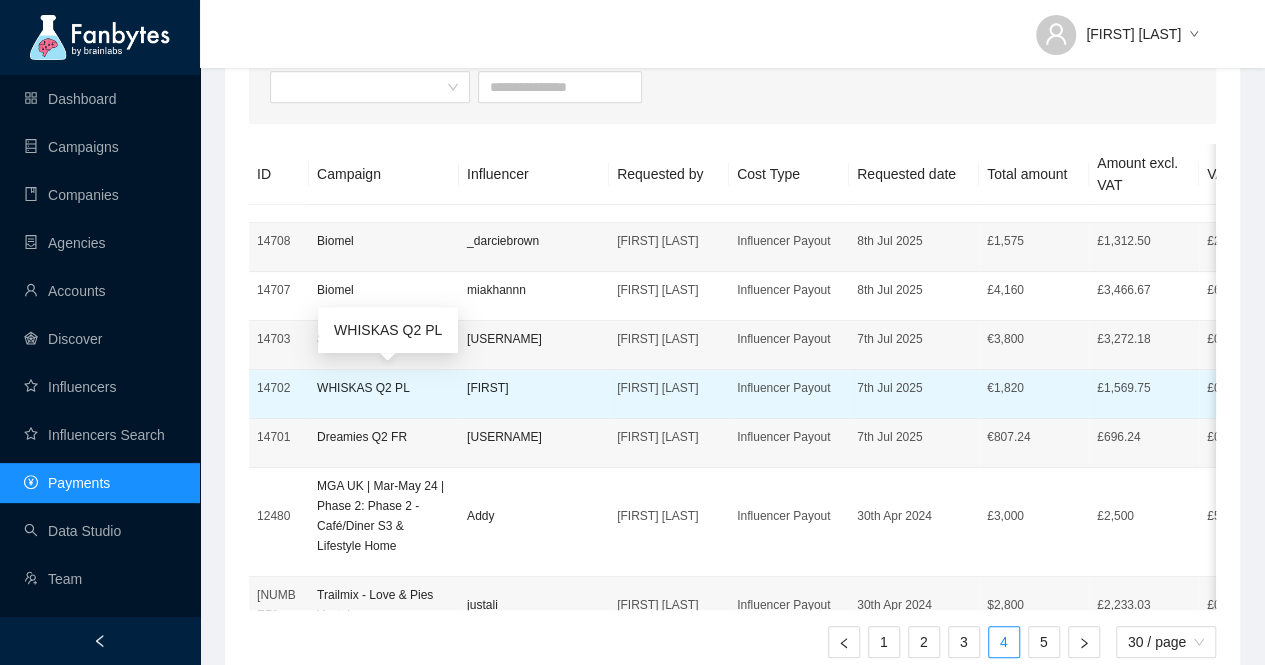 click on "WHISKAS Q2 PL" at bounding box center (384, 388) 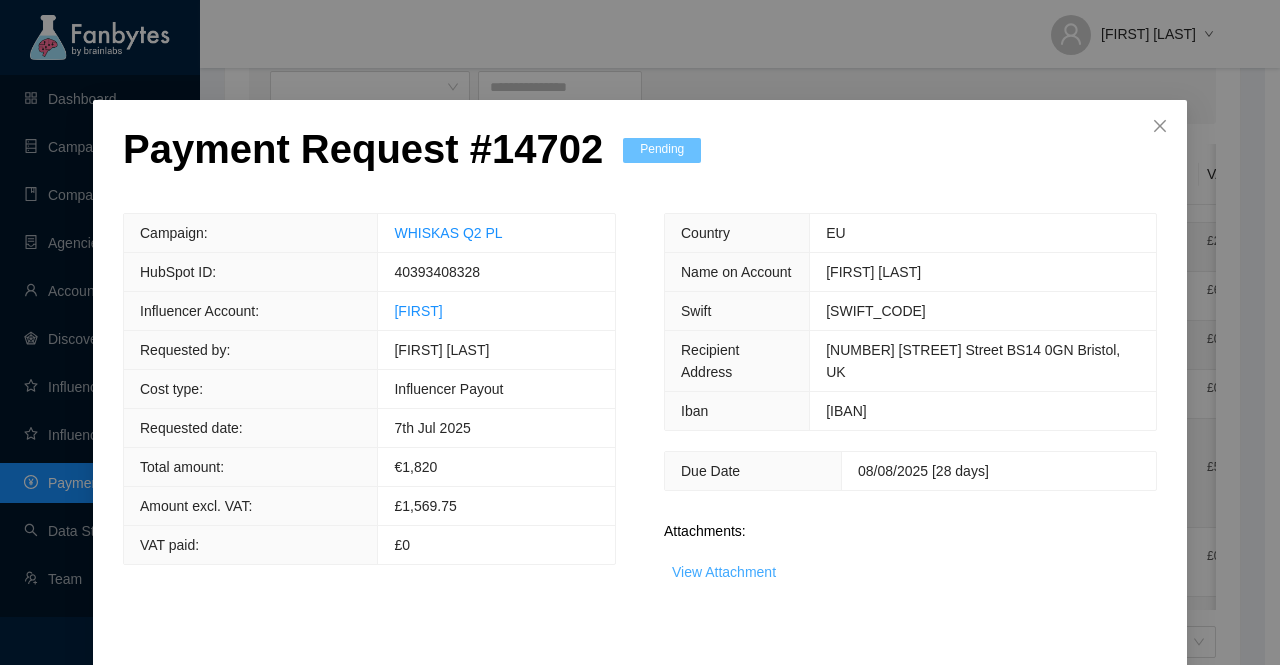 click on "View Attachment" at bounding box center [724, 572] 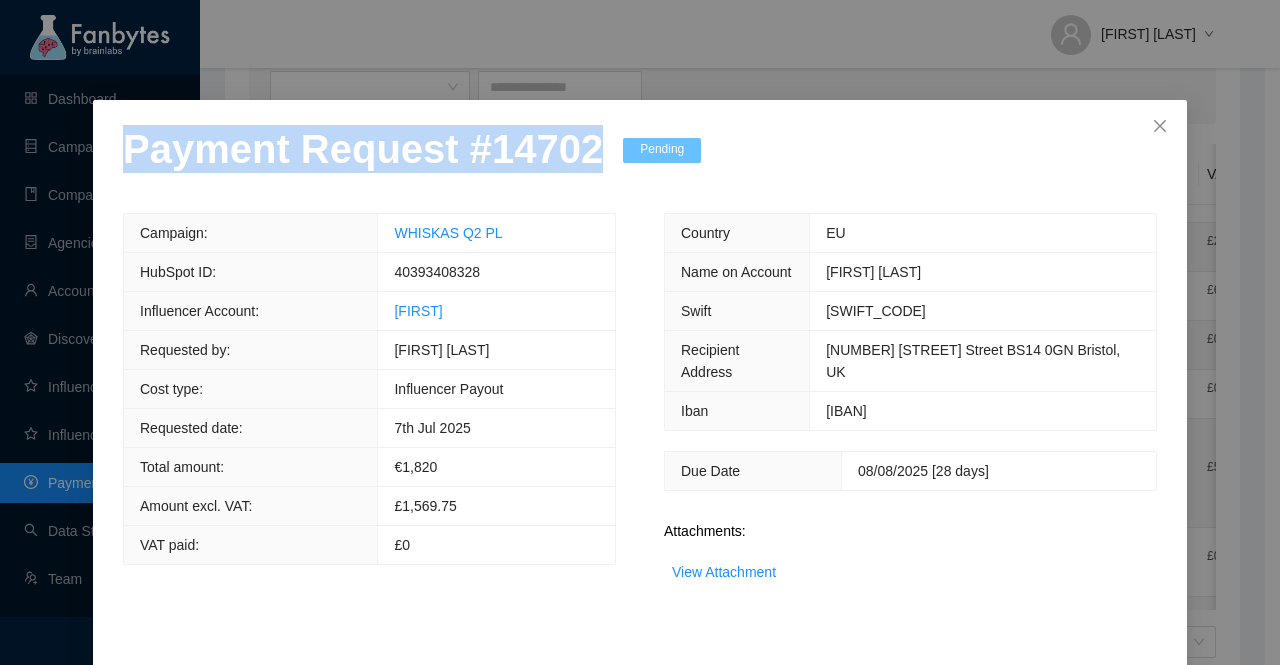 drag, startPoint x: 574, startPoint y: 167, endPoint x: 18, endPoint y: 143, distance: 556.51776 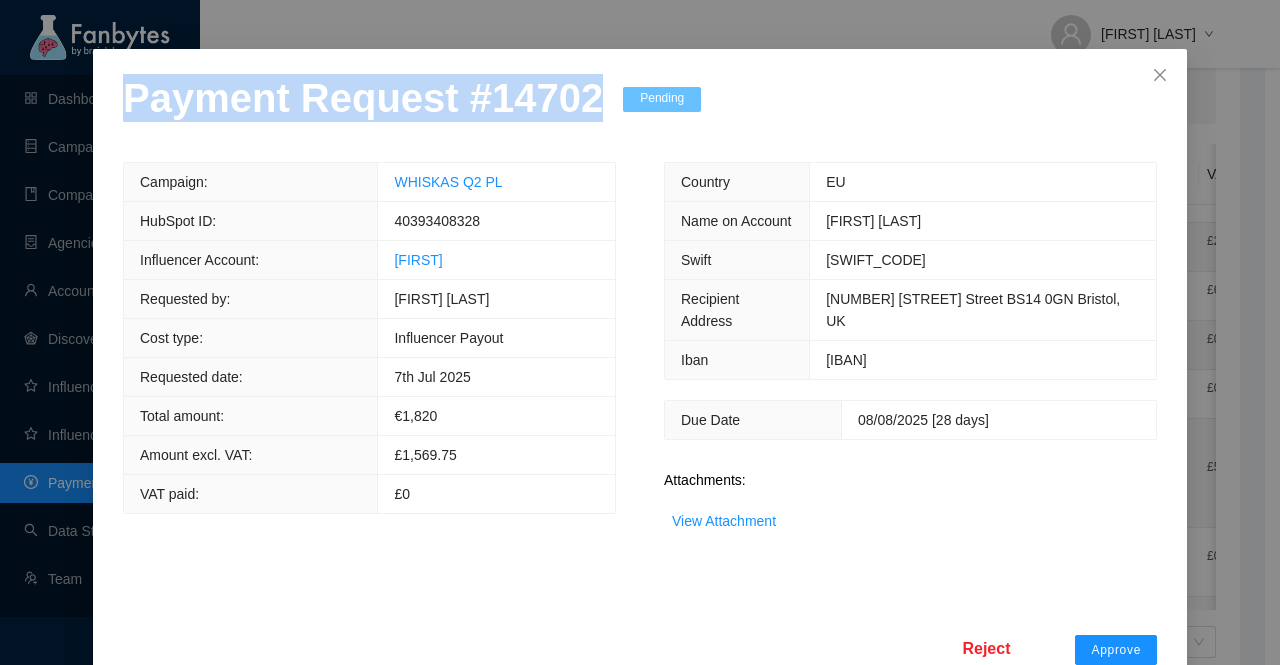 scroll, scrollTop: 78, scrollLeft: 0, axis: vertical 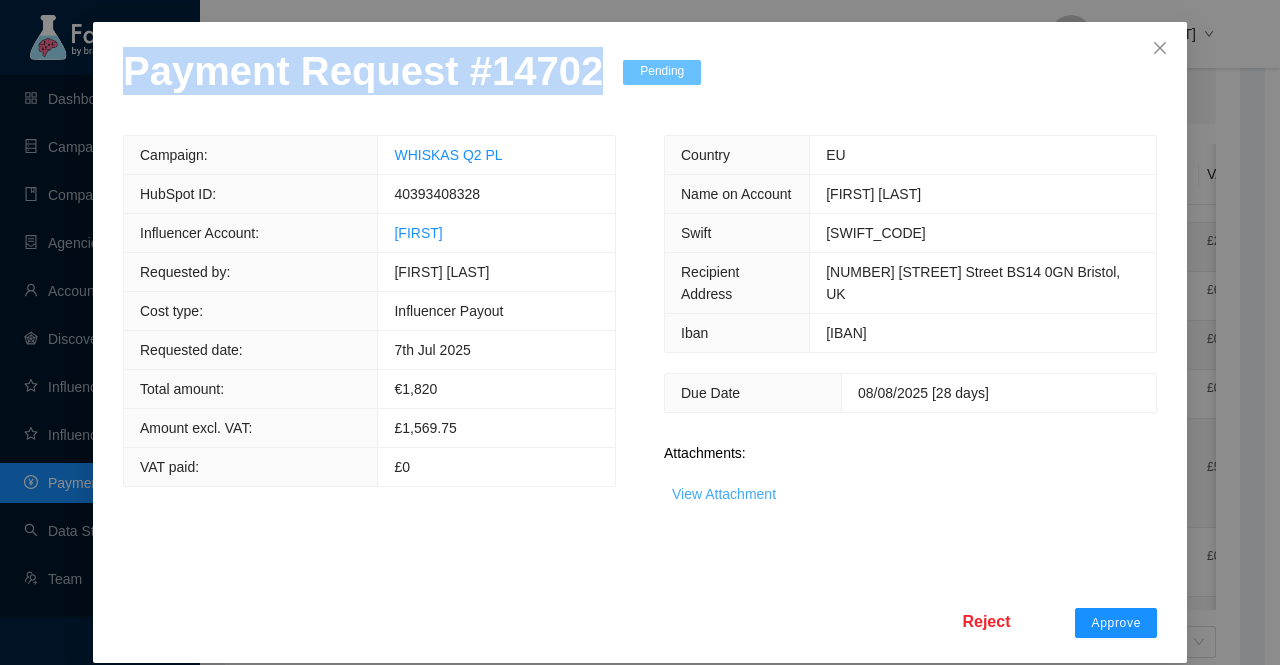 click on "View Attachment" at bounding box center [724, 494] 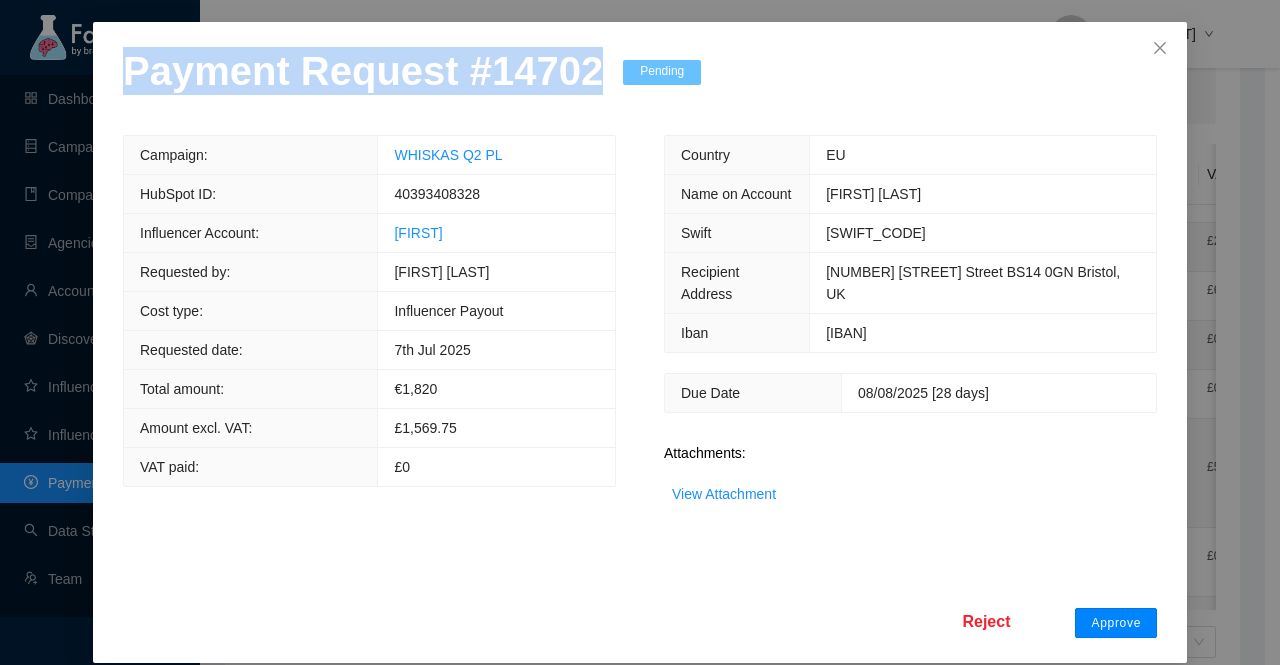 click on "Approve" at bounding box center (1116, 623) 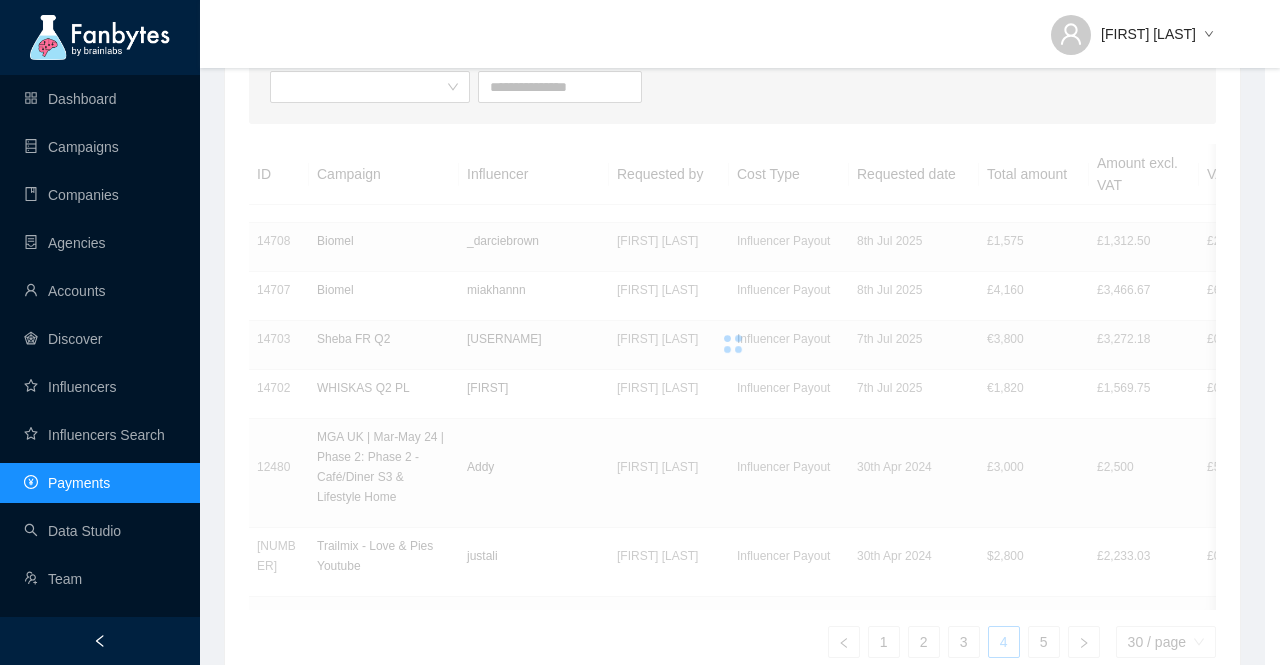 scroll, scrollTop: 0, scrollLeft: 0, axis: both 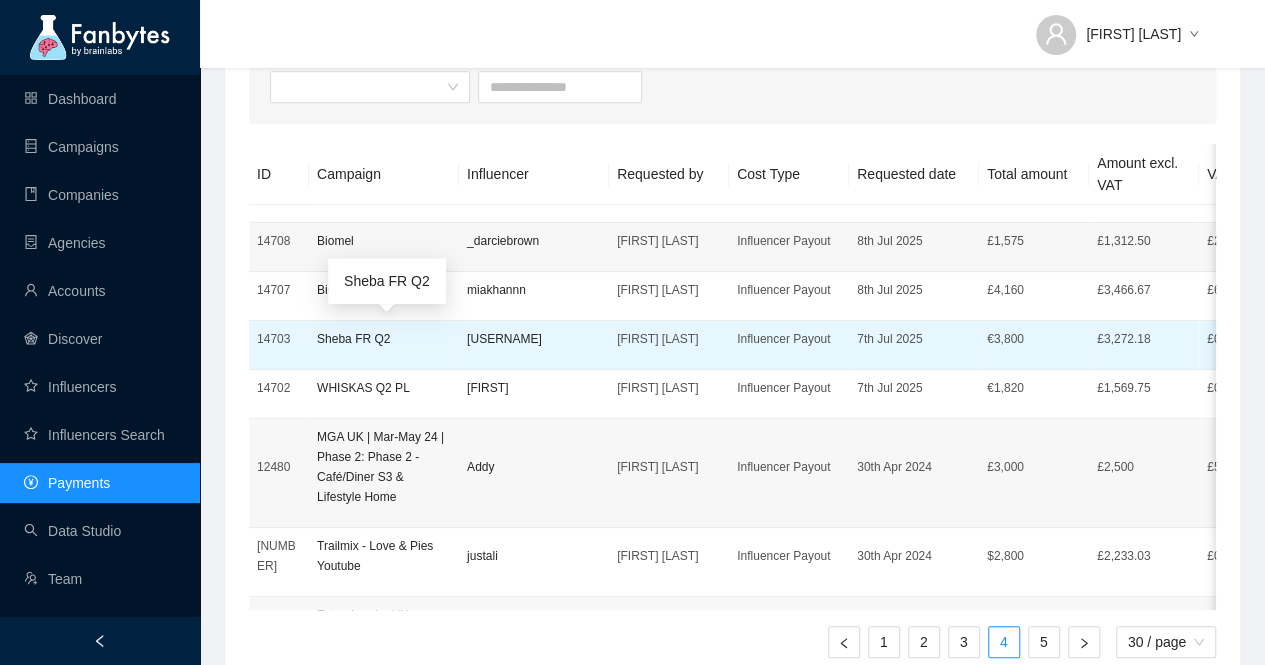click on "Sheba FR Q2" at bounding box center [384, 339] 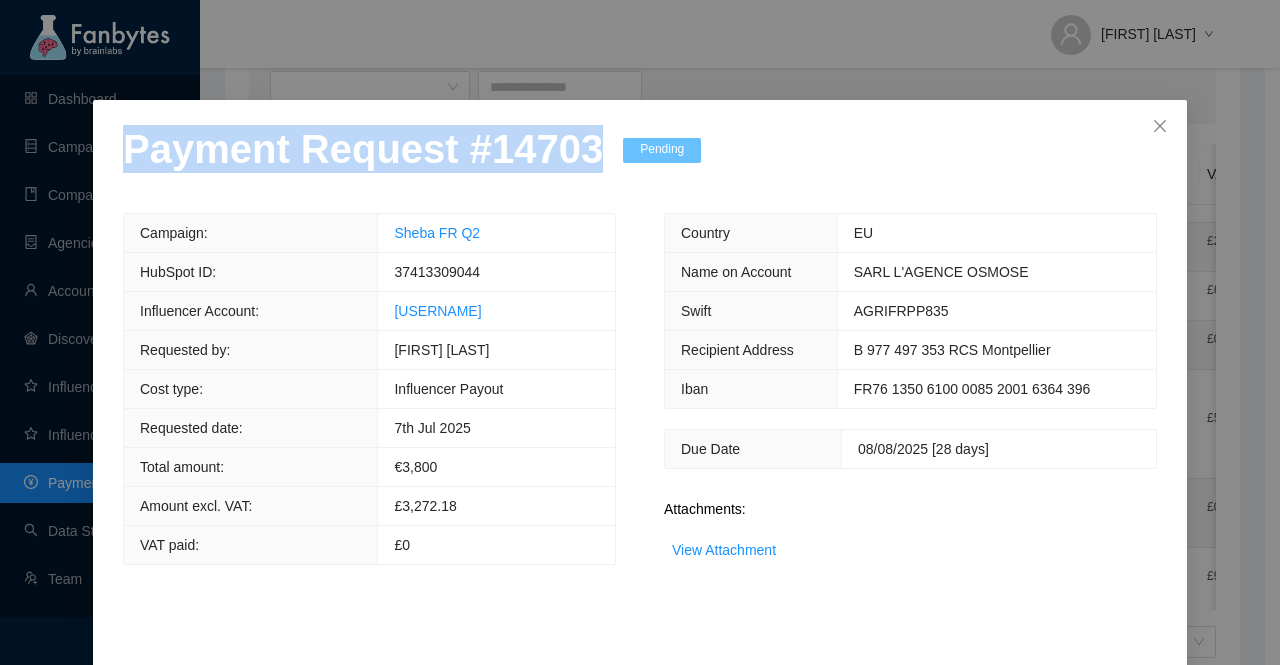 drag, startPoint x: 574, startPoint y: 161, endPoint x: 0, endPoint y: 166, distance: 574.0218 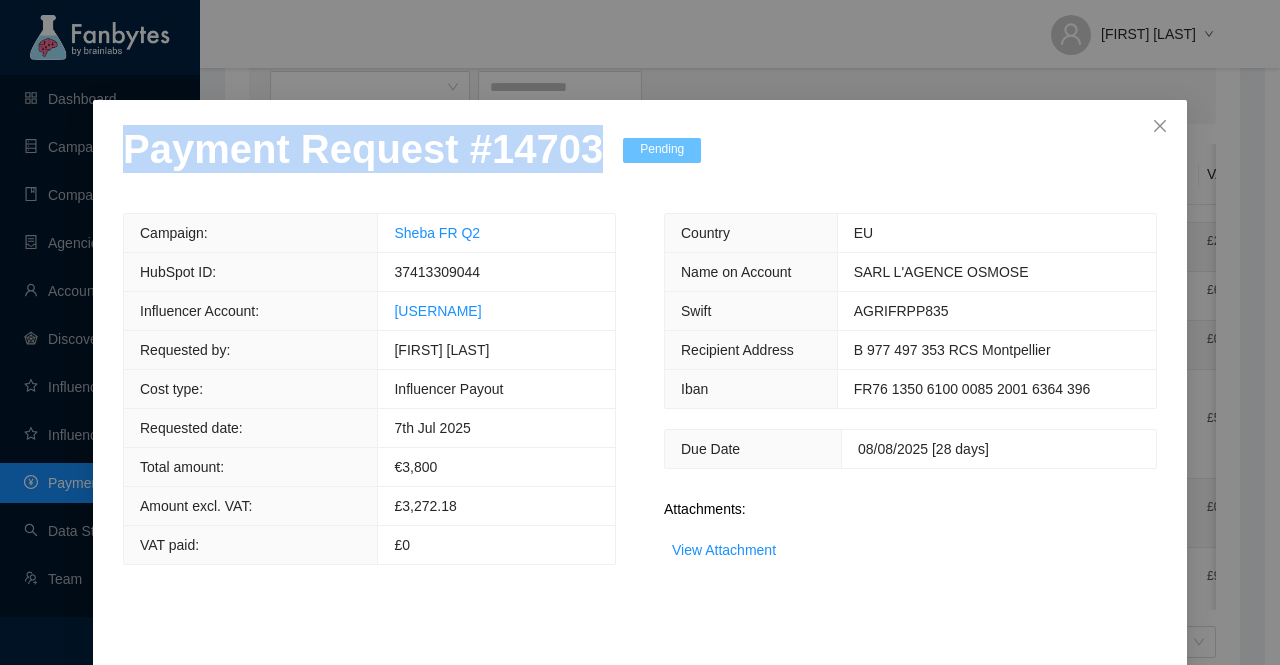 copy on "Payment Request # 14703" 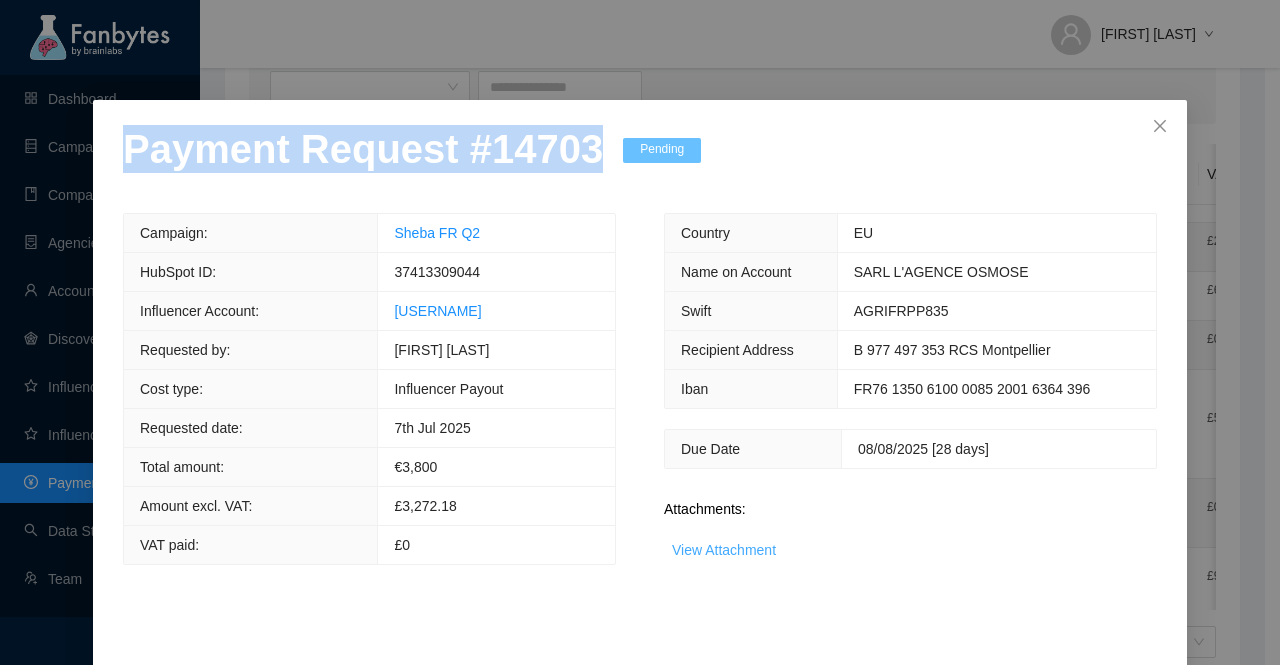 click on "View Attachment" at bounding box center (724, 550) 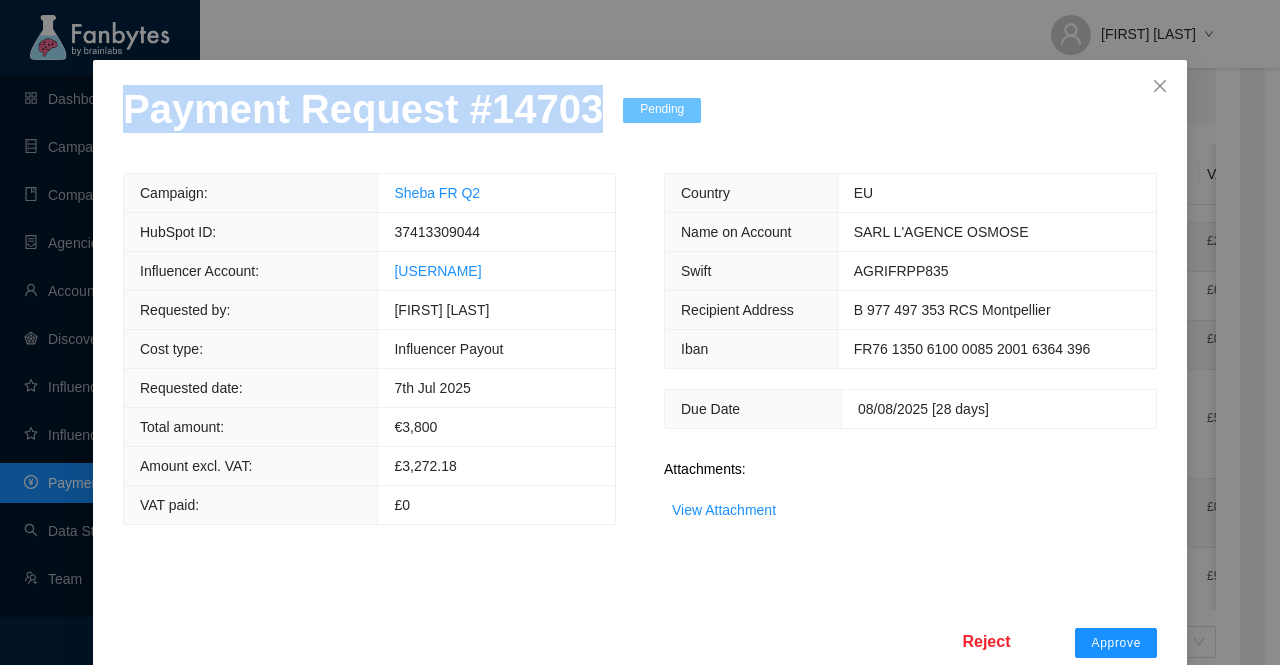 scroll, scrollTop: 78, scrollLeft: 0, axis: vertical 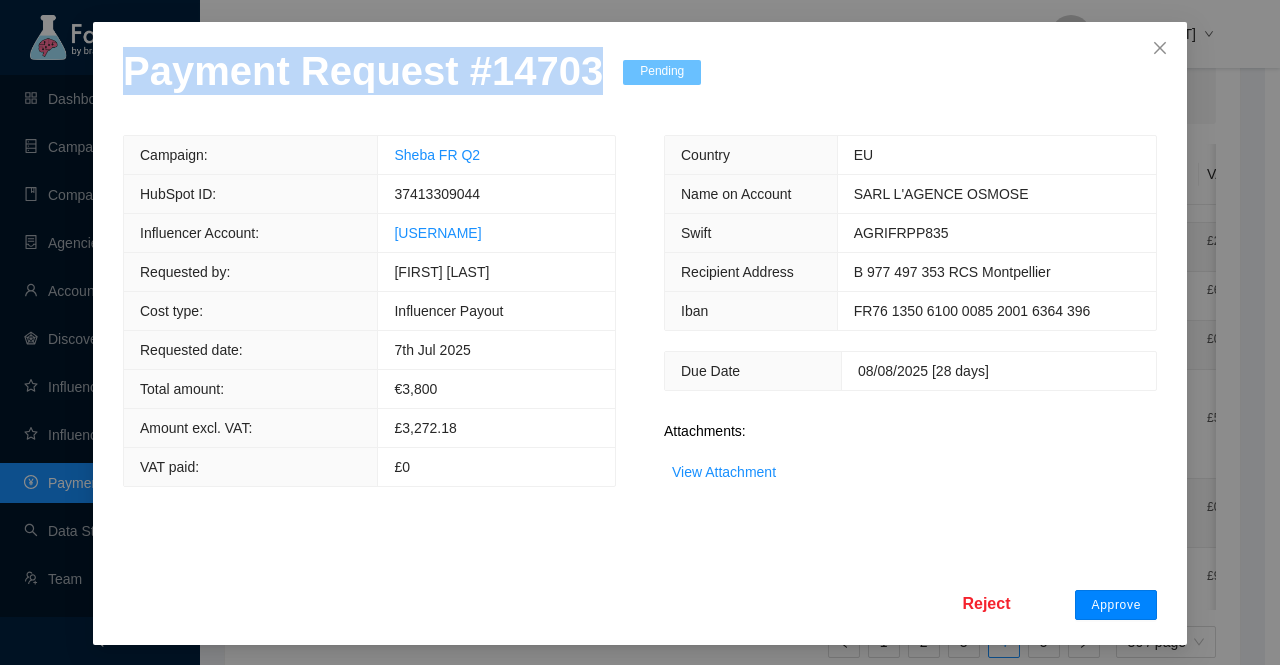 click on "Approve" at bounding box center [1116, 605] 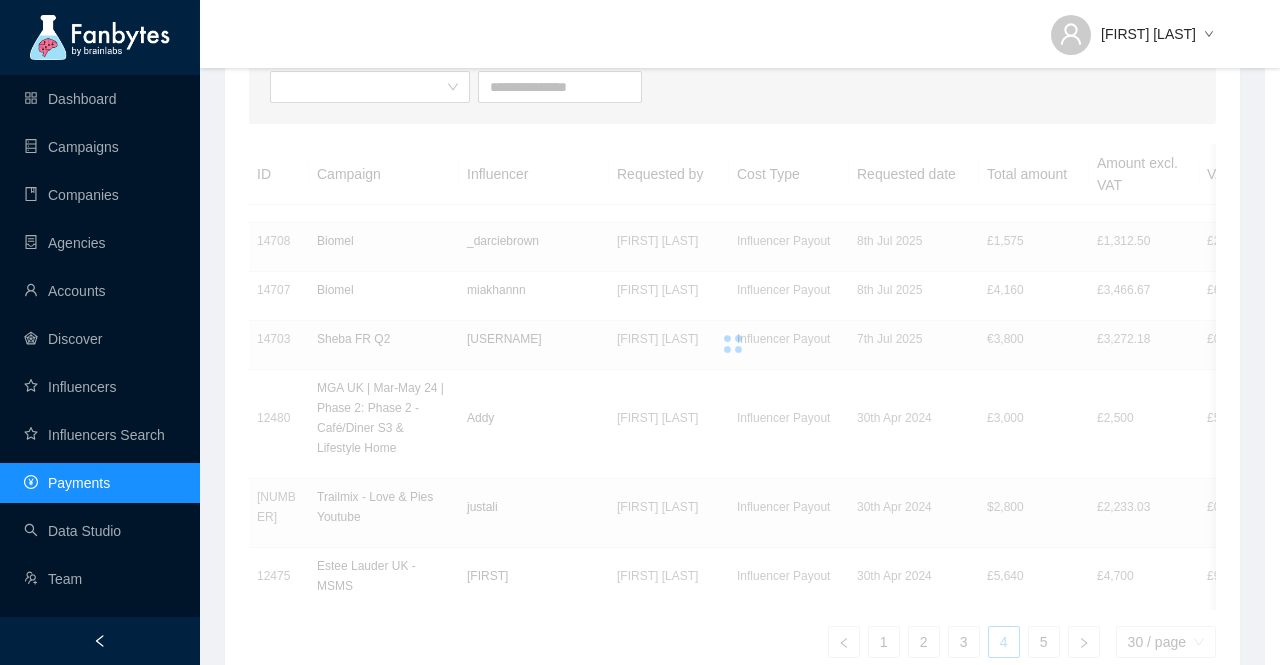 scroll, scrollTop: 0, scrollLeft: 0, axis: both 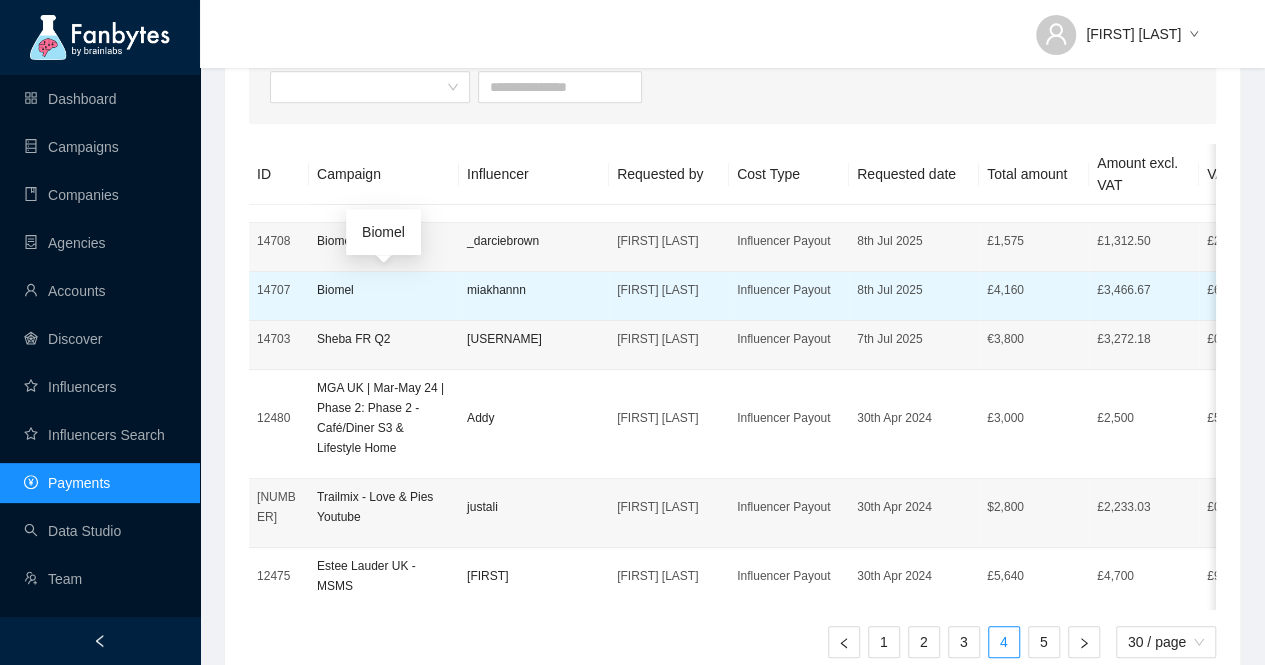 click on "Biomel" at bounding box center [384, 290] 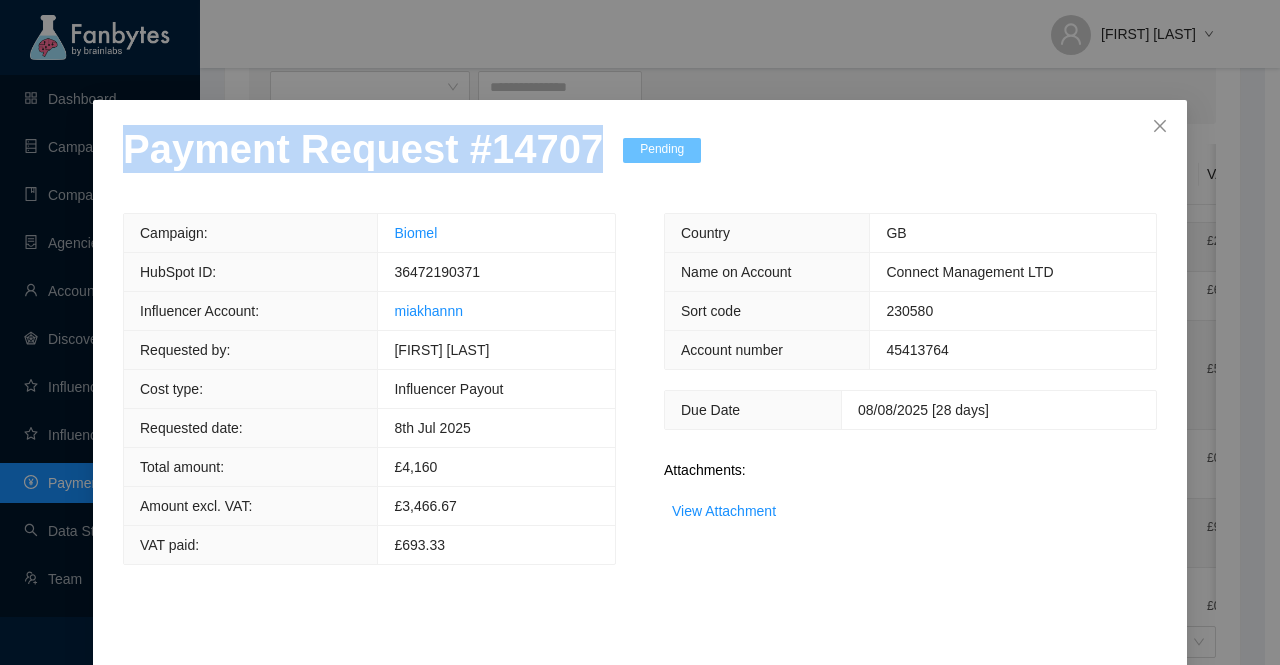 drag, startPoint x: 582, startPoint y: 141, endPoint x: 0, endPoint y: 145, distance: 582.01373 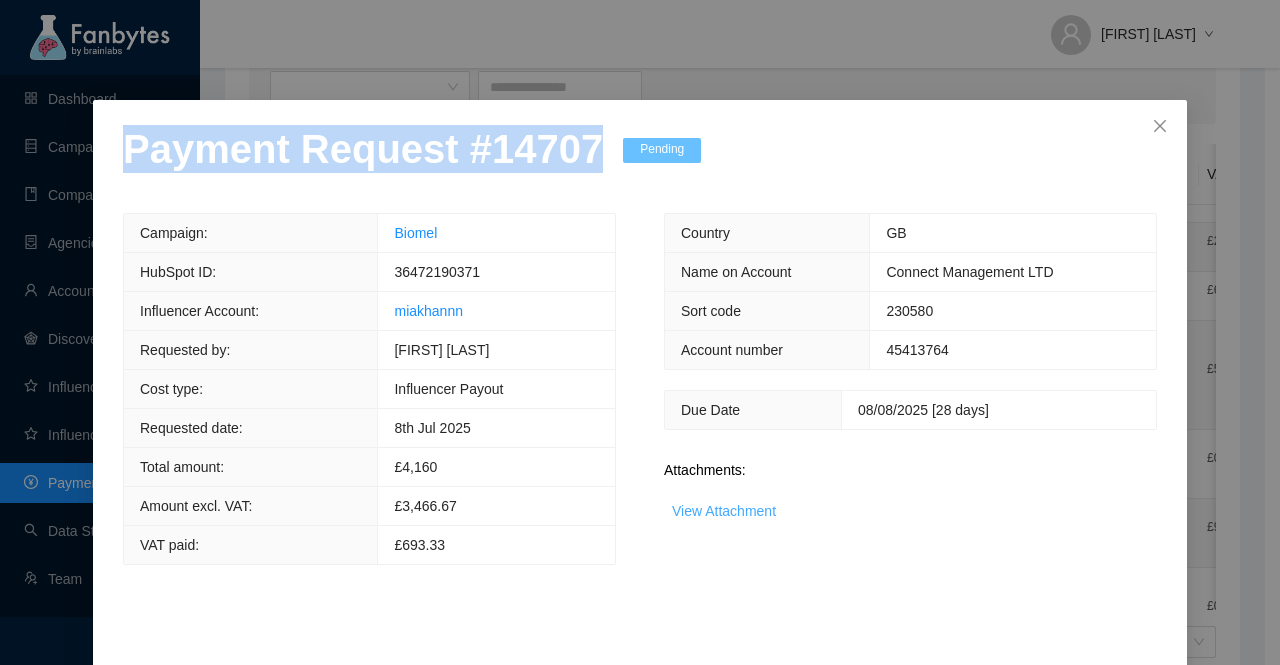 click on "View Attachment" at bounding box center [724, 511] 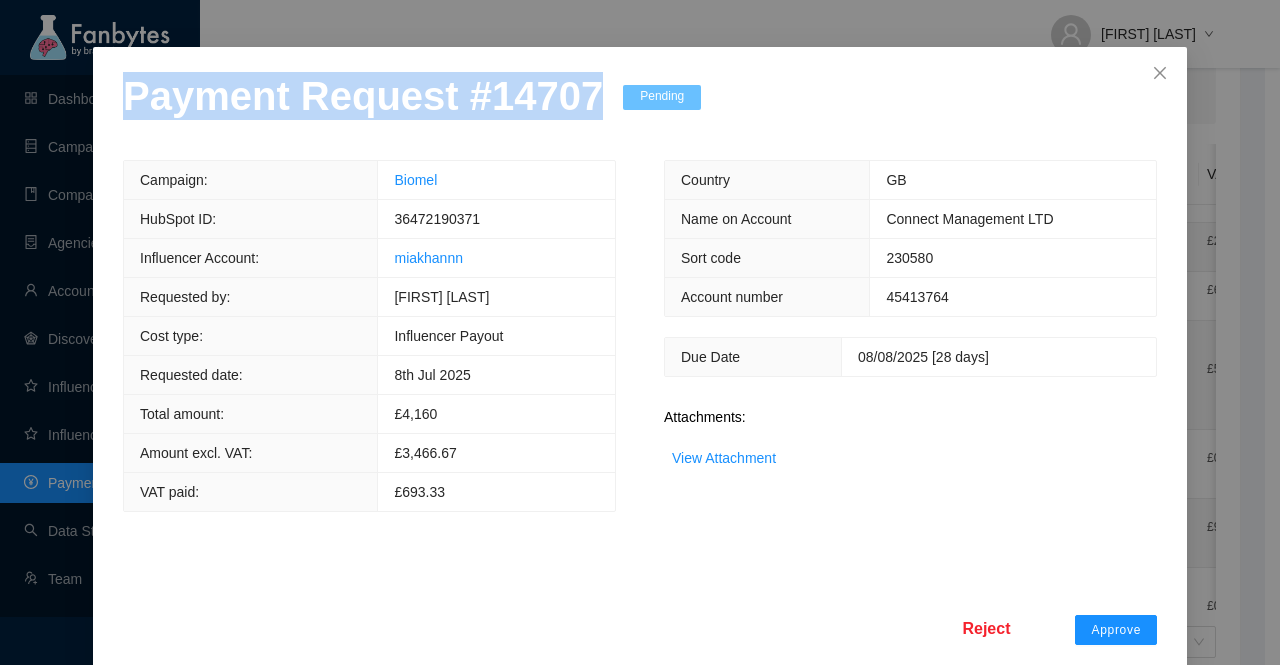 scroll, scrollTop: 78, scrollLeft: 0, axis: vertical 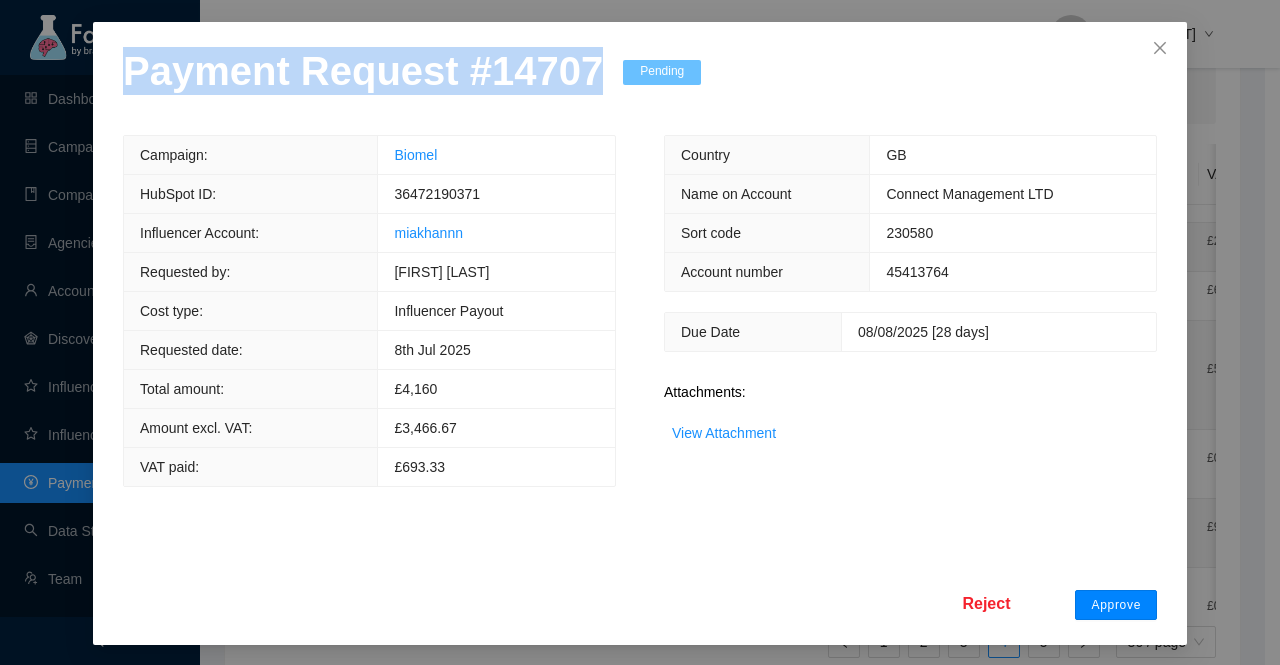 click on "Approve" at bounding box center [1116, 605] 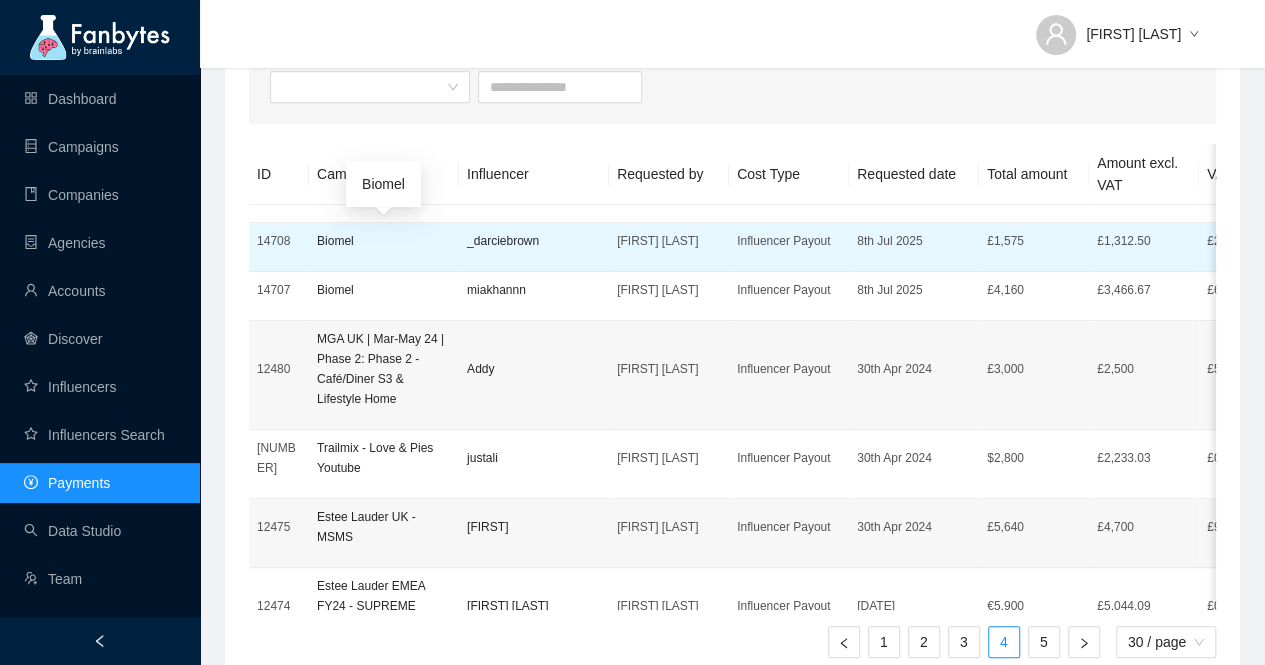 click on "Biomel" at bounding box center (384, 241) 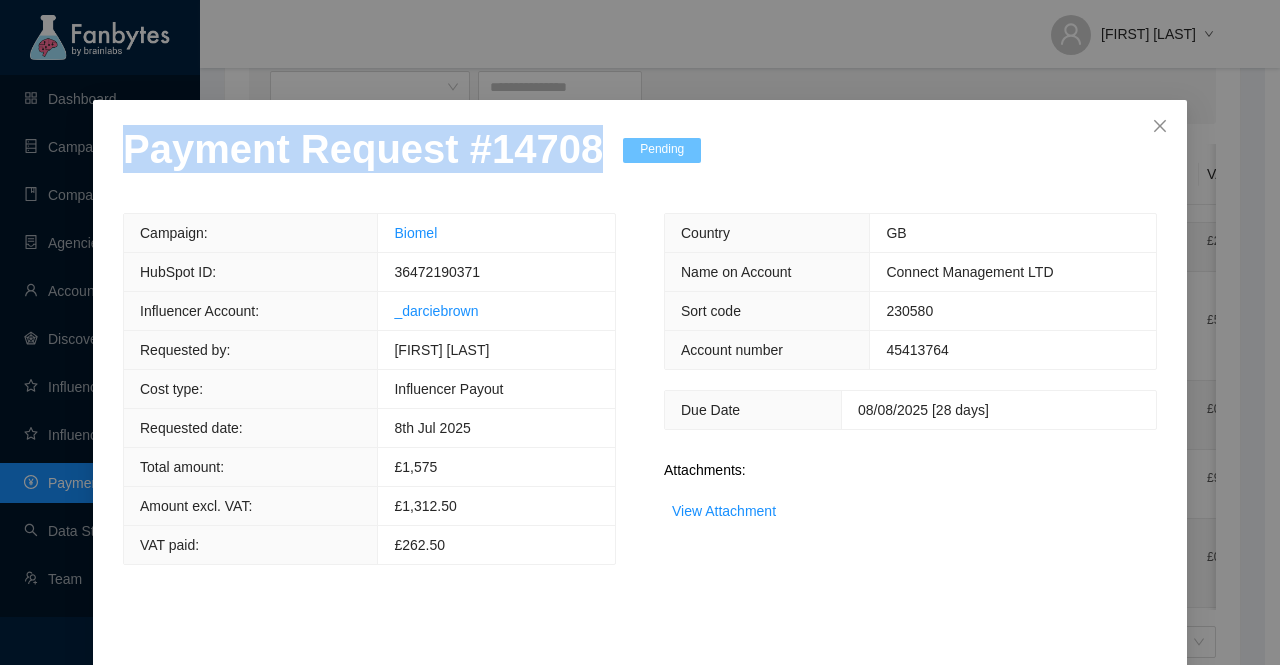 drag, startPoint x: 582, startPoint y: 153, endPoint x: 0, endPoint y: 154, distance: 582.00085 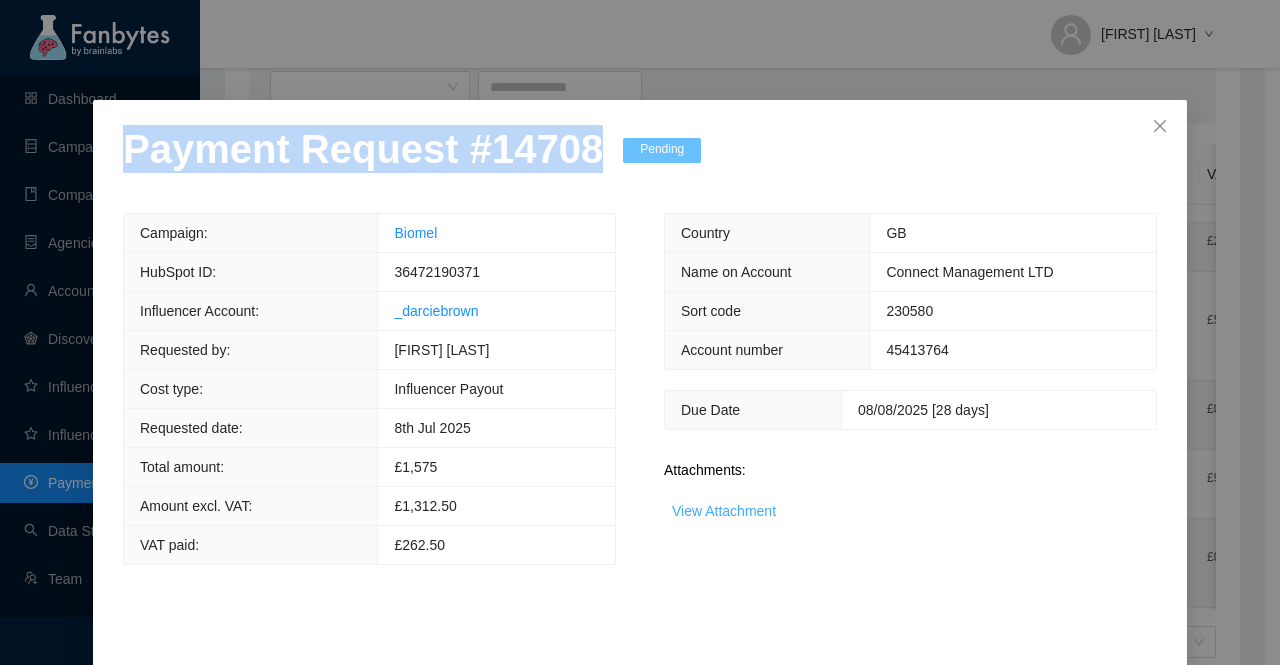 click on "View Attachment" at bounding box center (724, 511) 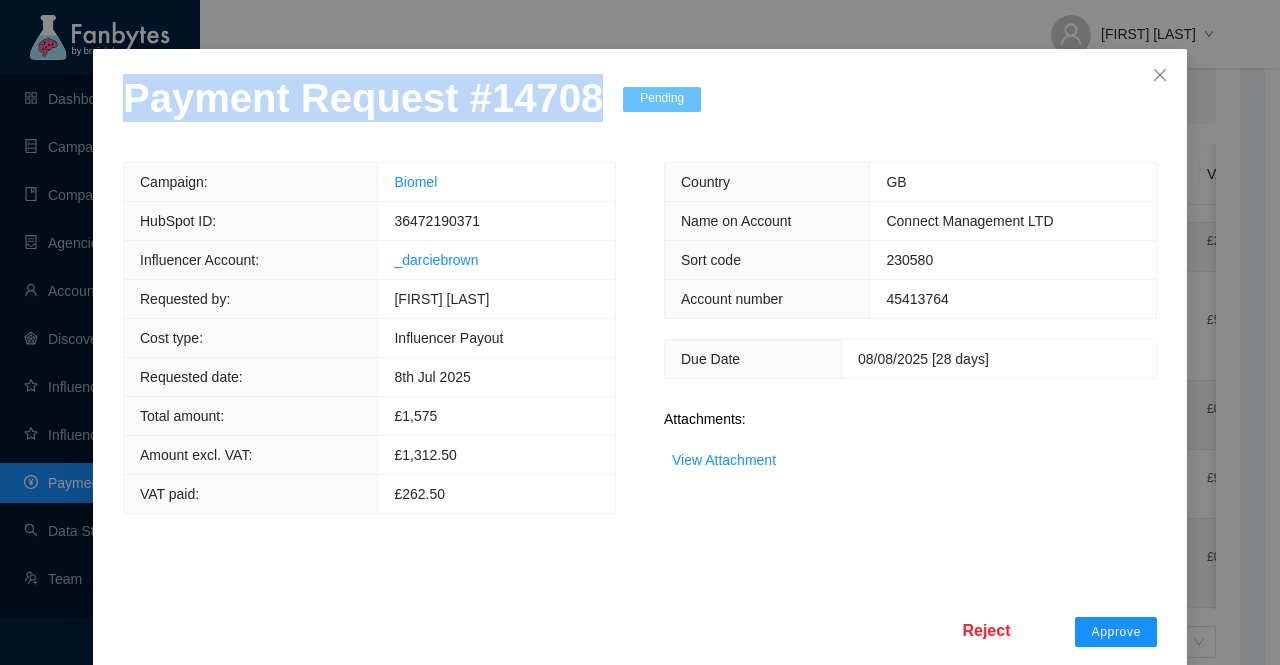 scroll, scrollTop: 78, scrollLeft: 0, axis: vertical 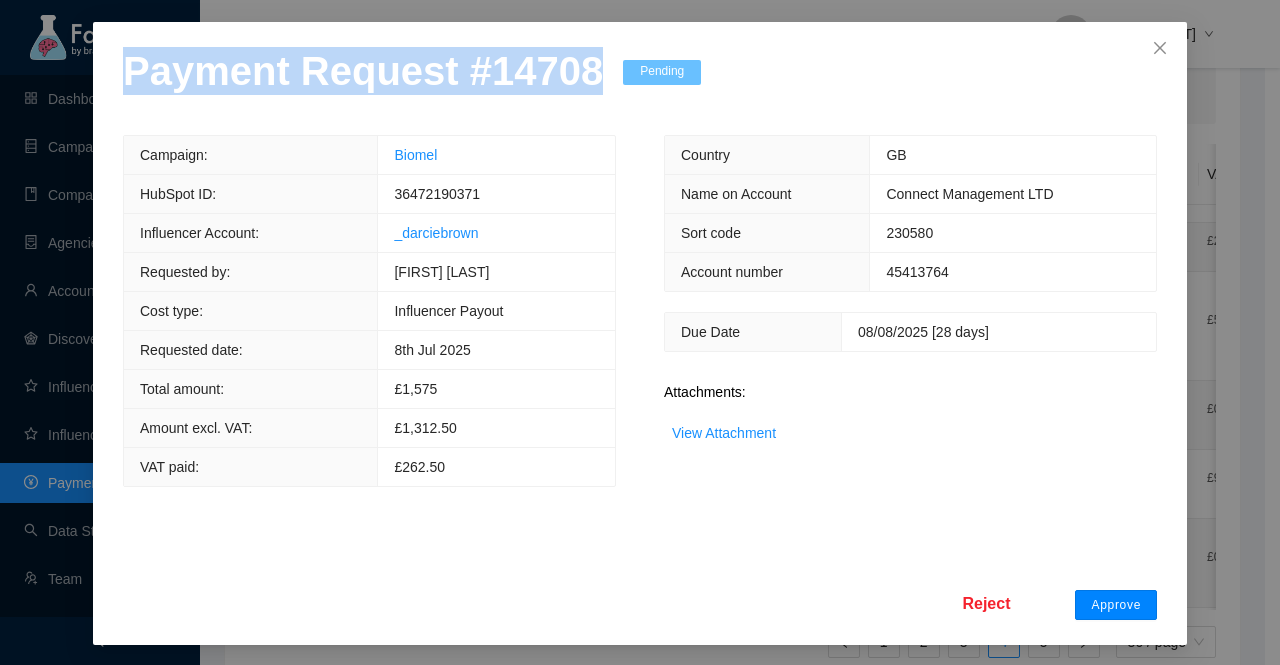 click on "Approve" at bounding box center (1116, 605) 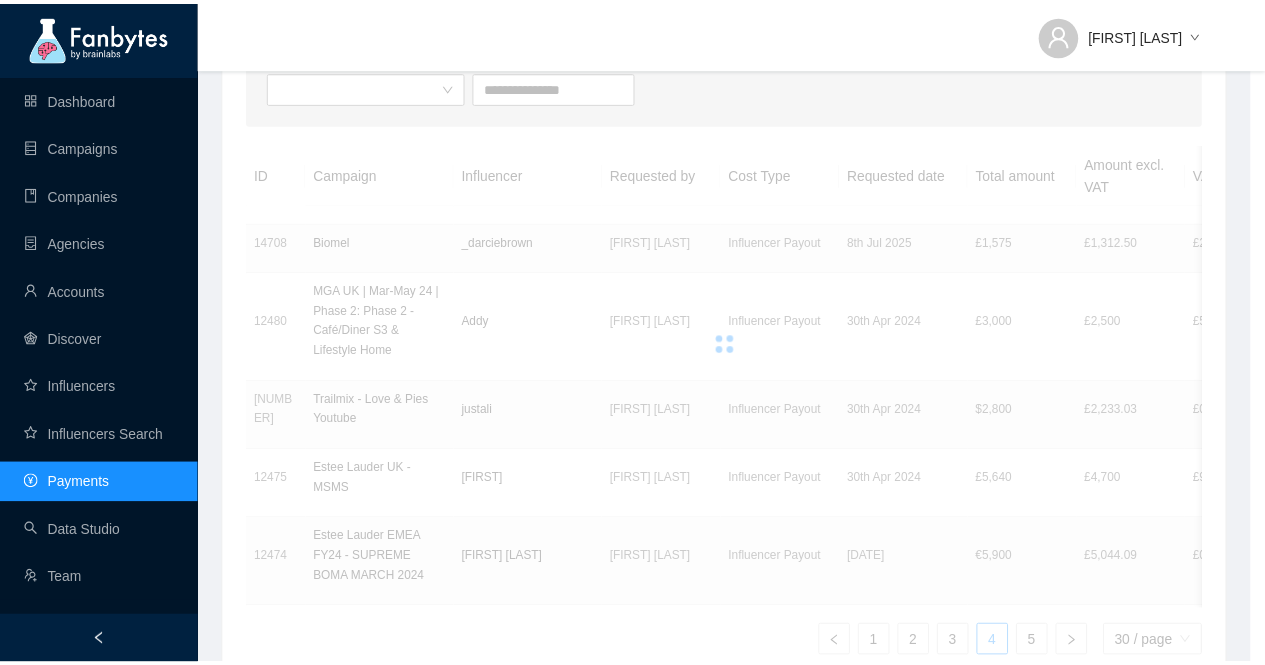 scroll, scrollTop: 0, scrollLeft: 0, axis: both 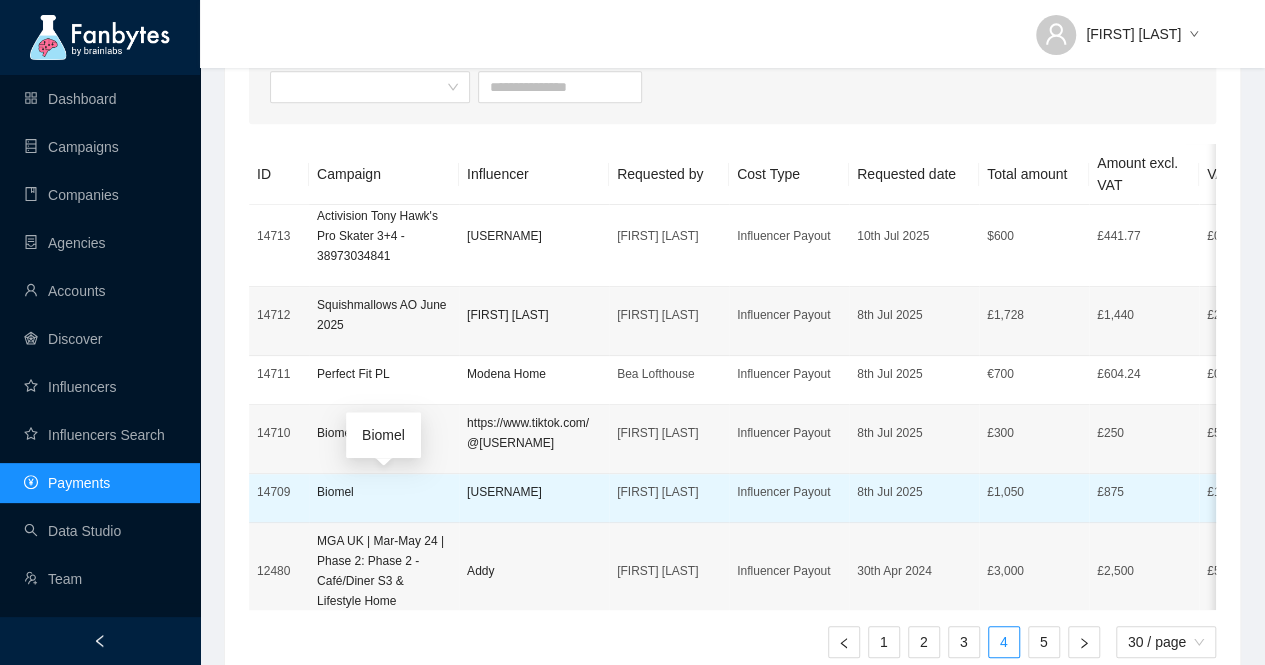 click on "Biomel" at bounding box center (384, 492) 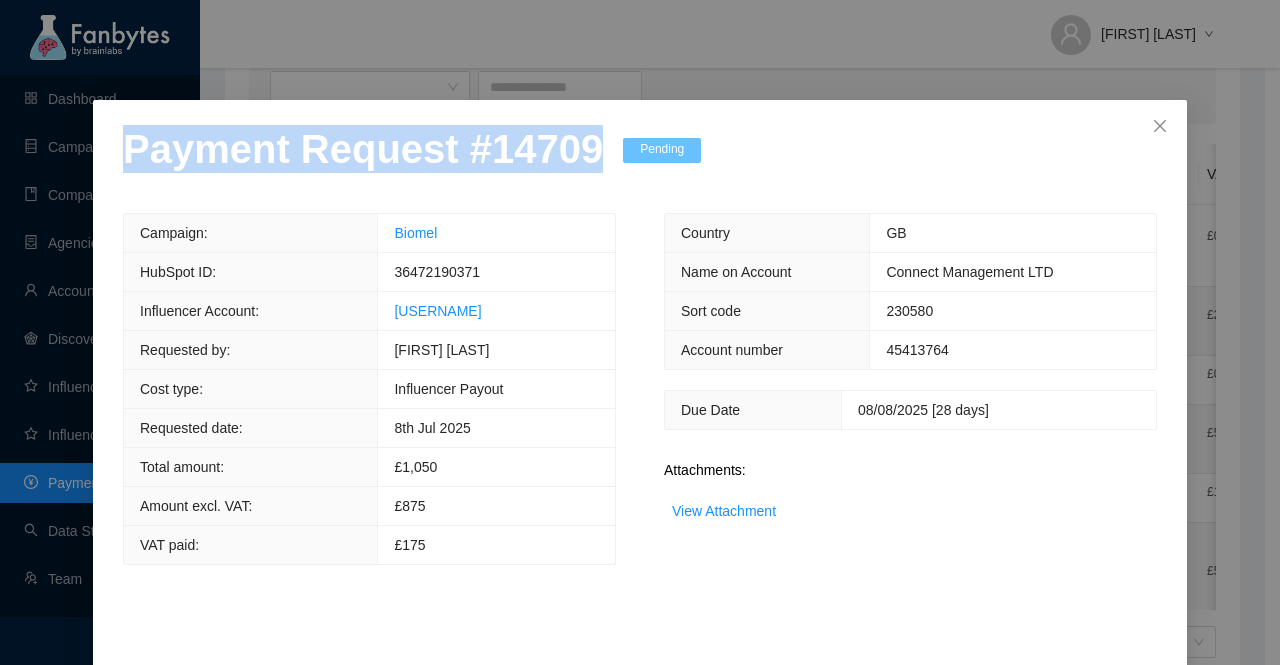 drag, startPoint x: 568, startPoint y: 157, endPoint x: 110, endPoint y: 163, distance: 458.0393 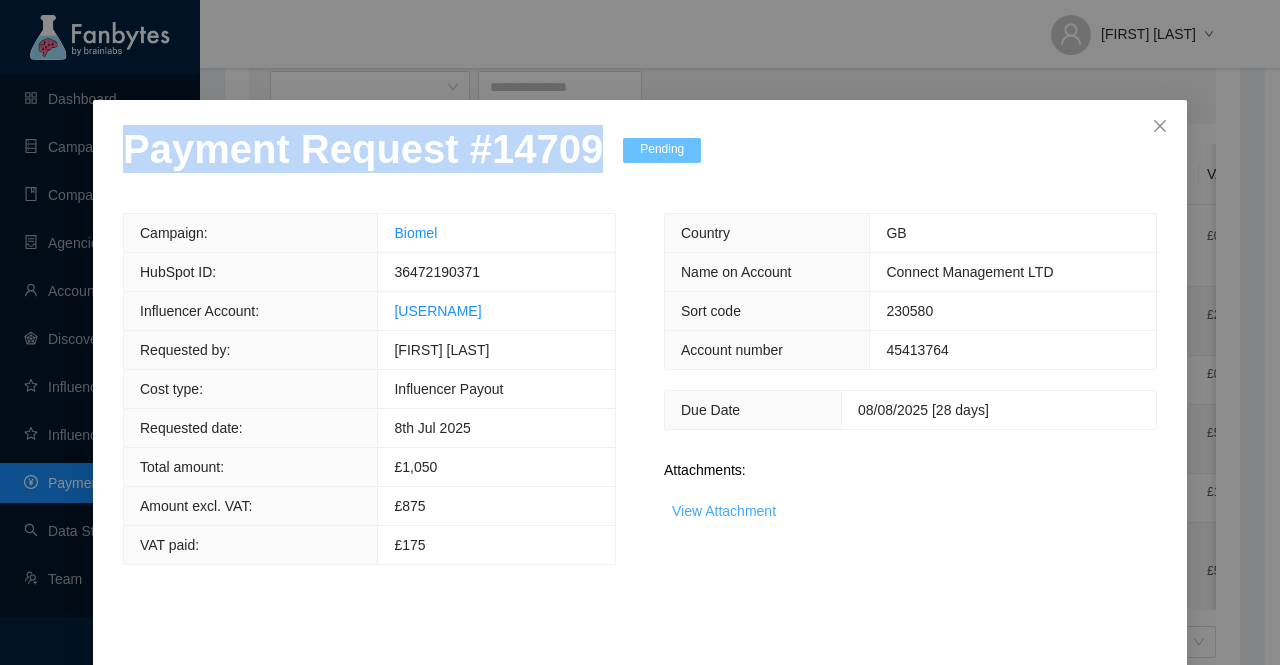 click on "View Attachment" at bounding box center [724, 511] 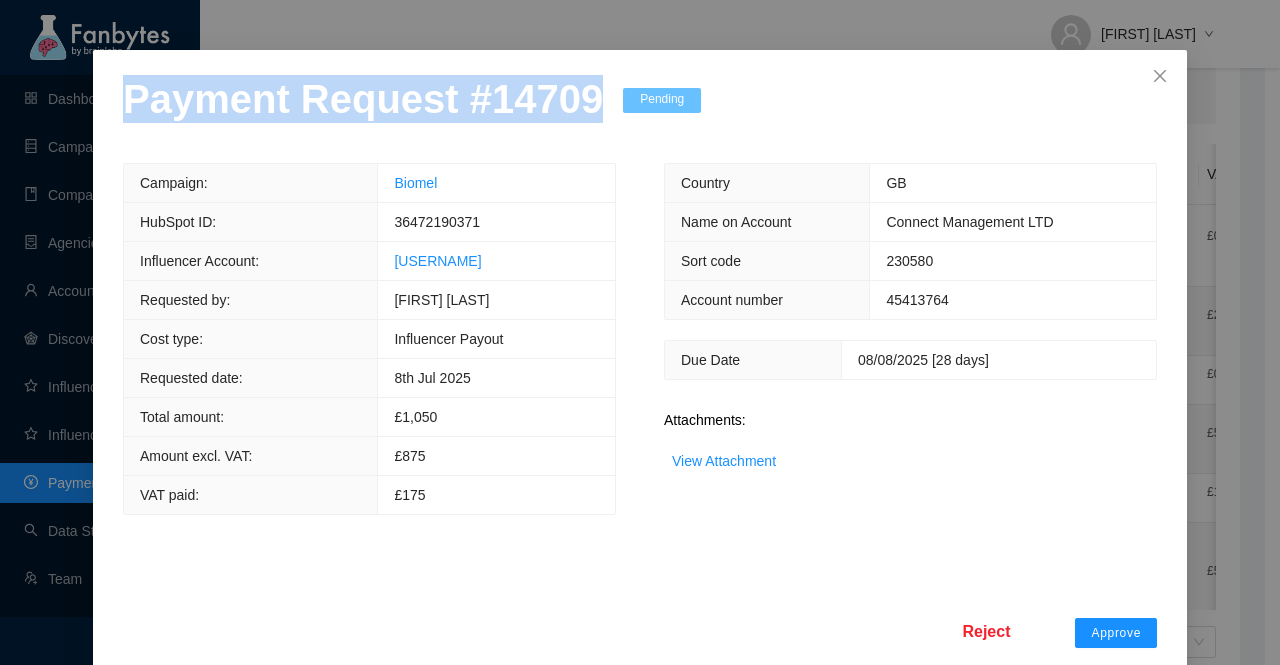 scroll, scrollTop: 78, scrollLeft: 0, axis: vertical 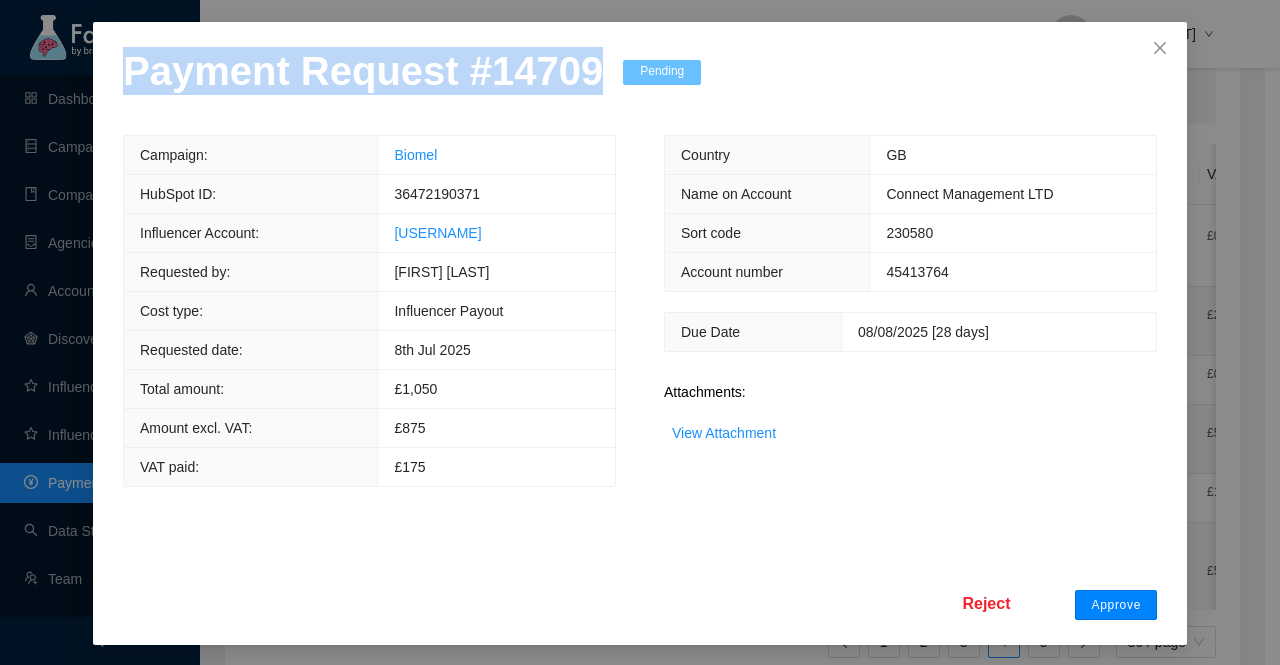 click on "Approve" at bounding box center [1116, 605] 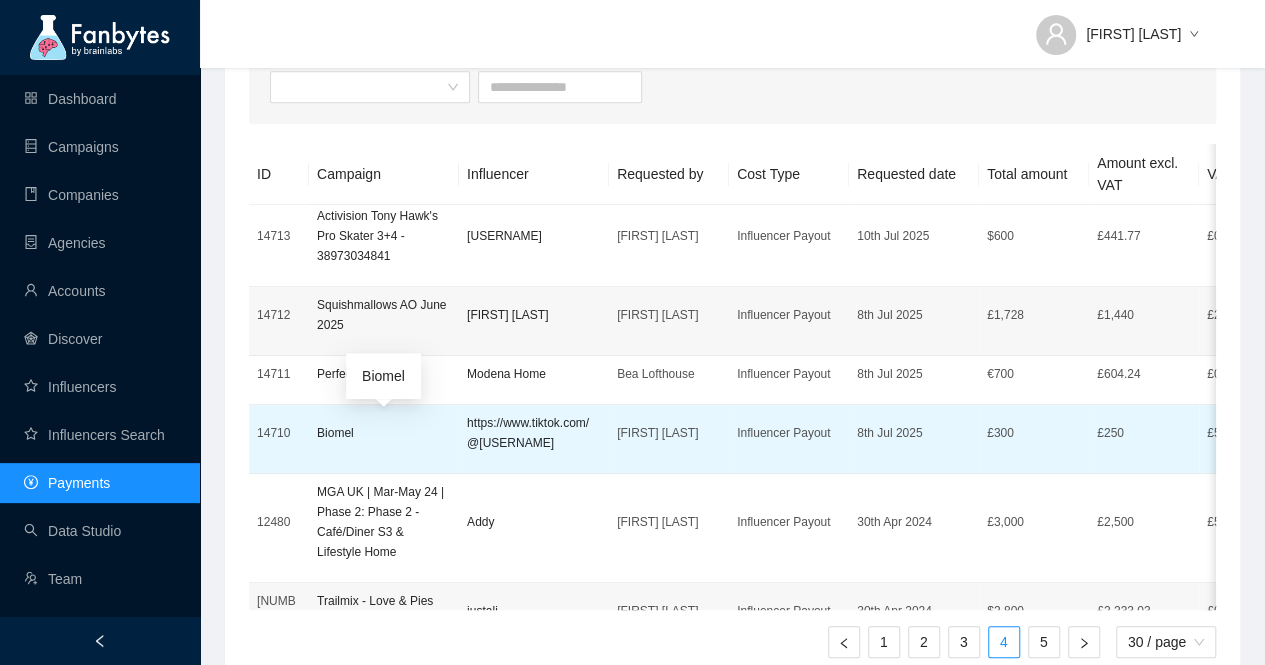 click on "Biomel" at bounding box center (384, 433) 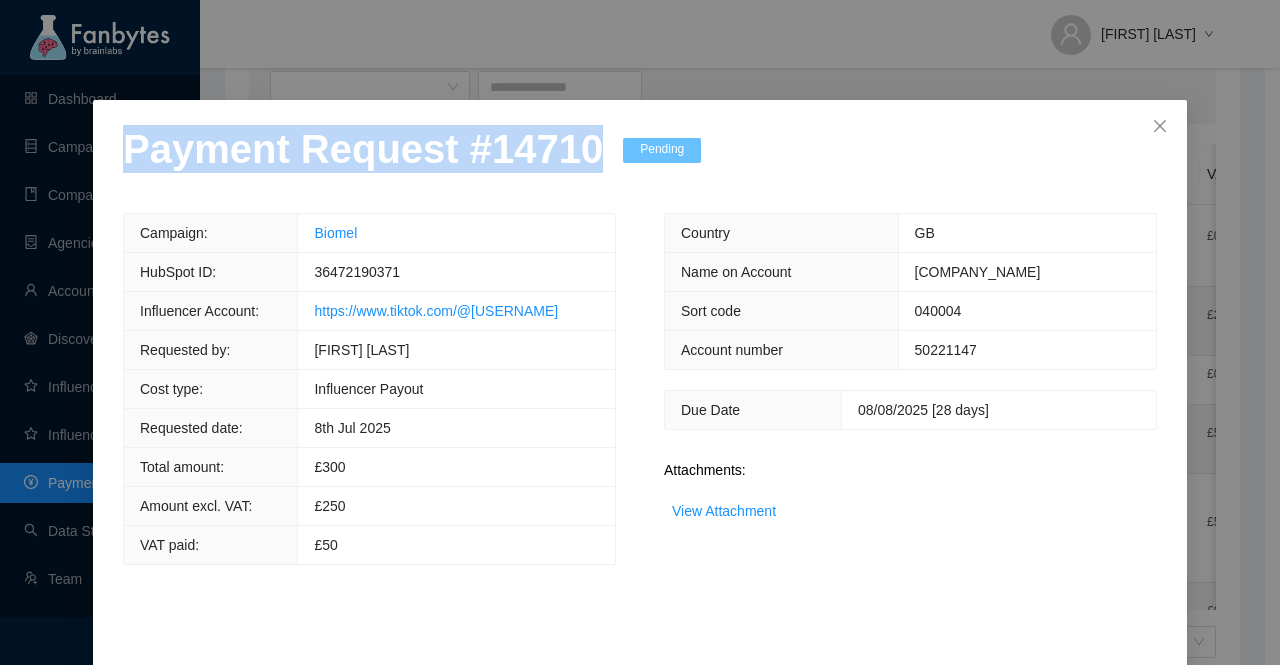 drag, startPoint x: 568, startPoint y: 159, endPoint x: 54, endPoint y: 157, distance: 514.0039 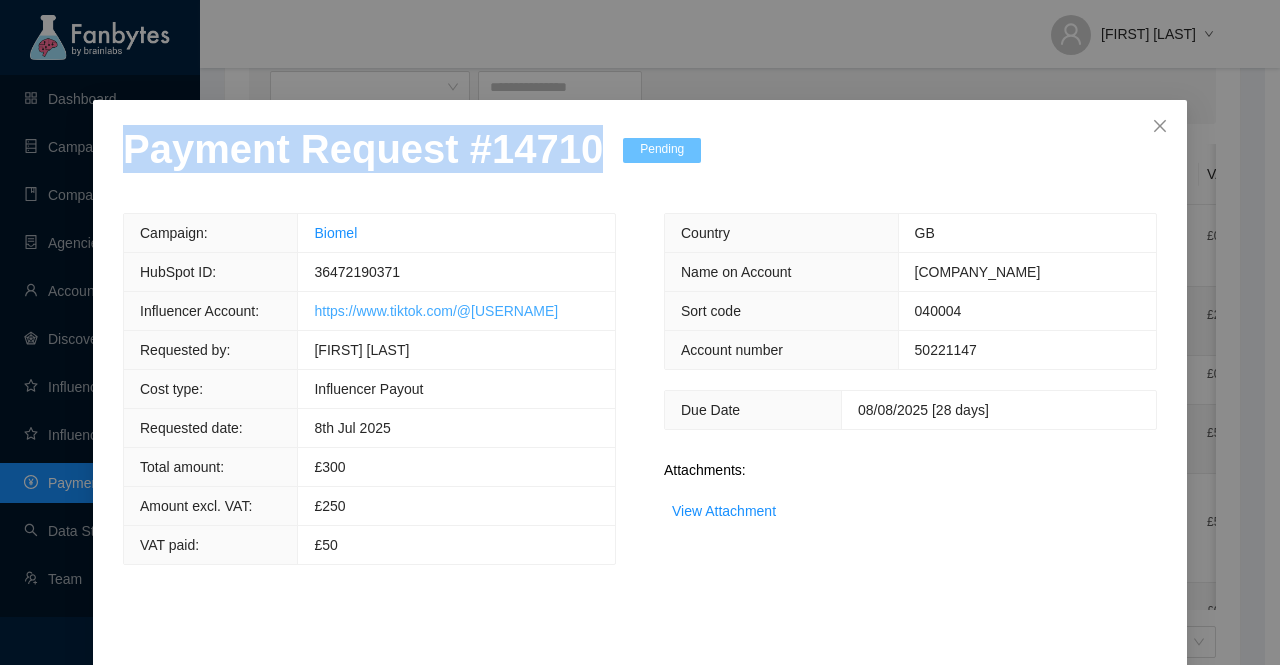 copy on "Payment Request # 14710" 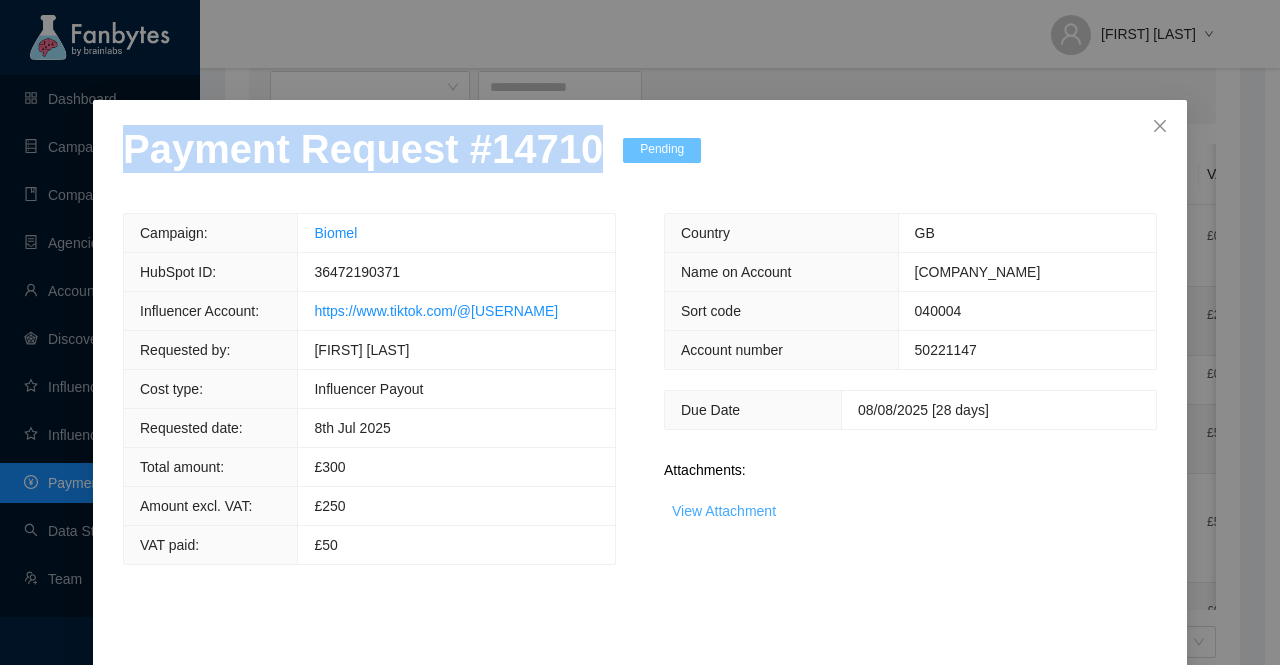click on "View Attachment" at bounding box center [724, 511] 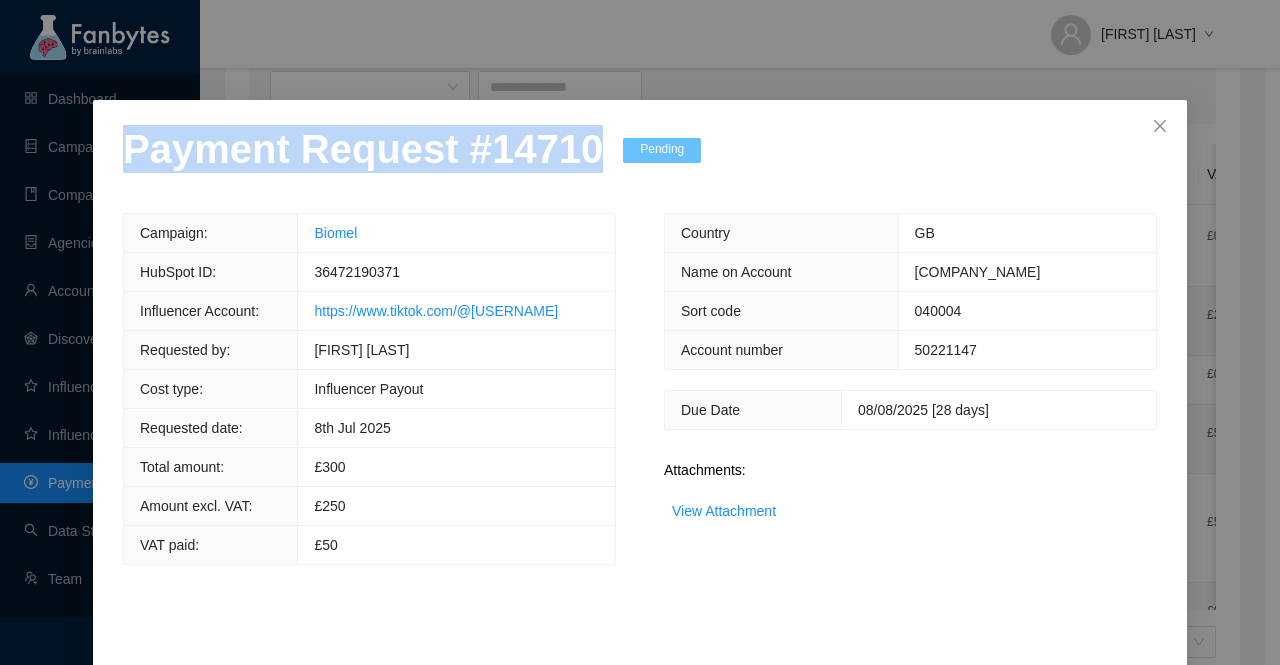 copy on "Payment Request # 14710" 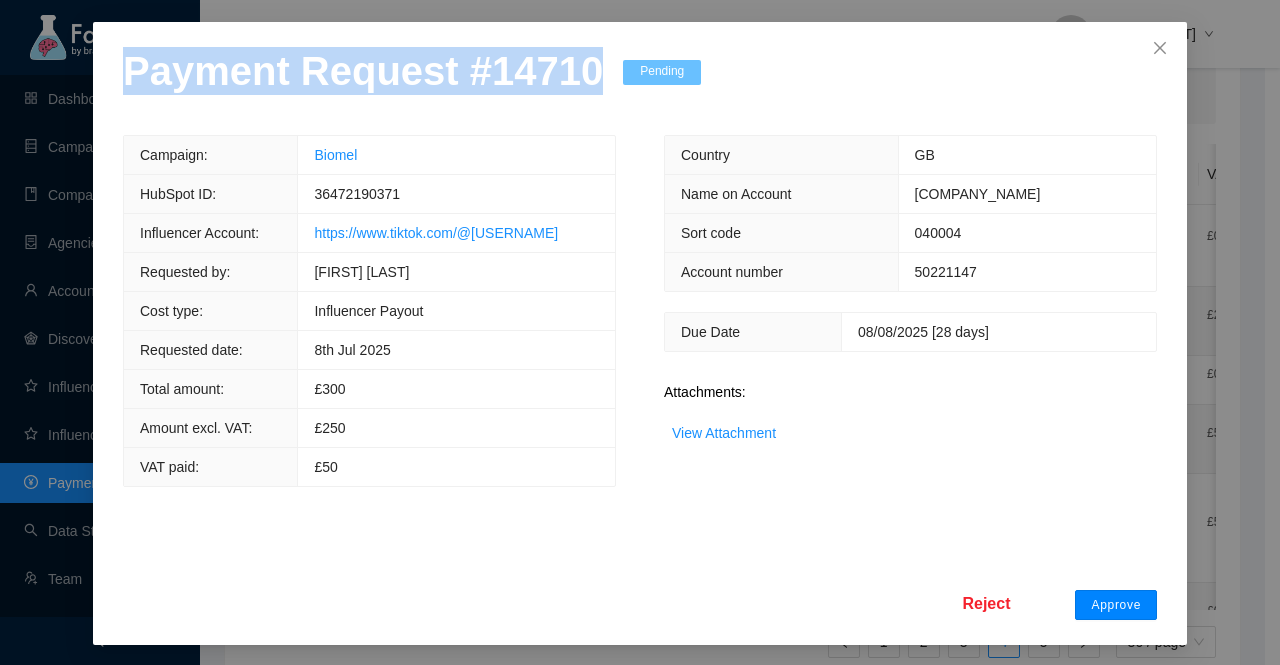 click on "Approve" at bounding box center [1116, 605] 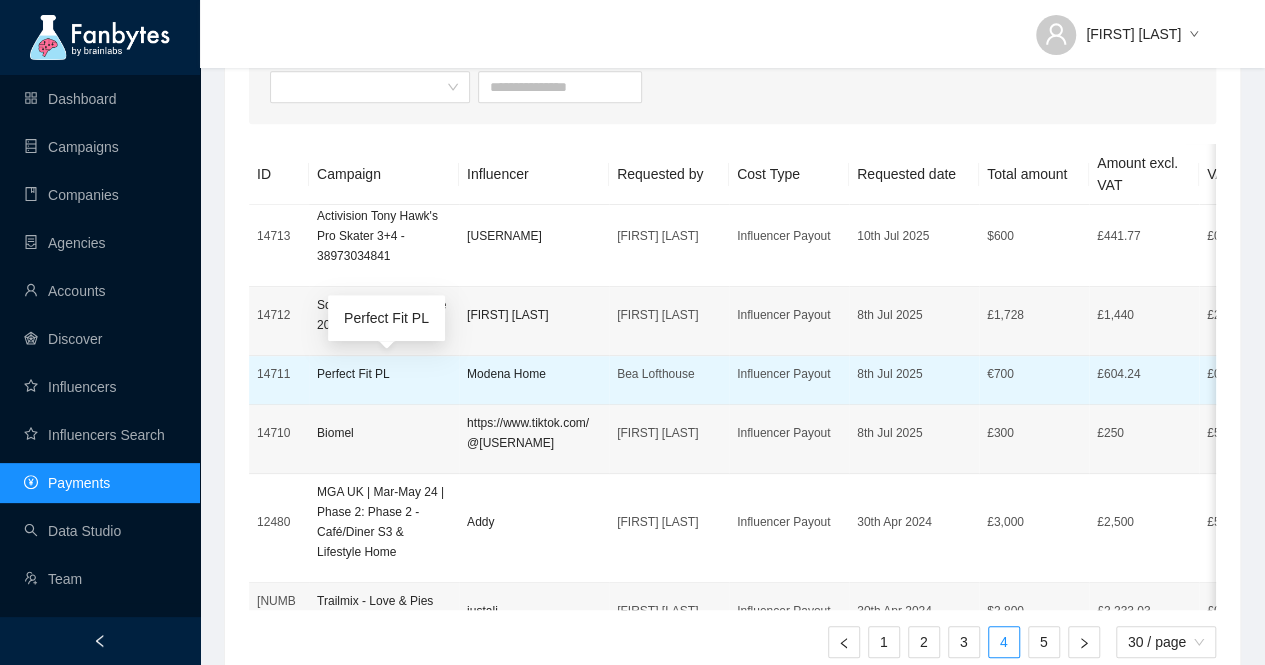 click on "Perfect Fit PL" at bounding box center (384, 374) 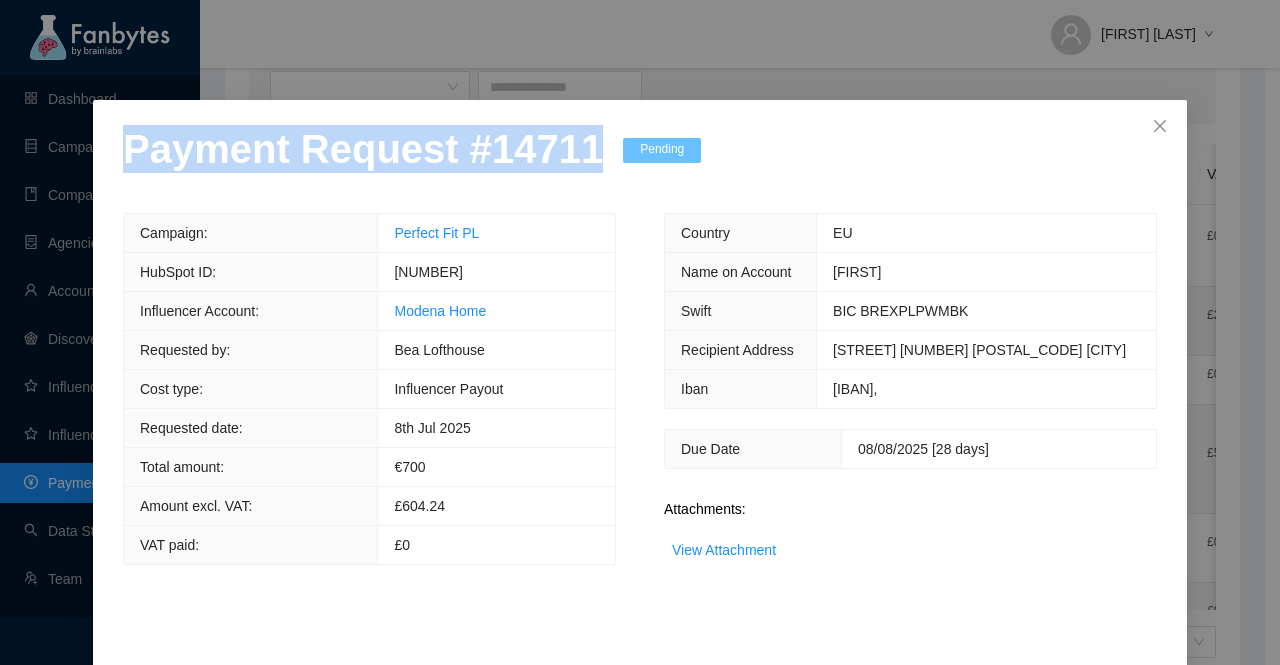 drag, startPoint x: 575, startPoint y: 150, endPoint x: 0, endPoint y: 157, distance: 575.0426 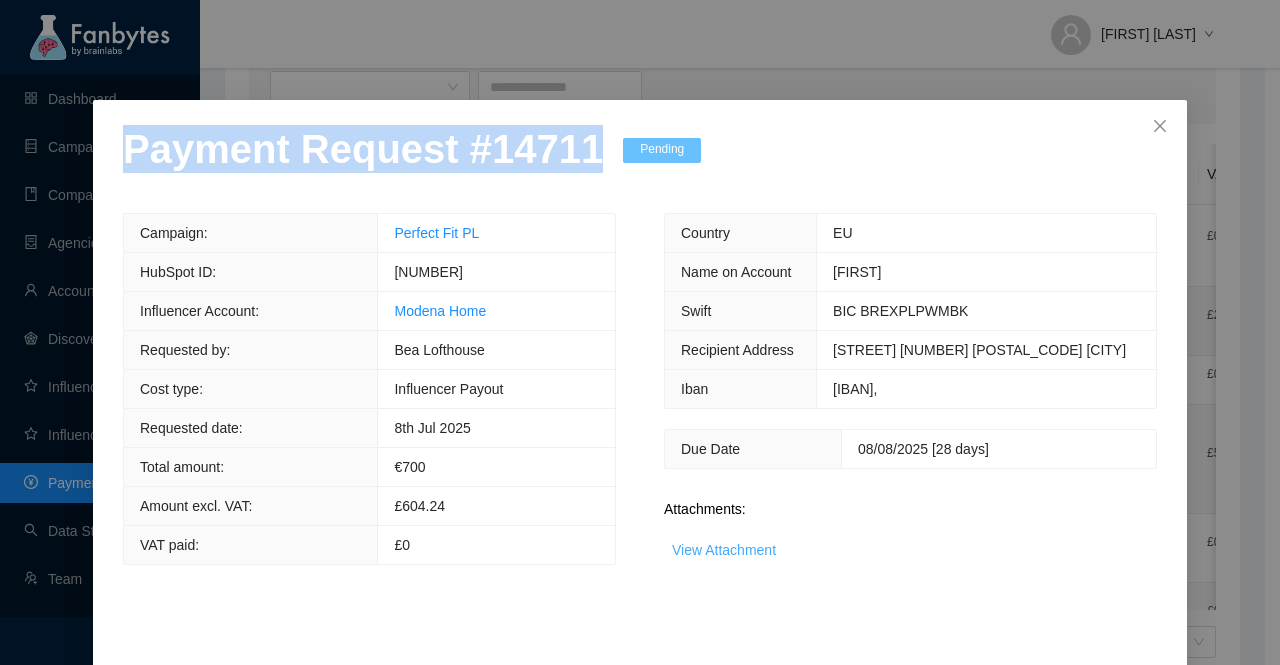 click on "View Attachment" at bounding box center [724, 550] 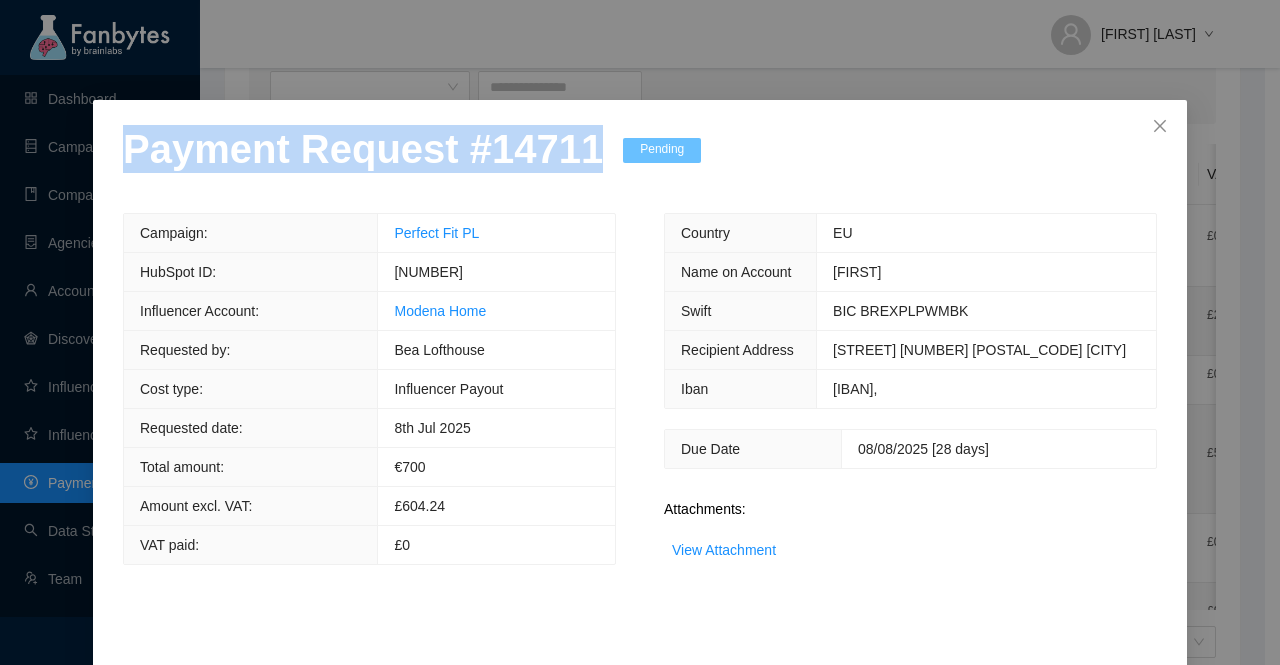 scroll, scrollTop: 78, scrollLeft: 0, axis: vertical 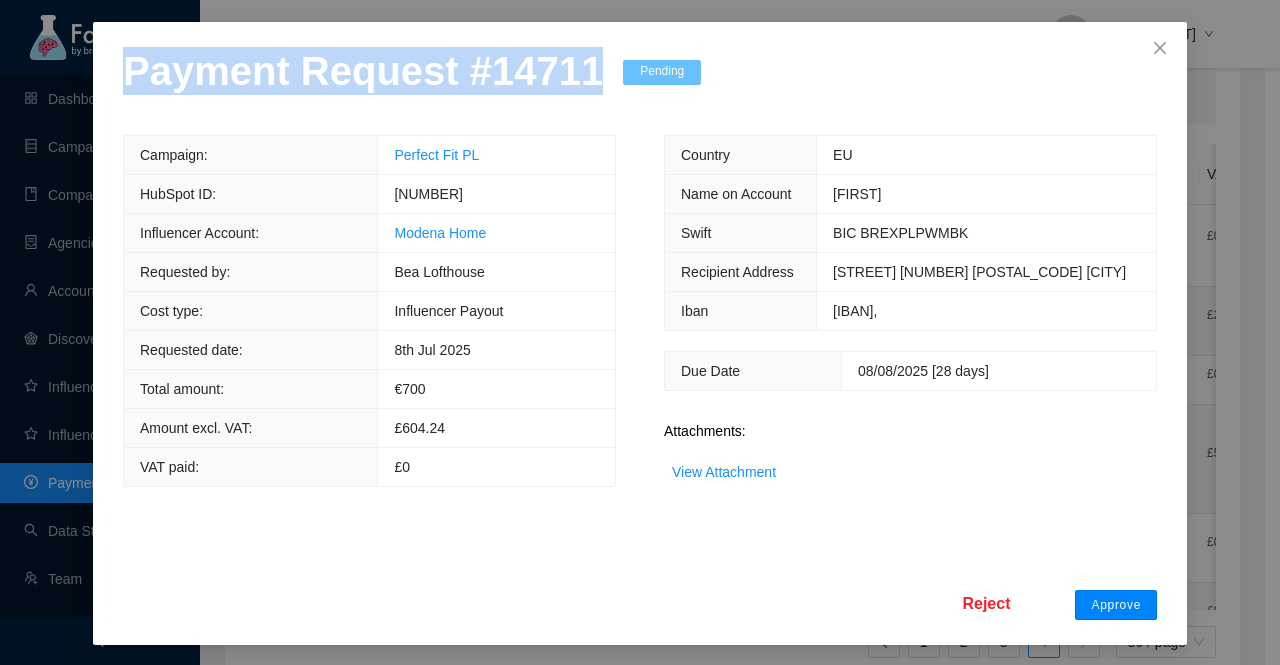 click on "Approve" at bounding box center [1116, 605] 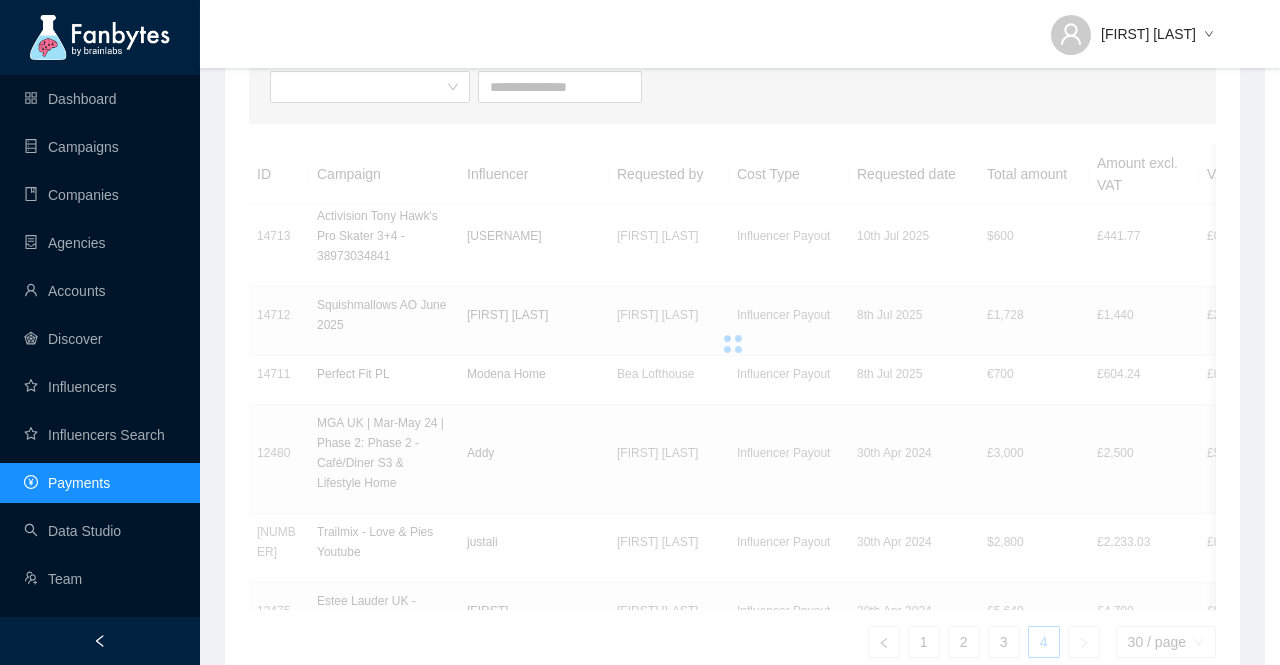scroll, scrollTop: 0, scrollLeft: 0, axis: both 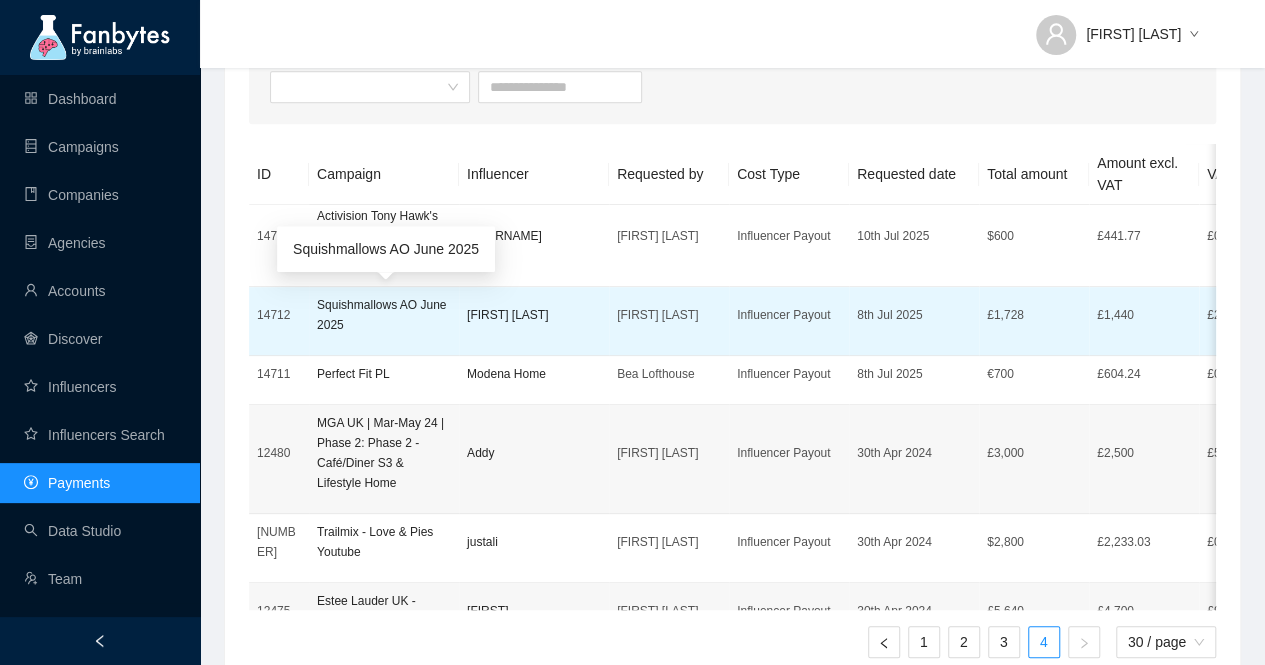 click on "Squishmallows AO June 2025" at bounding box center (384, 315) 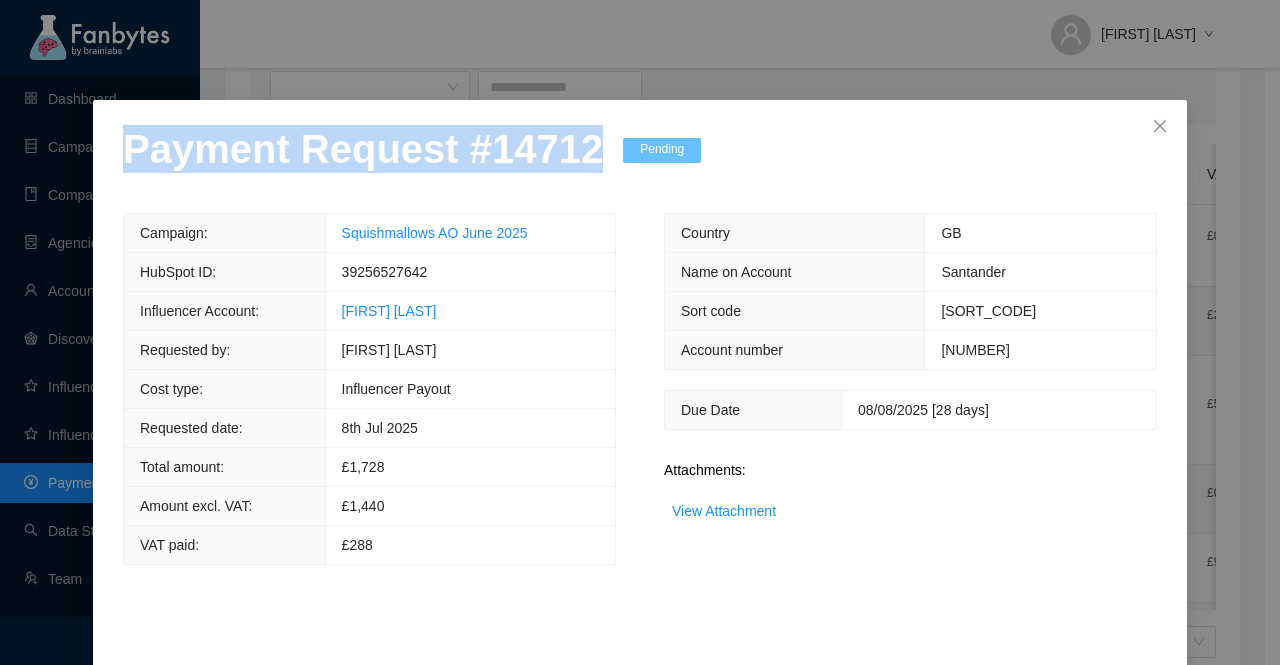drag, startPoint x: 578, startPoint y: 159, endPoint x: 0, endPoint y: 154, distance: 578.0216 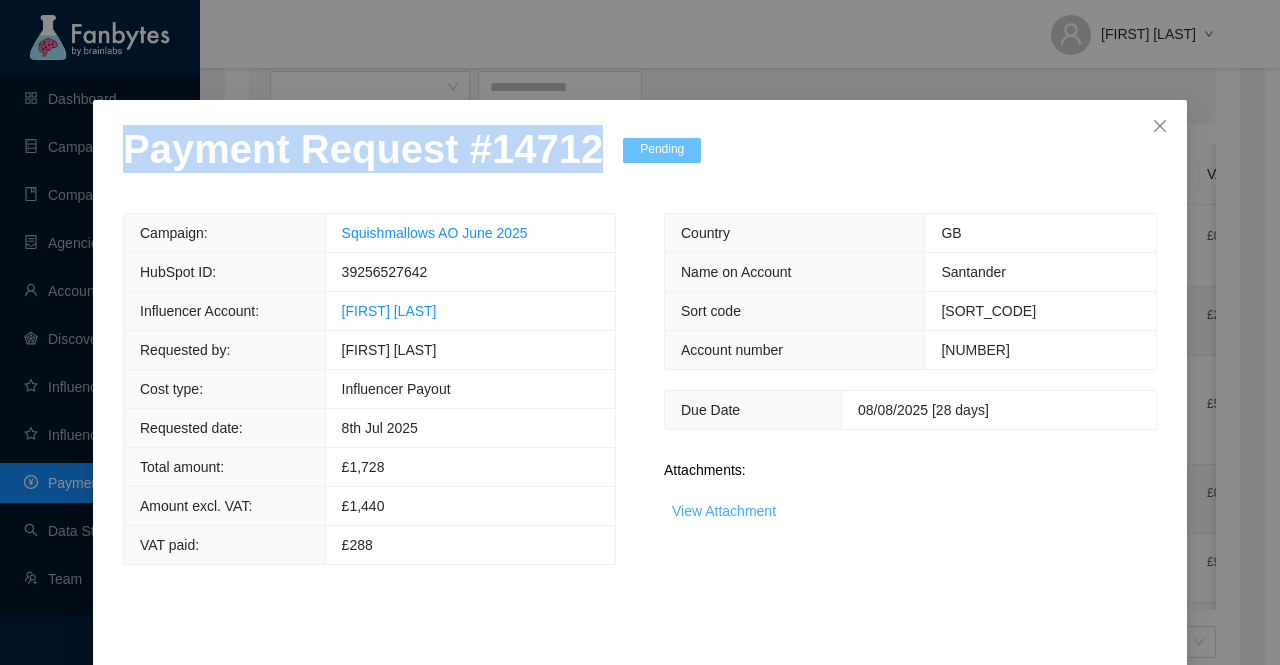 click on "View Attachment" at bounding box center [724, 511] 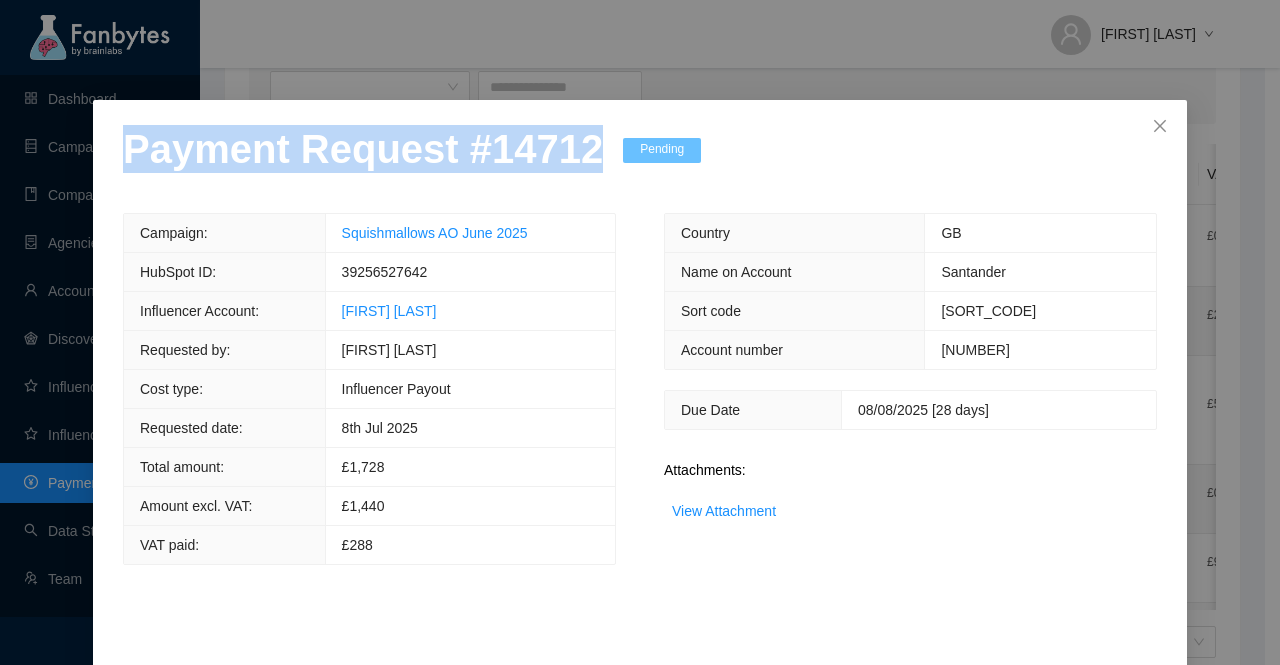 scroll, scrollTop: 78, scrollLeft: 0, axis: vertical 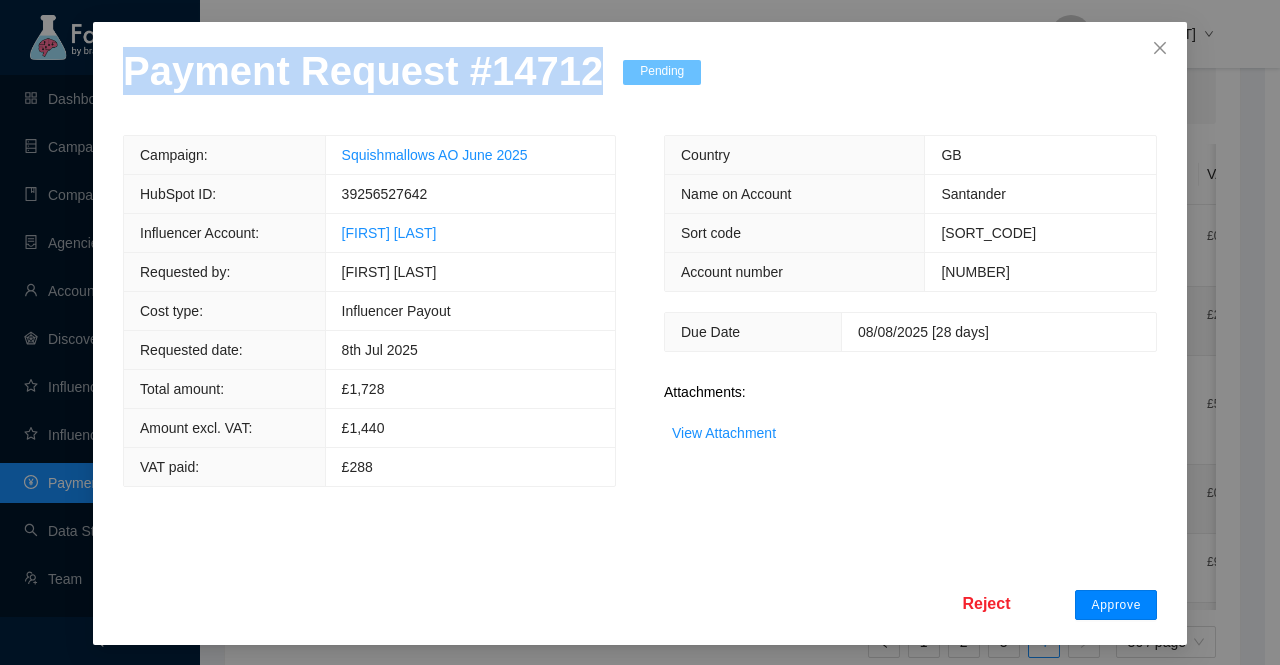 click on "Approve" at bounding box center (1116, 605) 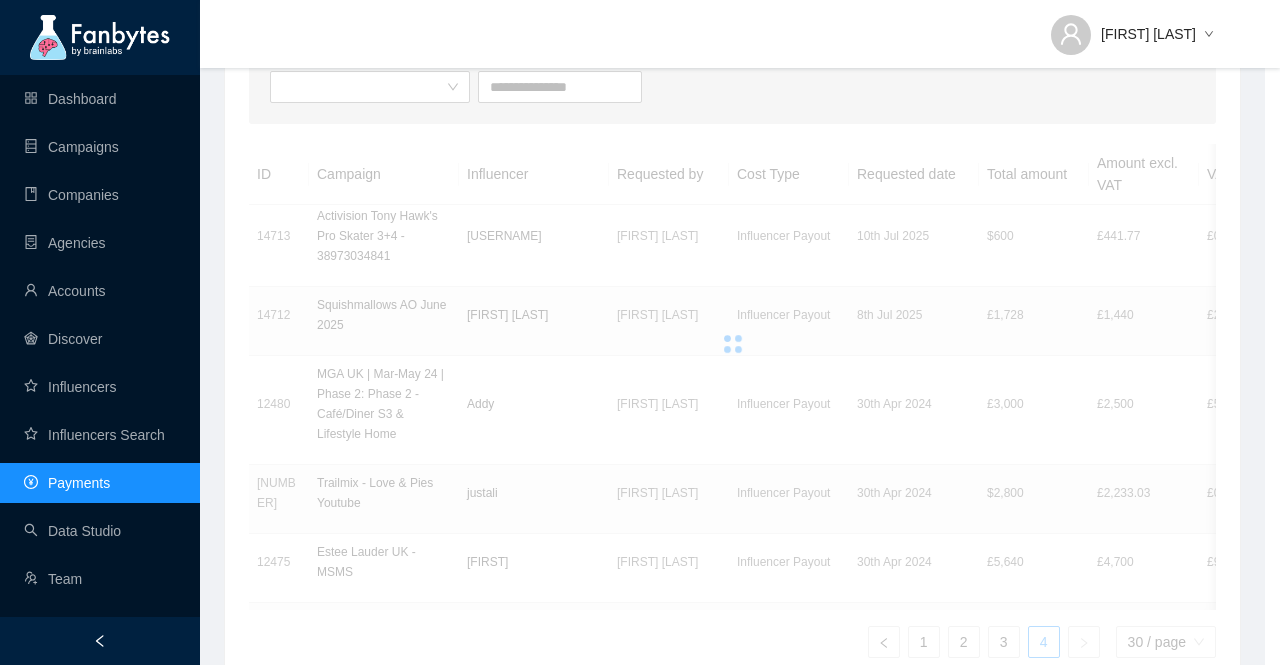 scroll, scrollTop: 0, scrollLeft: 0, axis: both 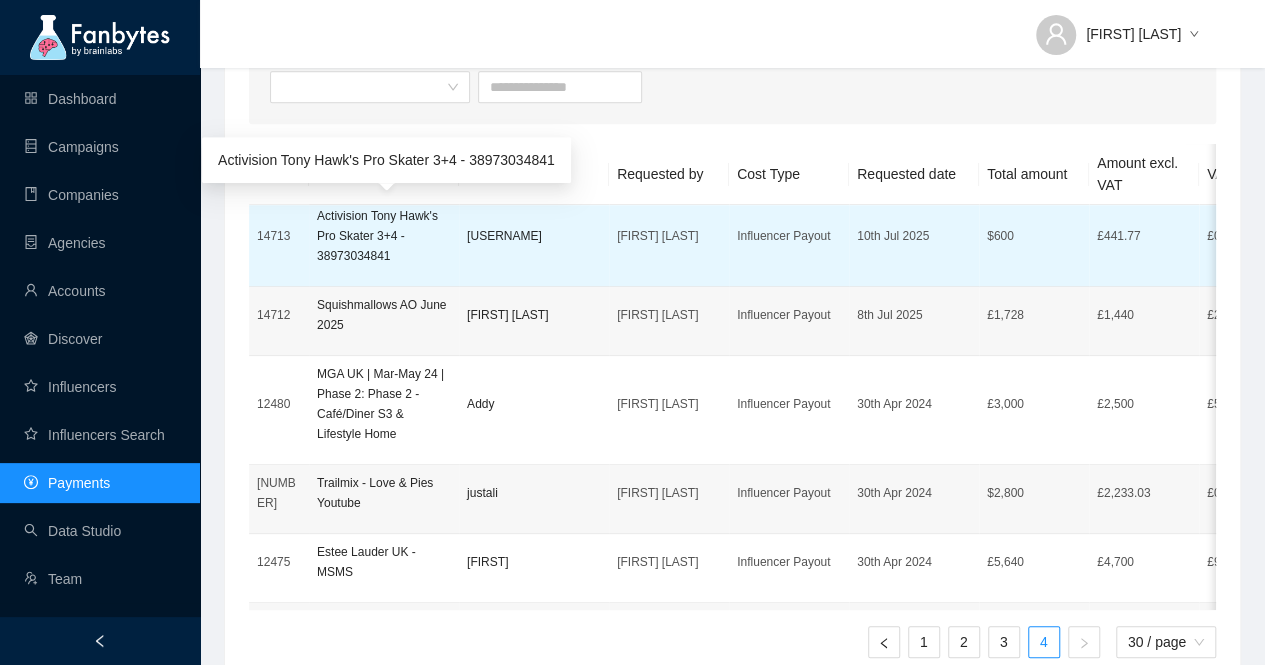 click on "Activision Tony Hawk's Pro Skater 3+4 - 38973034841" at bounding box center (384, 236) 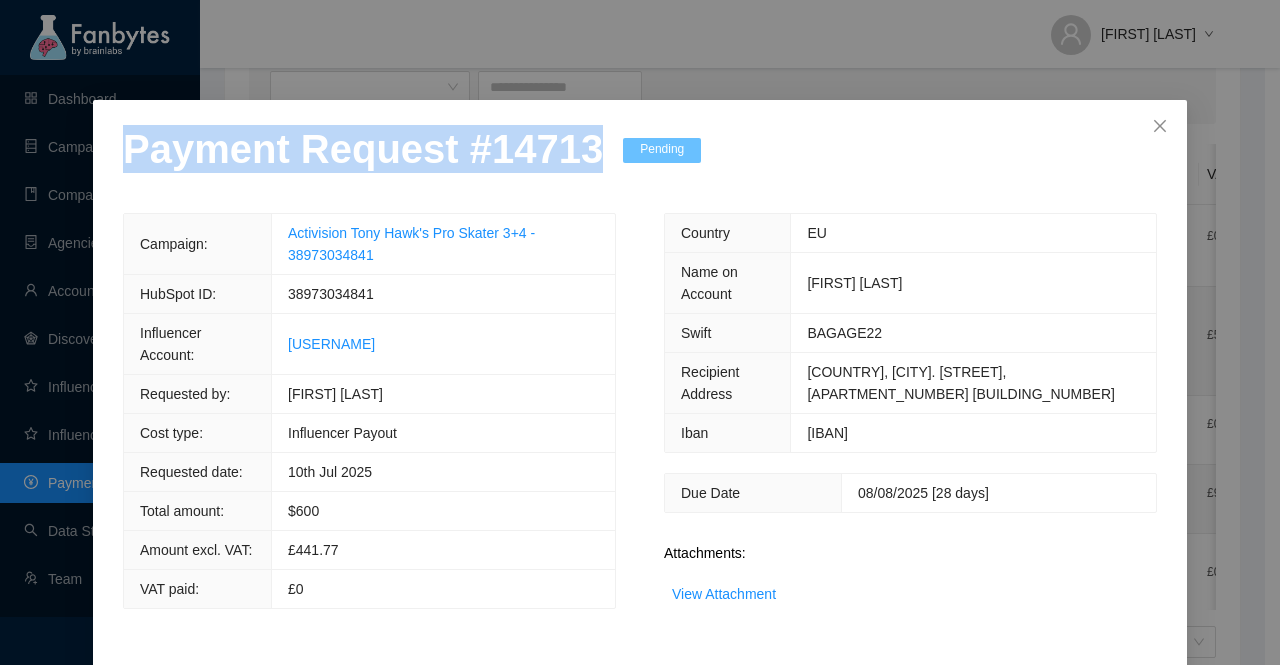 drag, startPoint x: 576, startPoint y: 147, endPoint x: 65, endPoint y: 147, distance: 511 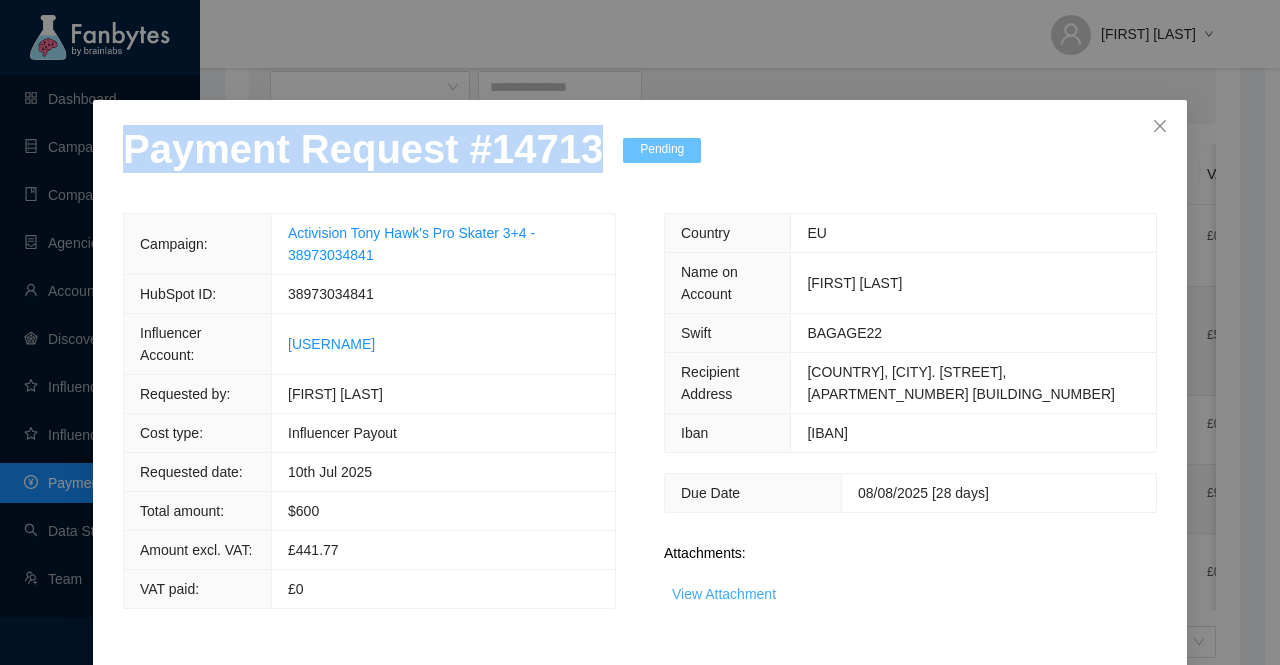 click on "View Attachment" at bounding box center (724, 594) 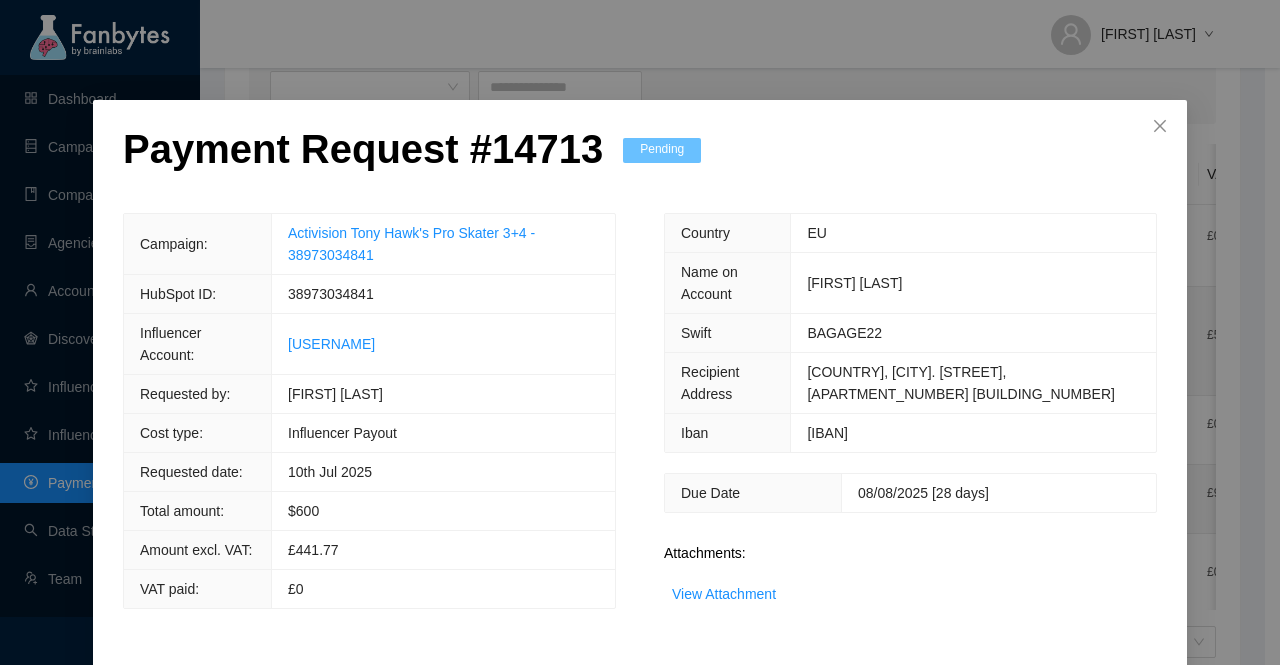 click on "Country EU Name on Account [FIRST] [LAST] Swift [SWIFT_CODE] Recipient Address [COUNTRY], [CITY]. [STREET], [BUILDING_NUMBER] bina [IBAN] Due Date [DATE]  [28 days] Attachments: View Attachment" at bounding box center [910, 411] 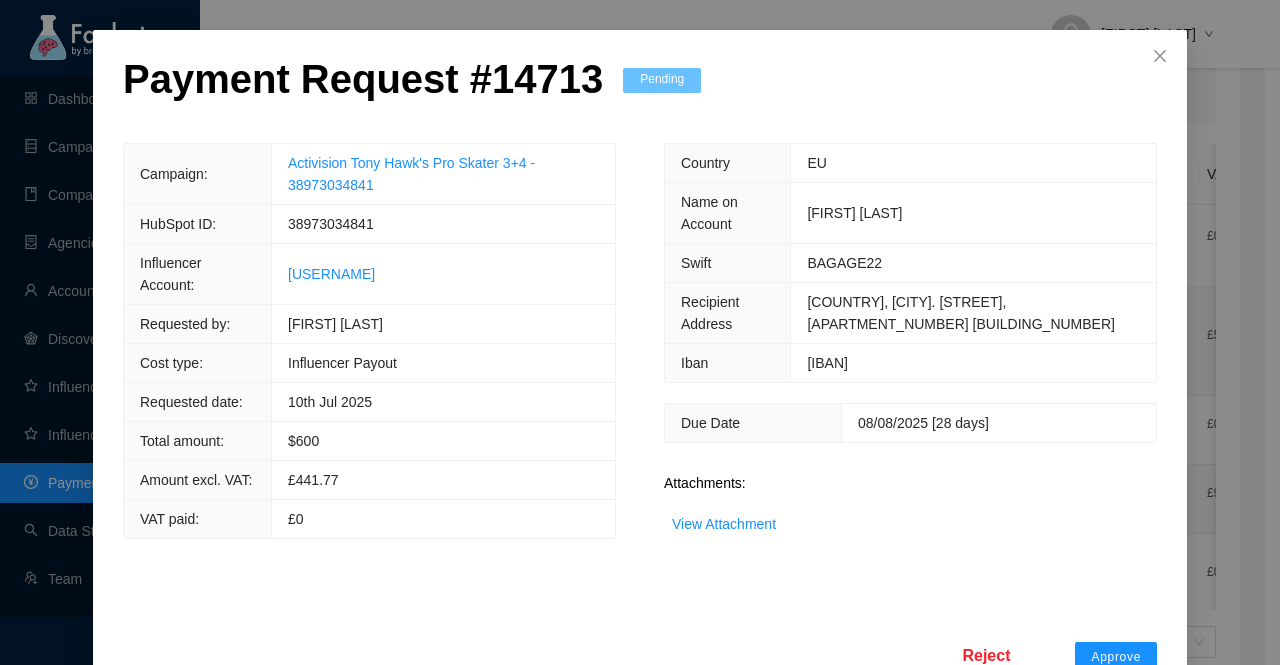 scroll, scrollTop: 122, scrollLeft: 0, axis: vertical 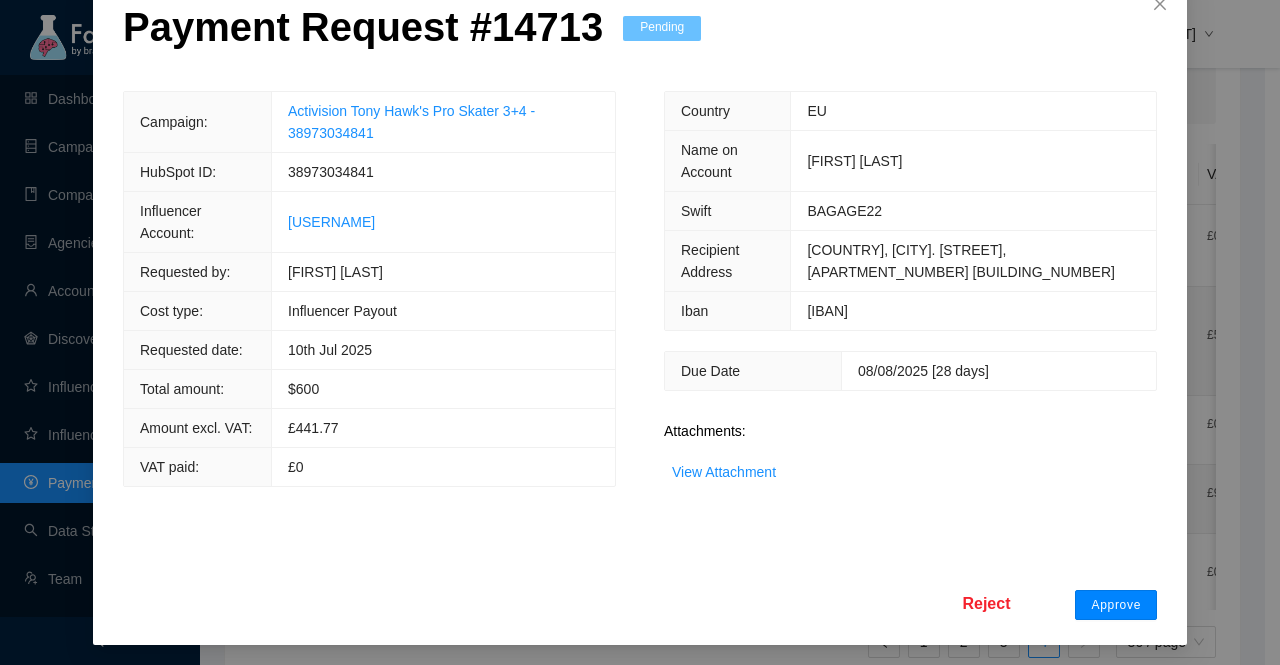 click on "Approve" at bounding box center (1116, 605) 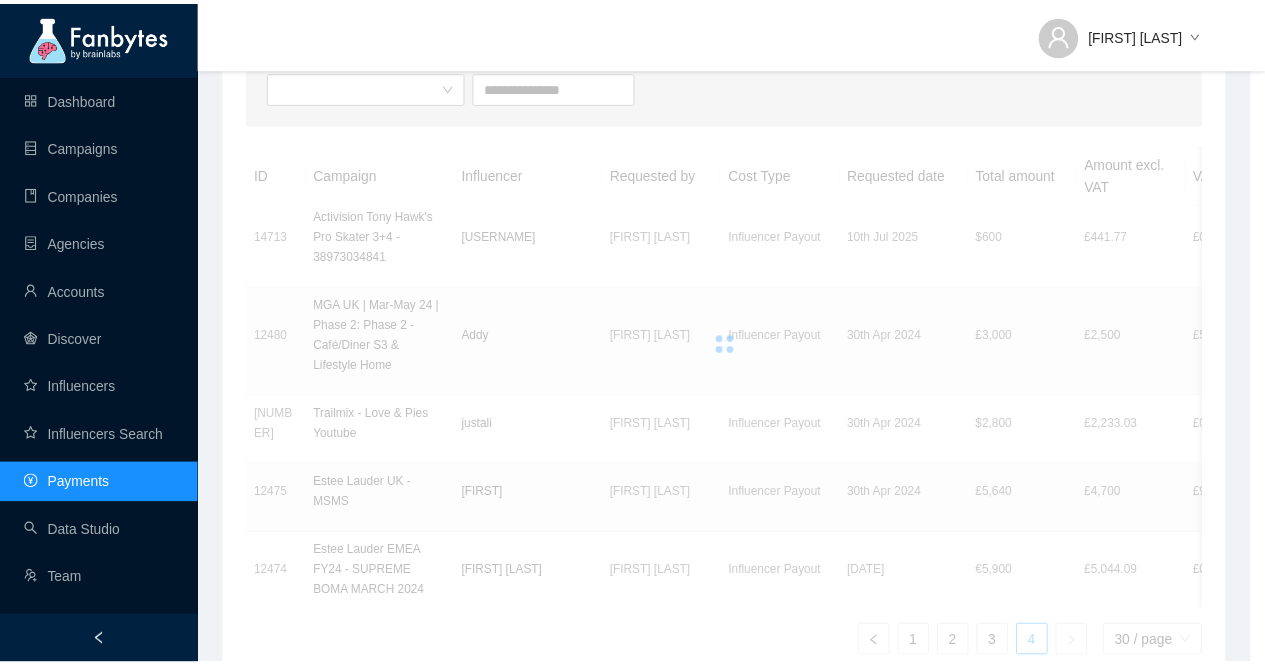 scroll, scrollTop: 22, scrollLeft: 0, axis: vertical 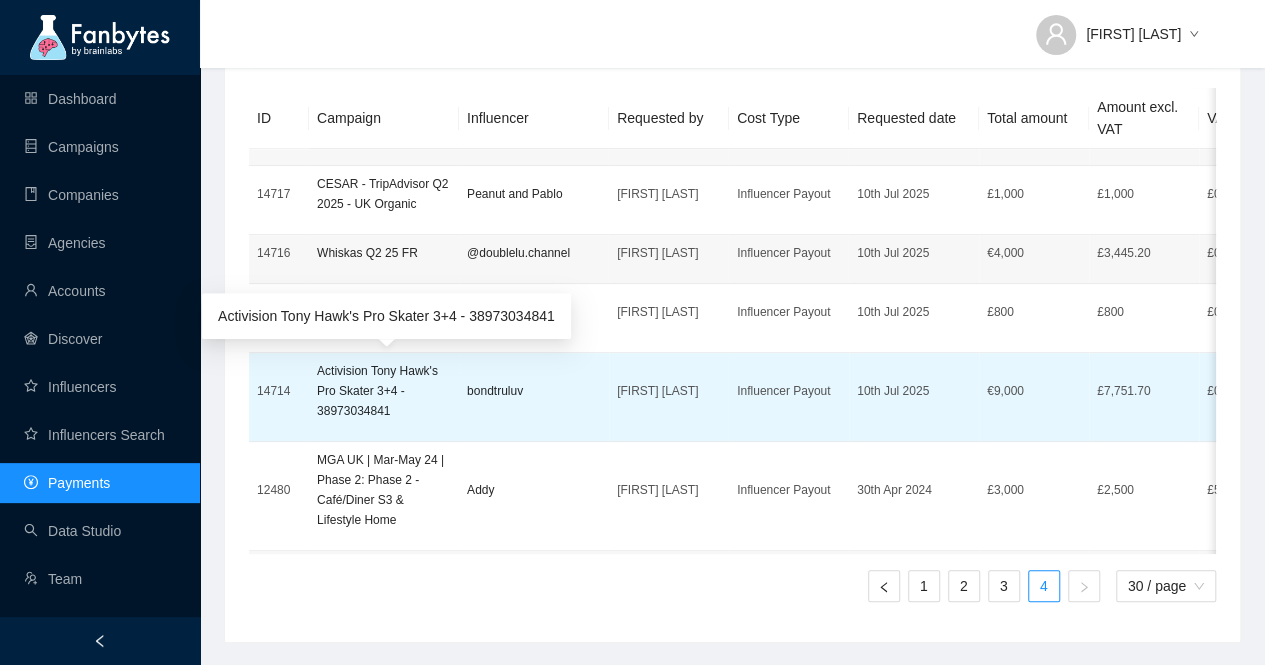 click on "Activision Tony Hawk's Pro Skater 3+4 - 38973034841" at bounding box center (384, 391) 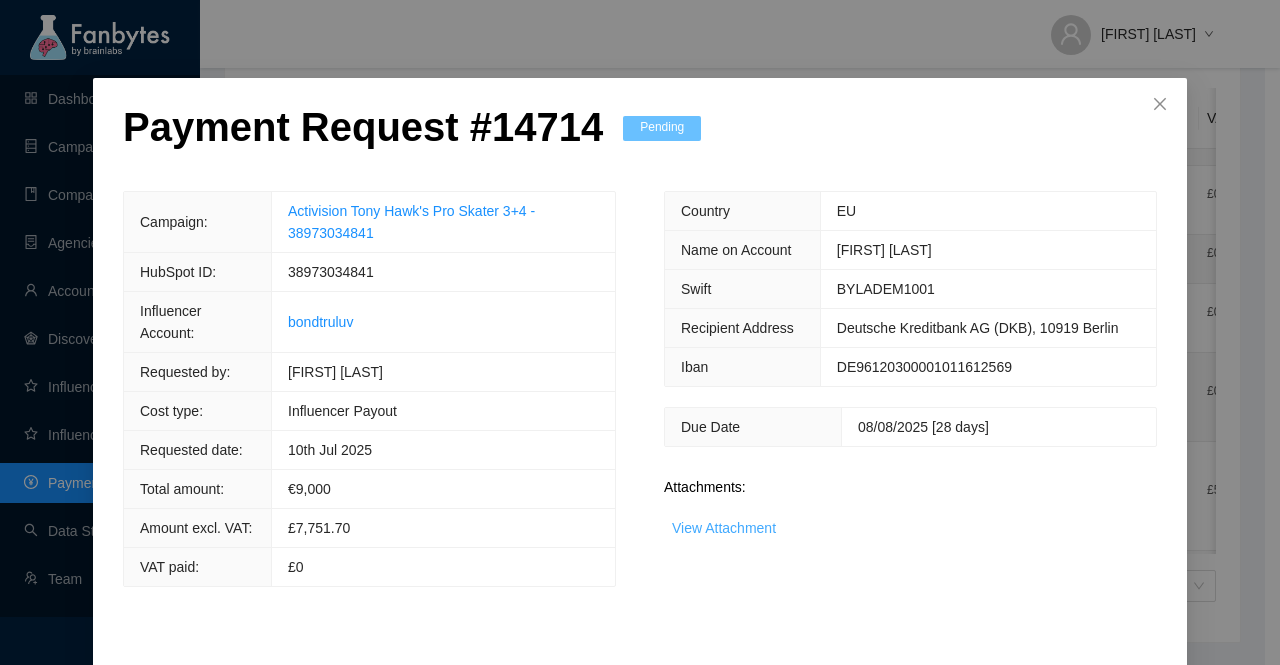 click on "View Attachment" at bounding box center [724, 528] 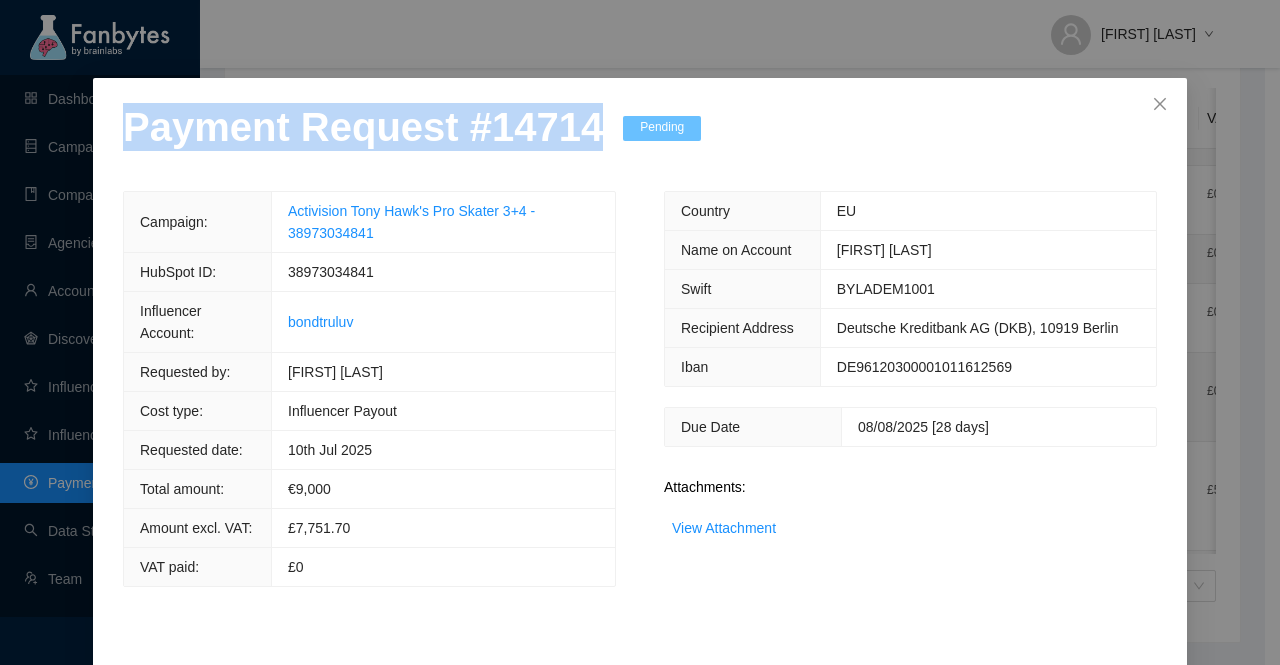 drag, startPoint x: 576, startPoint y: 157, endPoint x: 22, endPoint y: 151, distance: 554.0325 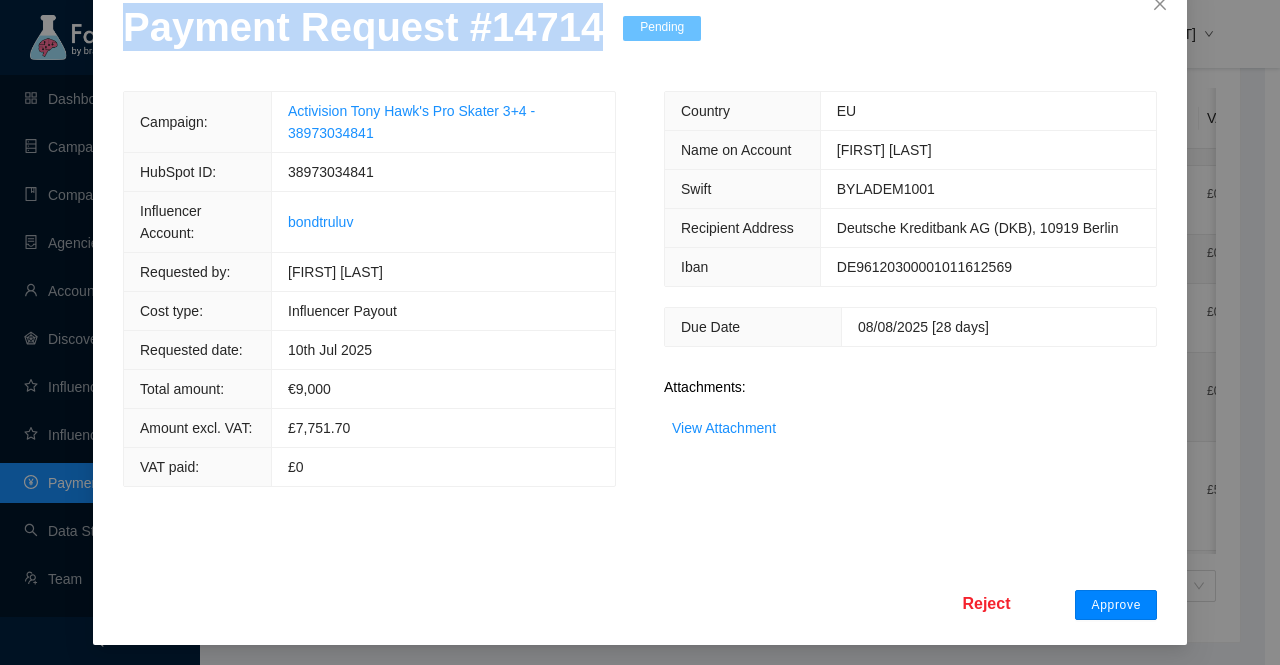 click on "Approve" at bounding box center (1116, 605) 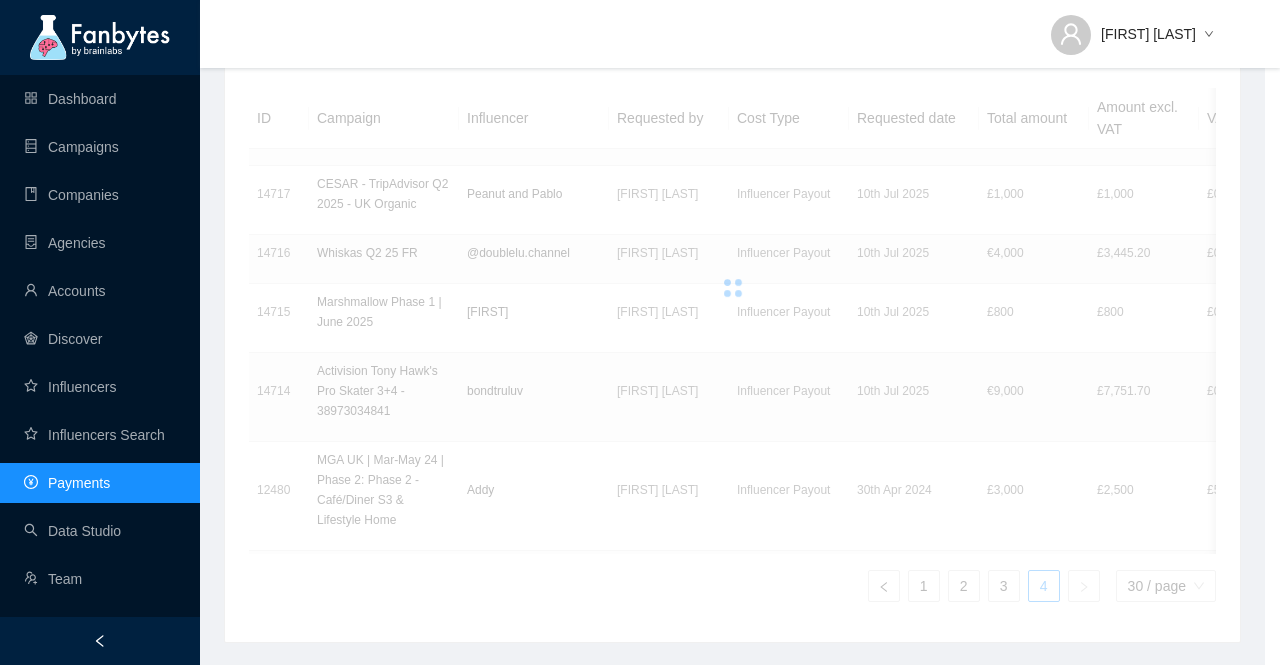 scroll, scrollTop: 22, scrollLeft: 0, axis: vertical 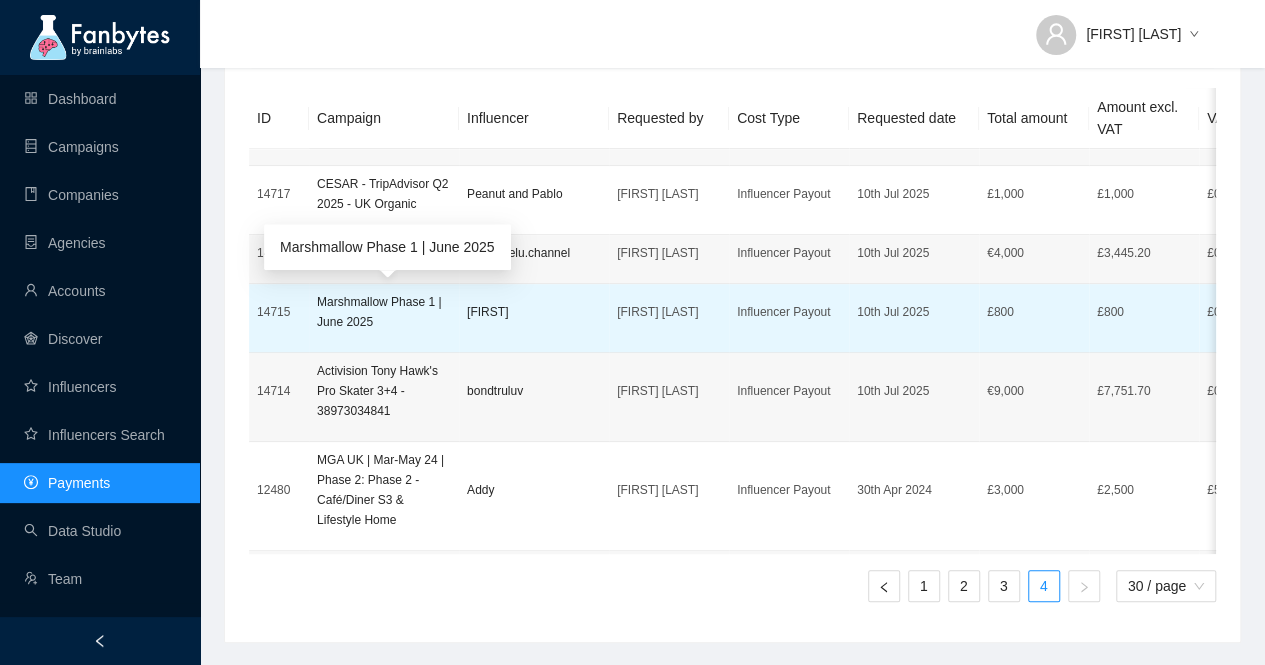 click on "Marshmallow Phase 1 | June 2025" at bounding box center [384, 312] 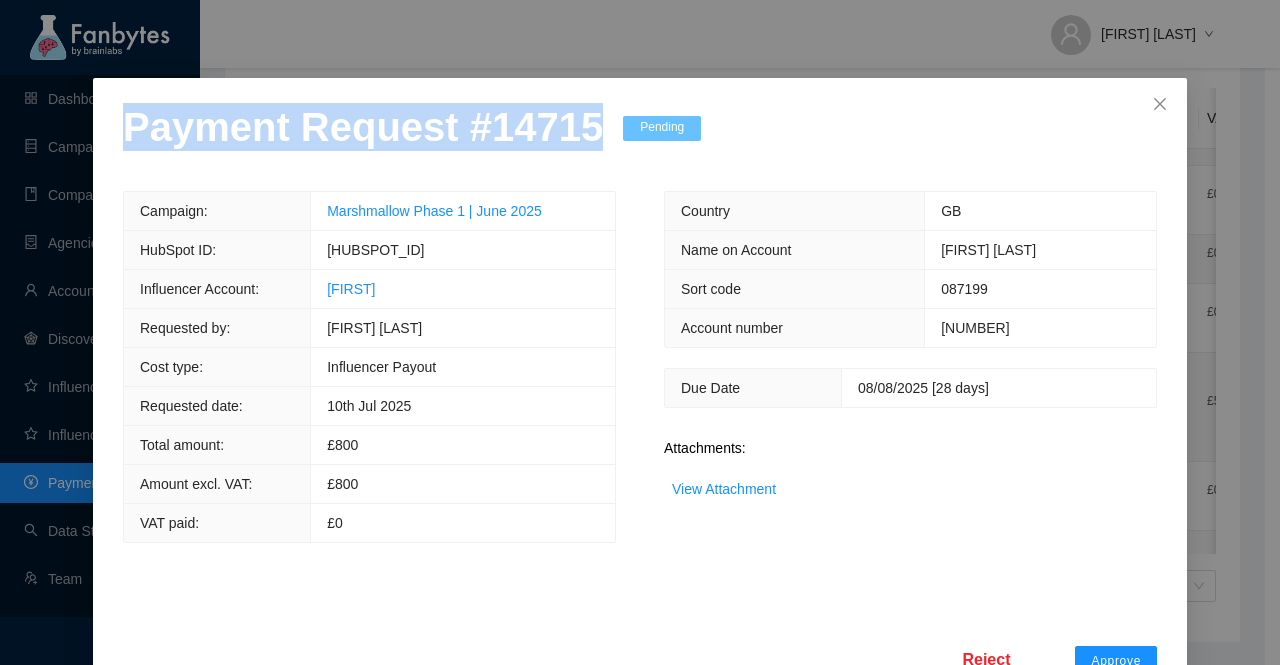 drag, startPoint x: 574, startPoint y: 147, endPoint x: 106, endPoint y: 154, distance: 468.05234 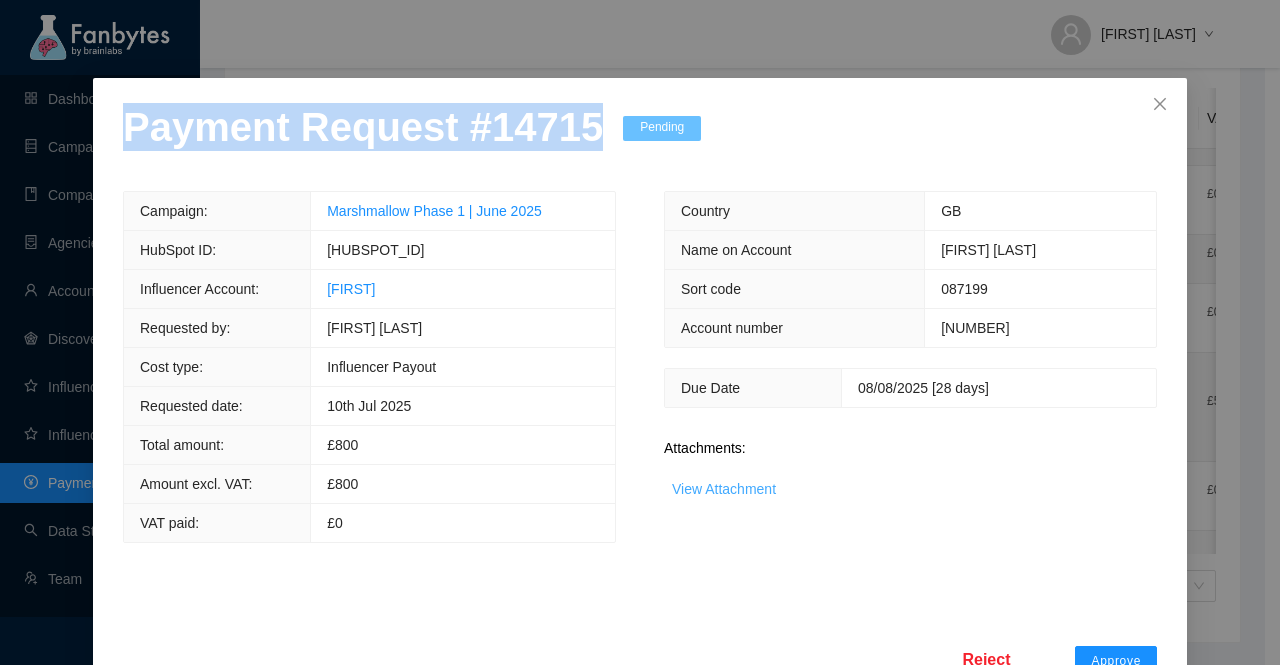 click on "View Attachment" at bounding box center [724, 489] 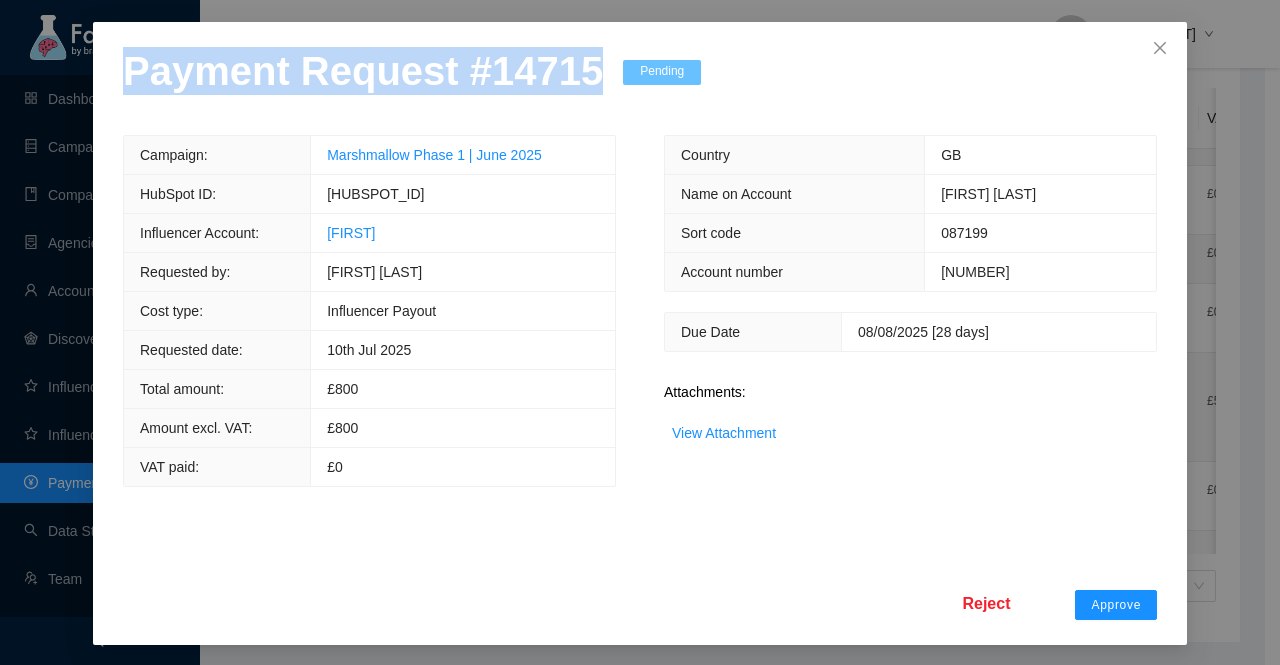 scroll, scrollTop: 78, scrollLeft: 0, axis: vertical 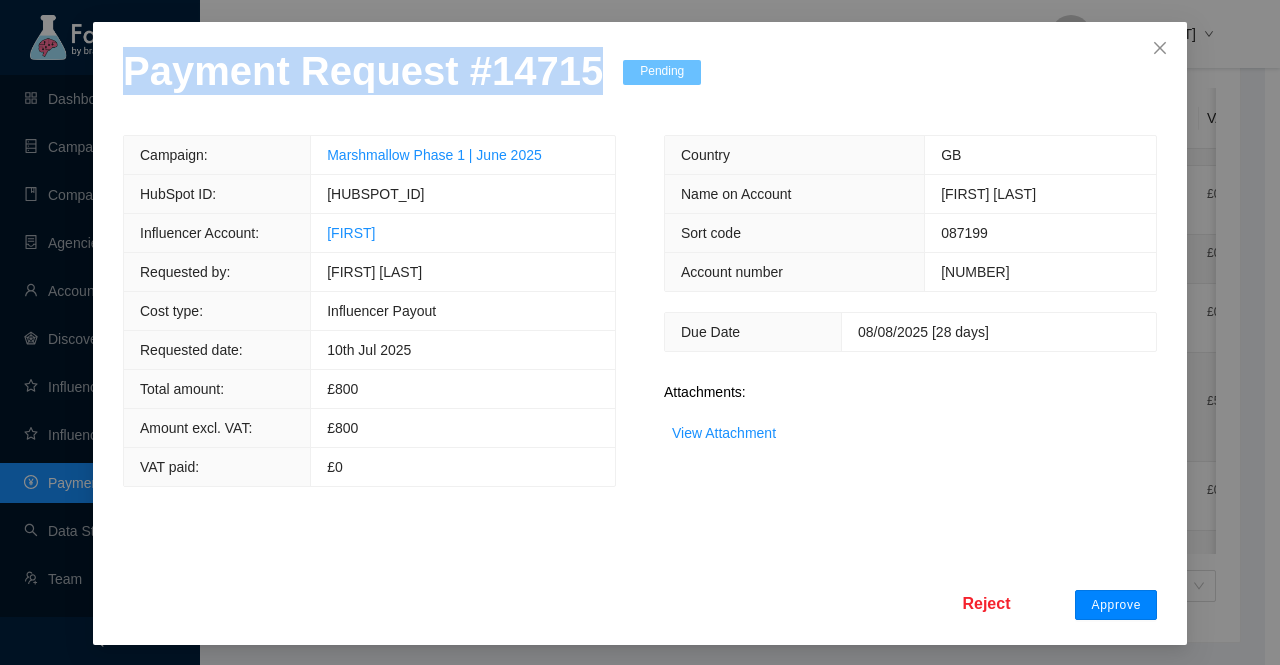 click on "Approve" at bounding box center (1116, 605) 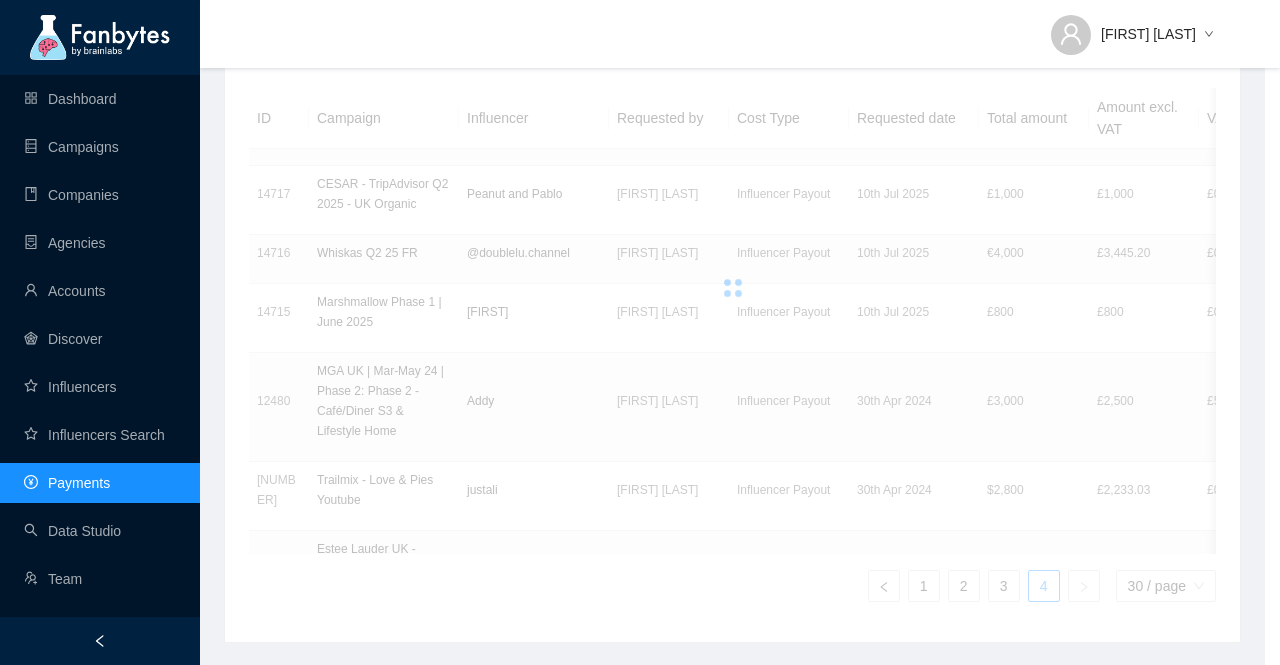 scroll, scrollTop: 0, scrollLeft: 0, axis: both 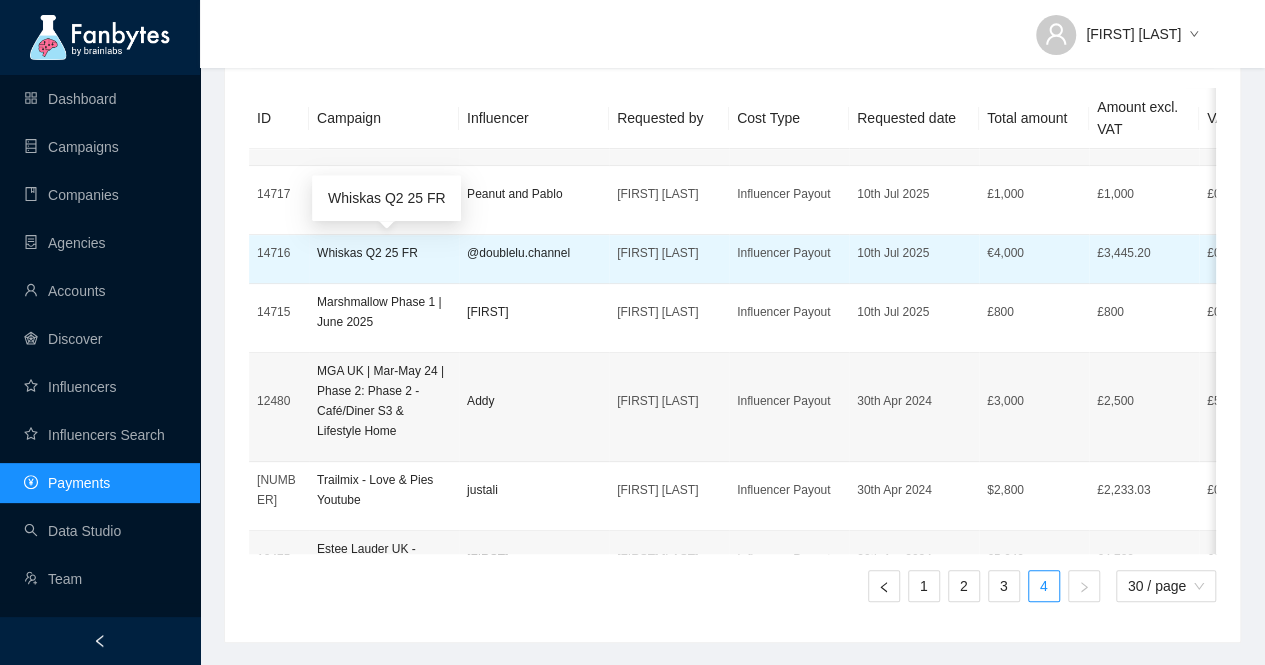 click on "Whiskas Q2 25 FR" at bounding box center (384, 253) 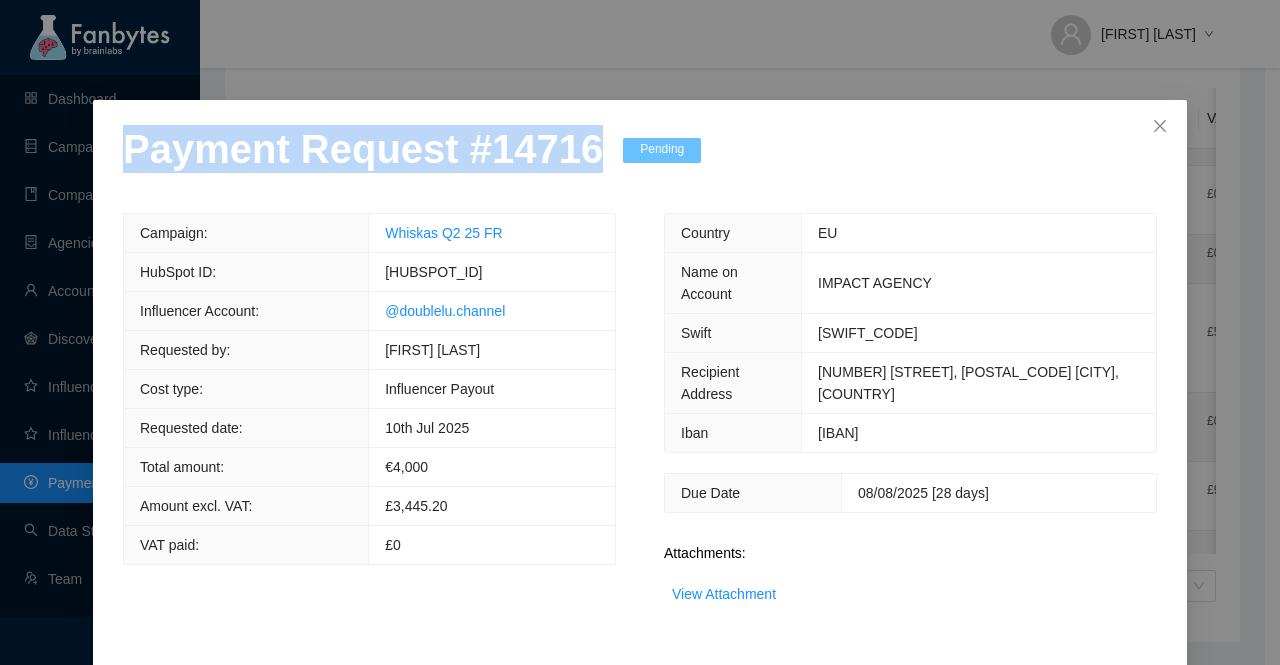 drag, startPoint x: 574, startPoint y: 151, endPoint x: 52, endPoint y: 151, distance: 522 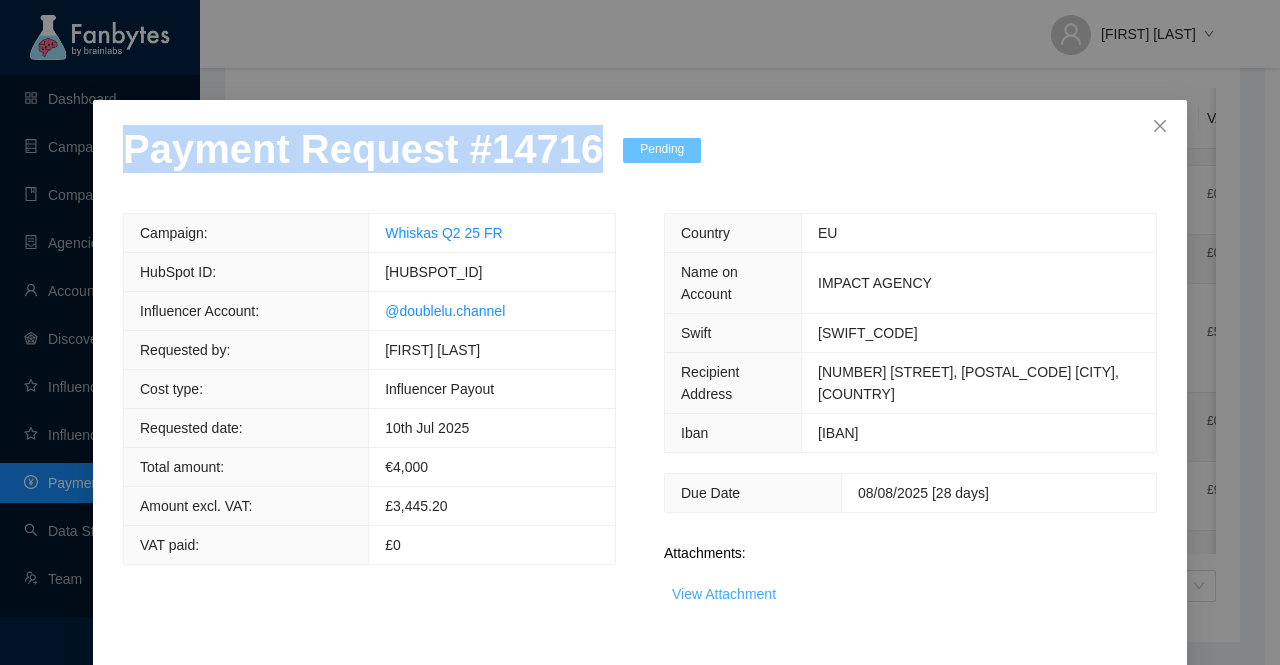 click on "View Attachment" at bounding box center [724, 594] 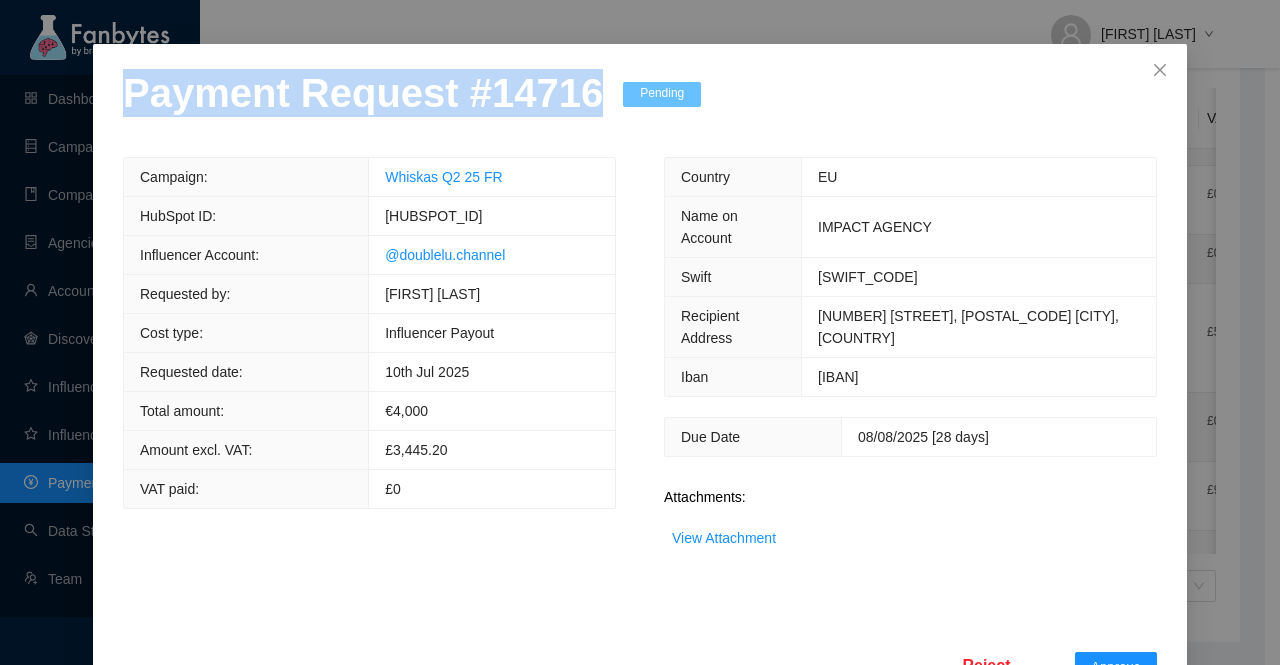 scroll, scrollTop: 78, scrollLeft: 0, axis: vertical 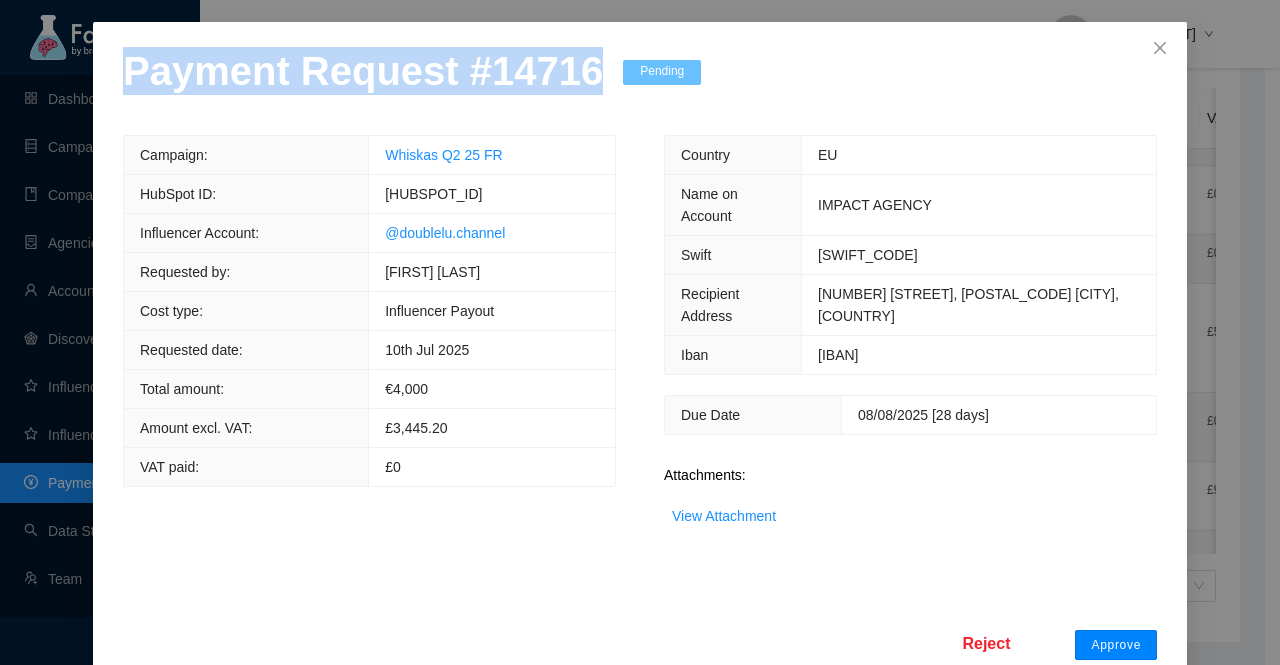 click on "Approve" at bounding box center (1116, 645) 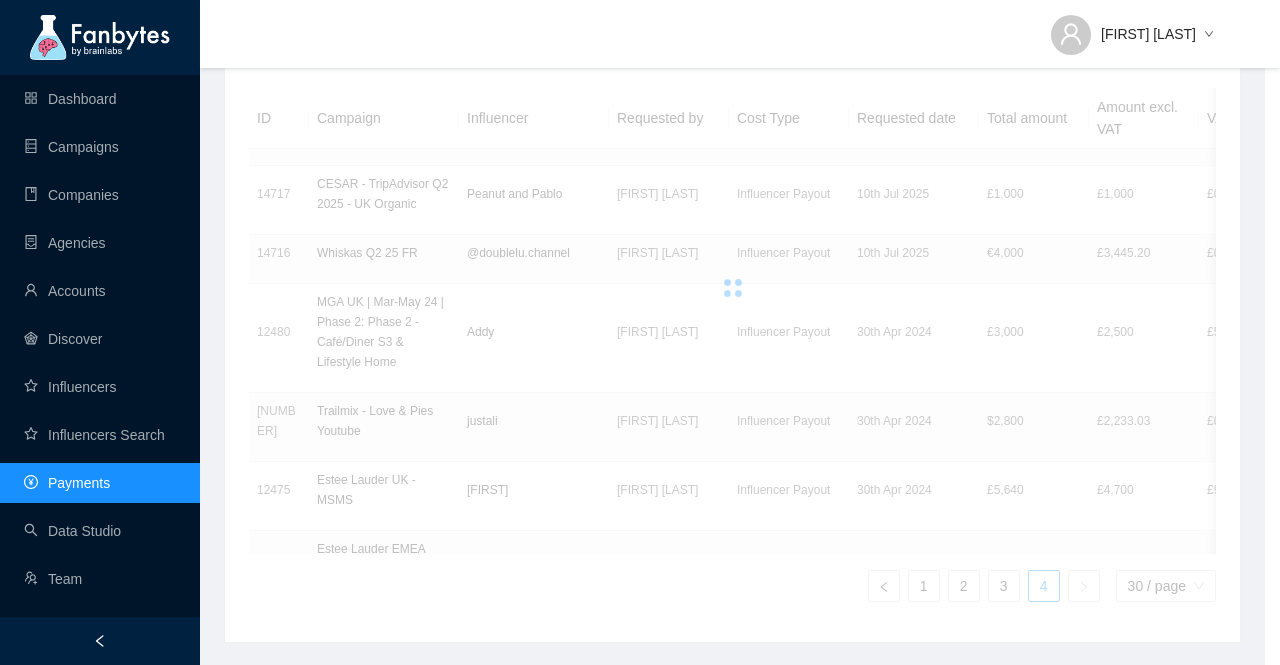 scroll, scrollTop: 0, scrollLeft: 0, axis: both 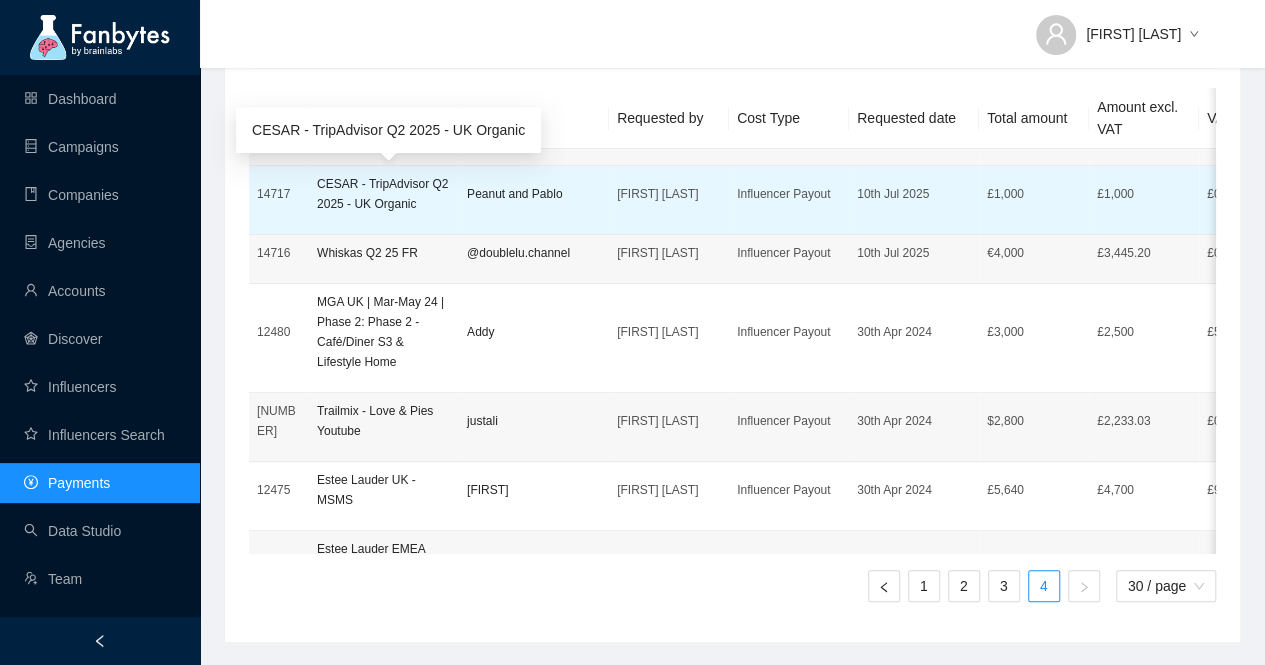 click on "CESAR - TripAdvisor Q2 2025 - UK Organic" at bounding box center [384, 194] 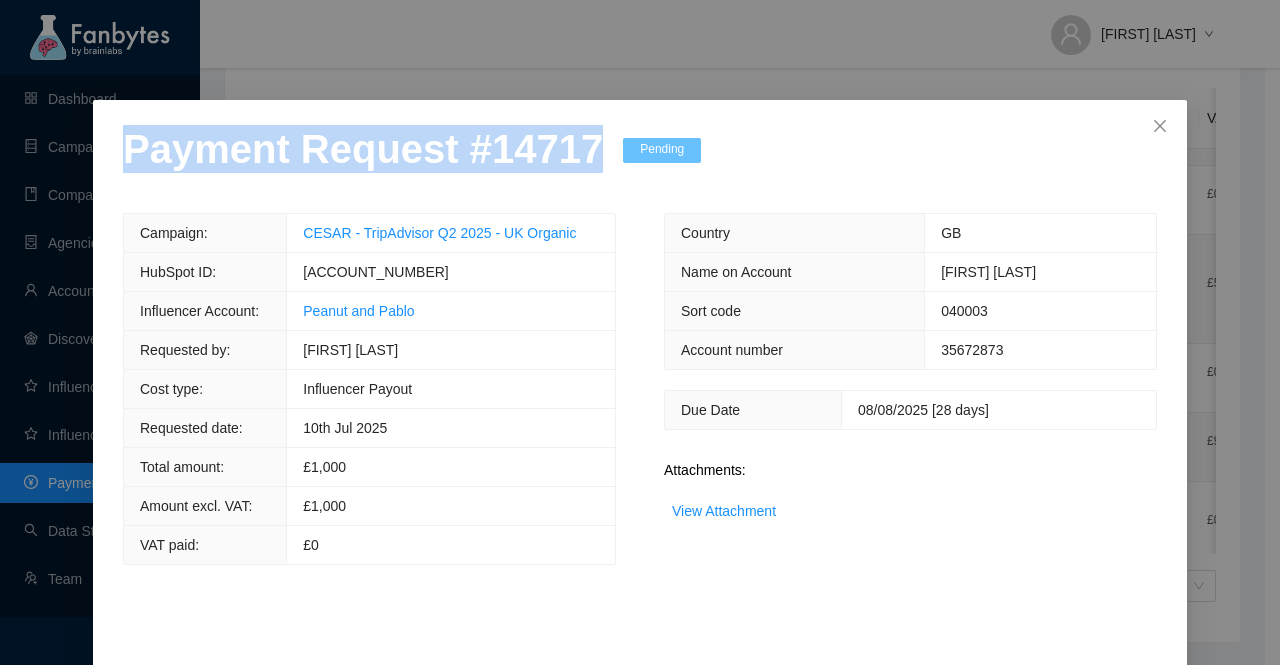 drag, startPoint x: 578, startPoint y: 151, endPoint x: 96, endPoint y: 154, distance: 482.00934 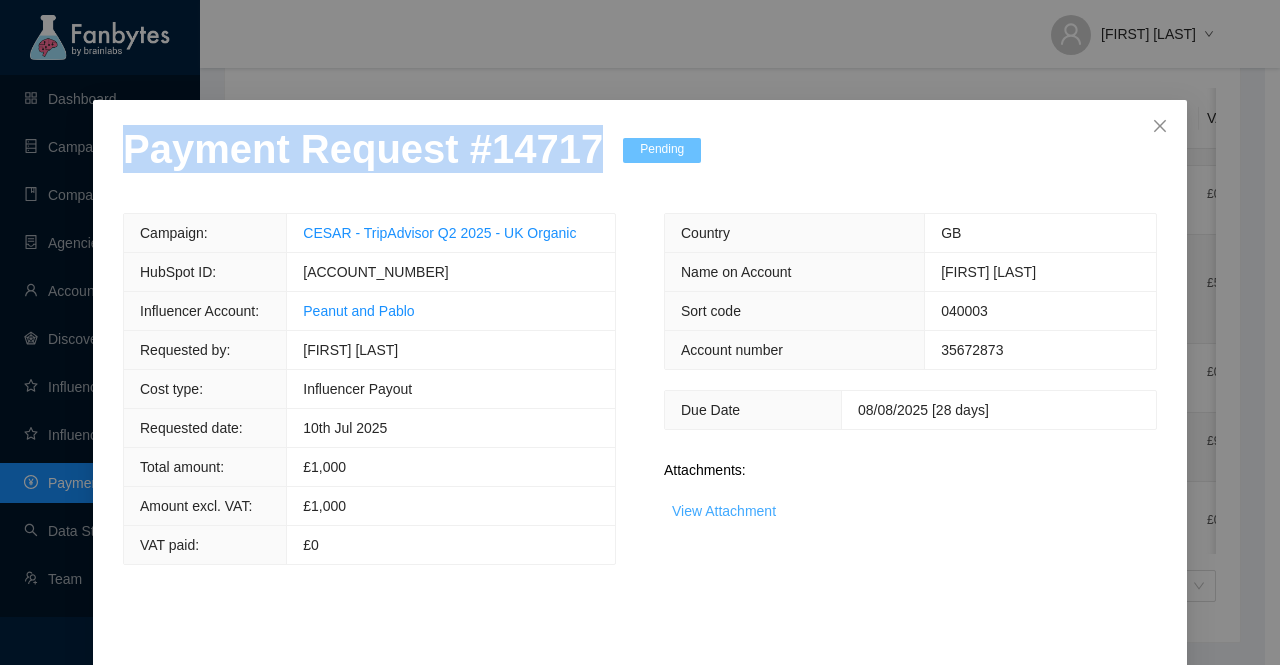 click on "View Attachment" at bounding box center [724, 511] 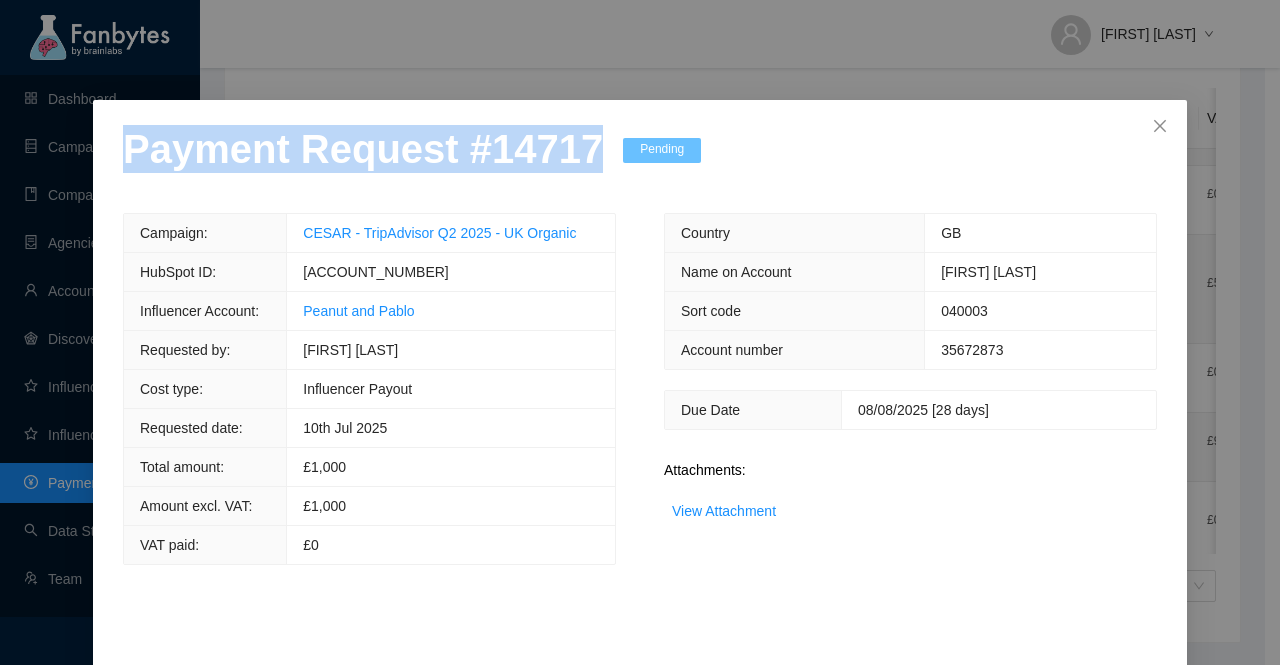 scroll, scrollTop: 78, scrollLeft: 0, axis: vertical 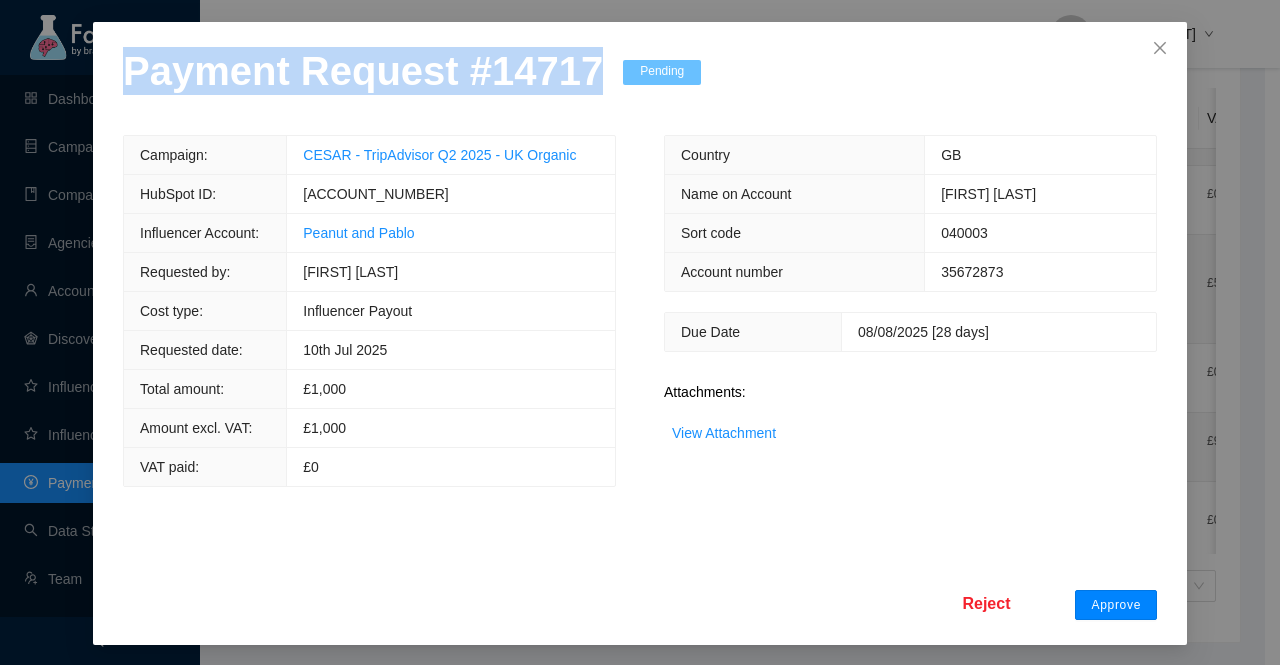 click on "Approve" at bounding box center (1116, 605) 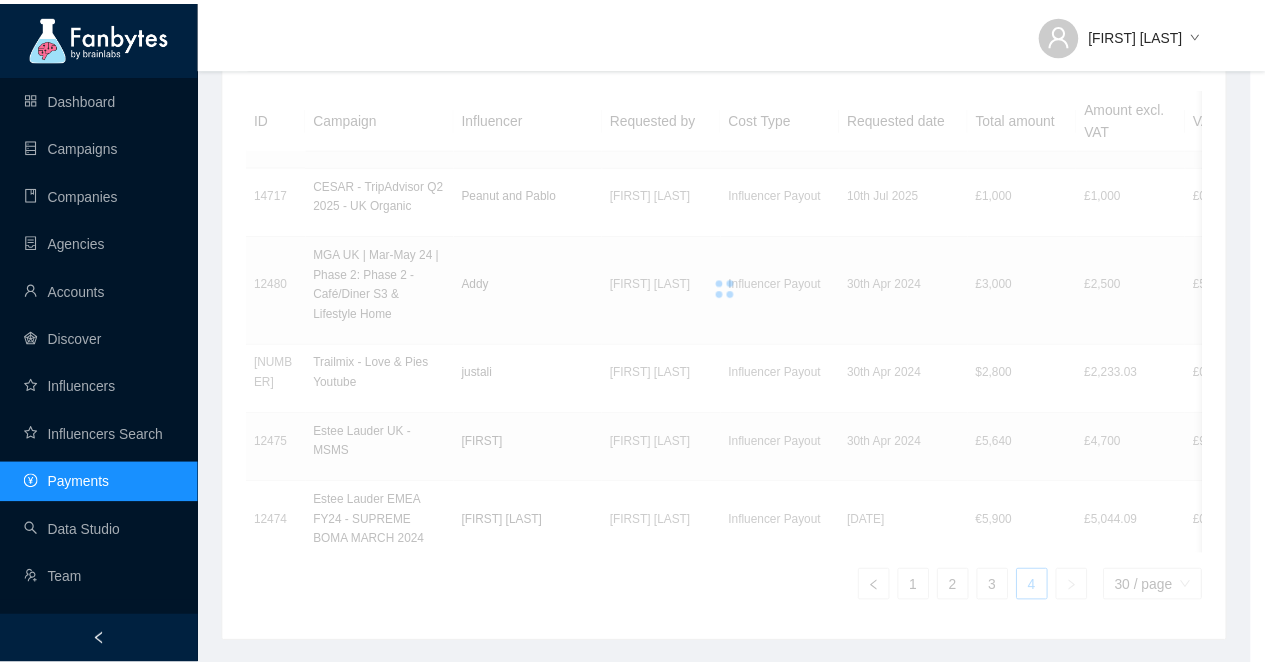 scroll, scrollTop: 0, scrollLeft: 0, axis: both 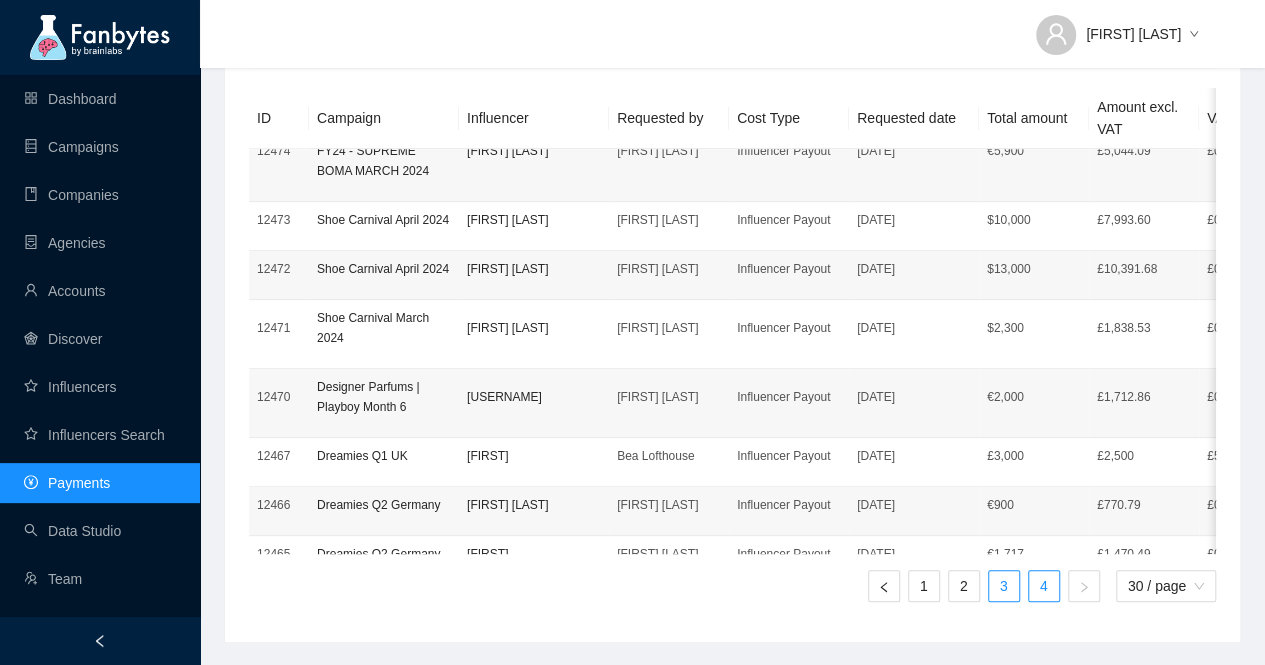 click on "3" at bounding box center [1004, 586] 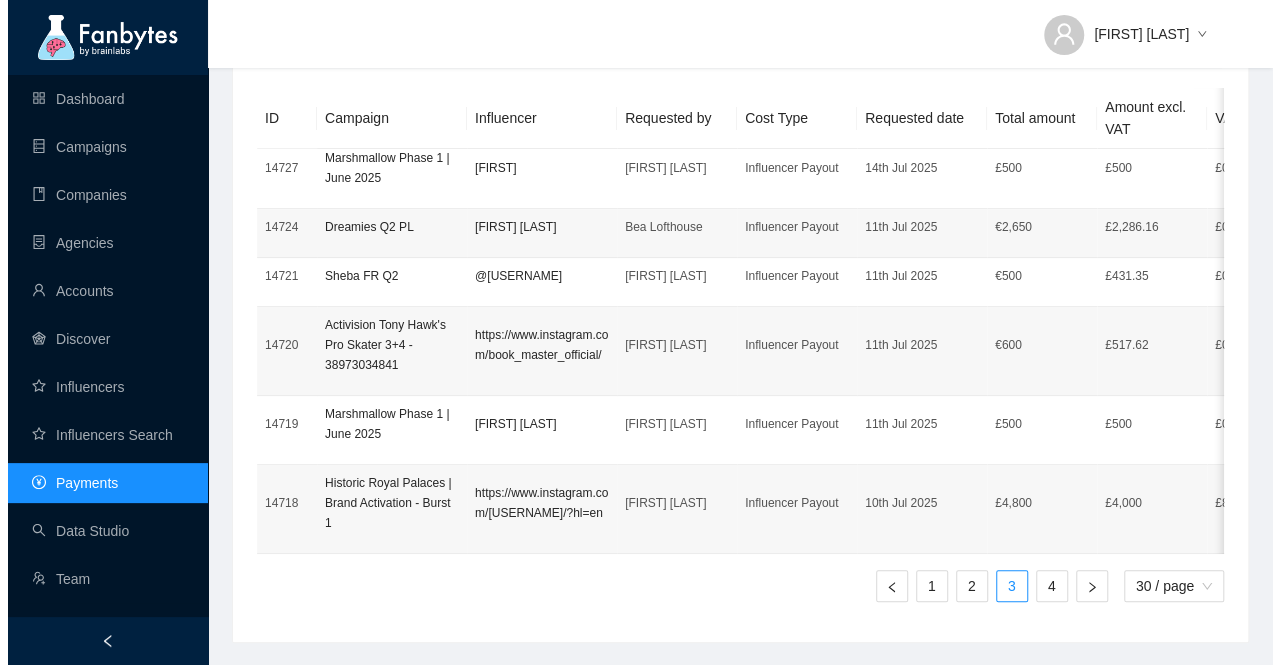 scroll, scrollTop: 1446, scrollLeft: 0, axis: vertical 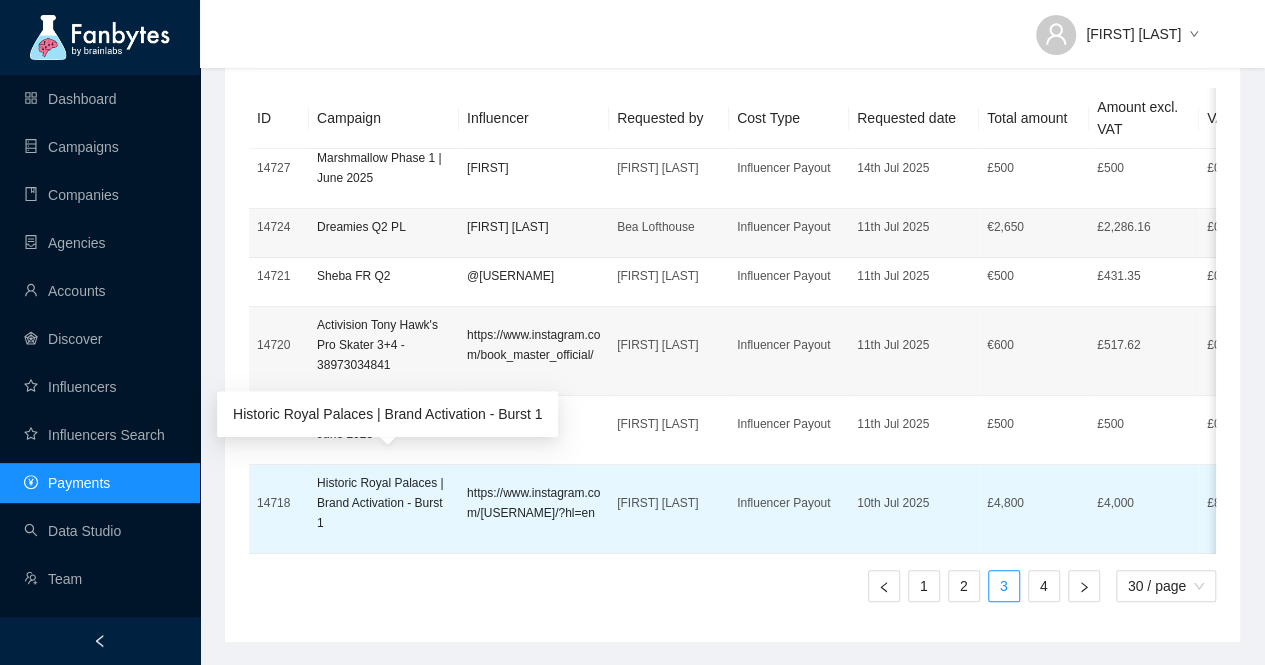 click on "Historic Royal Palaces | Brand Activation - Burst 1" at bounding box center [384, 503] 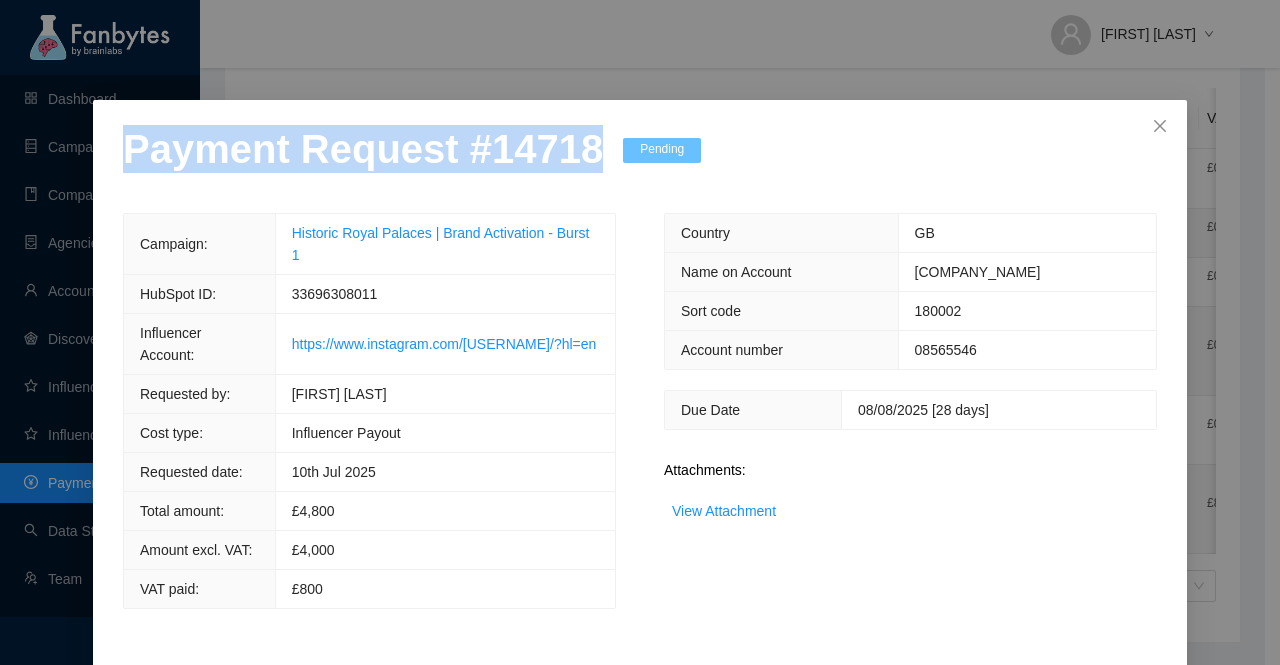 drag, startPoint x: 572, startPoint y: 159, endPoint x: 118, endPoint y: 158, distance: 454.0011 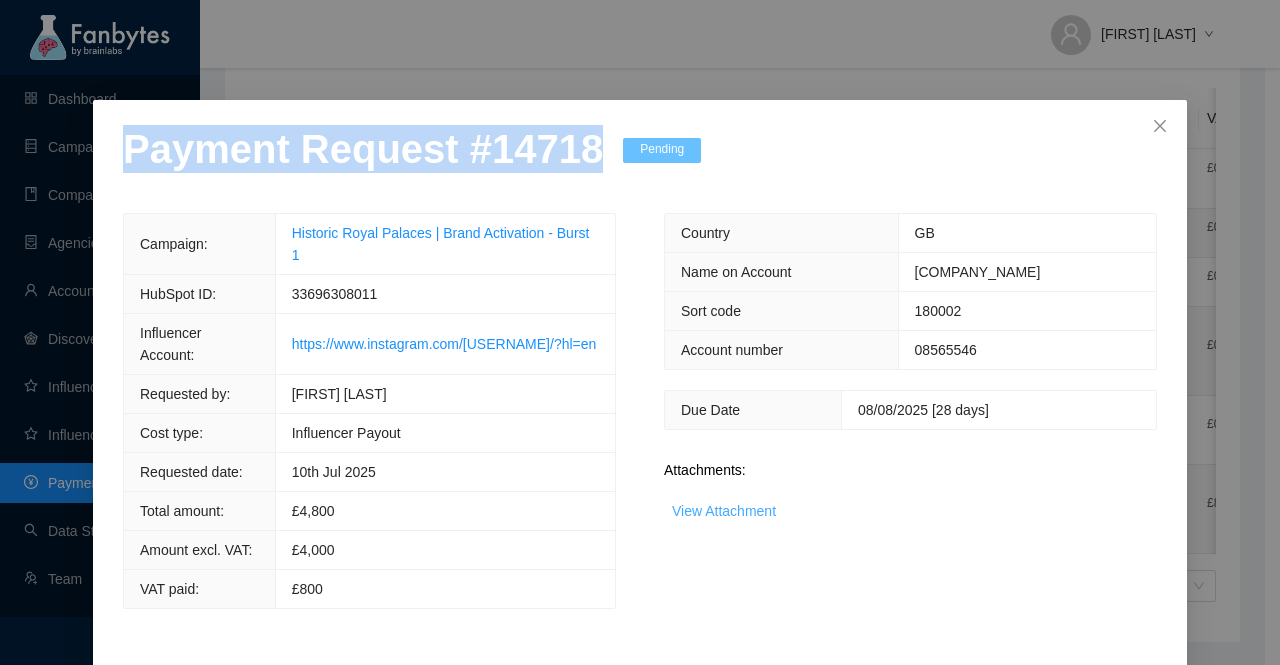 click on "View Attachment" at bounding box center (724, 511) 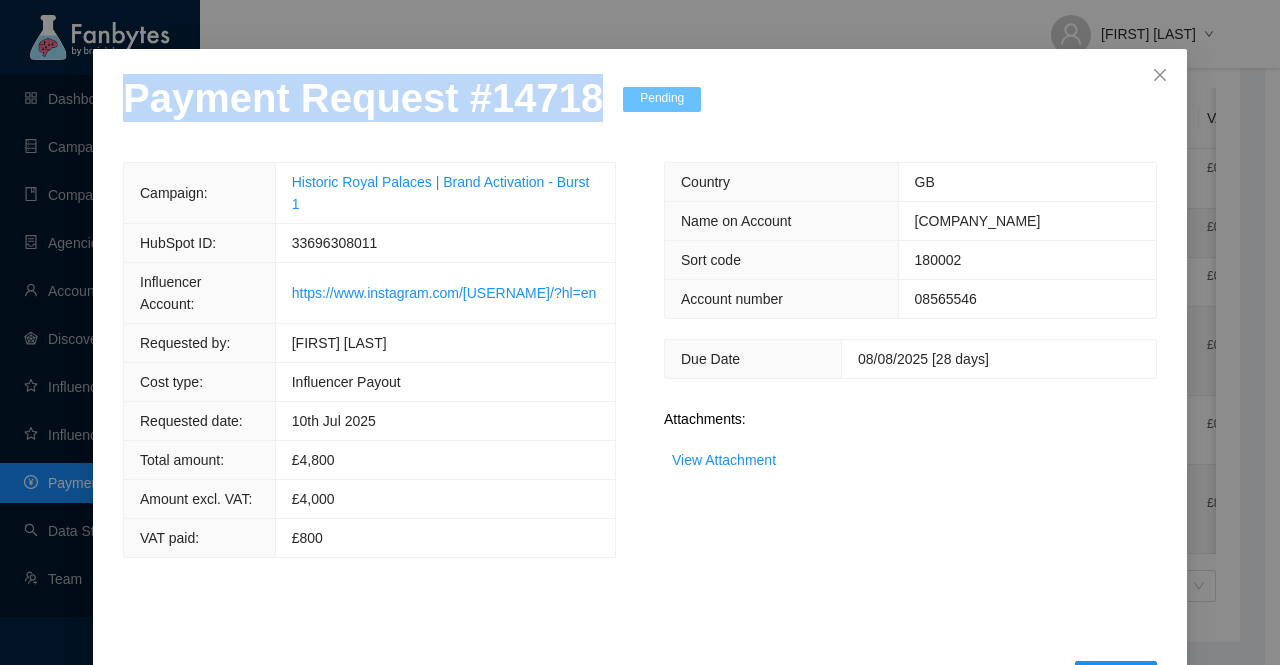 scroll, scrollTop: 78, scrollLeft: 0, axis: vertical 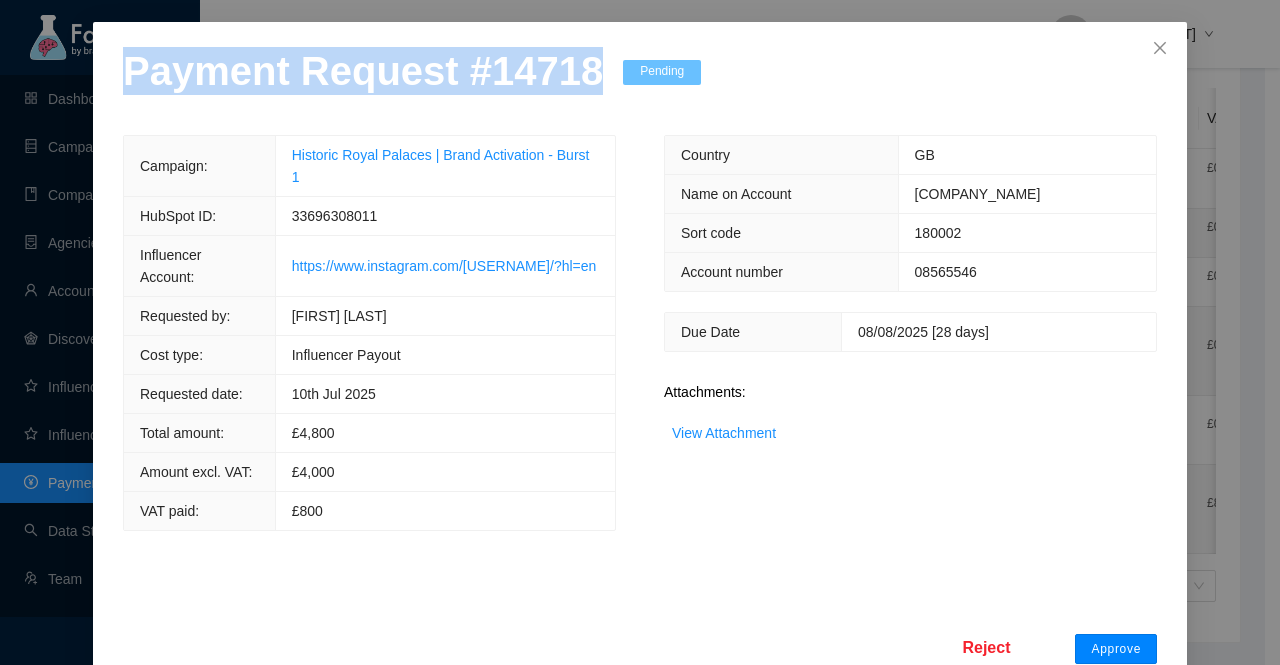click on "Approve" at bounding box center (1116, 649) 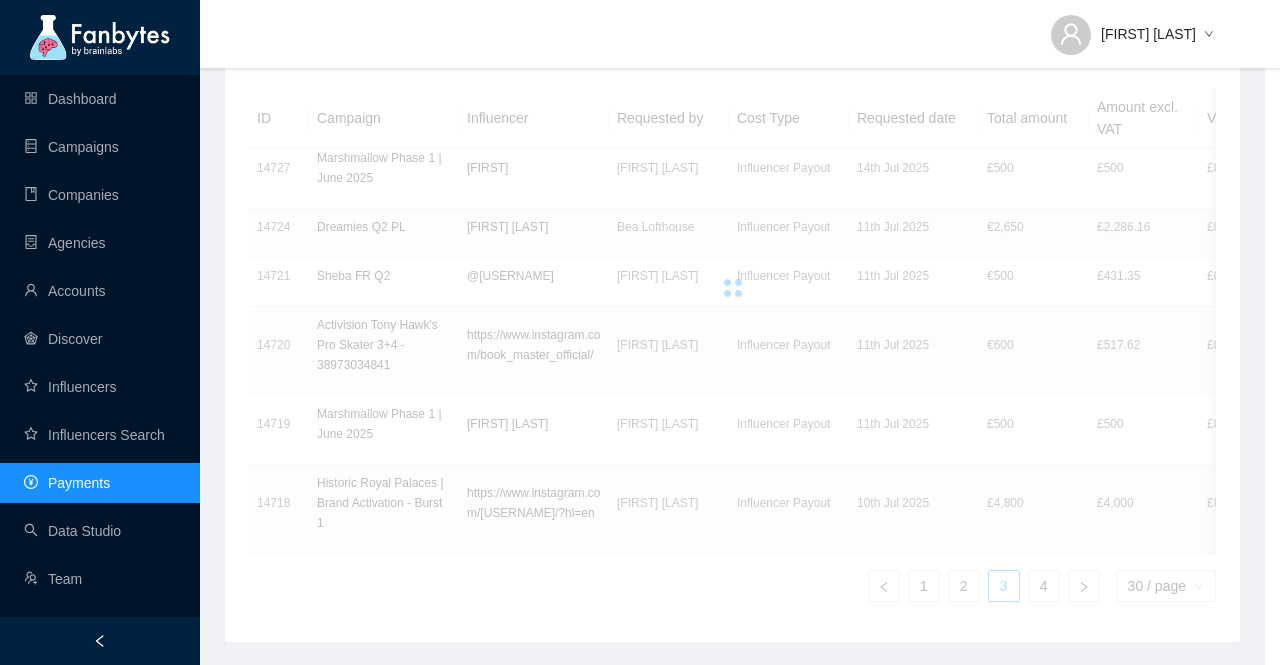 scroll, scrollTop: 0, scrollLeft: 0, axis: both 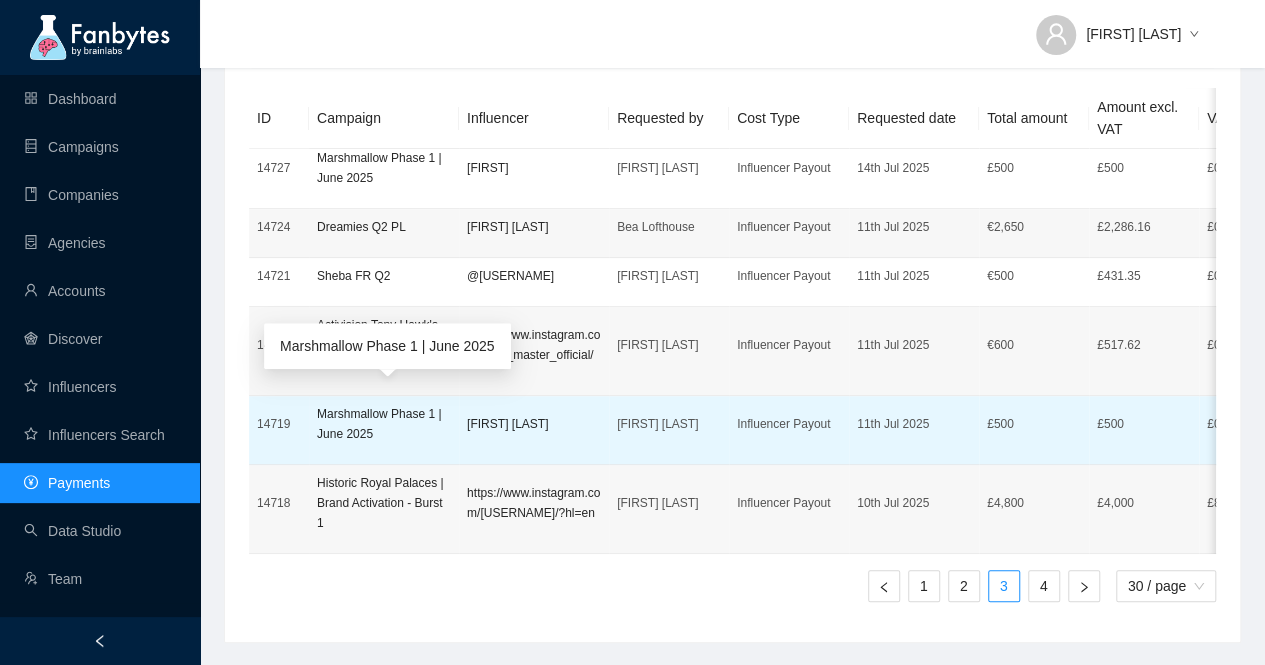 click on "Marshmallow Phase 1 | June 2025" at bounding box center (384, 424) 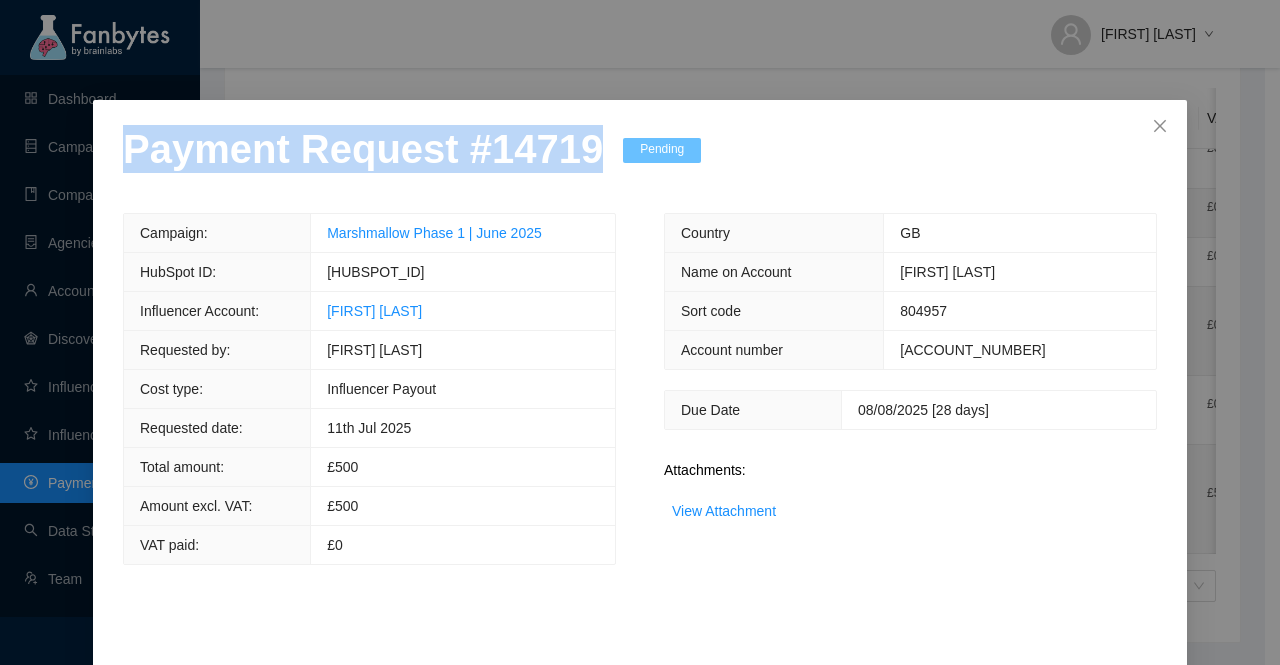 drag, startPoint x: 575, startPoint y: 157, endPoint x: 104, endPoint y: 152, distance: 471.02655 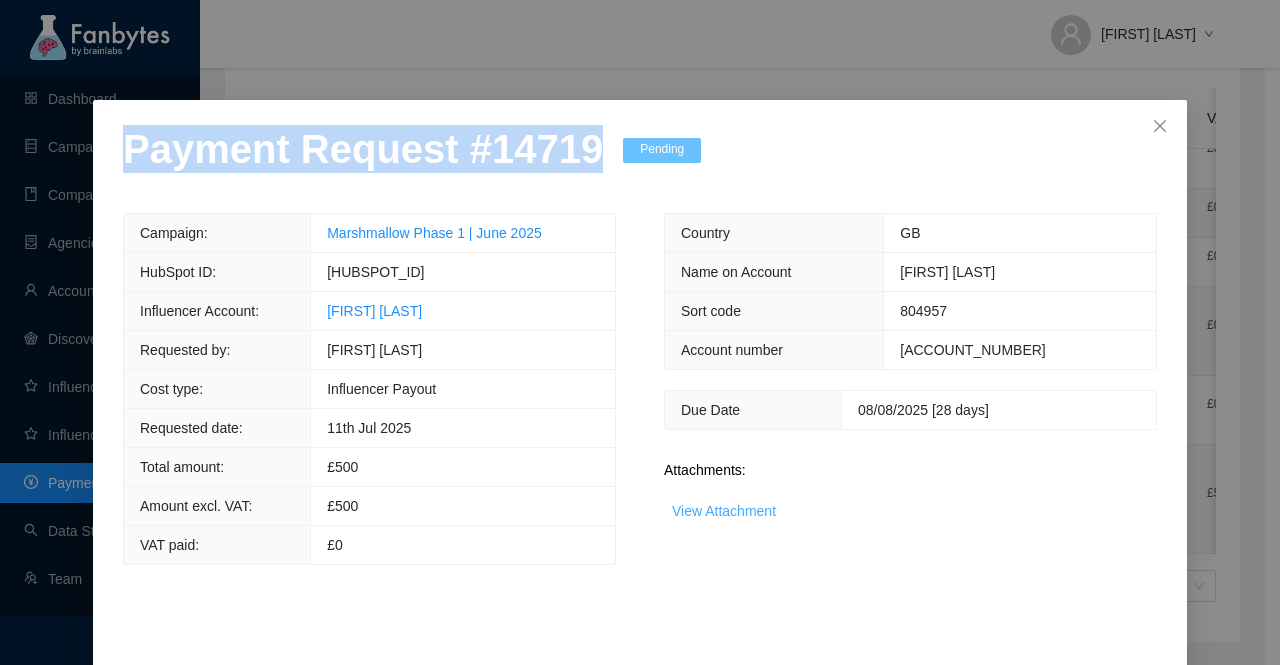 click on "View Attachment" at bounding box center (724, 511) 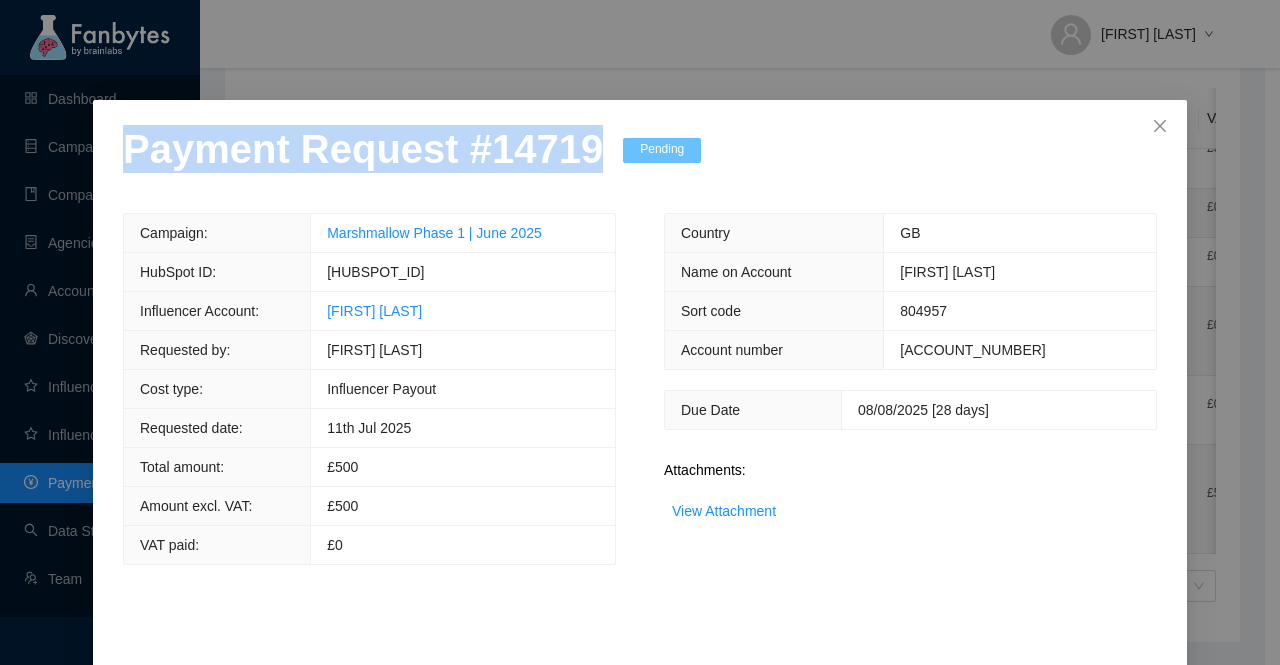 scroll, scrollTop: 78, scrollLeft: 0, axis: vertical 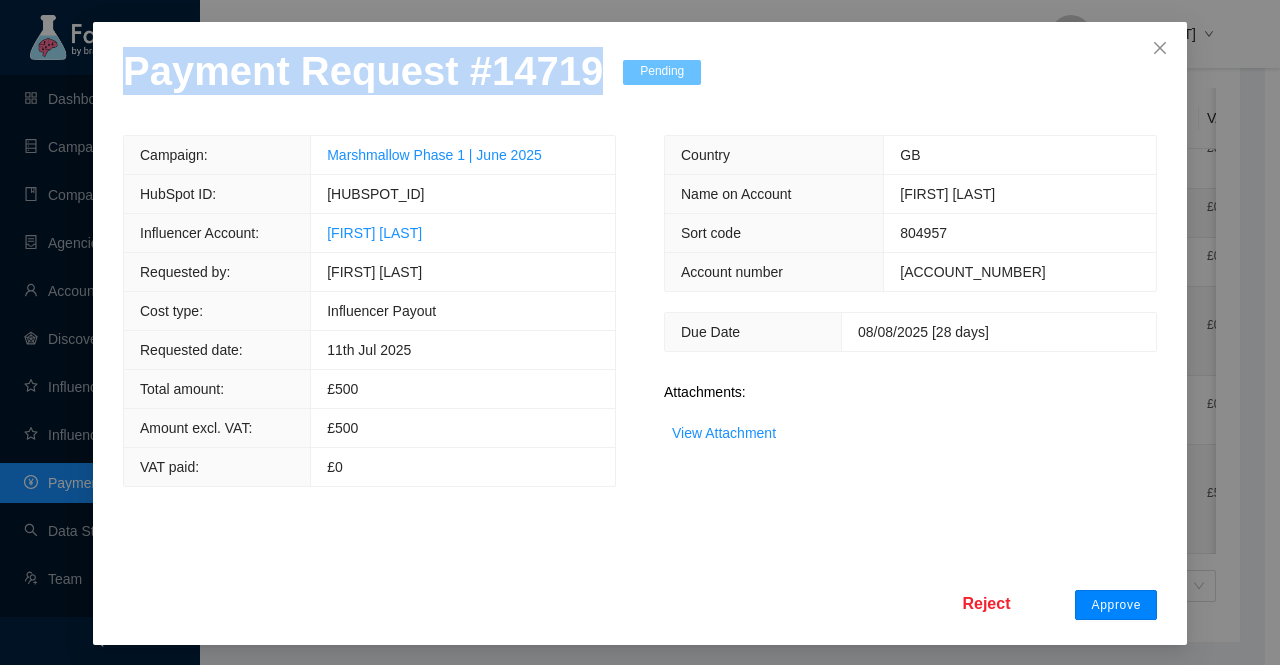 click on "Approve" at bounding box center [1116, 605] 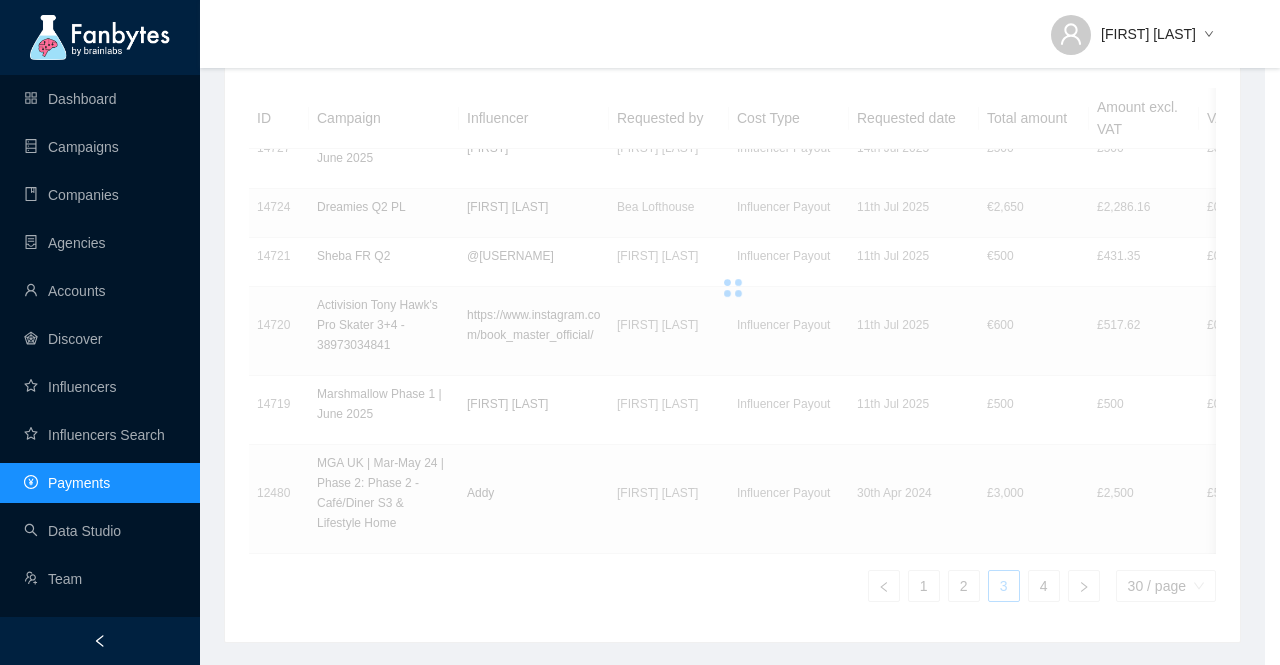 scroll, scrollTop: 0, scrollLeft: 0, axis: both 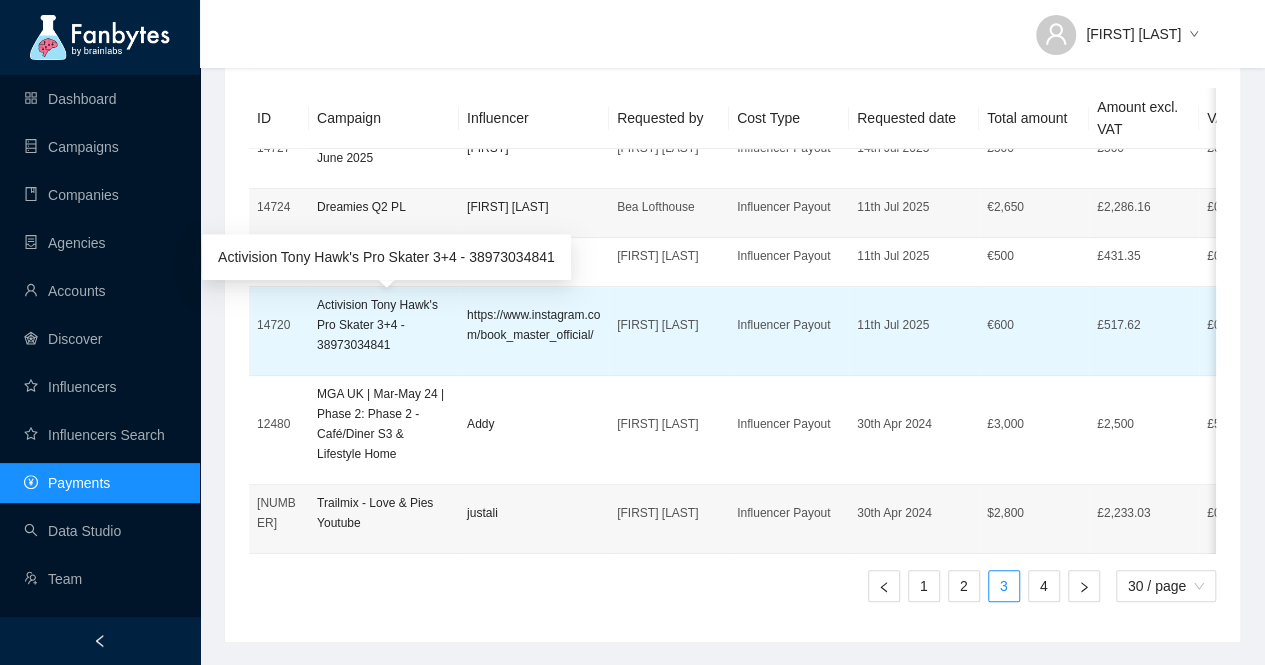 click on "Activision Tony Hawk's Pro Skater 3+4 - 38973034841" at bounding box center (384, 325) 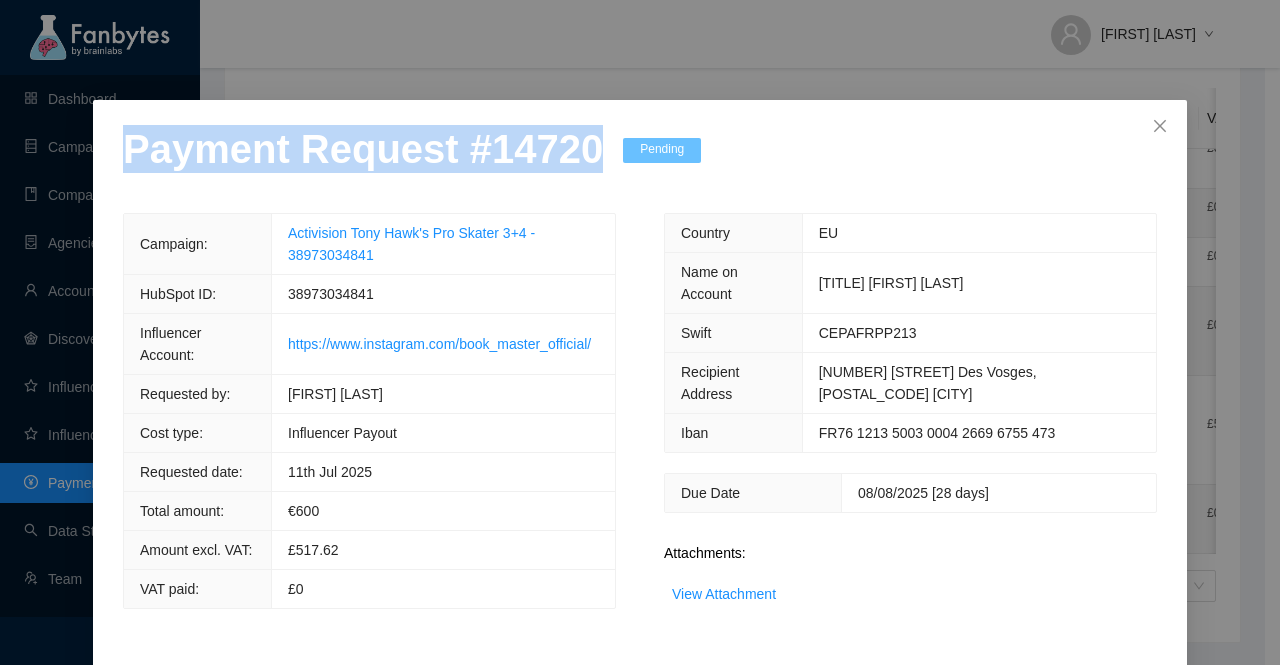 drag, startPoint x: 574, startPoint y: 165, endPoint x: 88, endPoint y: 154, distance: 486.12448 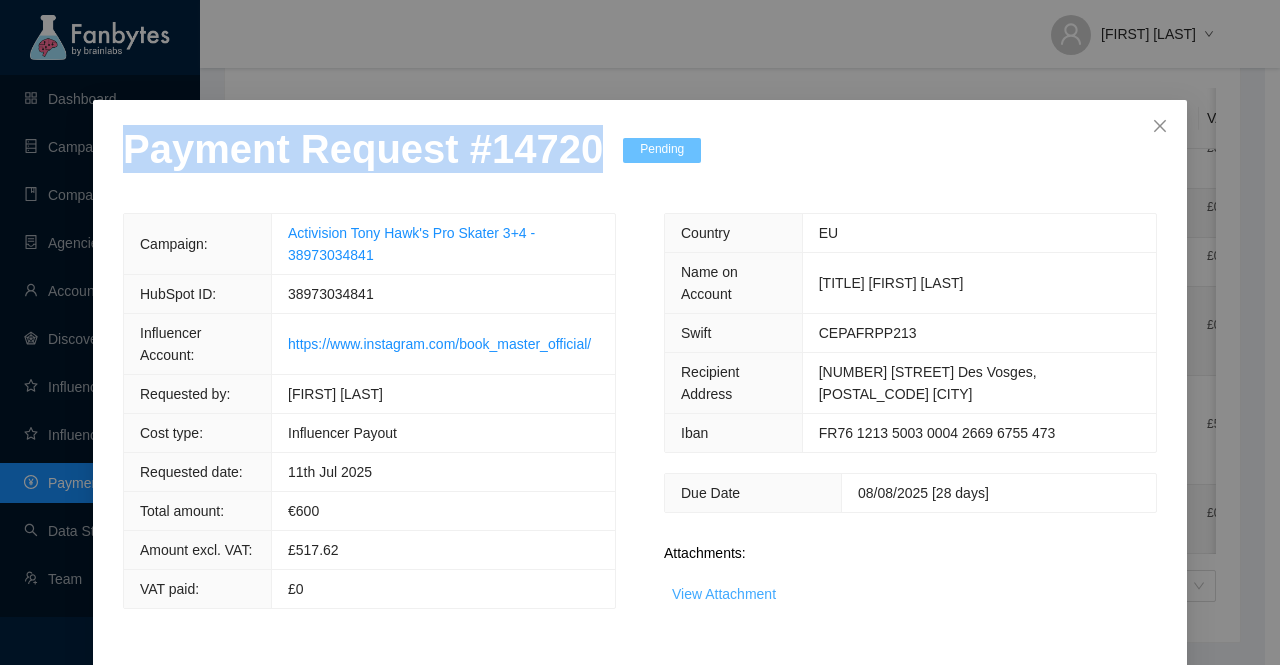 click on "View Attachment" at bounding box center (724, 594) 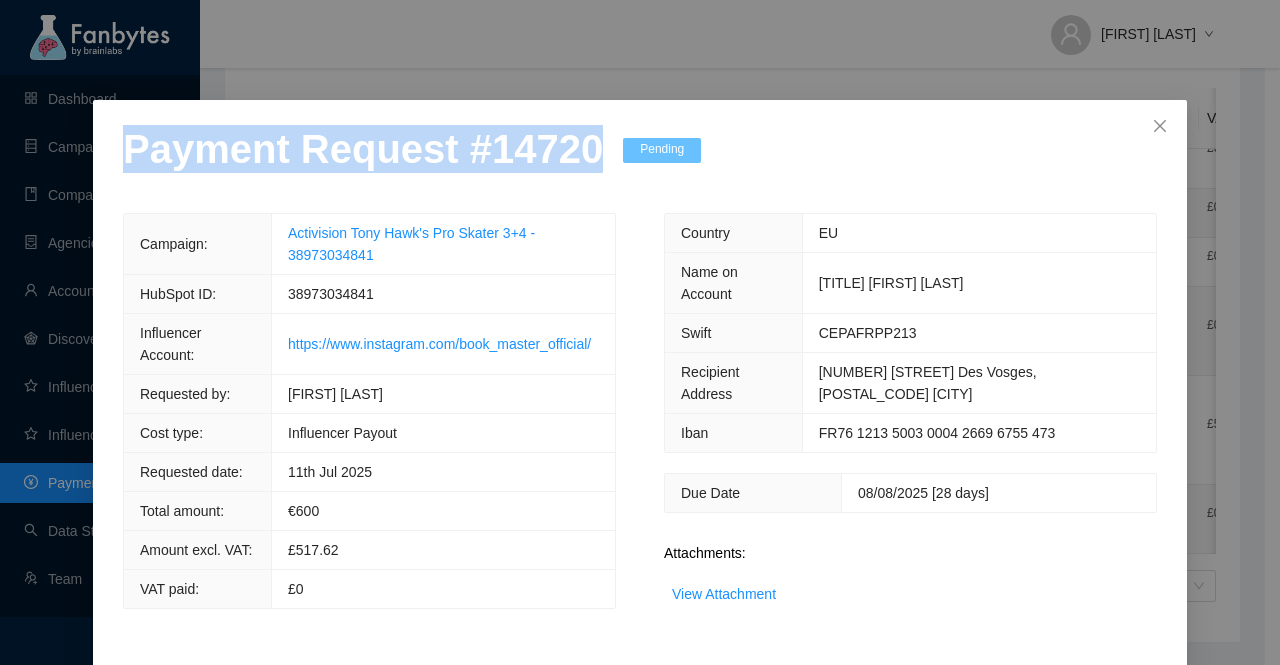 scroll, scrollTop: 122, scrollLeft: 0, axis: vertical 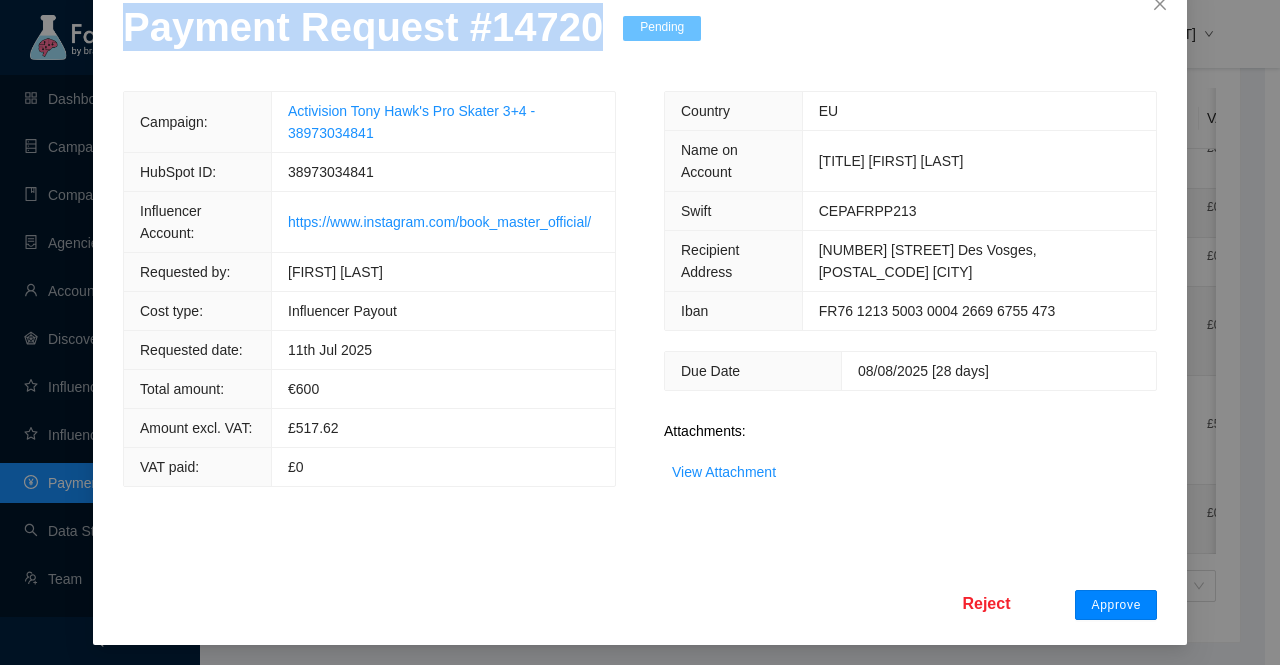 click on "Approve" at bounding box center (1116, 605) 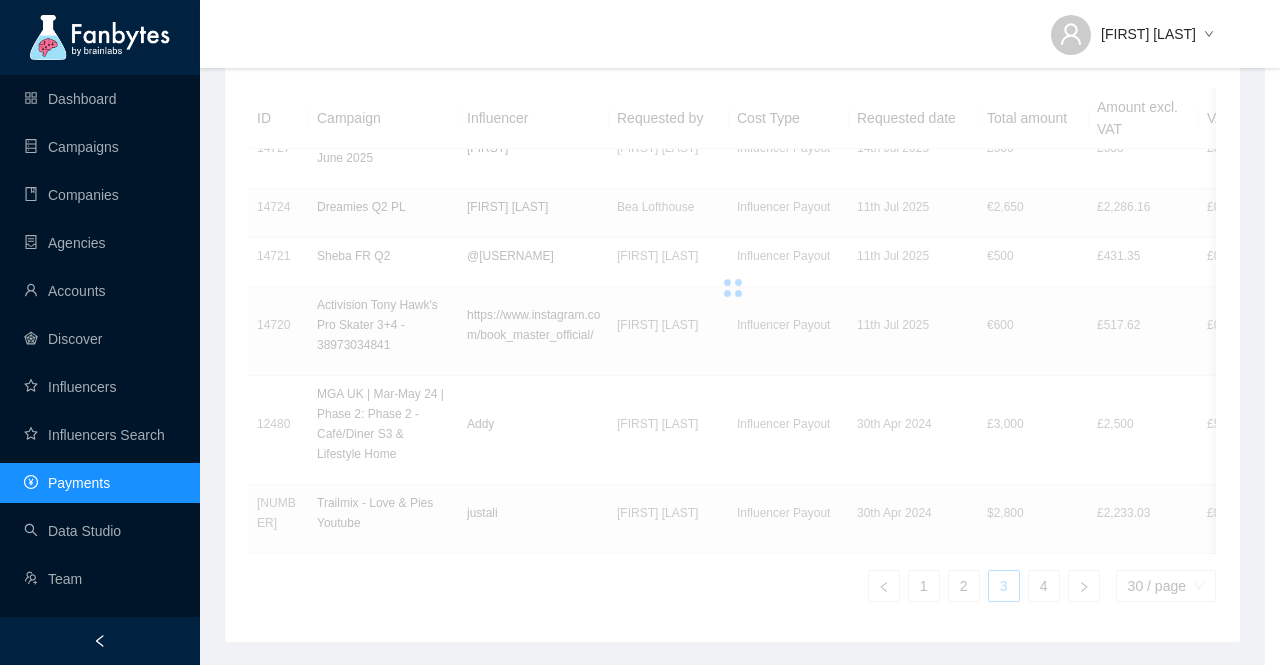 scroll, scrollTop: 22, scrollLeft: 0, axis: vertical 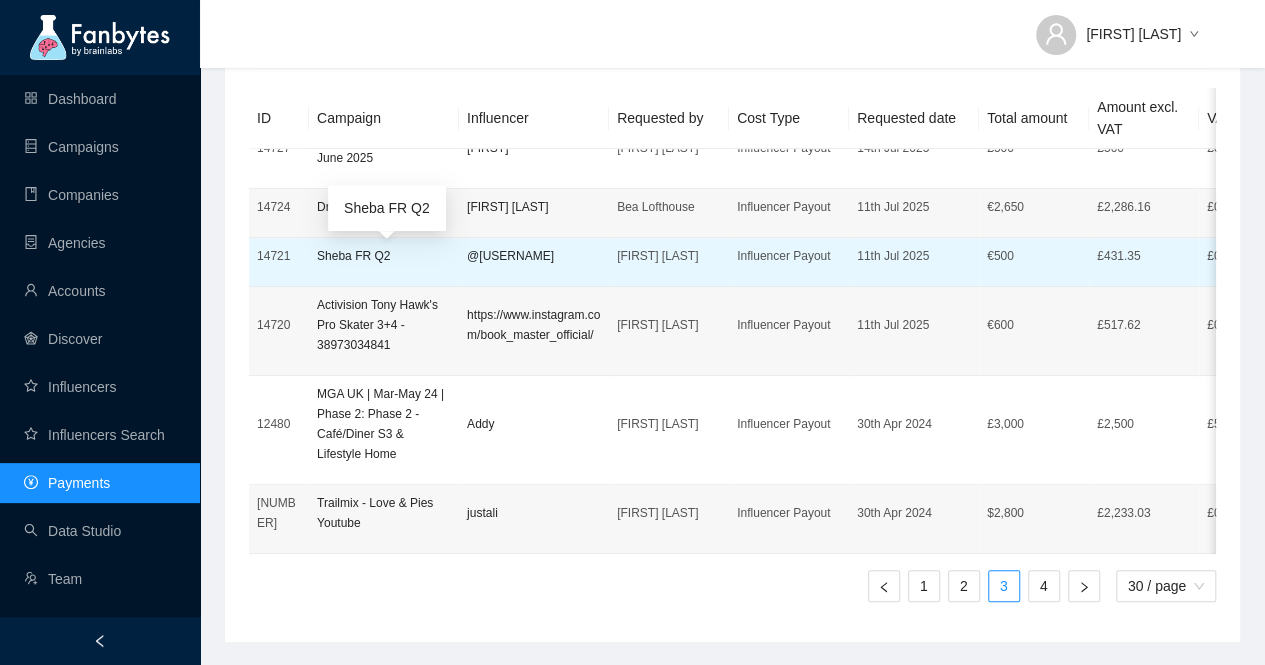 click on "Sheba FR Q2" at bounding box center [384, 256] 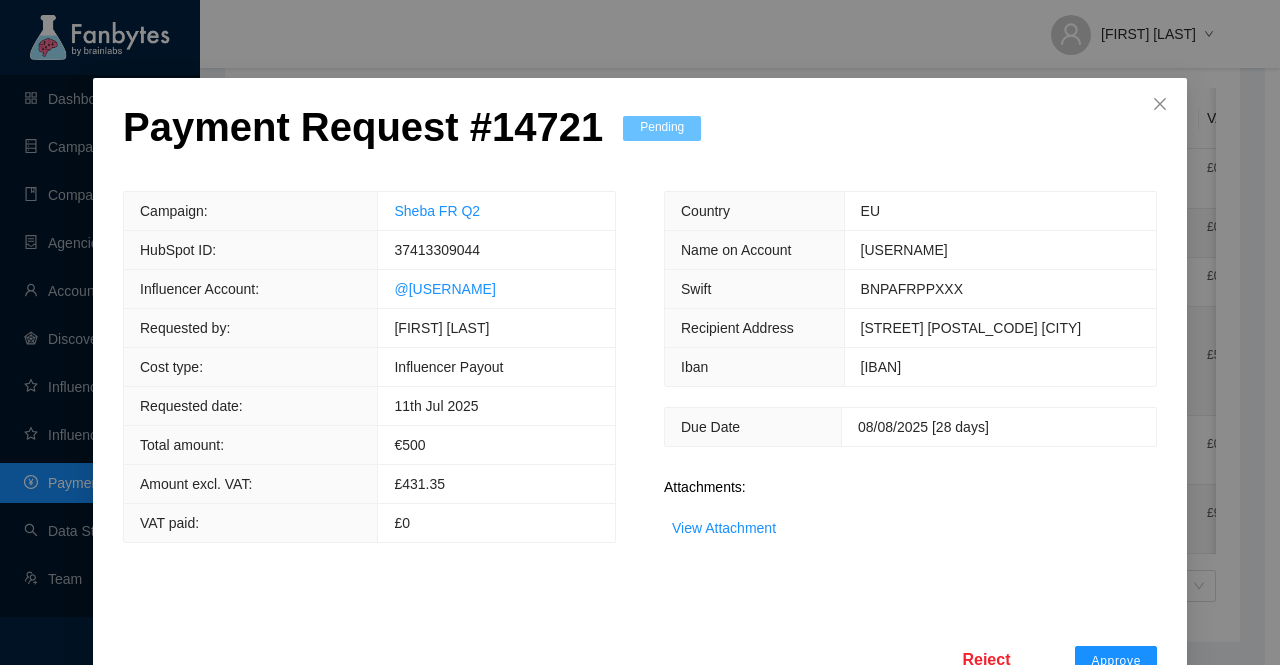 scroll, scrollTop: 1426, scrollLeft: 0, axis: vertical 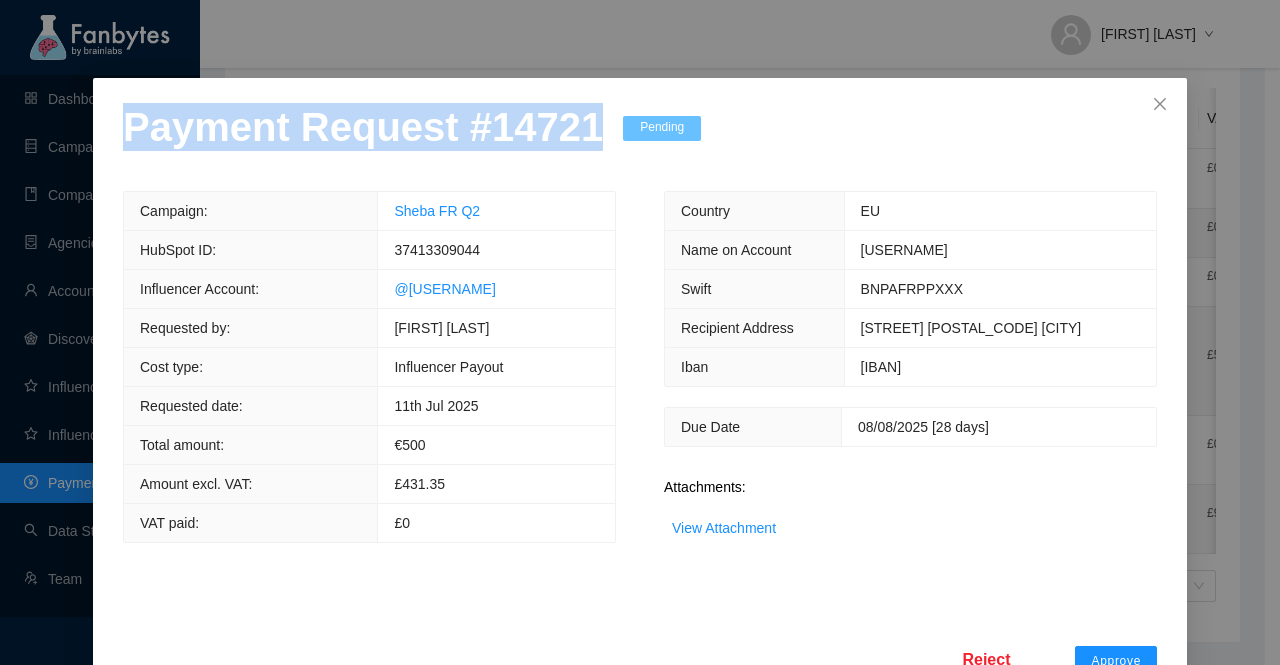 drag, startPoint x: 584, startPoint y: 159, endPoint x: 0, endPoint y: 166, distance: 584.04193 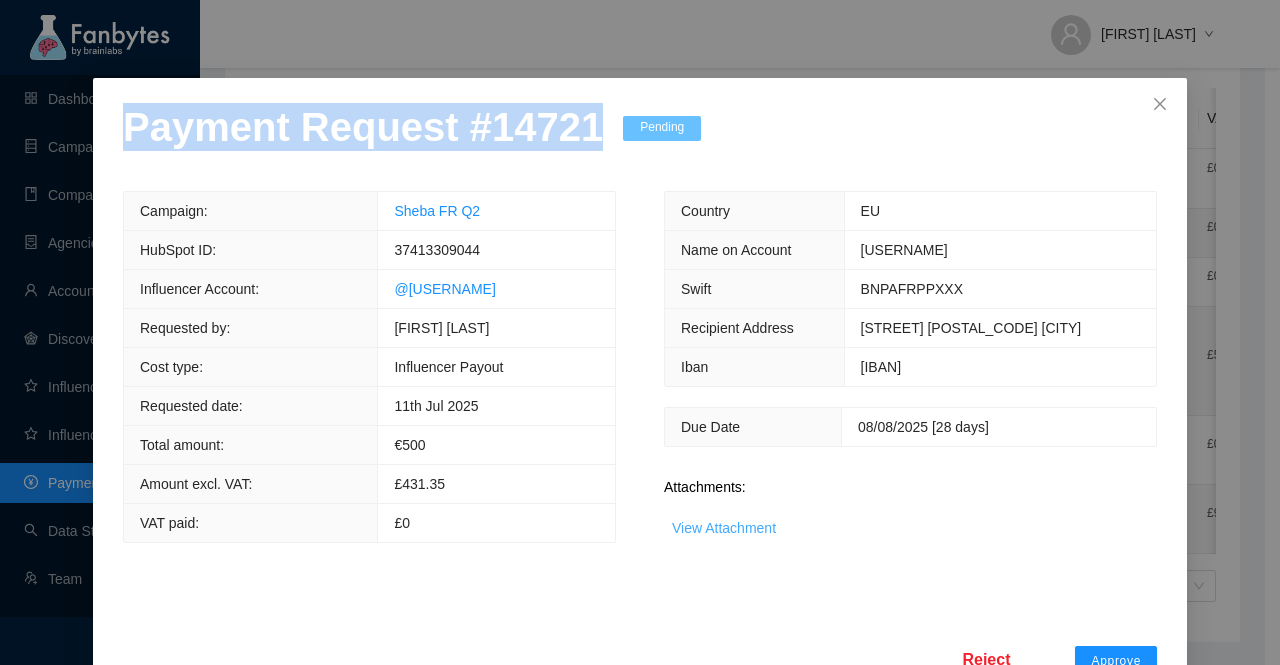 click on "View Attachment" at bounding box center (724, 528) 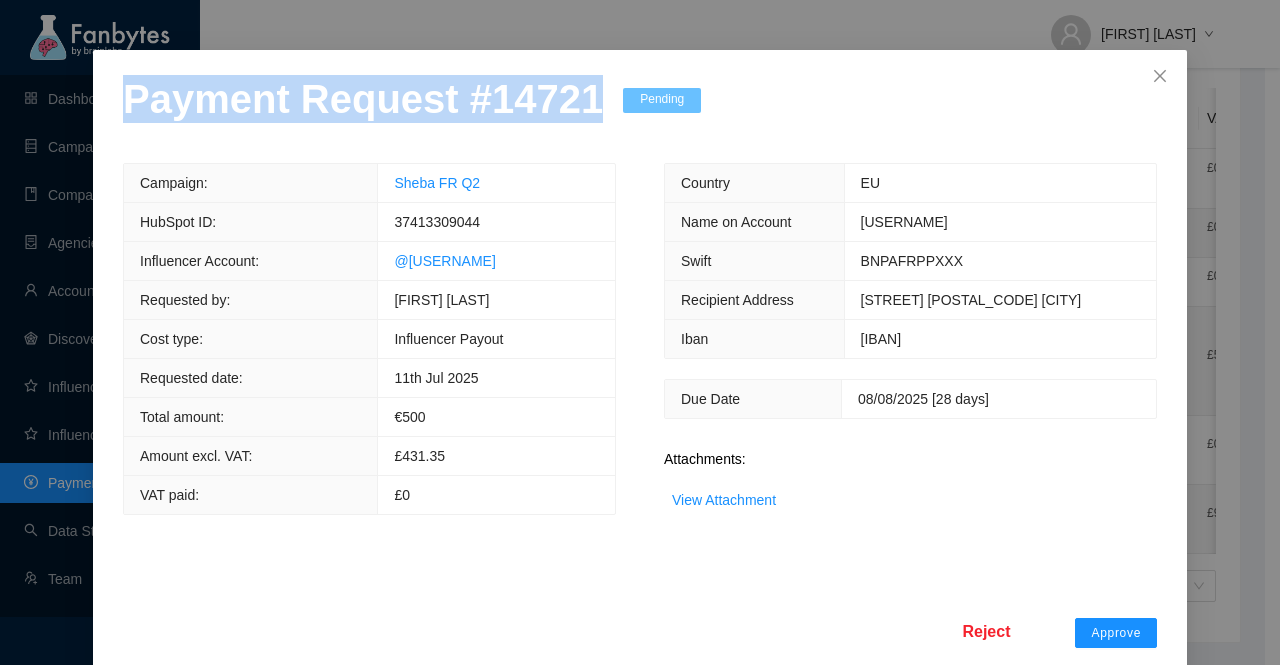 scroll, scrollTop: 78, scrollLeft: 0, axis: vertical 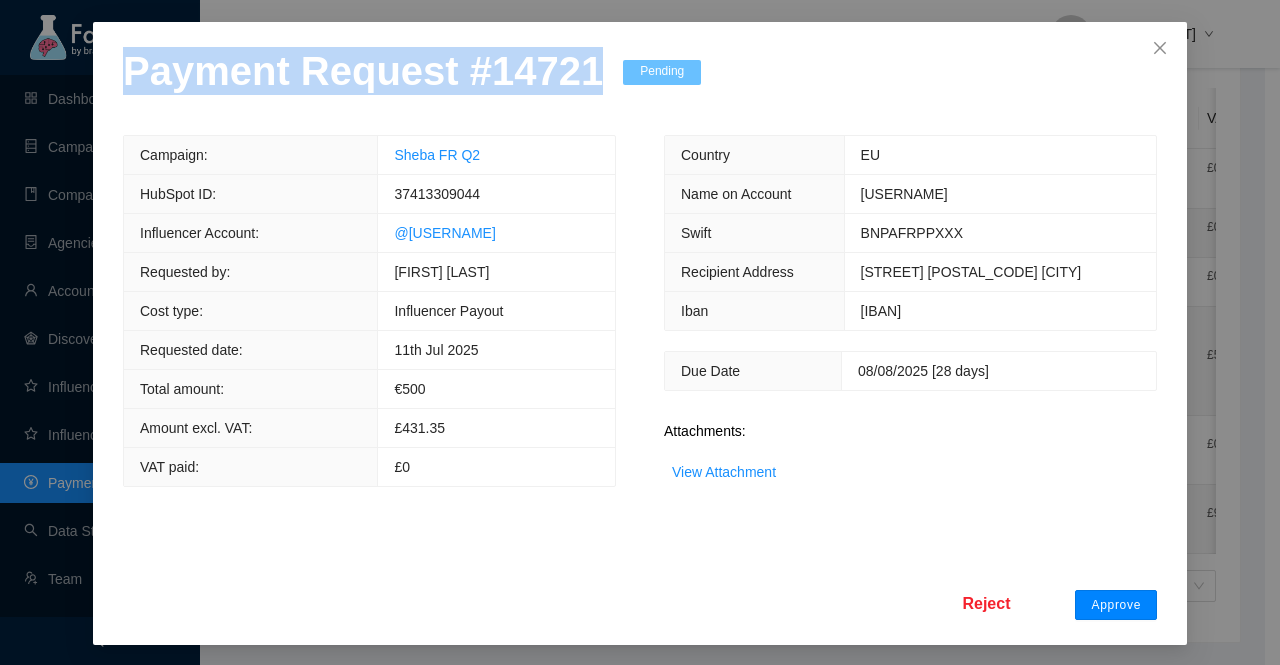 click on "Approve" at bounding box center (1116, 605) 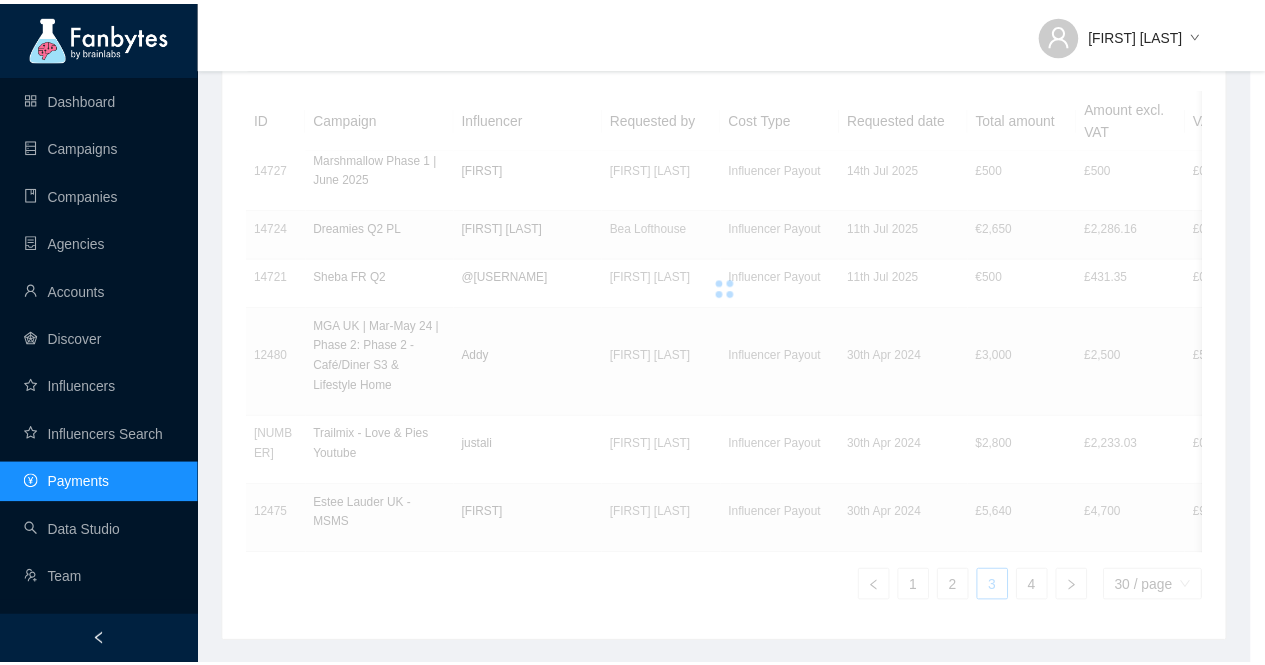 scroll, scrollTop: 0, scrollLeft: 0, axis: both 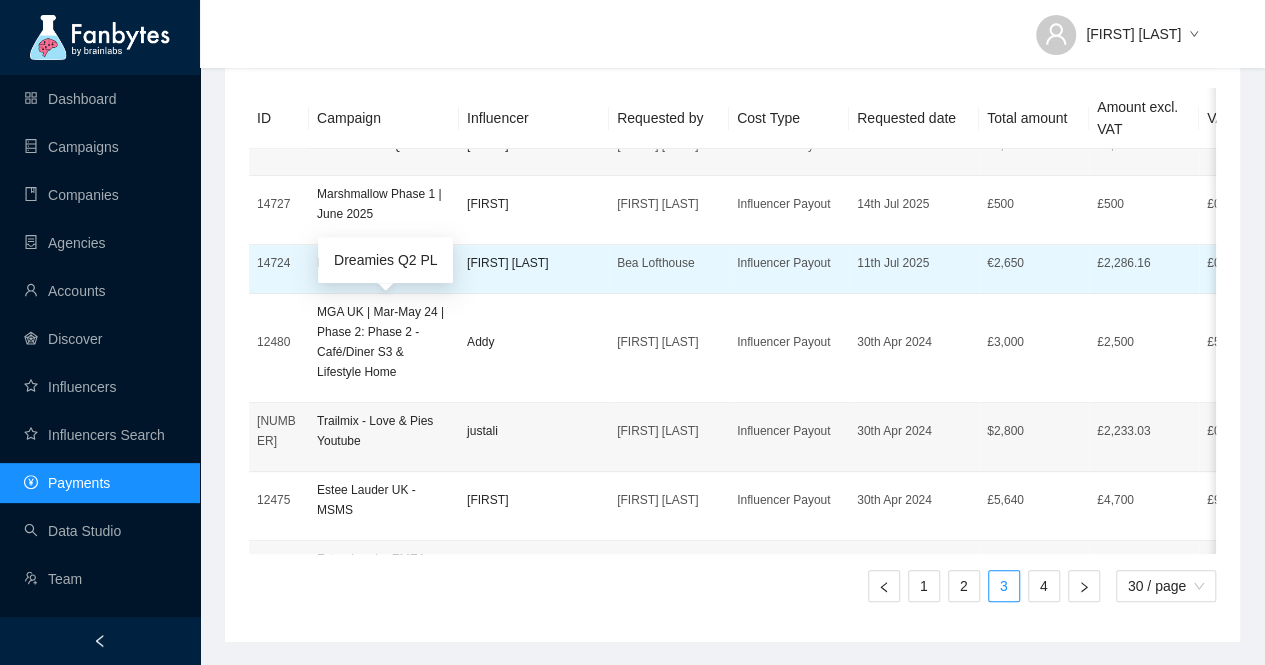 click on "Dreamies Q2 PL" at bounding box center (384, 263) 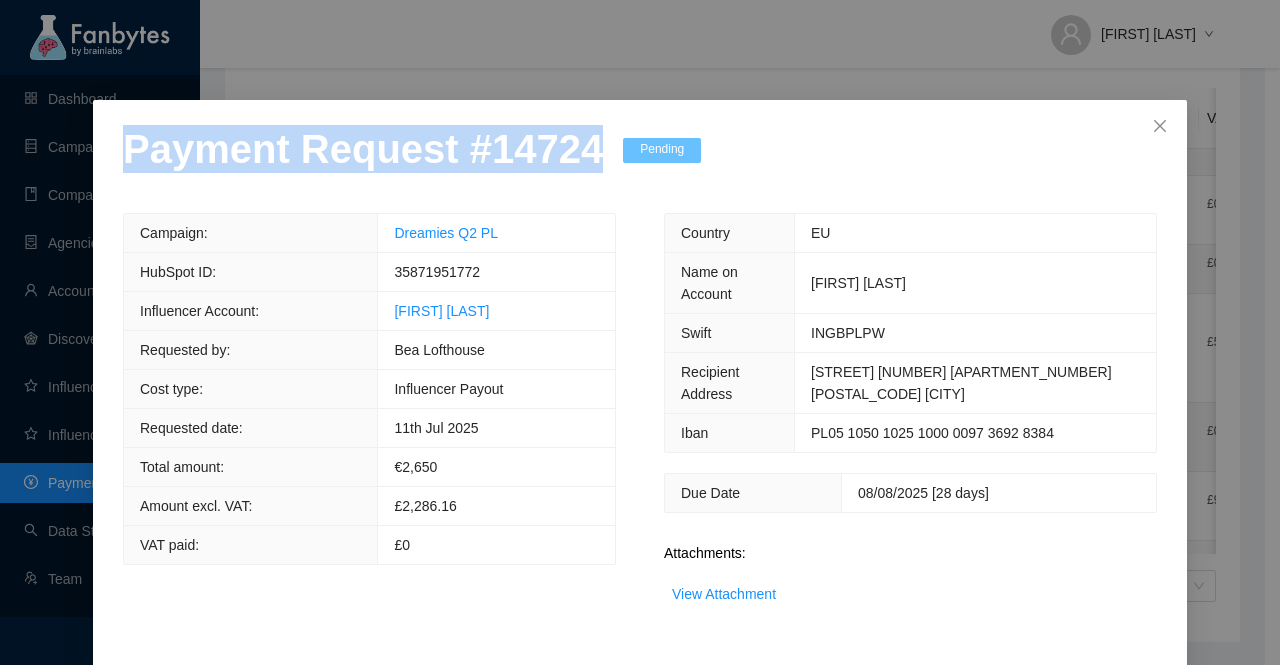 drag, startPoint x: 576, startPoint y: 163, endPoint x: 94, endPoint y: 159, distance: 482.0166 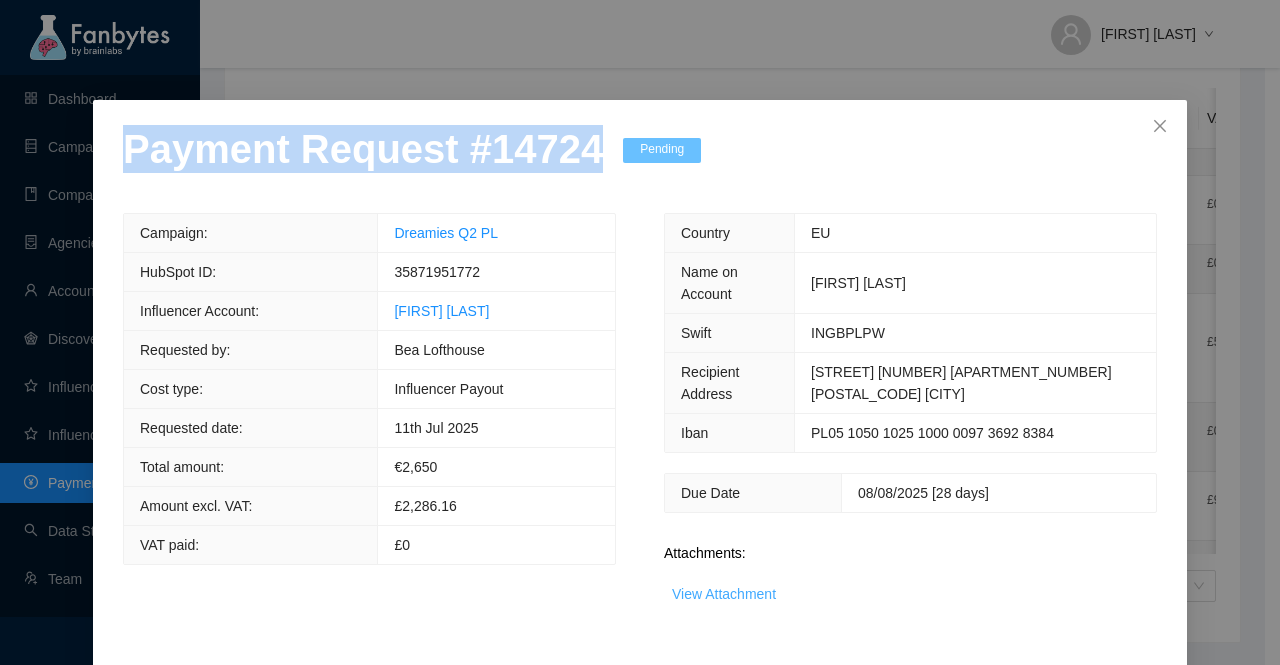 click on "View Attachment" at bounding box center (724, 594) 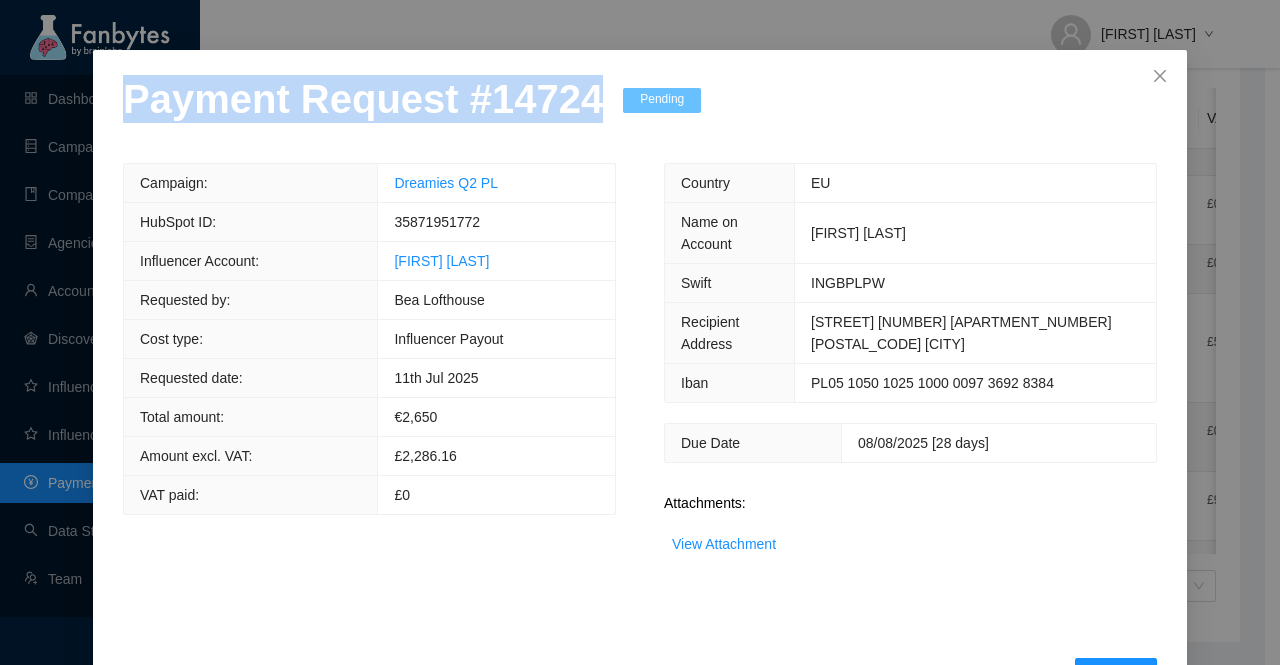 scroll, scrollTop: 78, scrollLeft: 0, axis: vertical 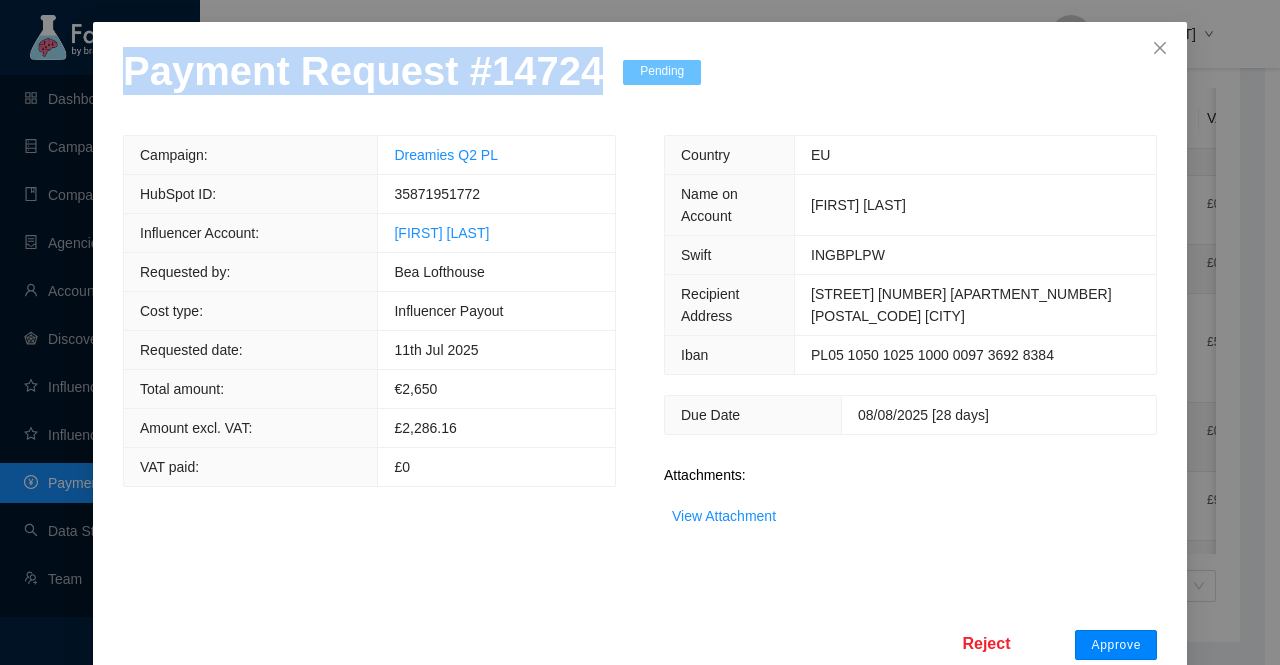 click on "Approve" at bounding box center (1116, 645) 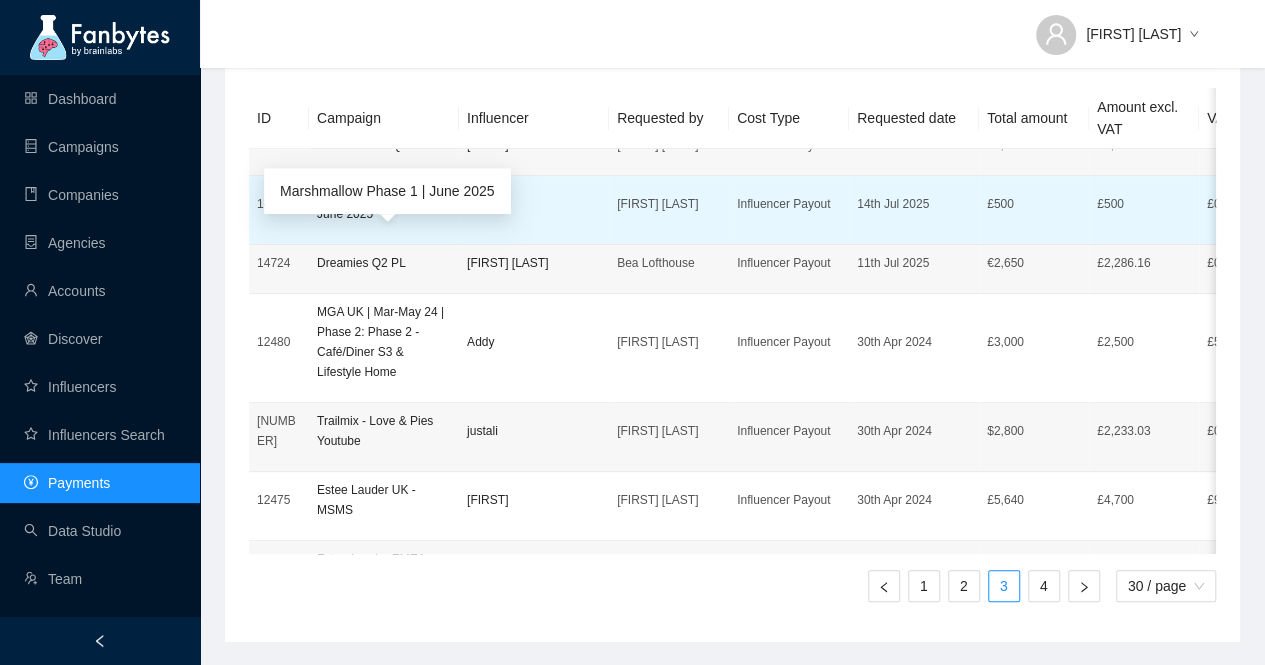 click on "Marshmallow Phase 1 | June 2025" at bounding box center (384, 204) 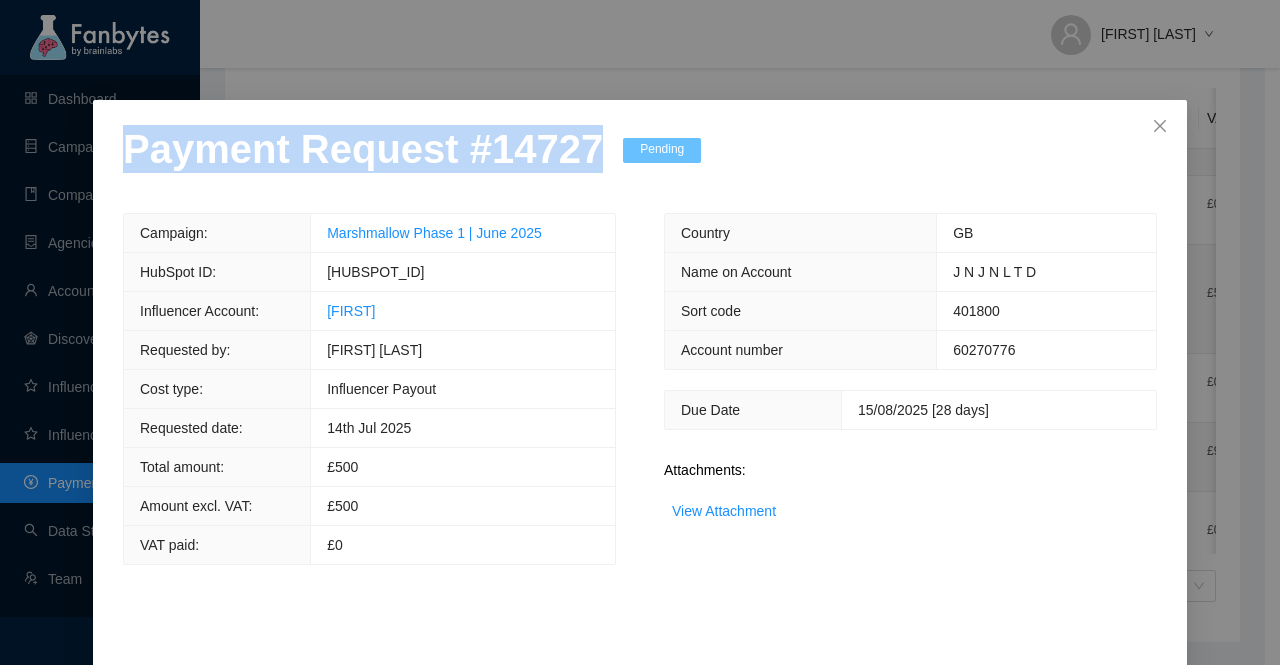 drag, startPoint x: 578, startPoint y: 154, endPoint x: 0, endPoint y: 157, distance: 578.0078 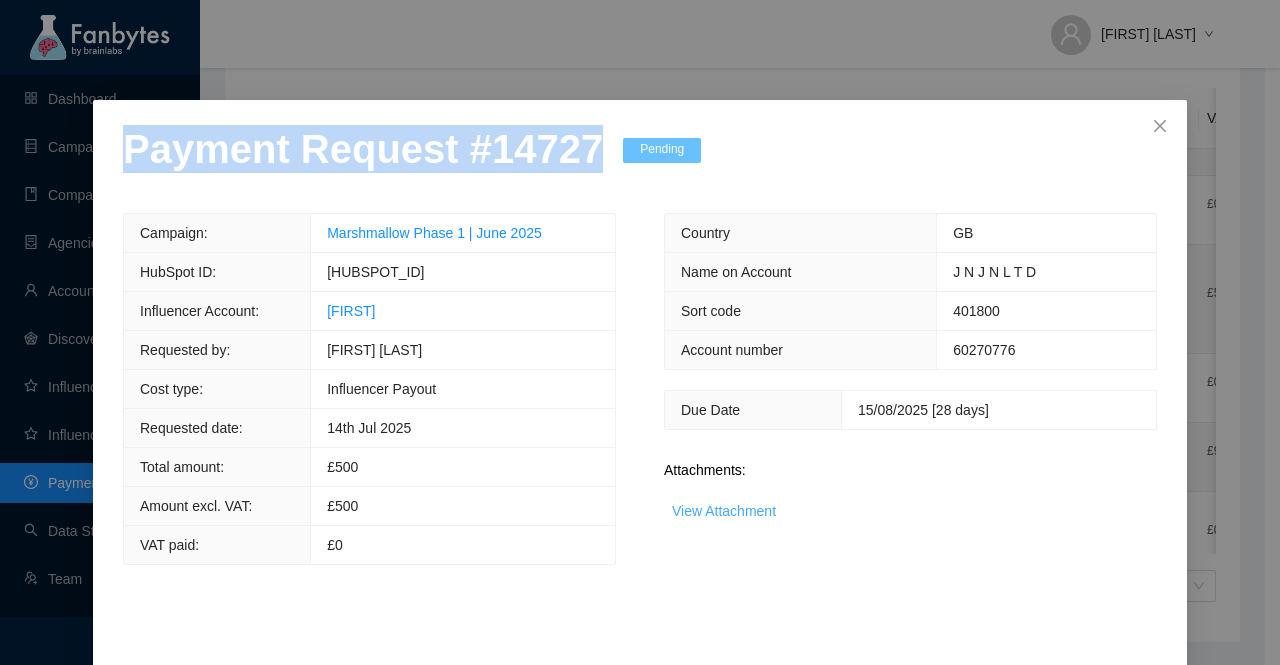click on "View Attachment" at bounding box center (724, 511) 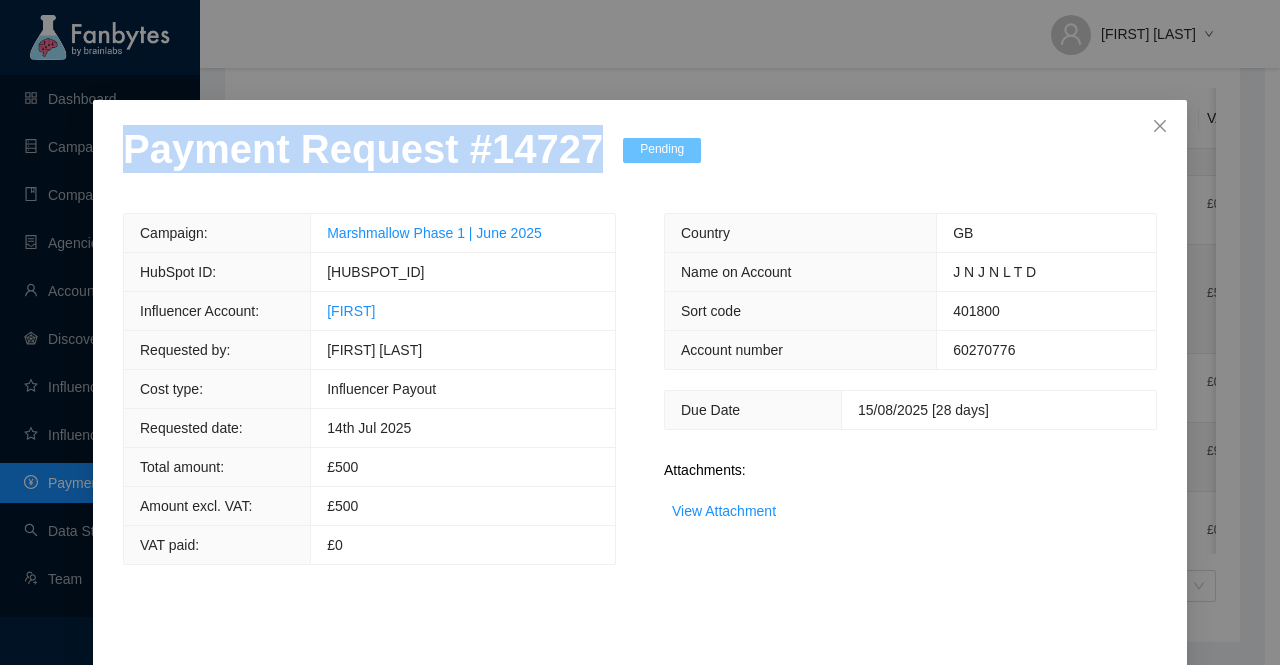 scroll, scrollTop: 78, scrollLeft: 0, axis: vertical 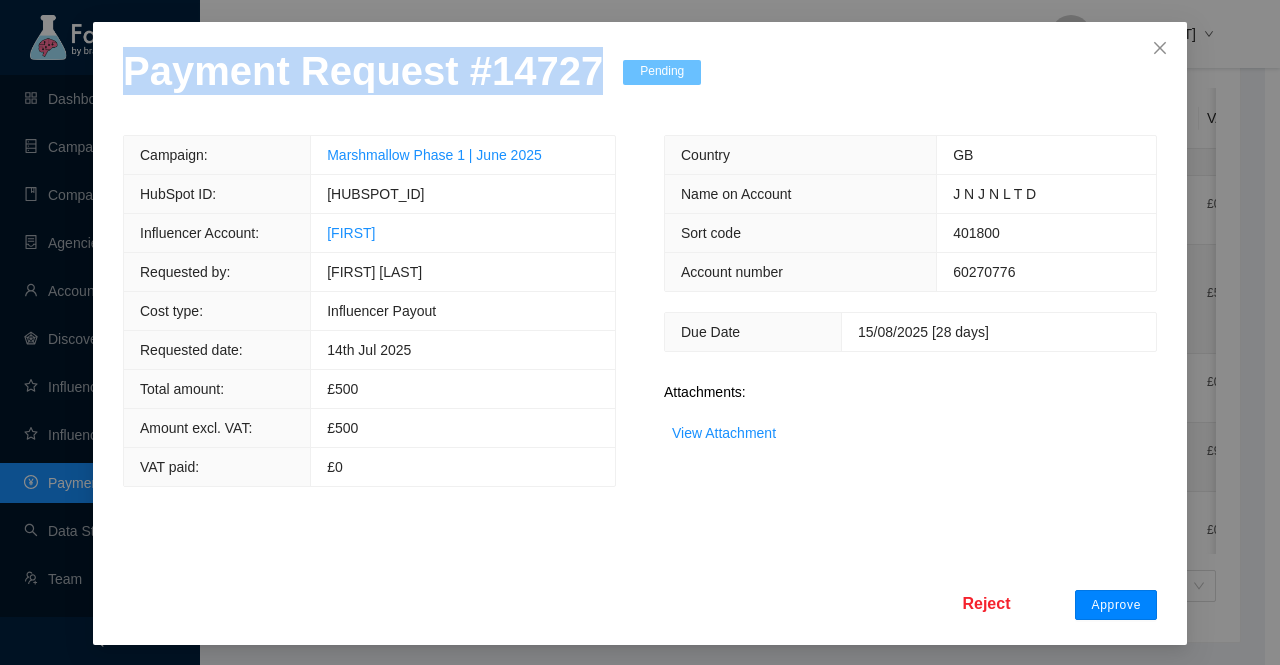 click on "Approve" at bounding box center [1116, 605] 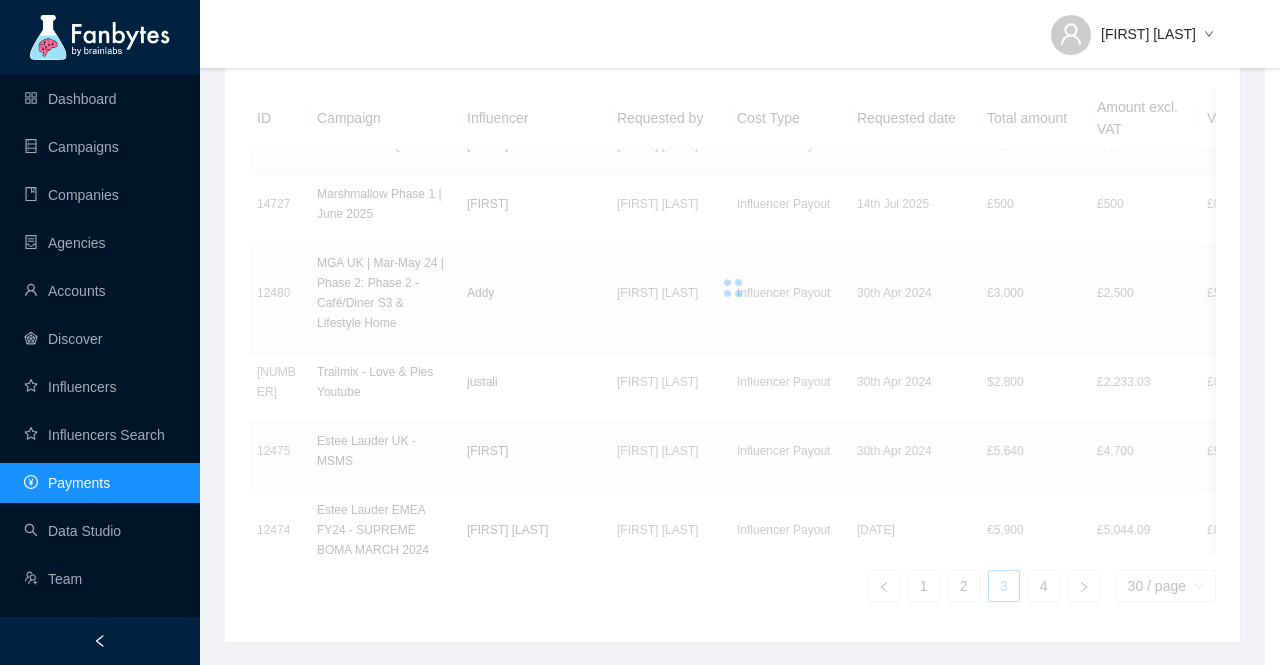scroll, scrollTop: 0, scrollLeft: 0, axis: both 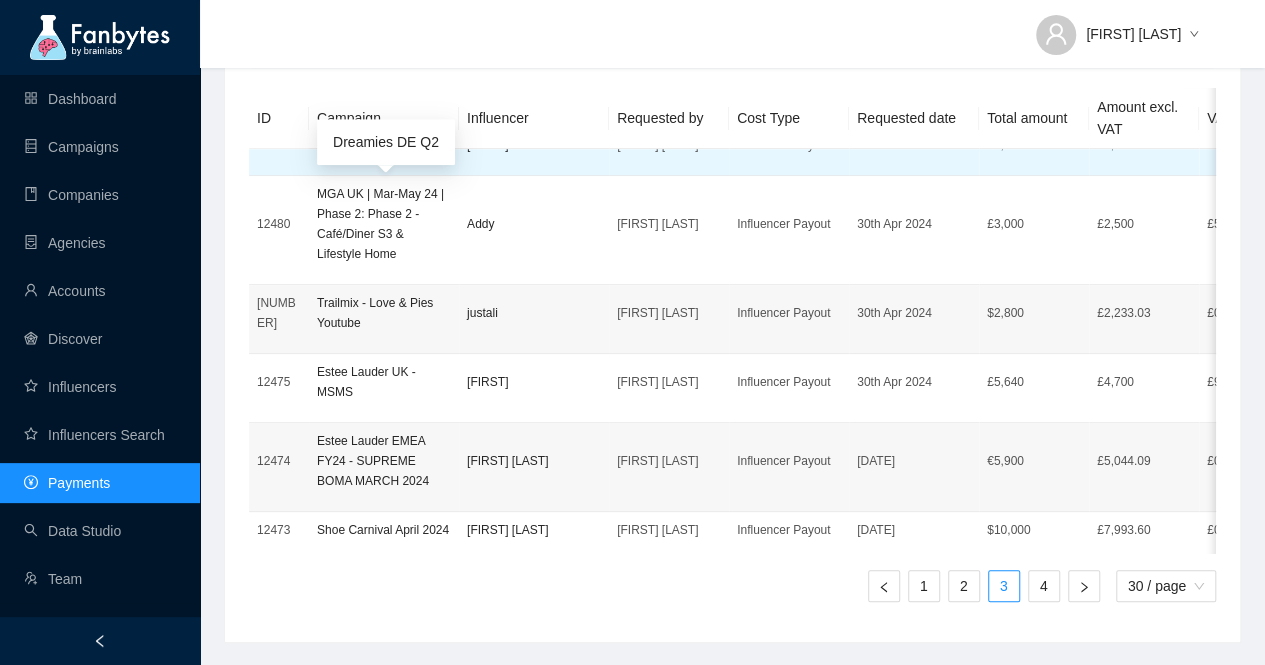 click on "Dreamies DE Q2" at bounding box center [384, 145] 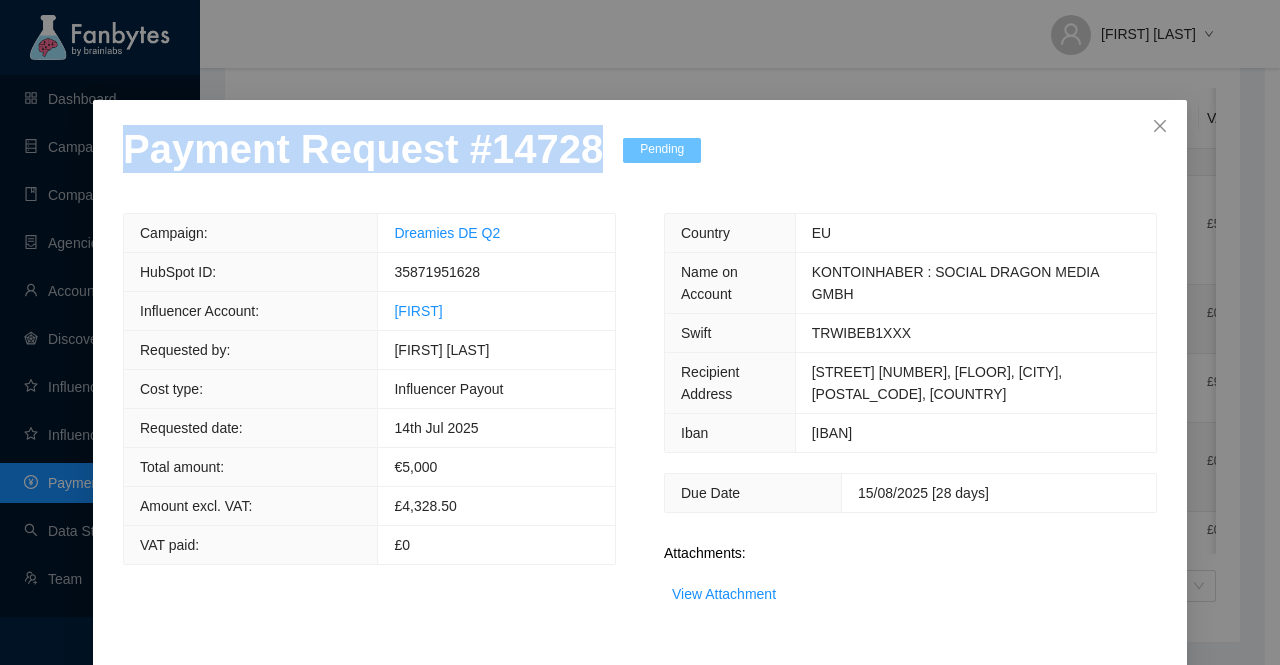 drag, startPoint x: 578, startPoint y: 162, endPoint x: 81, endPoint y: 160, distance: 497.00403 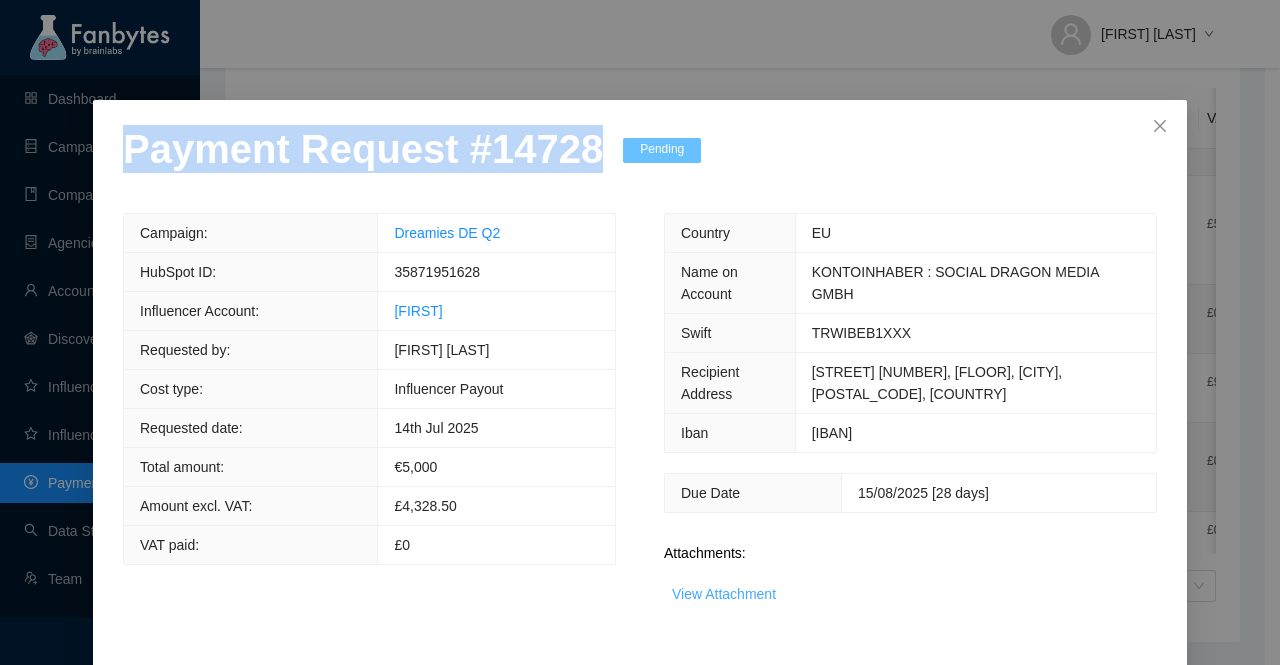 click on "View Attachment" at bounding box center [724, 594] 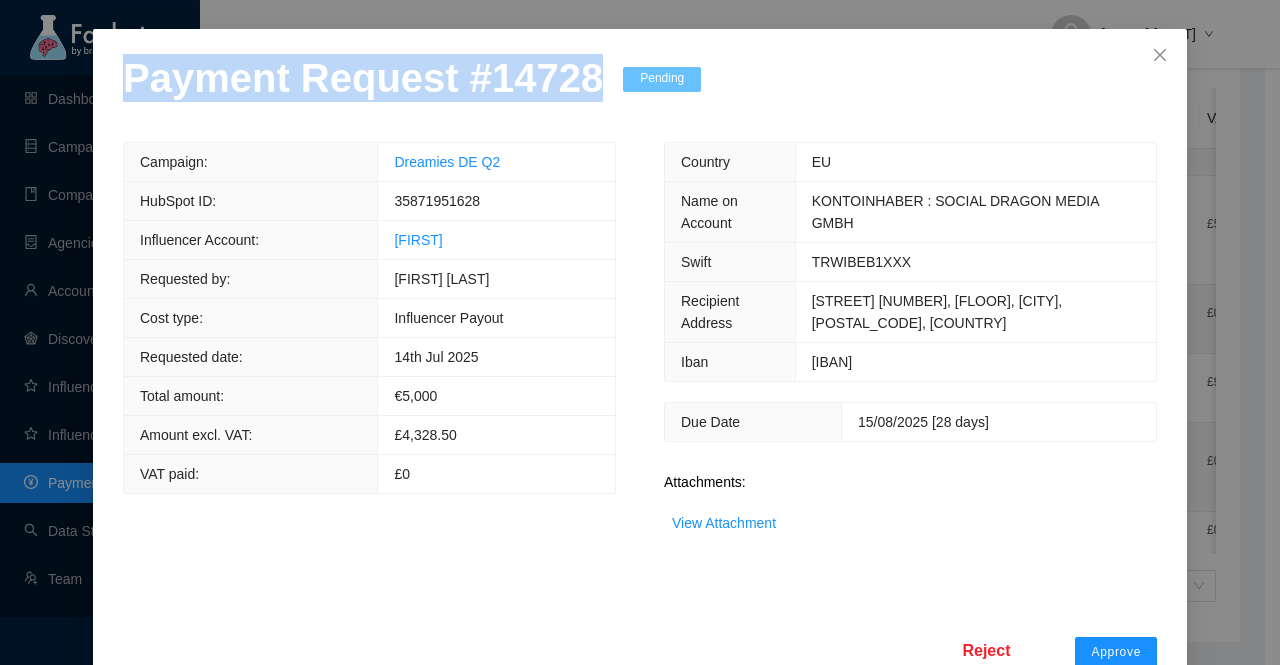 scroll, scrollTop: 119, scrollLeft: 0, axis: vertical 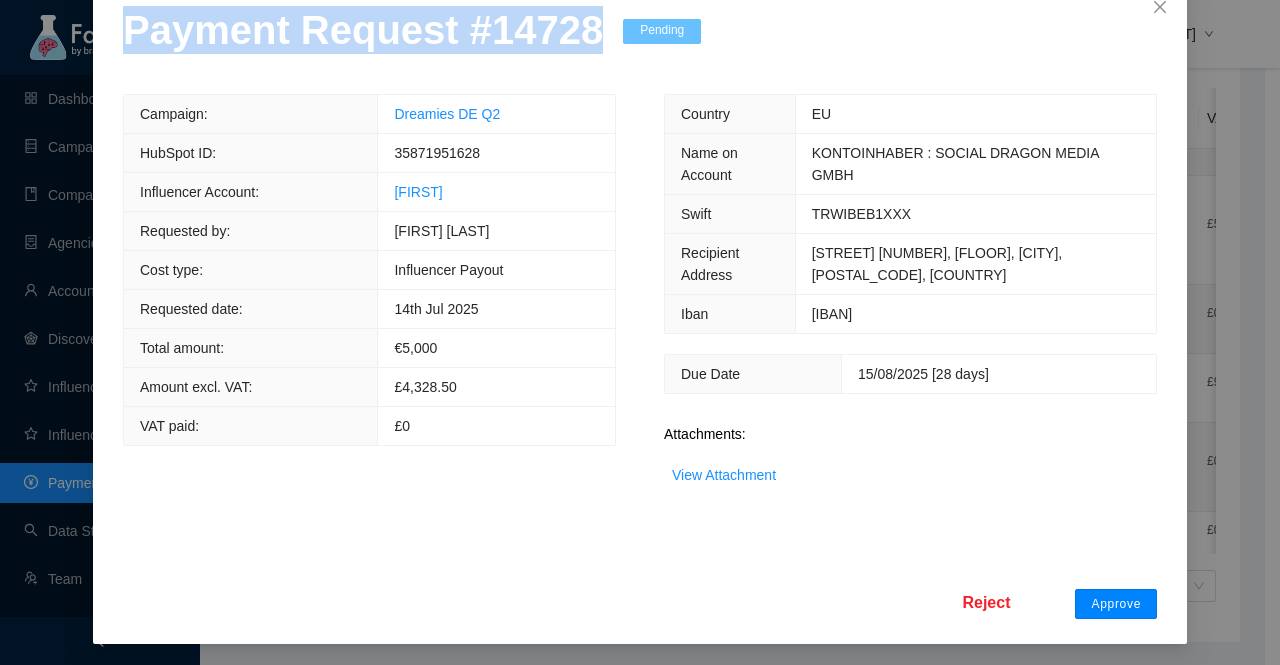 click on "Approve" at bounding box center (1116, 604) 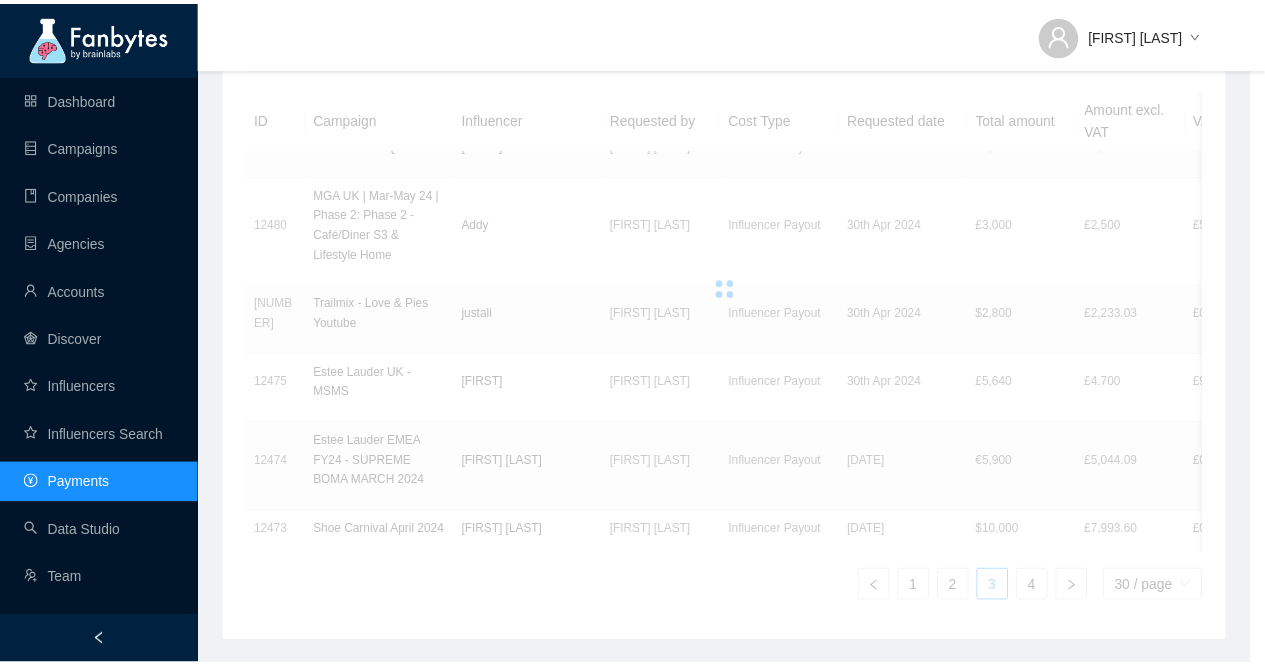 scroll, scrollTop: 19, scrollLeft: 0, axis: vertical 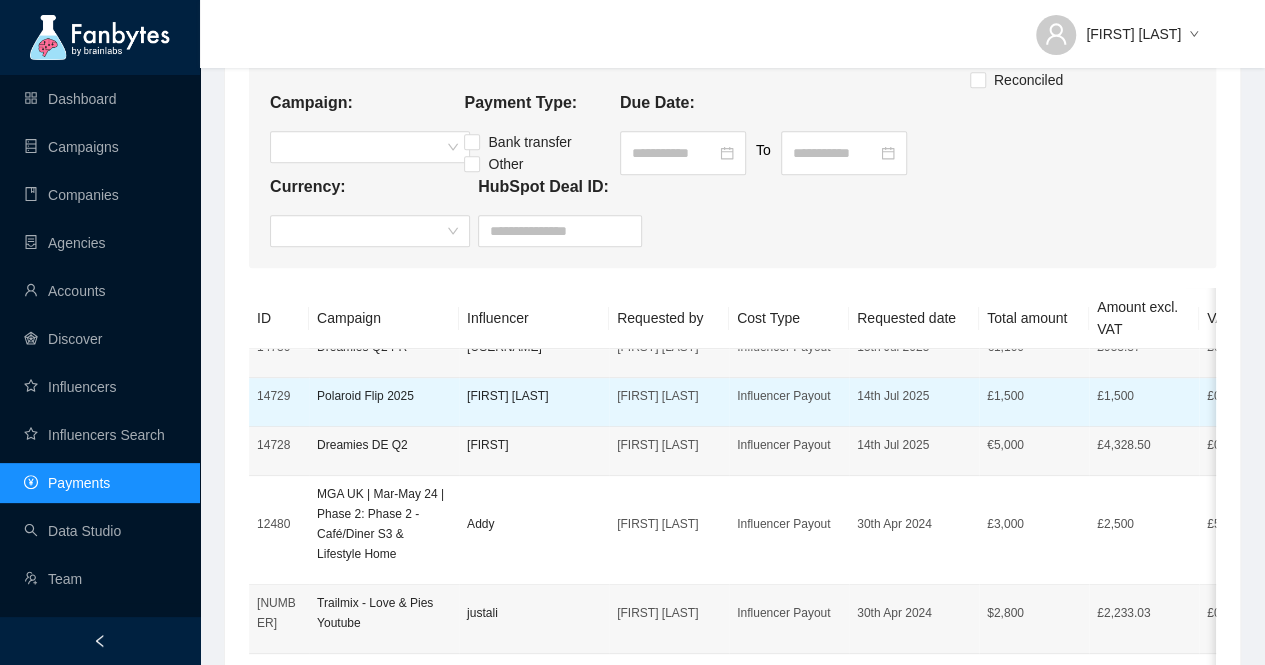 click on "Polaroid Flip 2025" at bounding box center (384, 402) 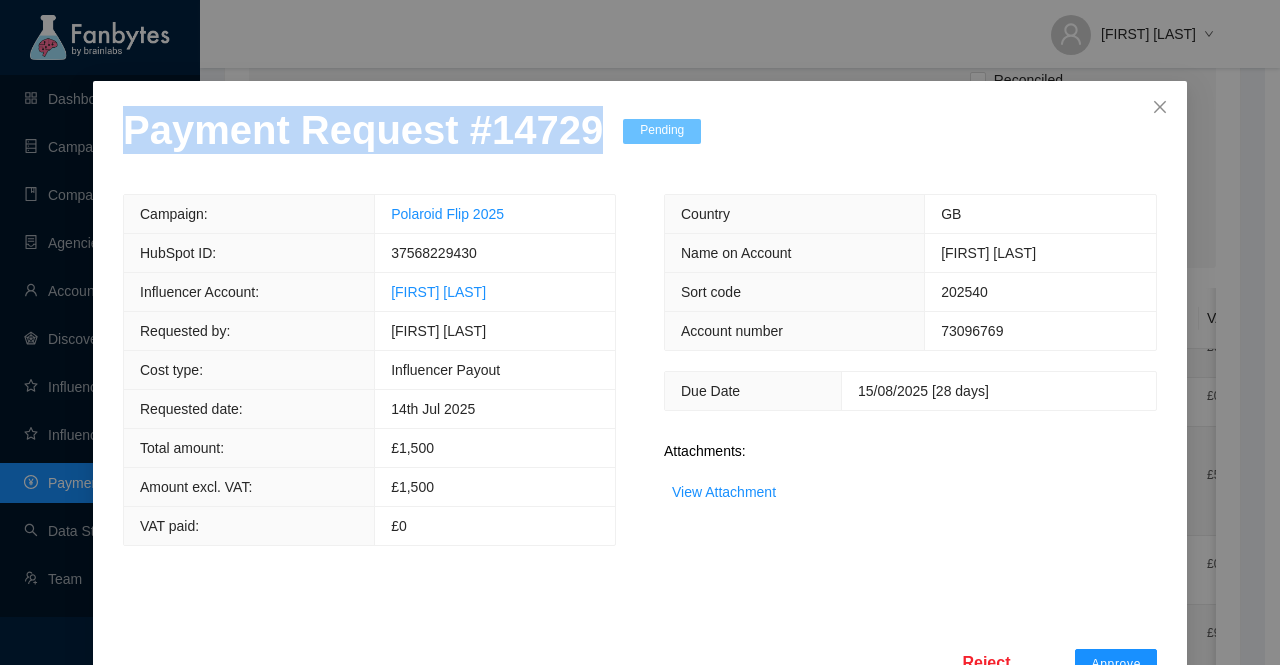 drag, startPoint x: 580, startPoint y: 151, endPoint x: 54, endPoint y: 167, distance: 526.2433 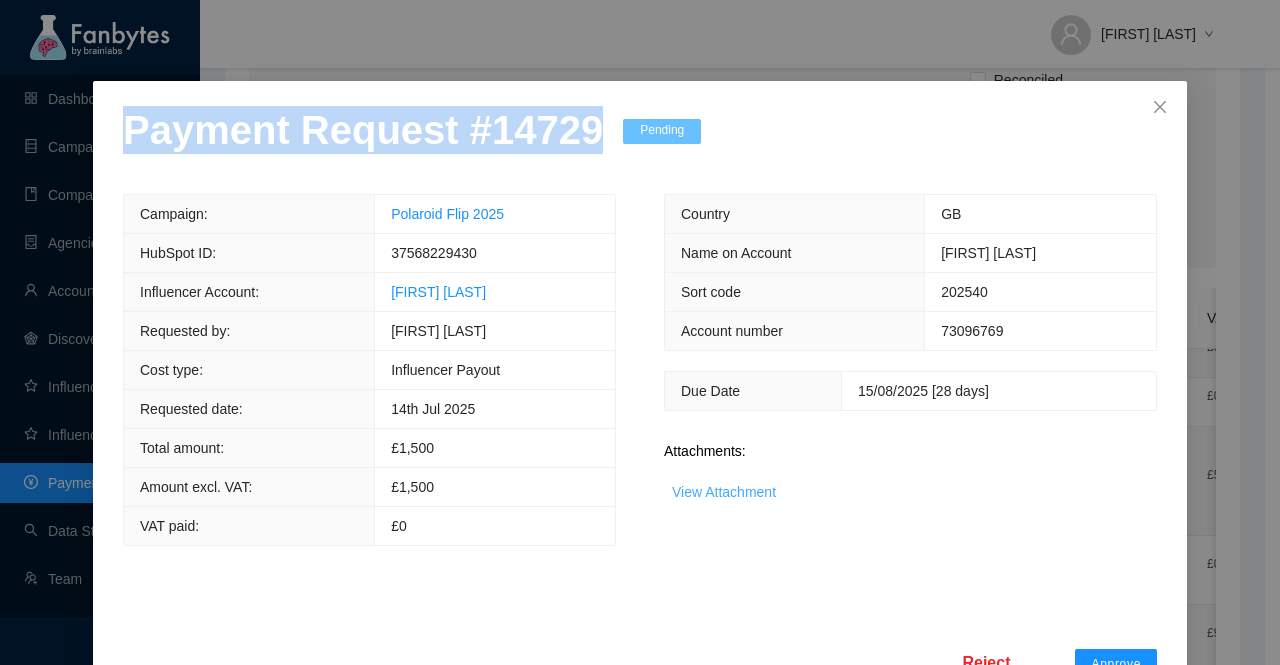 click on "View Attachment" at bounding box center [724, 492] 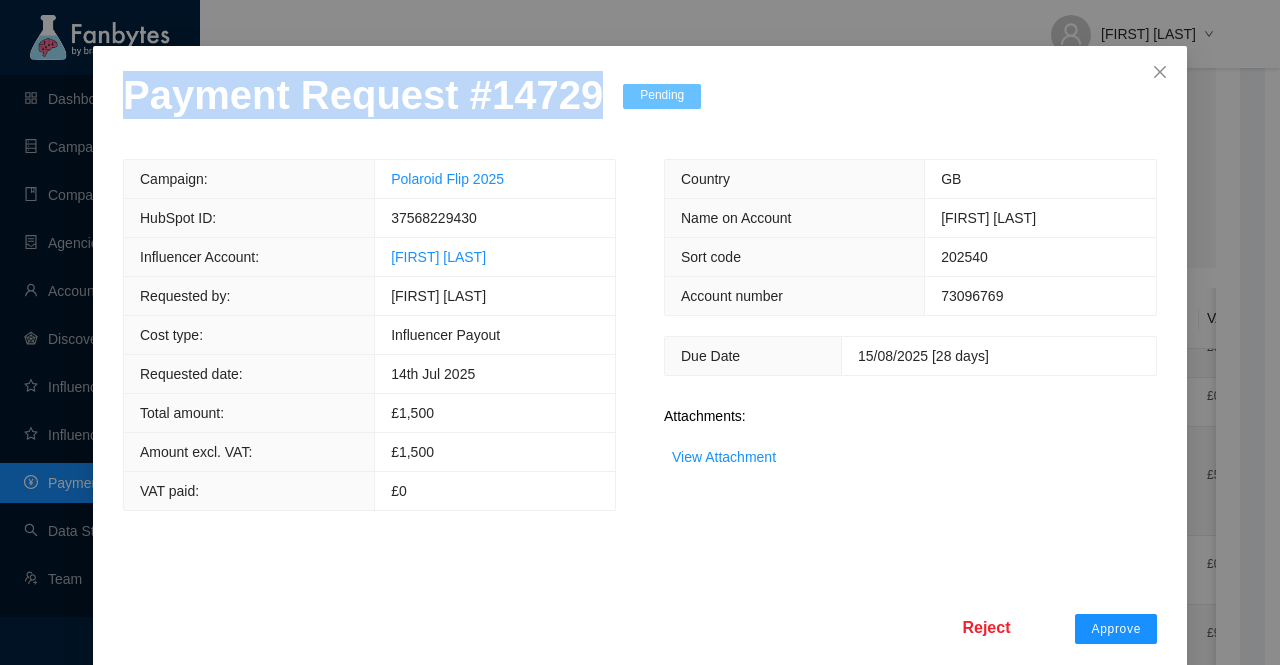 scroll, scrollTop: 78, scrollLeft: 0, axis: vertical 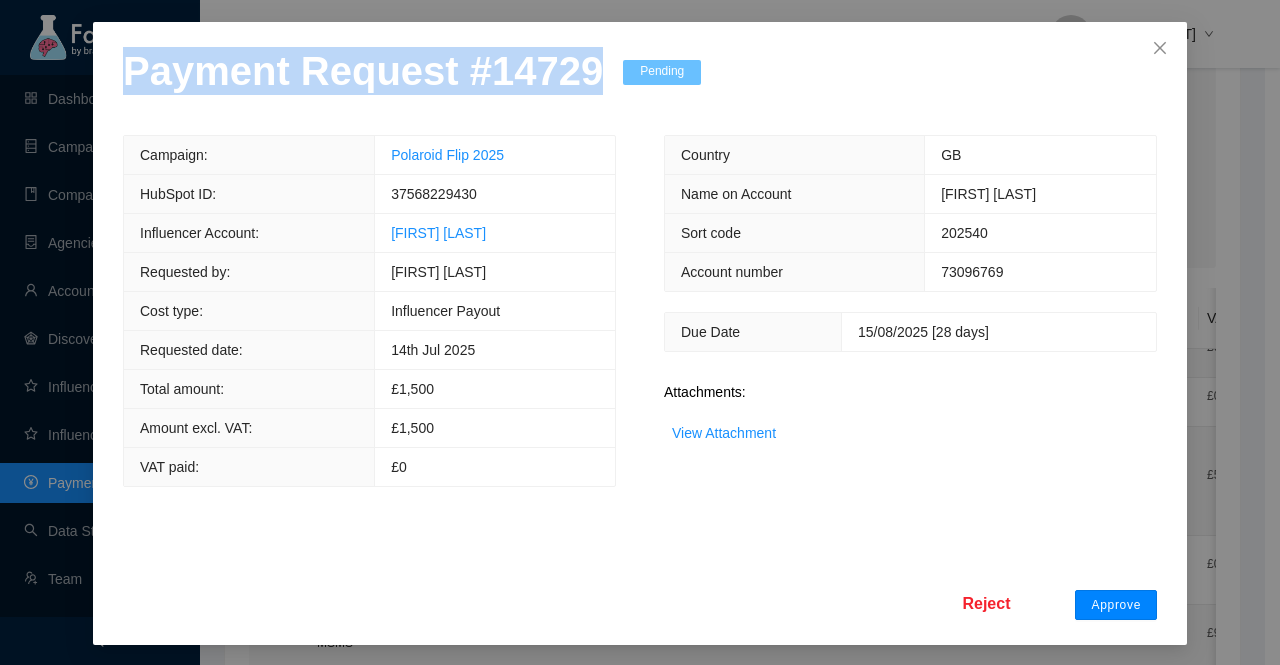 click on "Approve" at bounding box center (1116, 605) 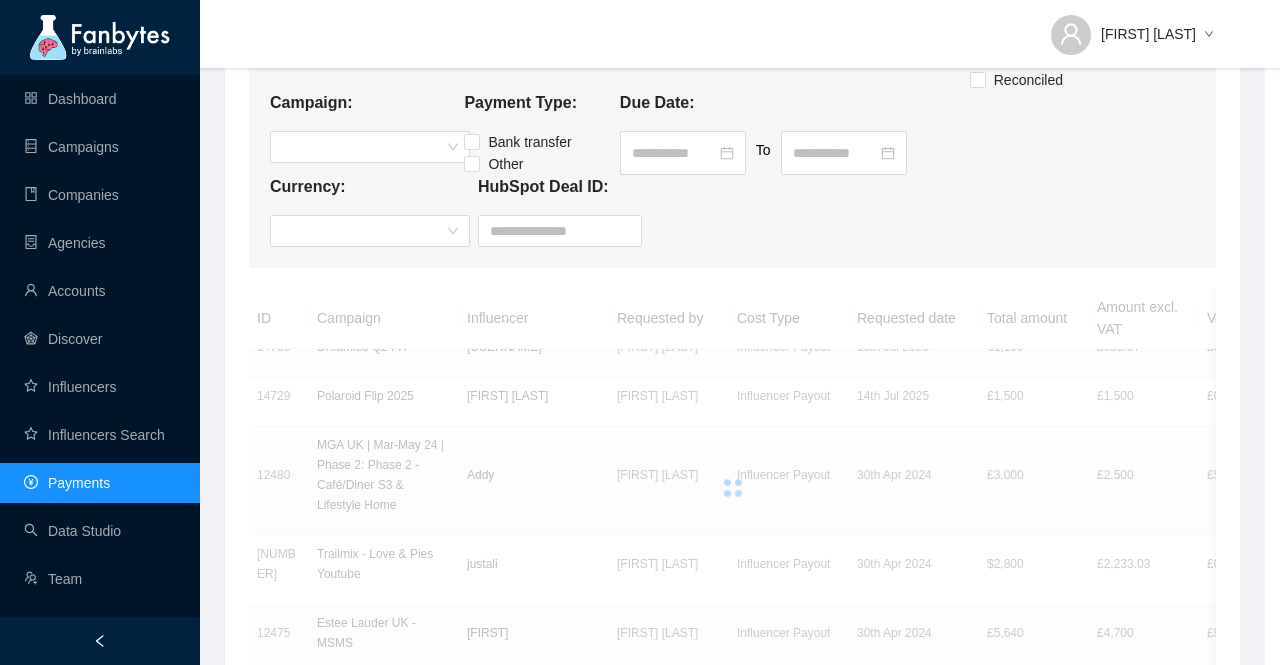 scroll, scrollTop: 0, scrollLeft: 0, axis: both 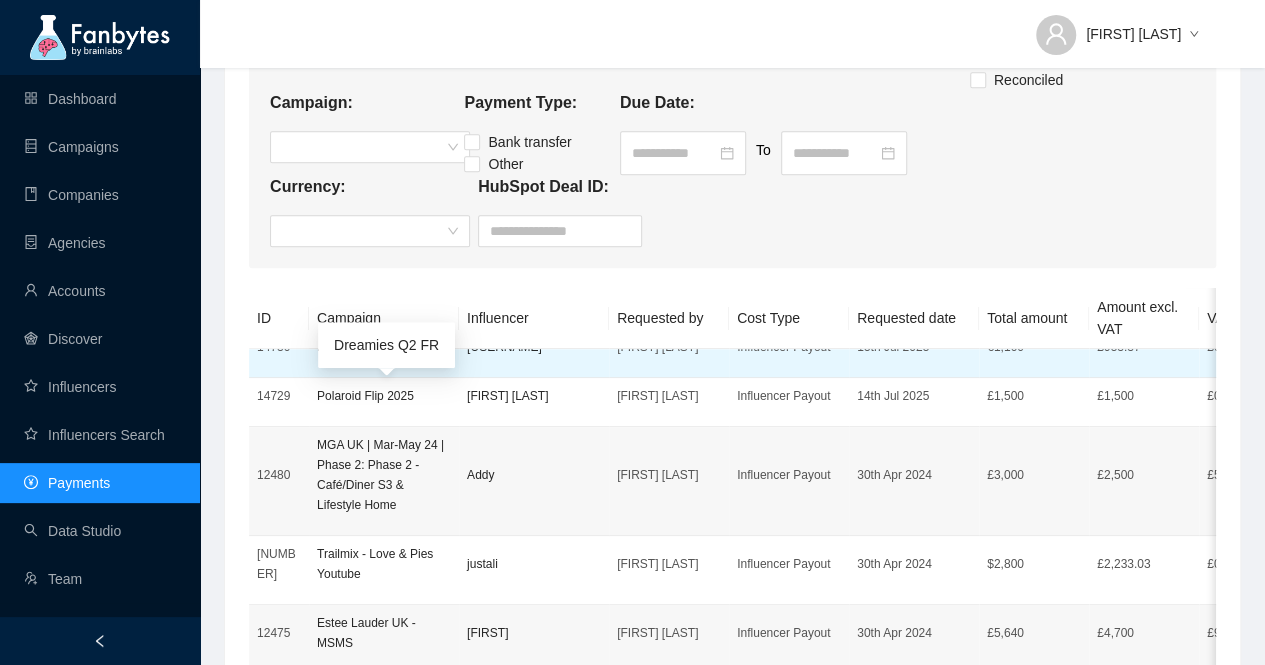 click on "Dreamies Q2 FR" at bounding box center (384, 347) 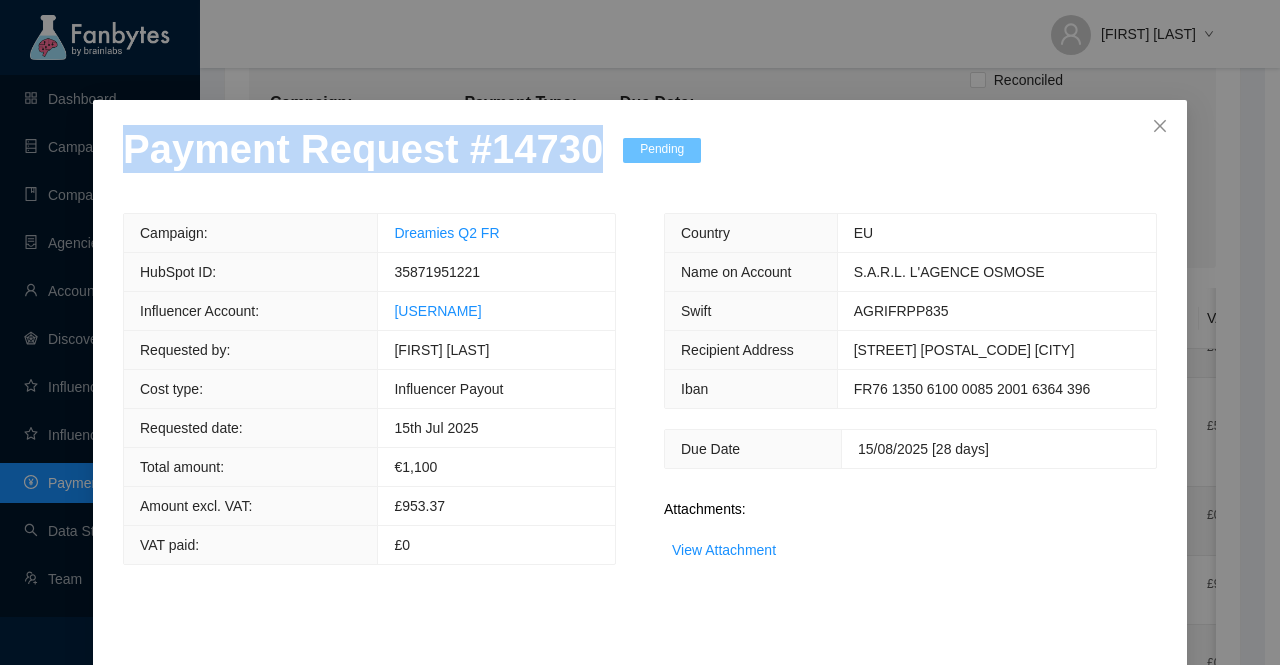 drag, startPoint x: 569, startPoint y: 153, endPoint x: 120, endPoint y: 169, distance: 449.28497 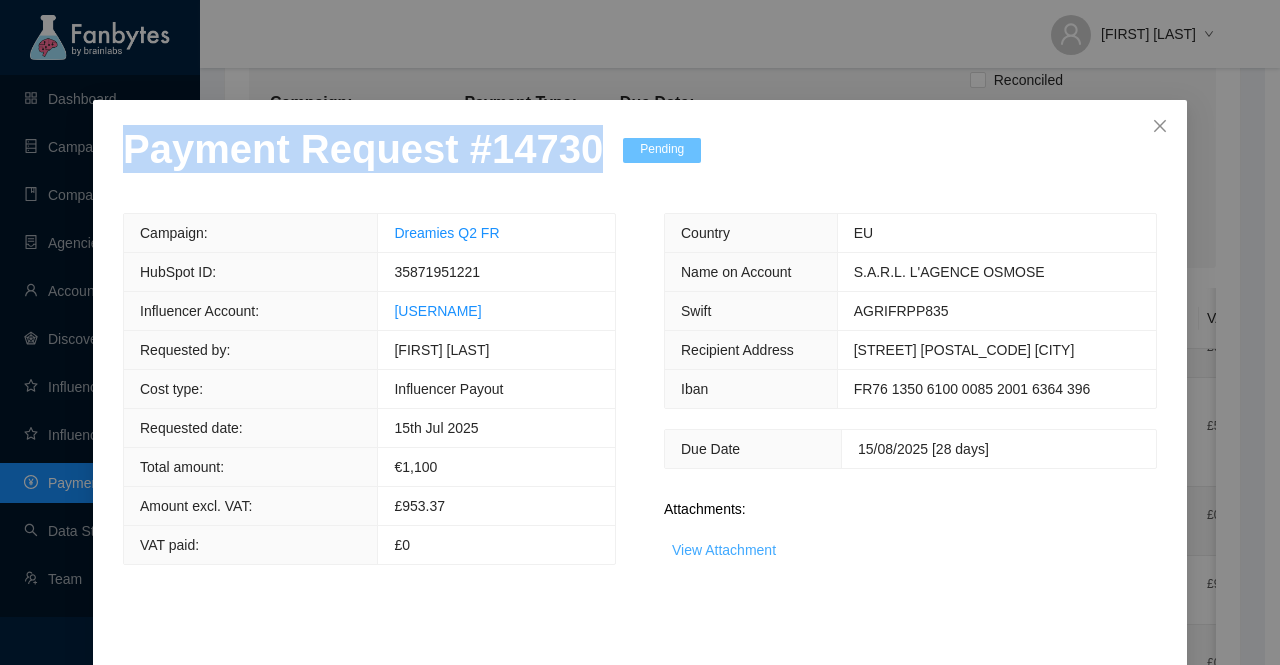 click on "View Attachment" at bounding box center [724, 550] 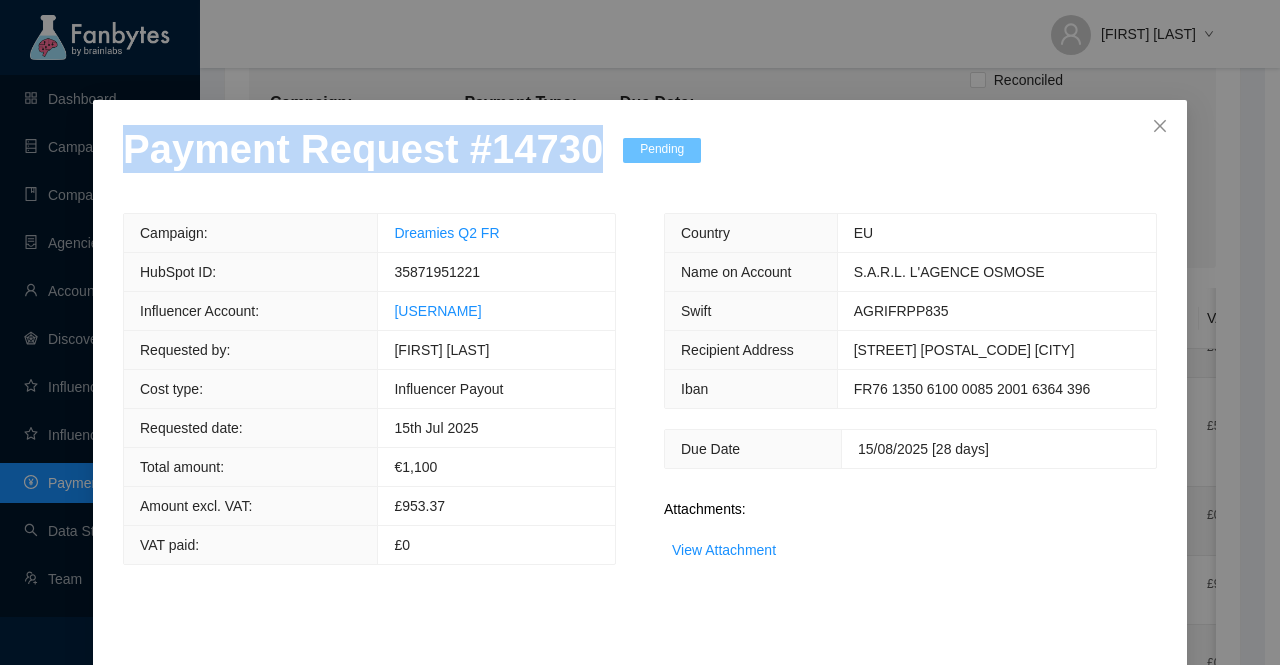 scroll, scrollTop: 78, scrollLeft: 0, axis: vertical 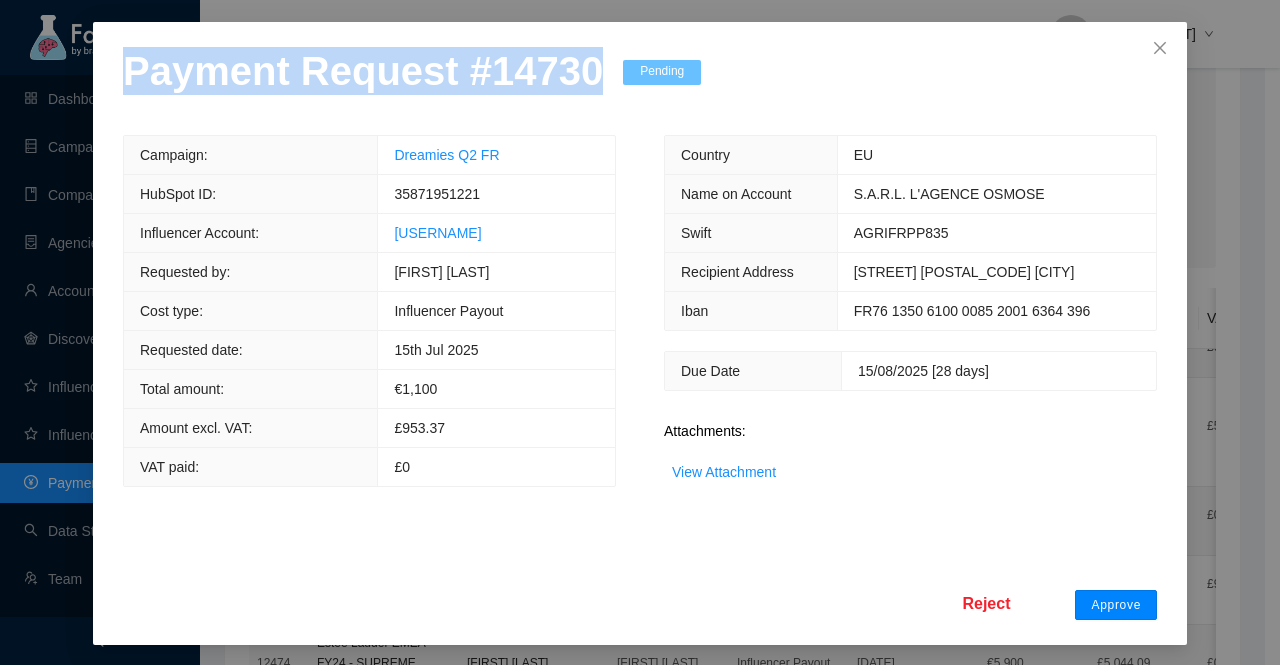 click on "Approve" at bounding box center [1116, 605] 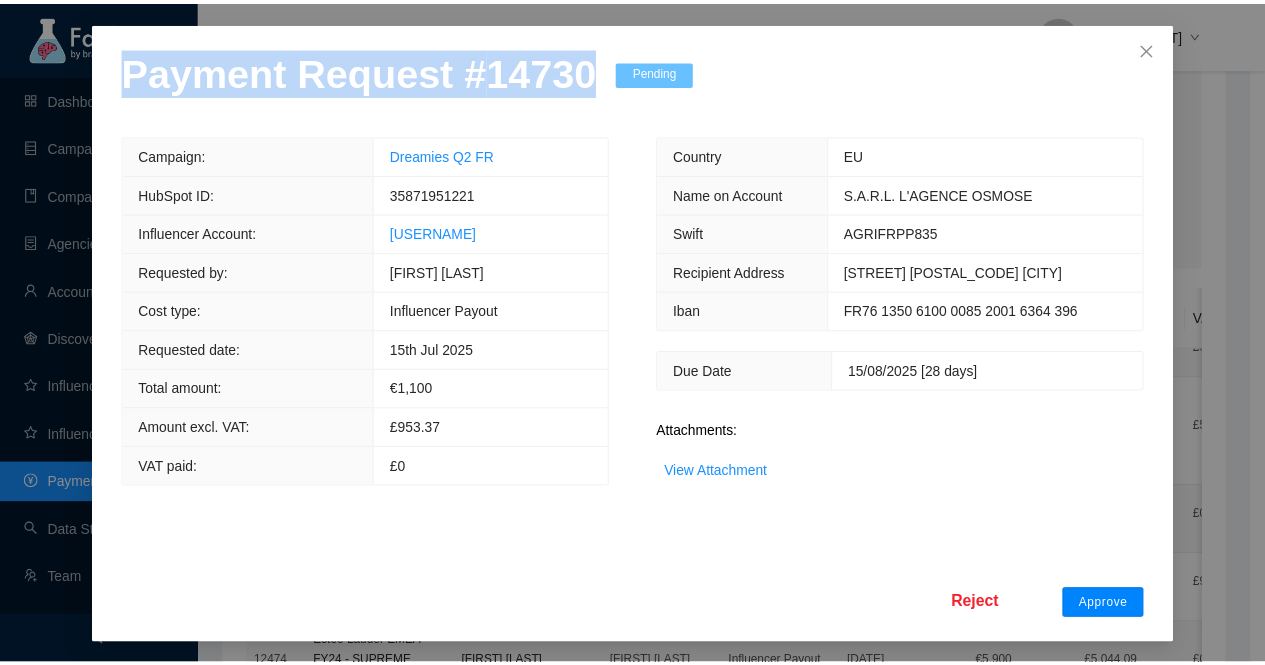 scroll, scrollTop: 0, scrollLeft: 0, axis: both 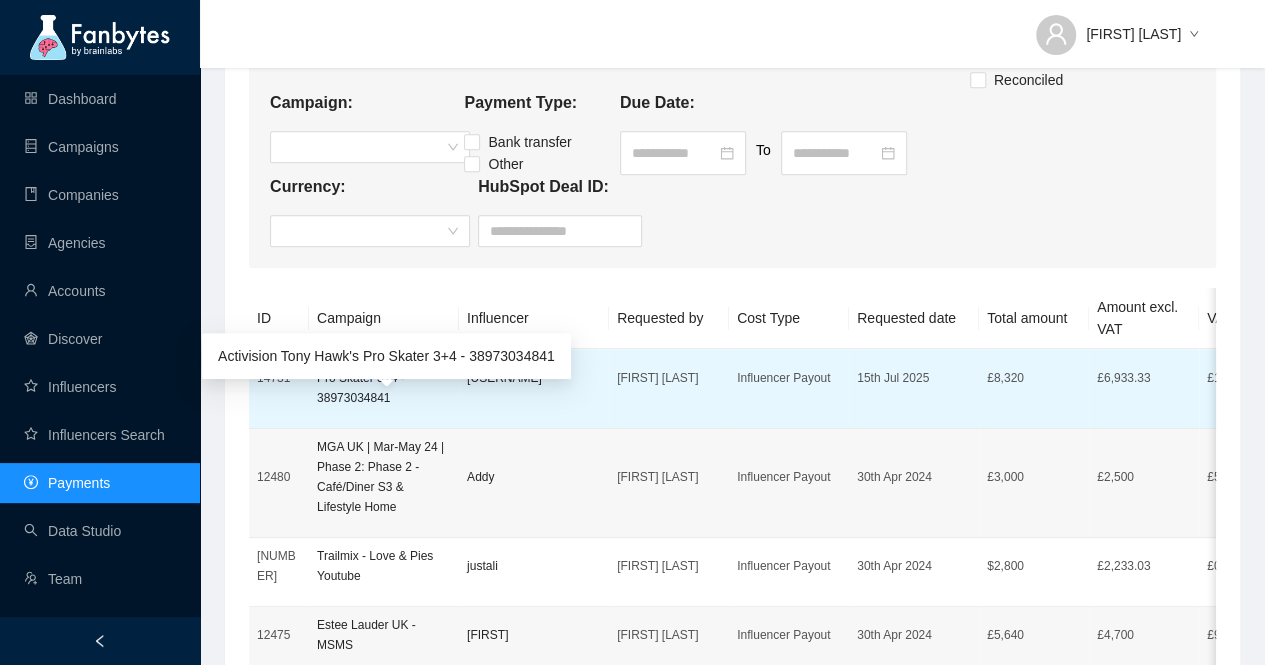 click on "Activision Tony Hawk's Pro Skater 3+4 - 38973034841" at bounding box center [384, 378] 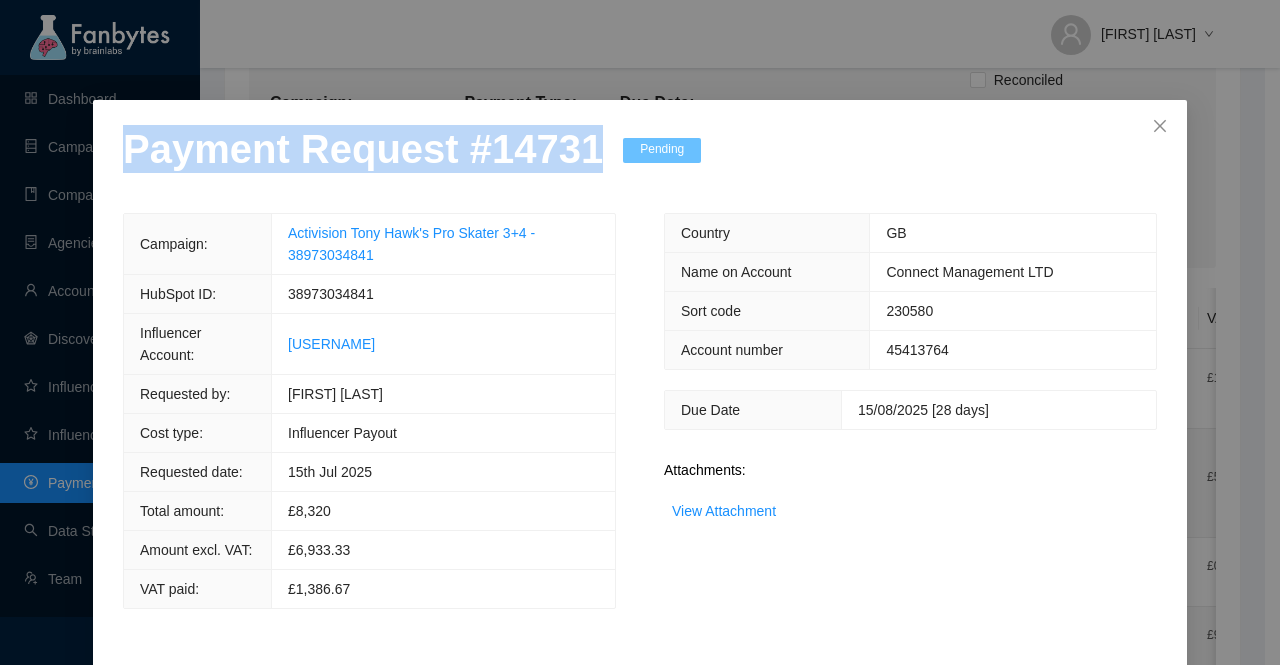 drag, startPoint x: 534, startPoint y: 157, endPoint x: 42, endPoint y: 169, distance: 492.14633 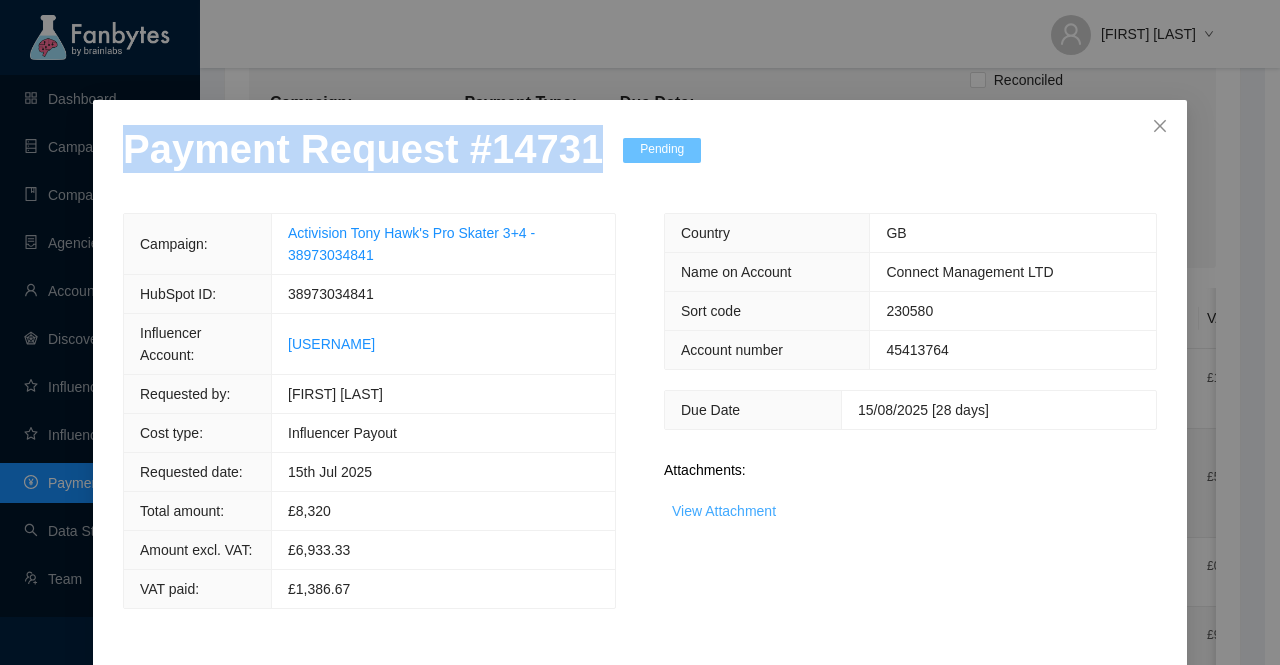 click on "View Attachment" at bounding box center (724, 511) 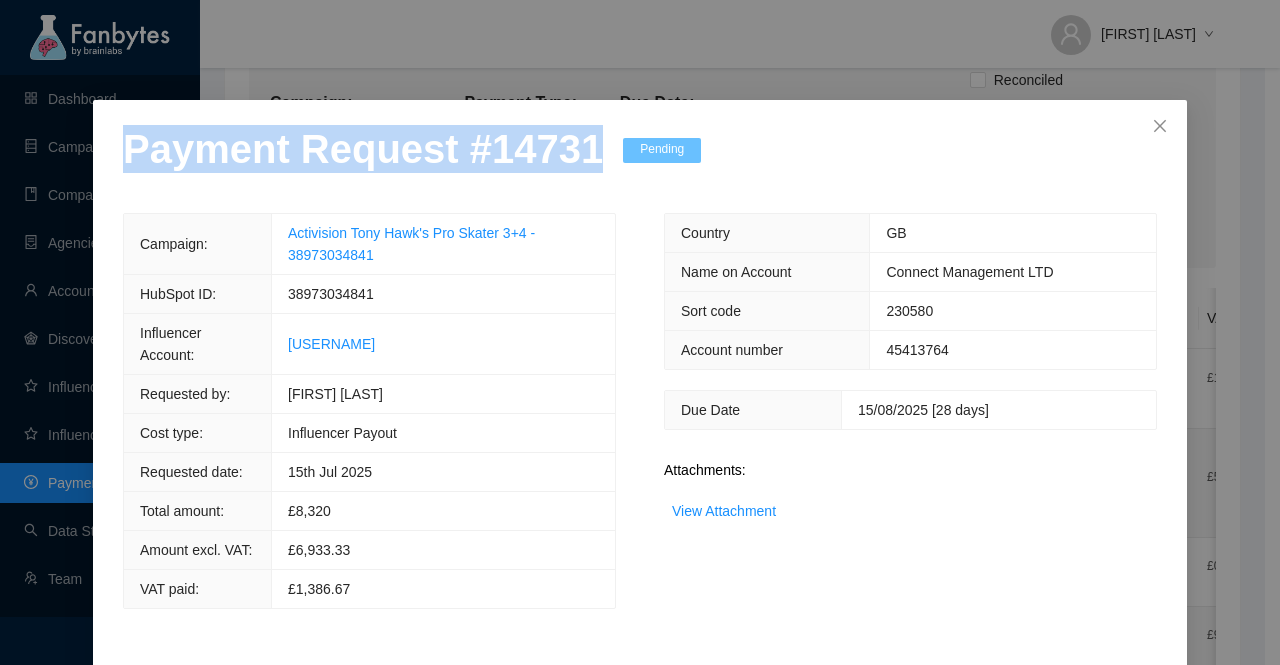 scroll, scrollTop: 122, scrollLeft: 0, axis: vertical 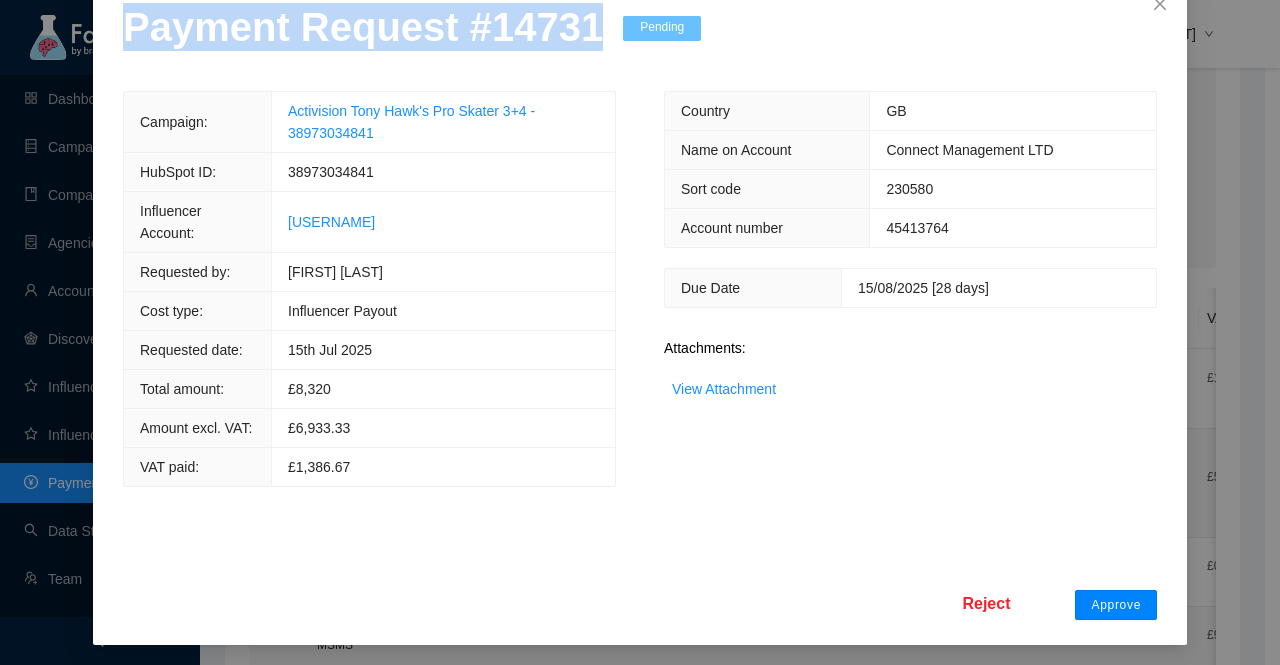 click on "Approve" at bounding box center [1116, 605] 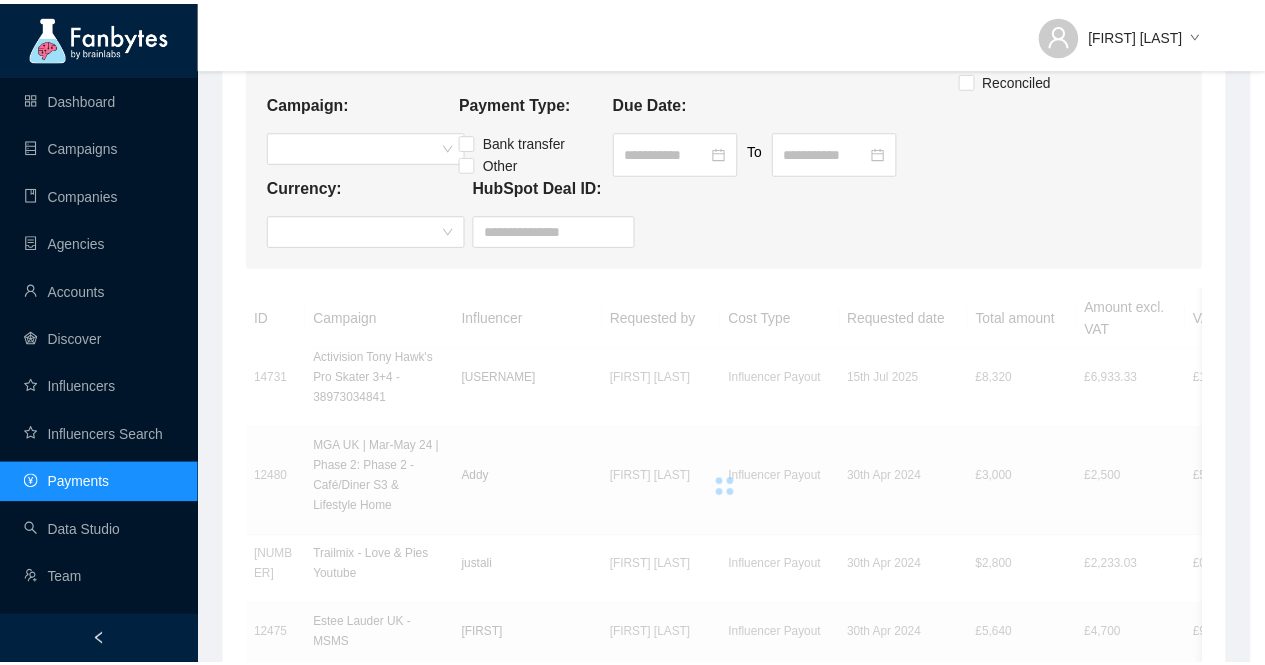 scroll, scrollTop: 22, scrollLeft: 0, axis: vertical 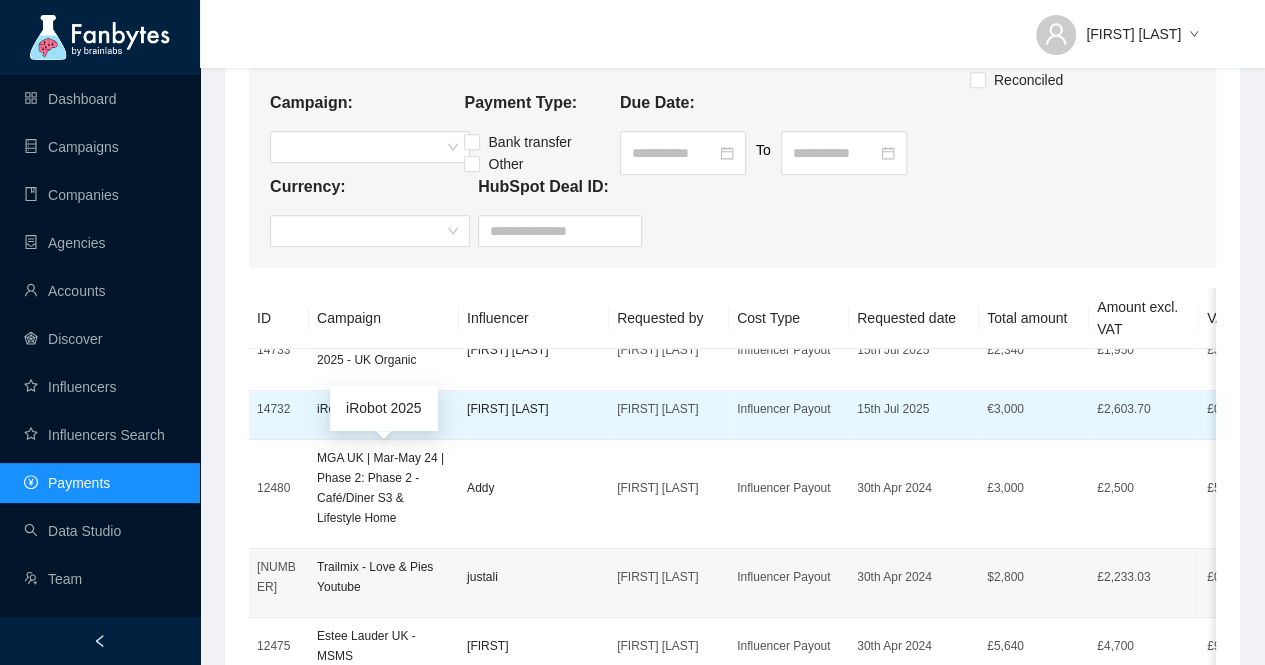 click on "iRobot 2025" at bounding box center (384, 409) 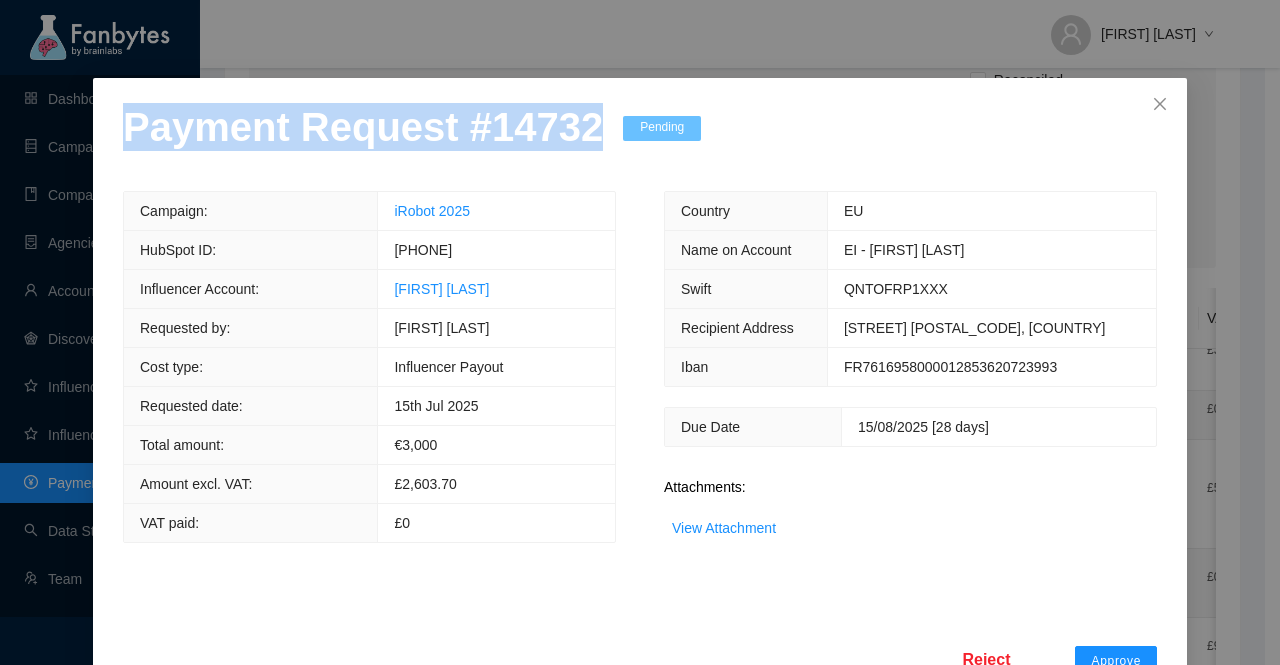 drag, startPoint x: 570, startPoint y: 157, endPoint x: 30, endPoint y: 166, distance: 540.075 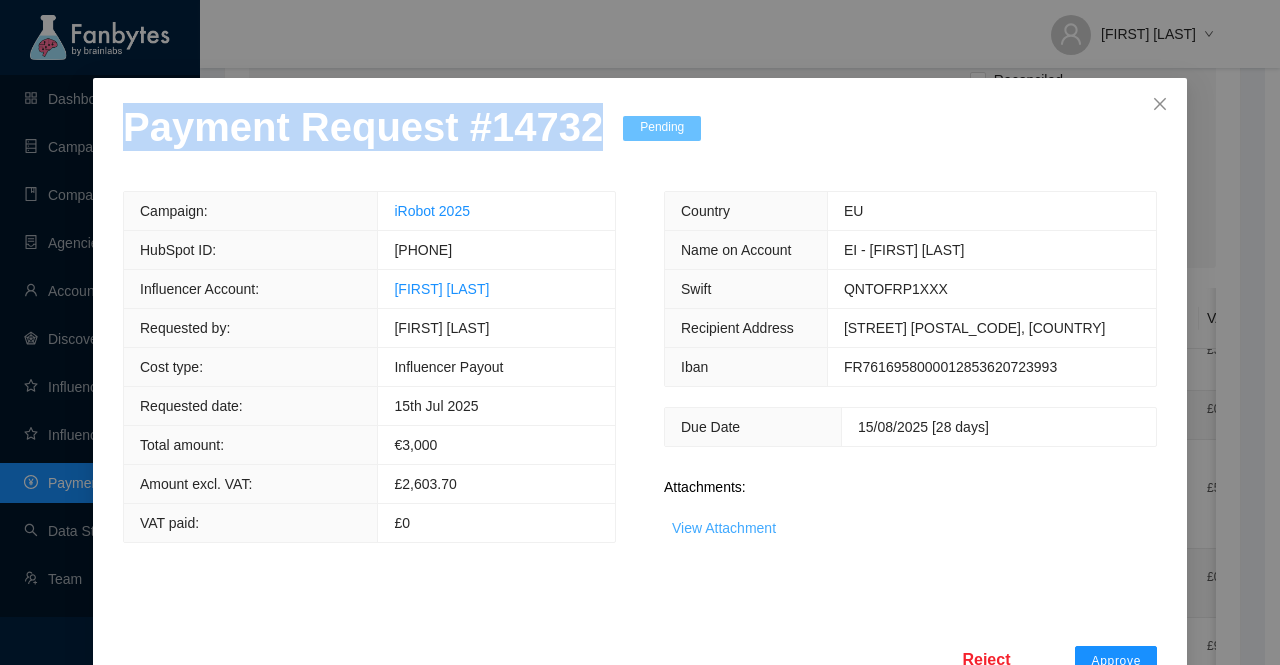 click on "View Attachment" at bounding box center [724, 528] 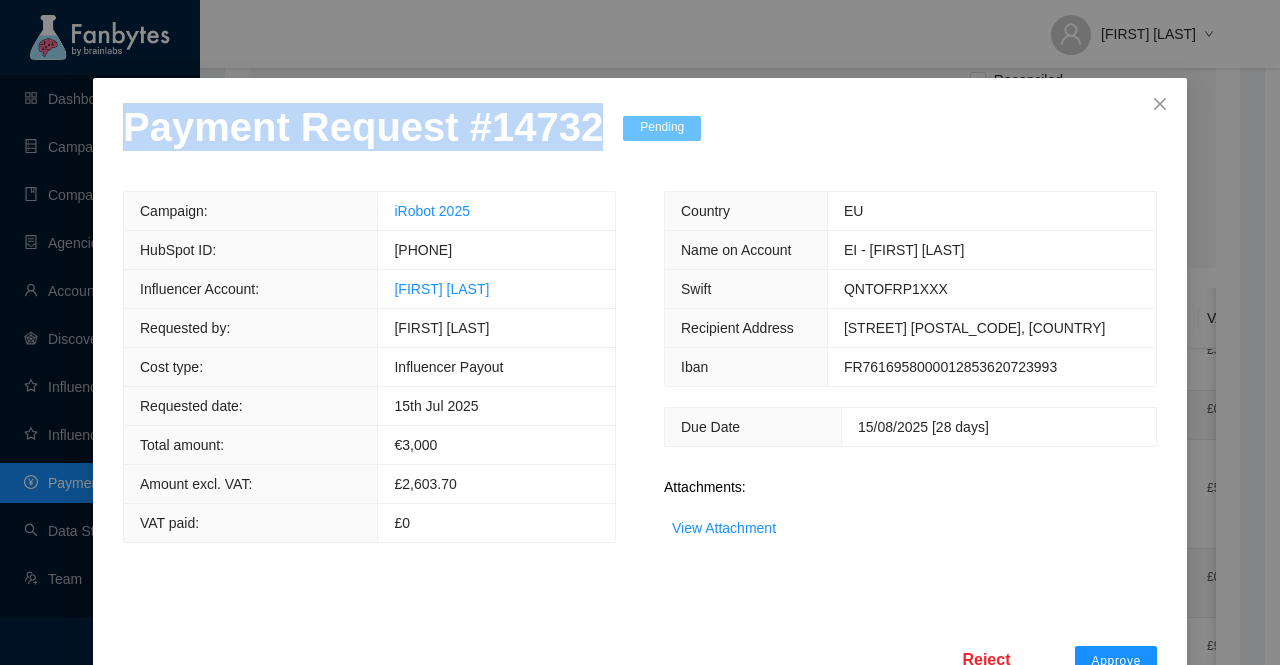 scroll, scrollTop: 78, scrollLeft: 0, axis: vertical 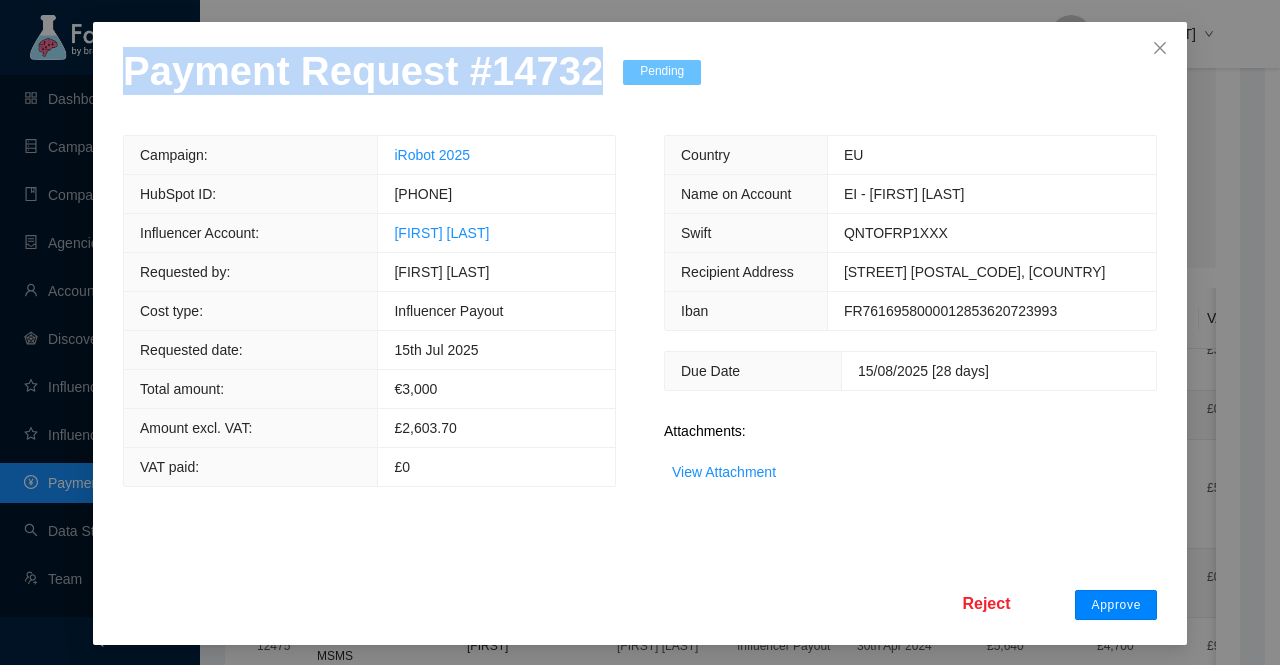 click on "Approve" at bounding box center [1116, 605] 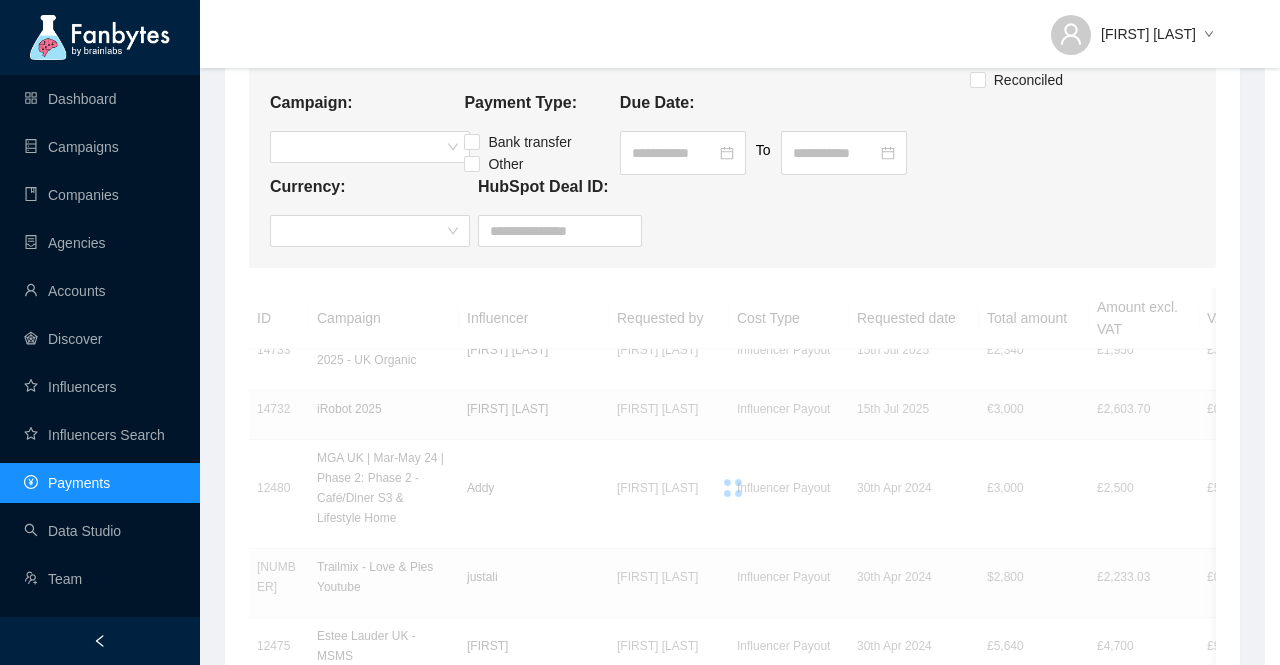 scroll, scrollTop: 0, scrollLeft: 0, axis: both 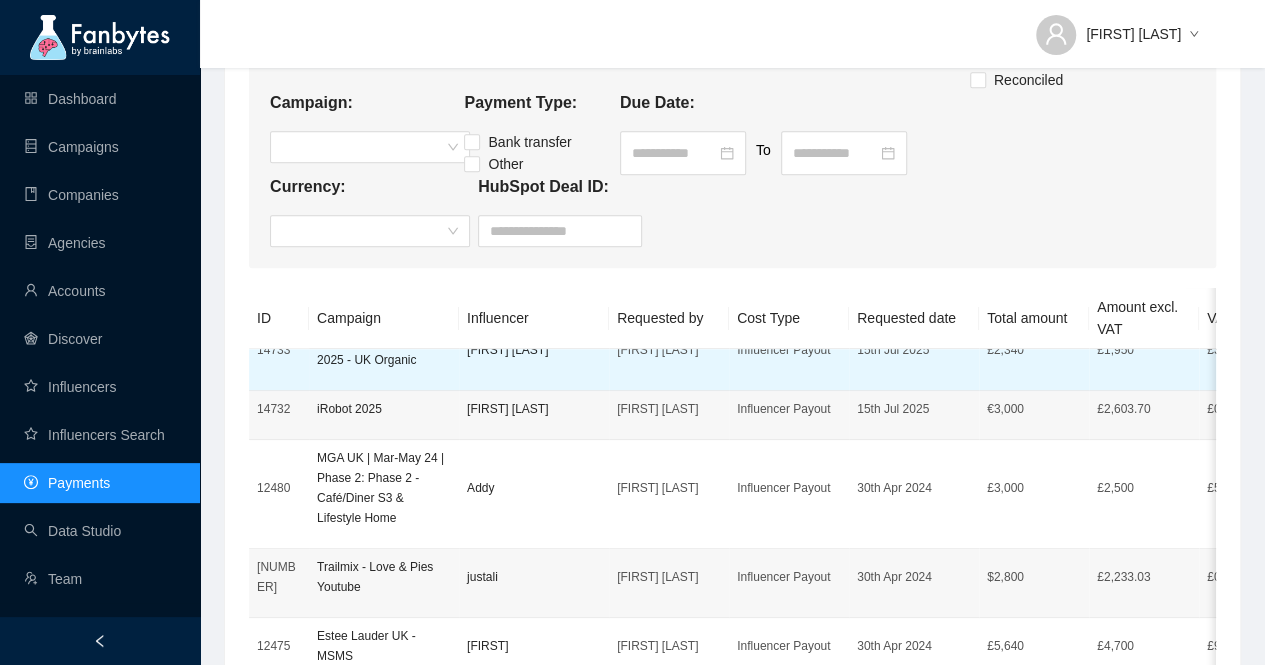 click on "CESAR - TripAdvisor Q2 2025 - UK Organic" at bounding box center [384, 350] 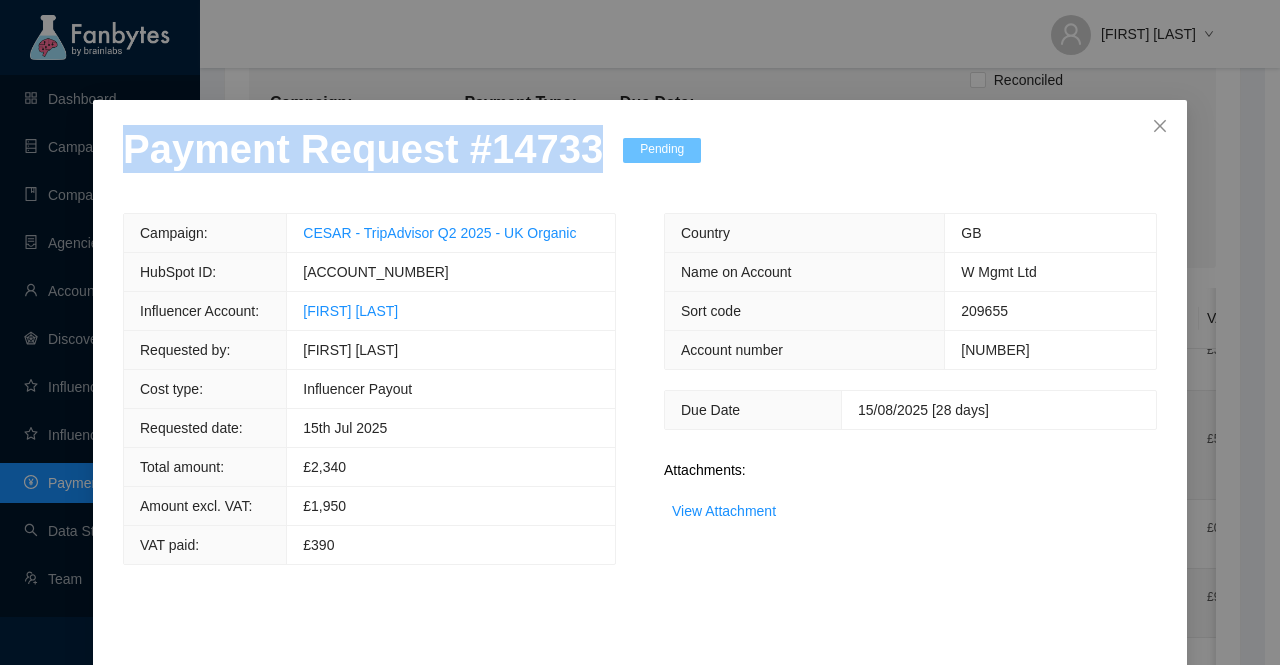 drag, startPoint x: 576, startPoint y: 144, endPoint x: 0, endPoint y: 159, distance: 576.19525 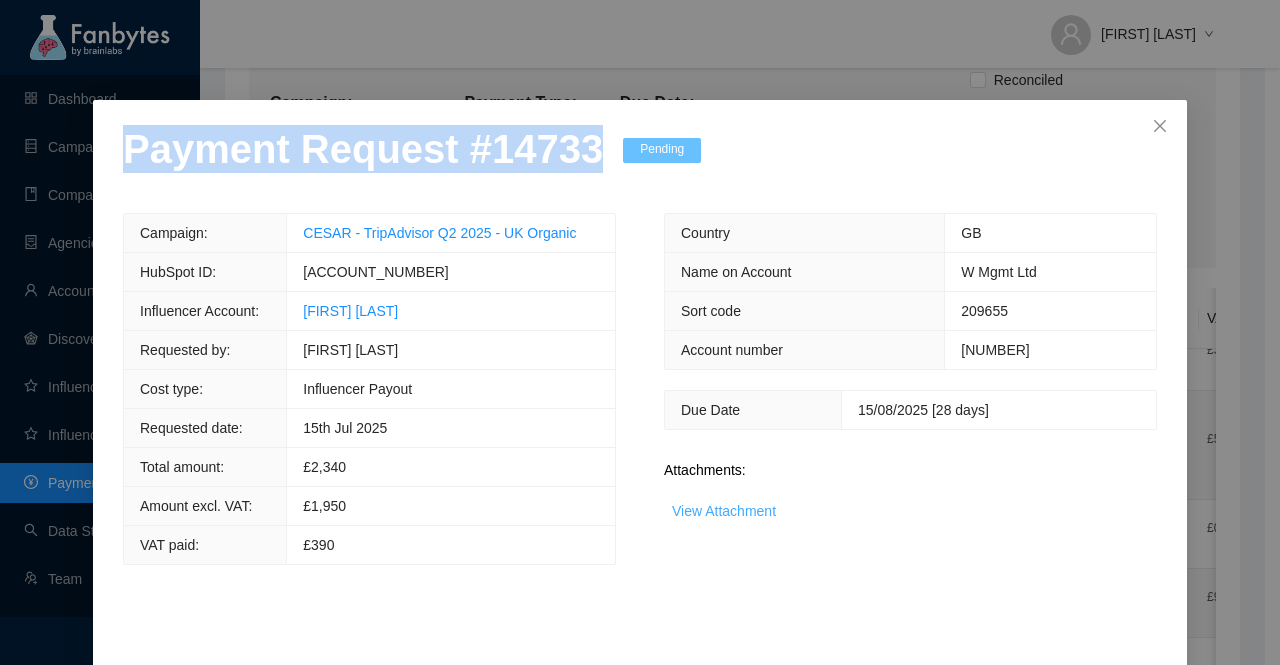 click on "View Attachment" at bounding box center [724, 511] 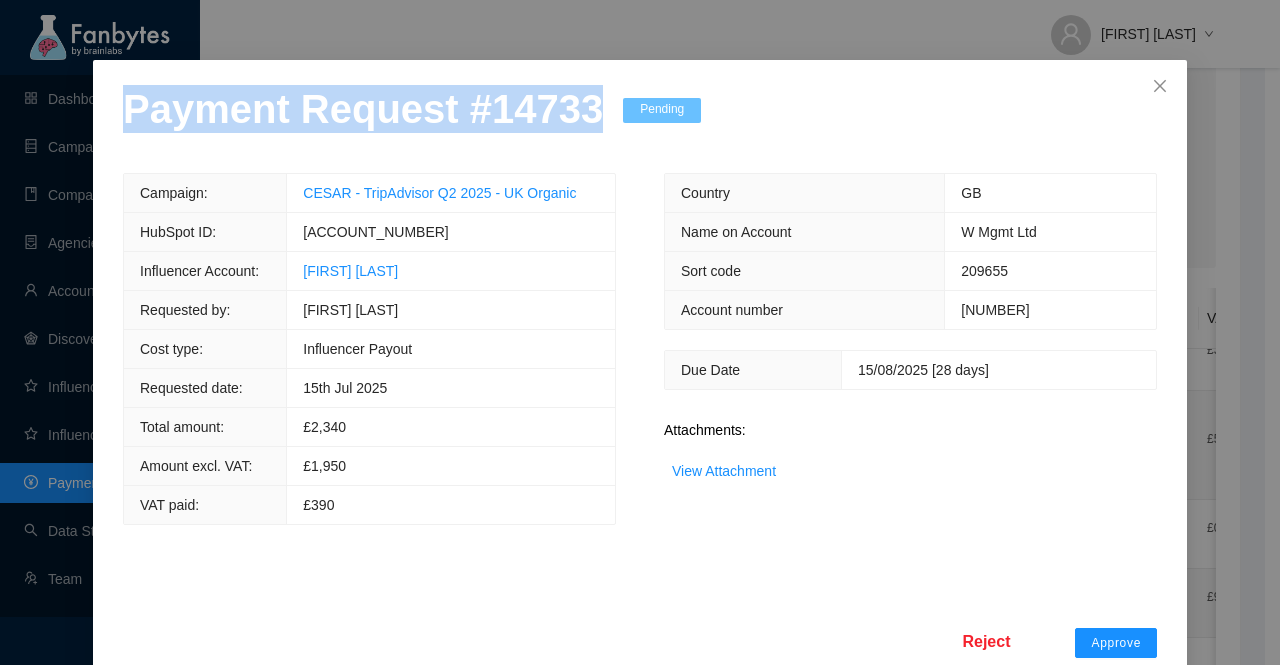 scroll, scrollTop: 78, scrollLeft: 0, axis: vertical 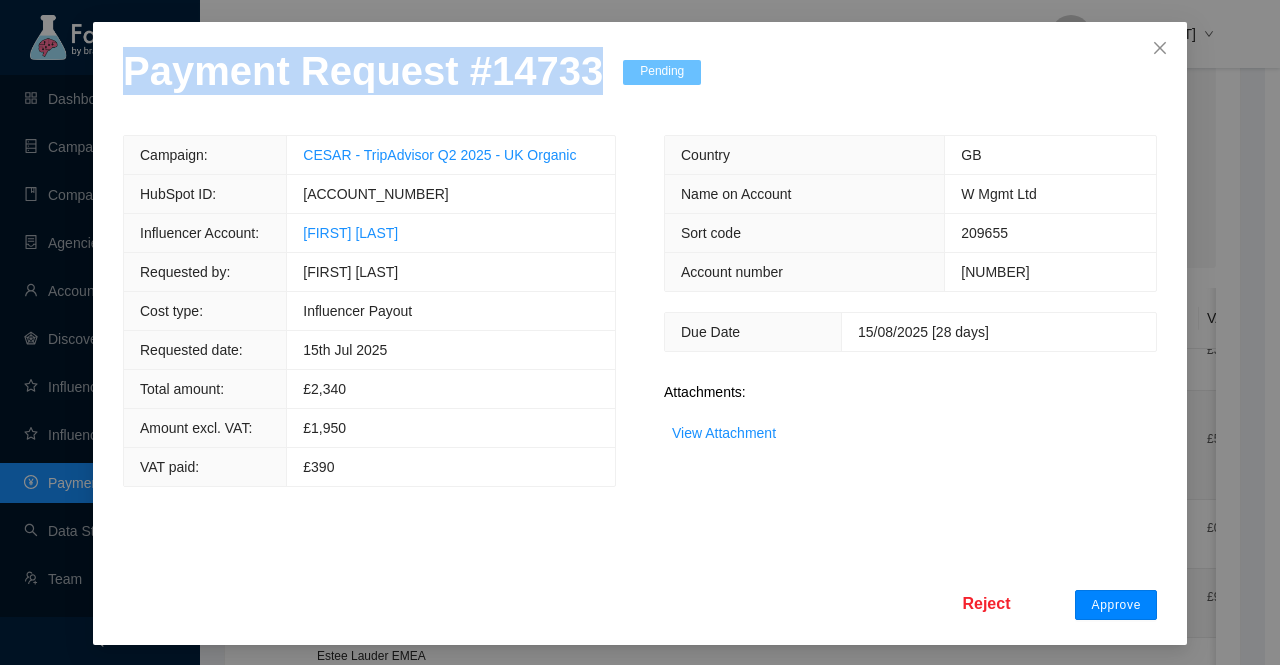 click on "Approve" at bounding box center [1116, 605] 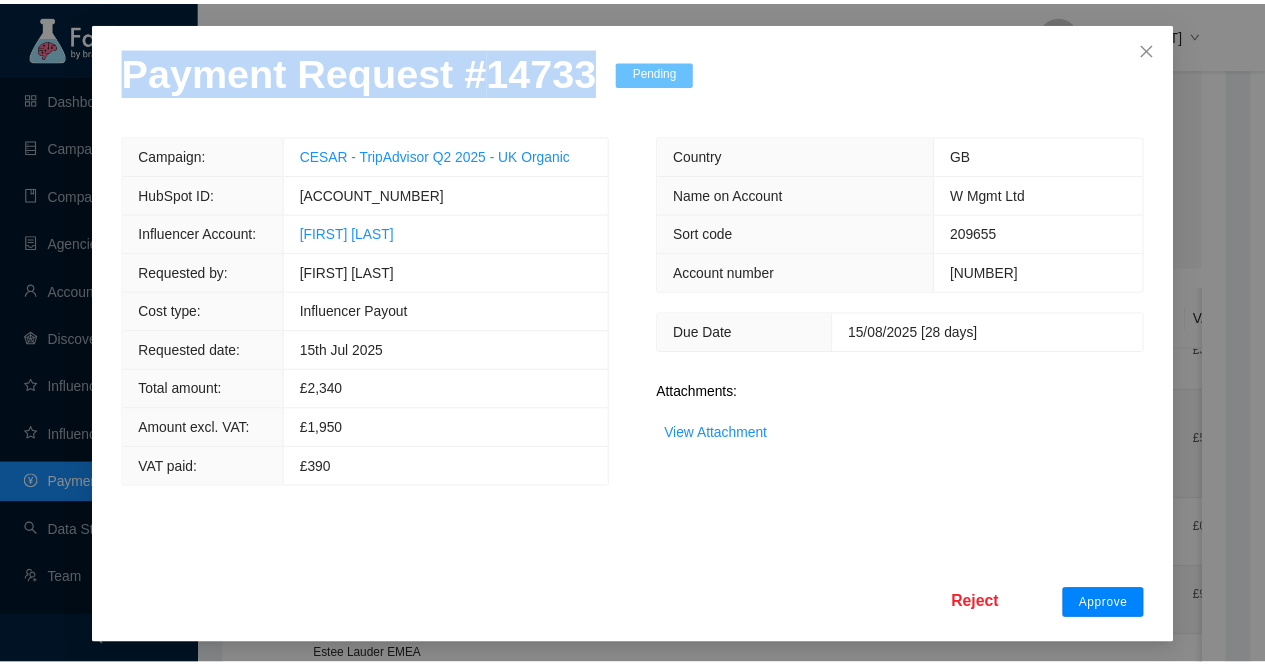 scroll, scrollTop: 0, scrollLeft: 0, axis: both 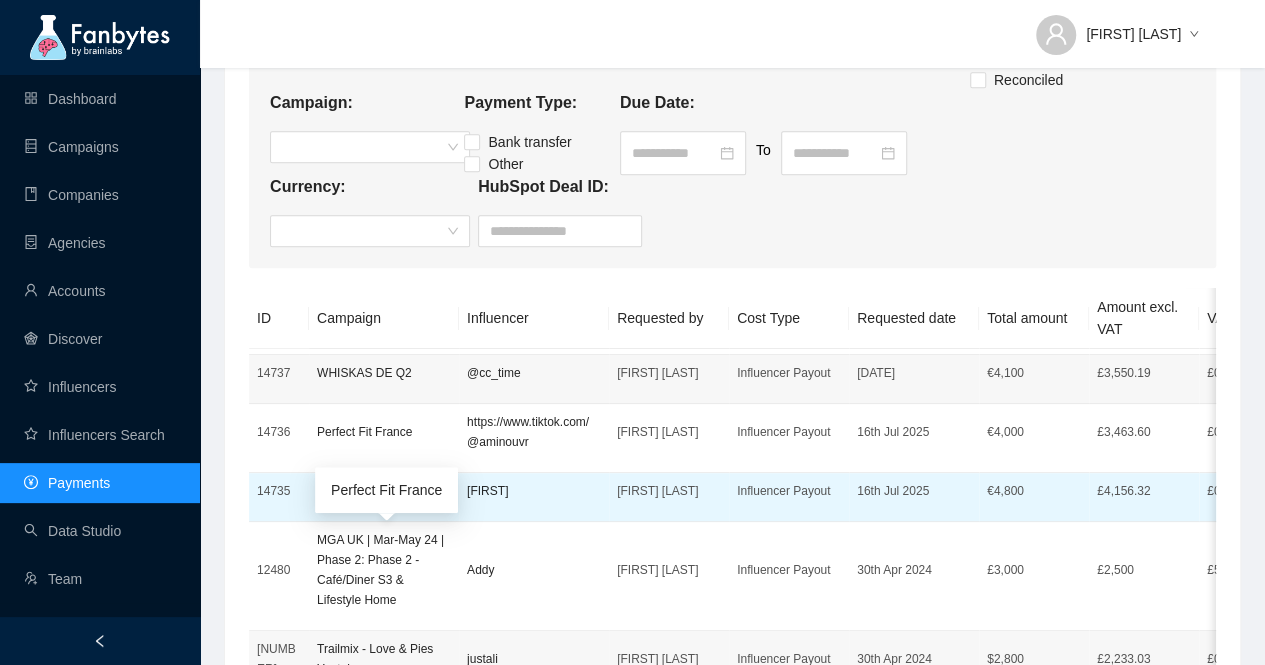click on "Perfect Fit France" at bounding box center (384, 491) 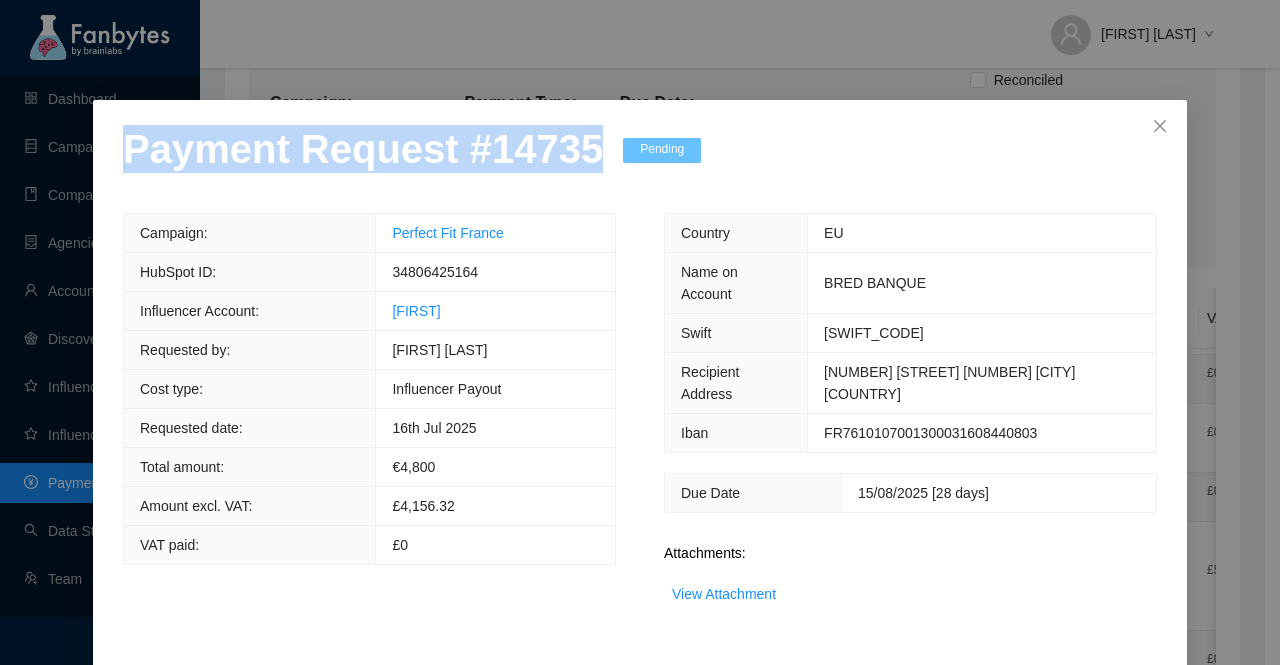 drag, startPoint x: 582, startPoint y: 155, endPoint x: 80, endPoint y: 163, distance: 502.06375 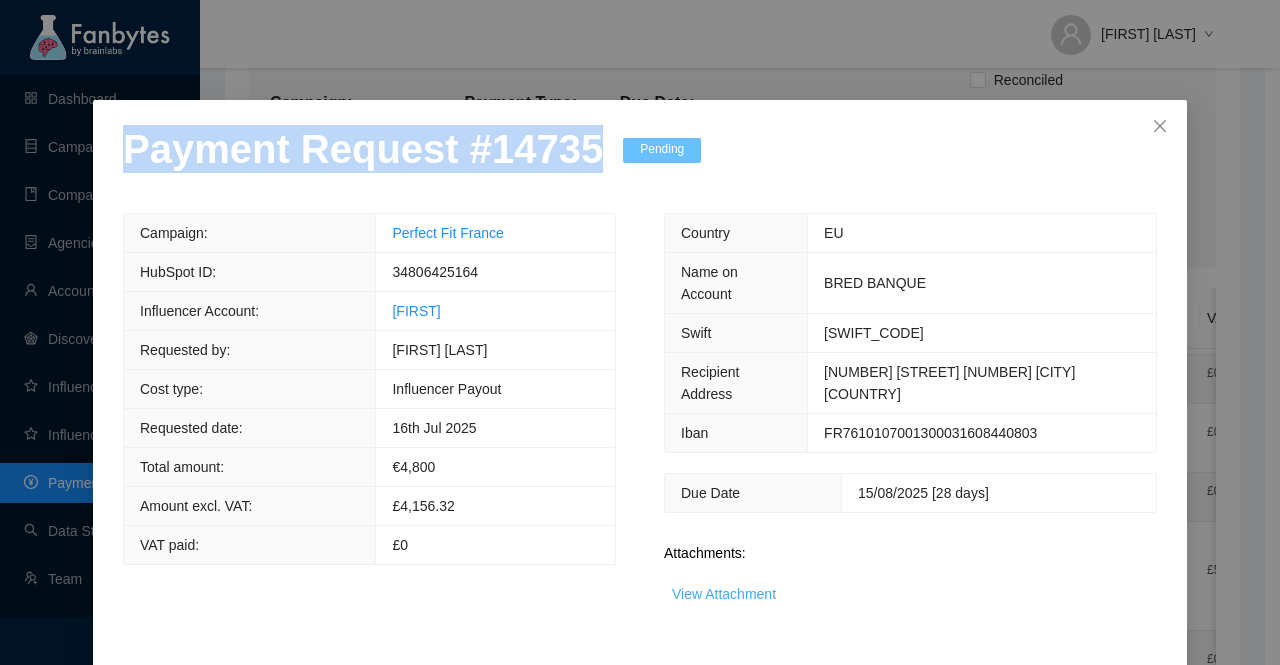 click on "View Attachment" at bounding box center [724, 594] 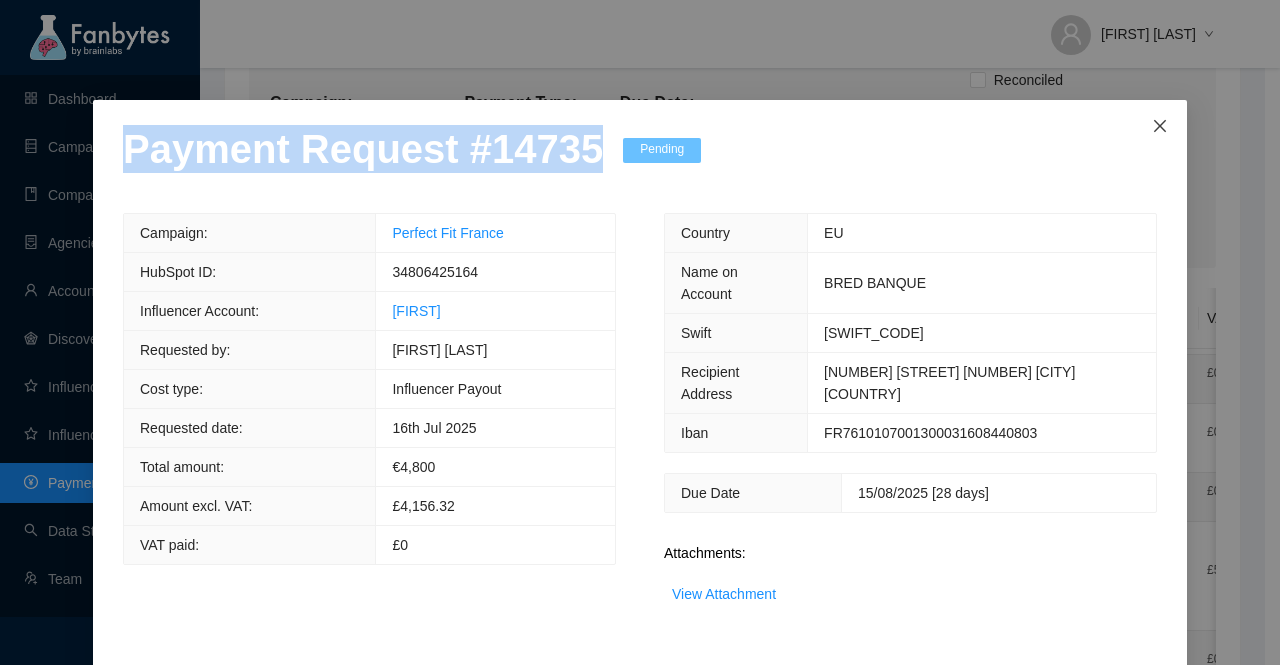 click 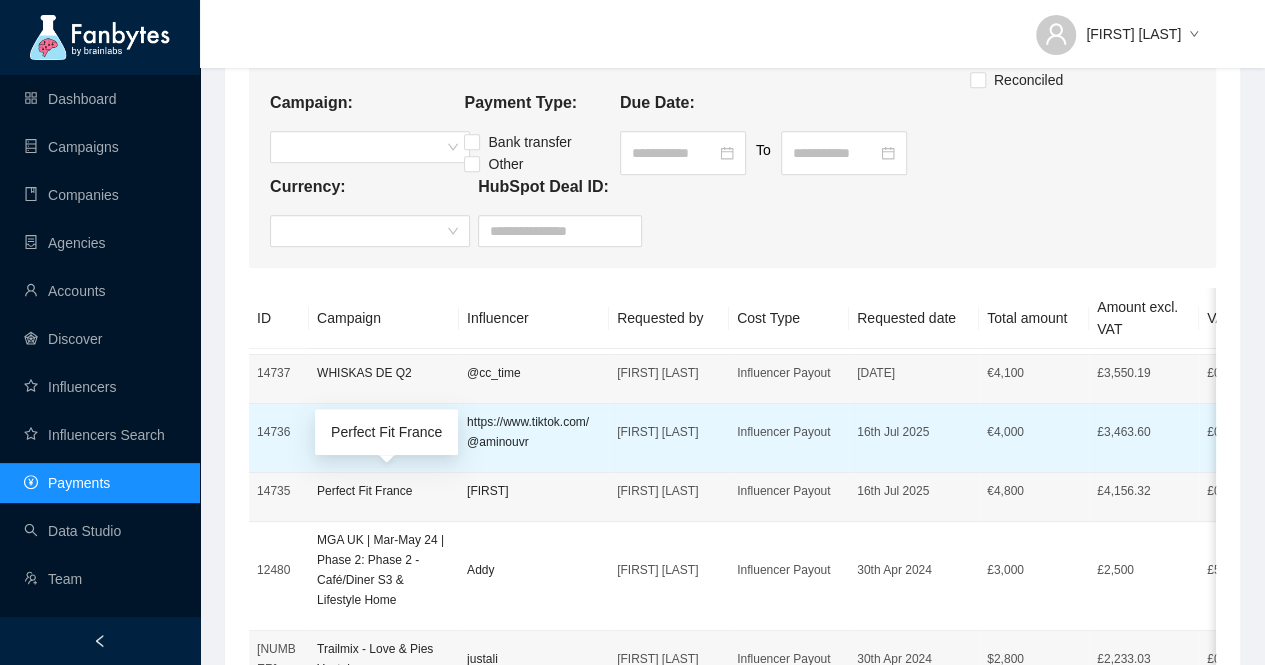 click on "Perfect Fit France" at bounding box center [384, 432] 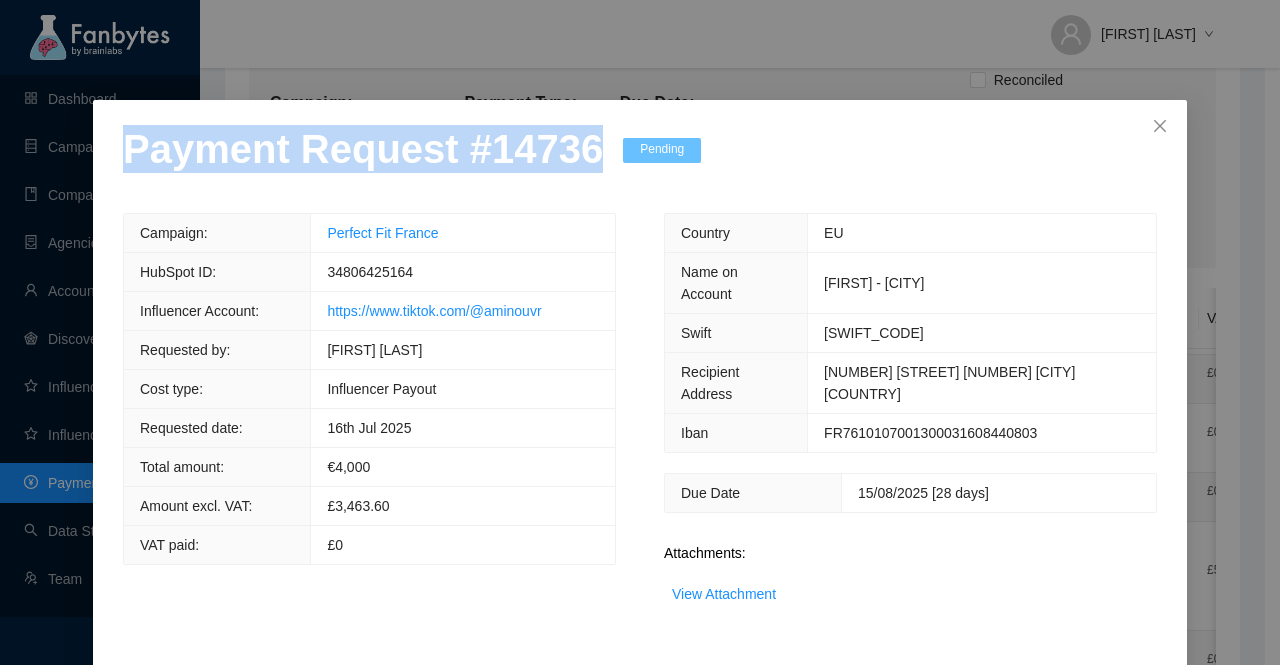 drag, startPoint x: 569, startPoint y: 154, endPoint x: 72, endPoint y: 155, distance: 497.001 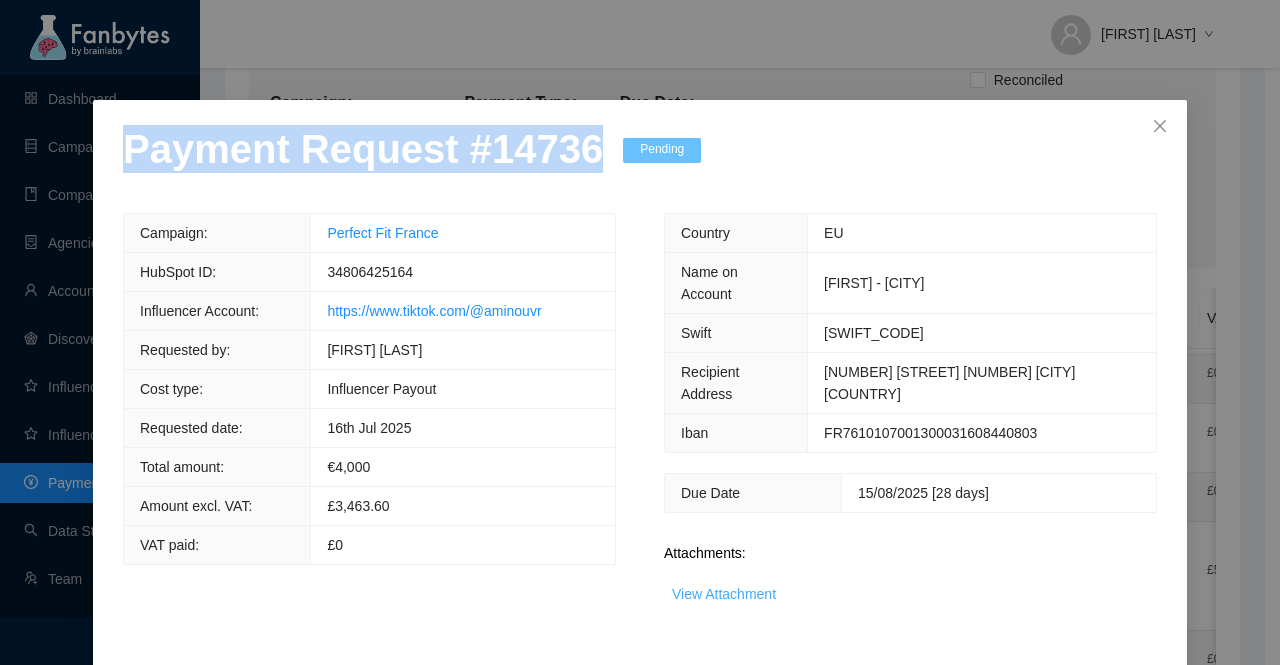 click on "View Attachment" at bounding box center (724, 594) 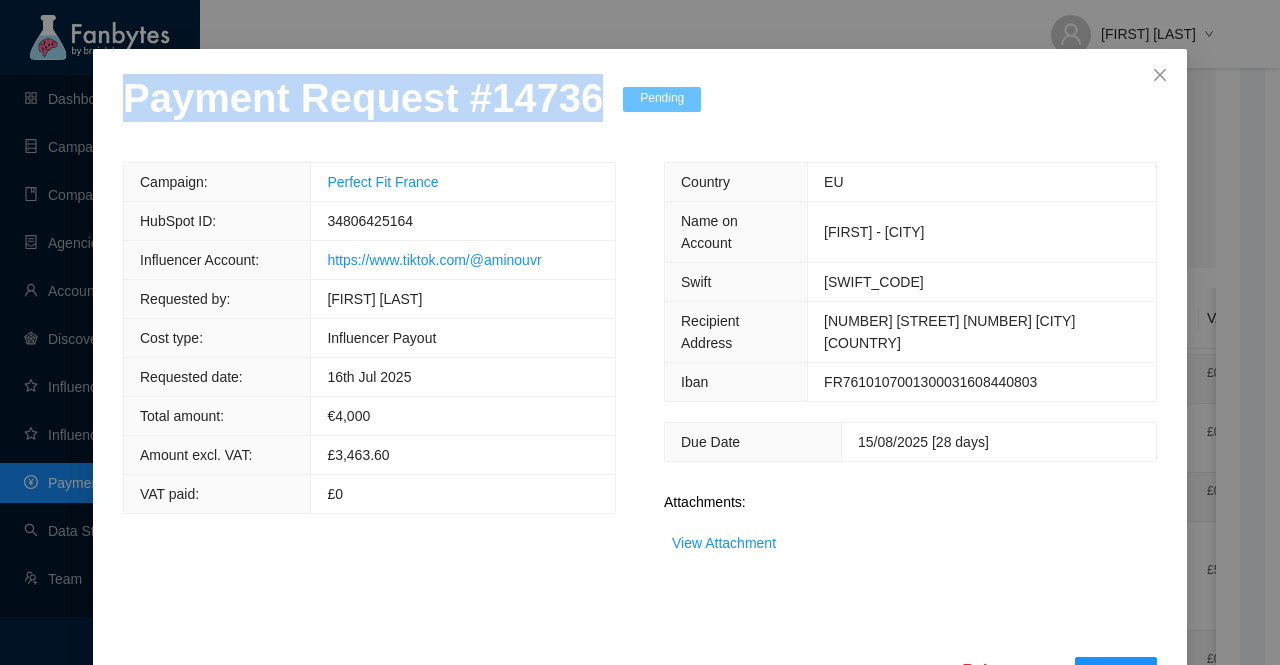 scroll, scrollTop: 78, scrollLeft: 0, axis: vertical 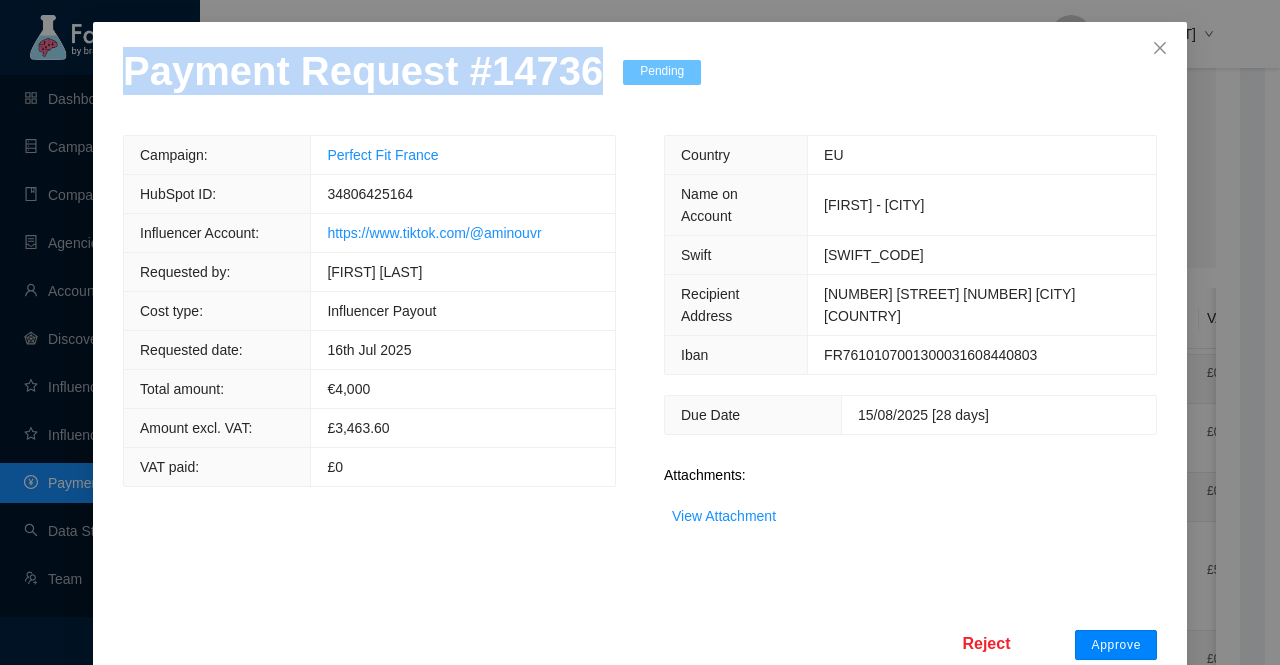 click on "Approve" at bounding box center [1116, 645] 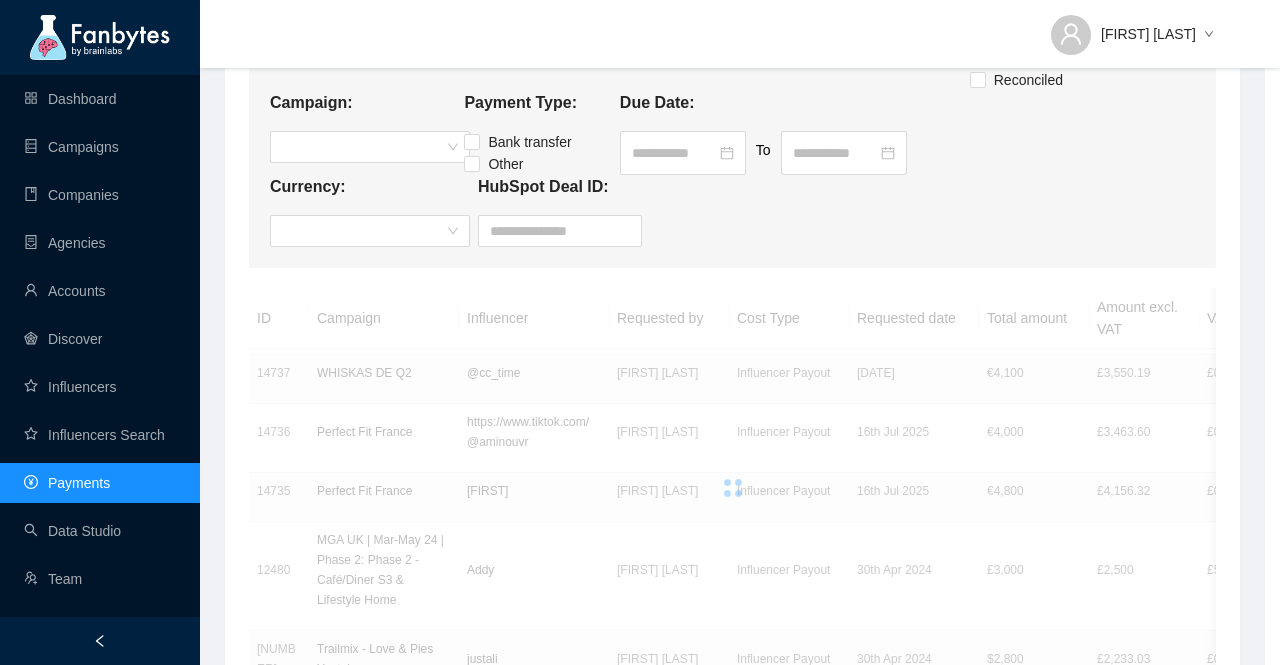 scroll, scrollTop: 0, scrollLeft: 0, axis: both 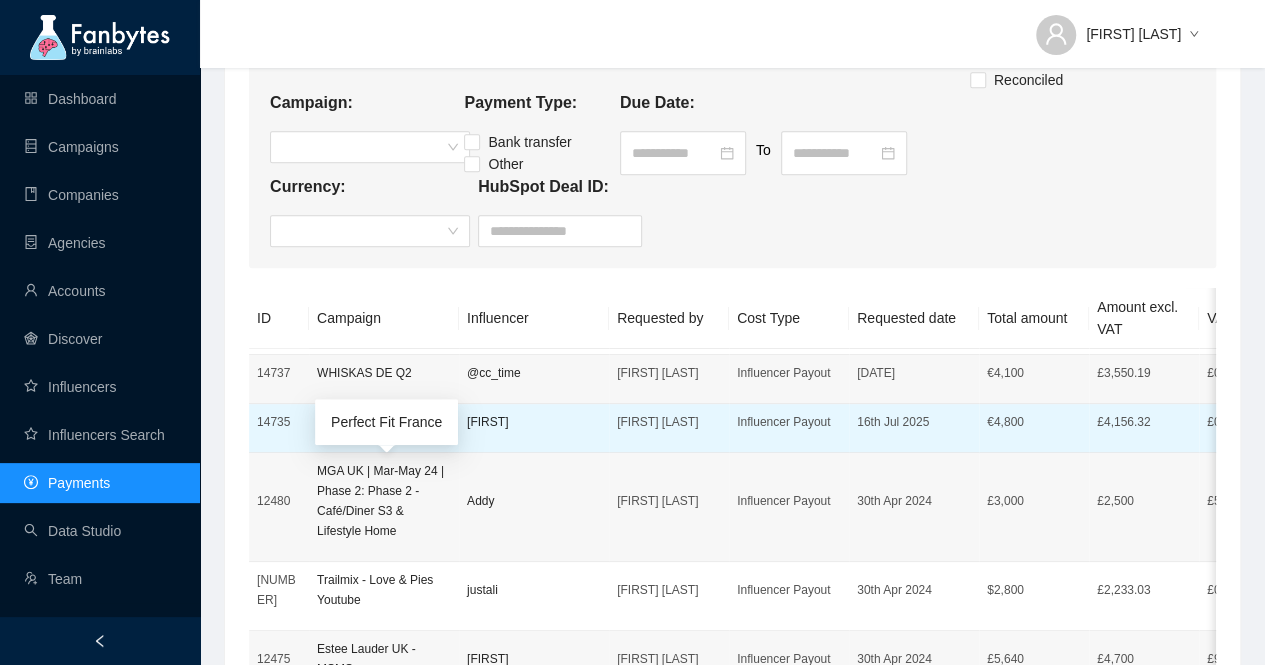 click on "Perfect Fit France" at bounding box center (384, 422) 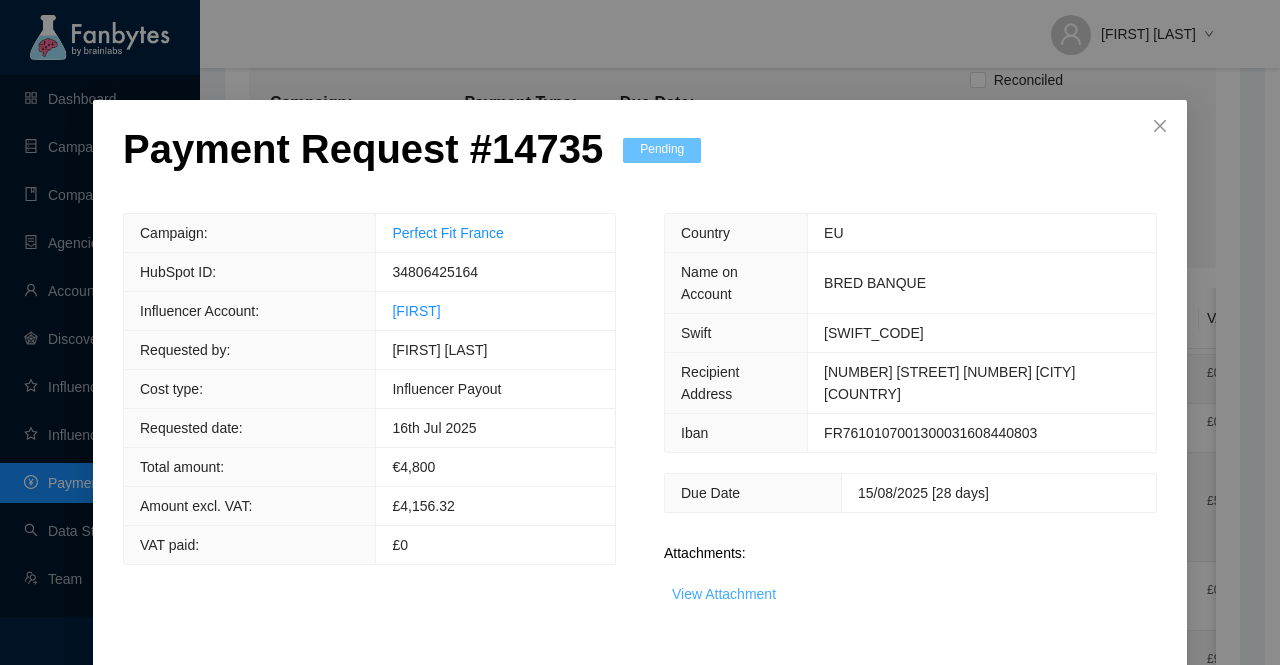 click on "View Attachment" at bounding box center (724, 594) 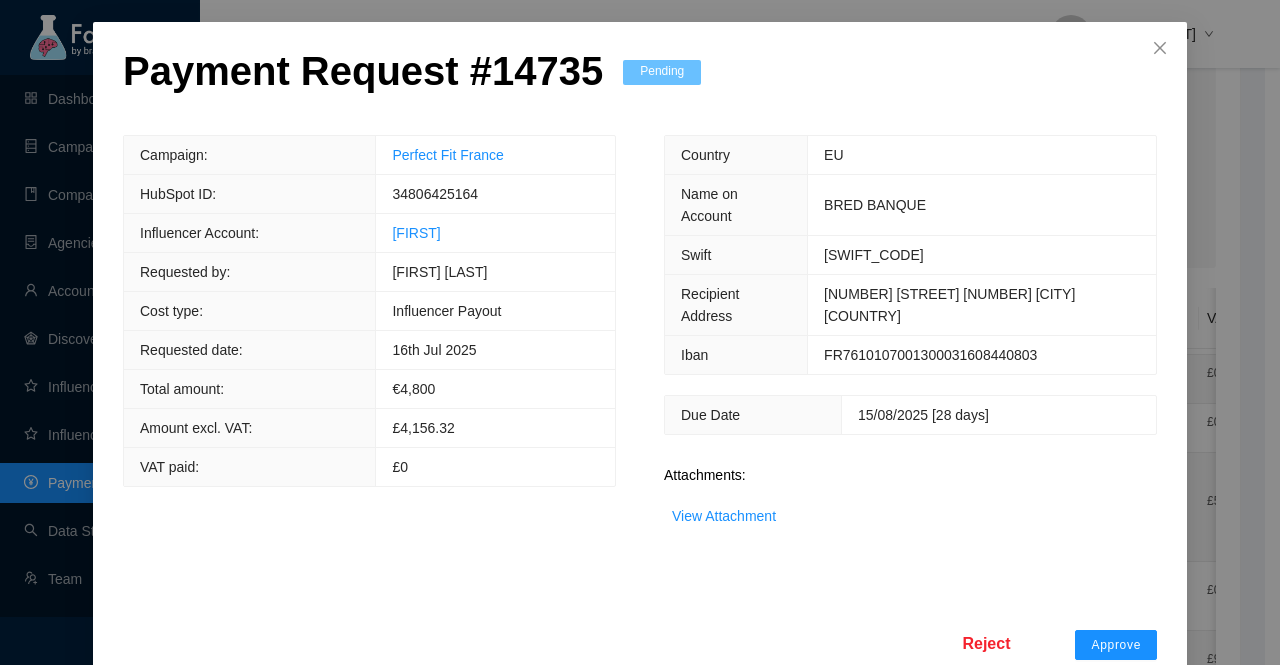 scroll, scrollTop: 78, scrollLeft: 0, axis: vertical 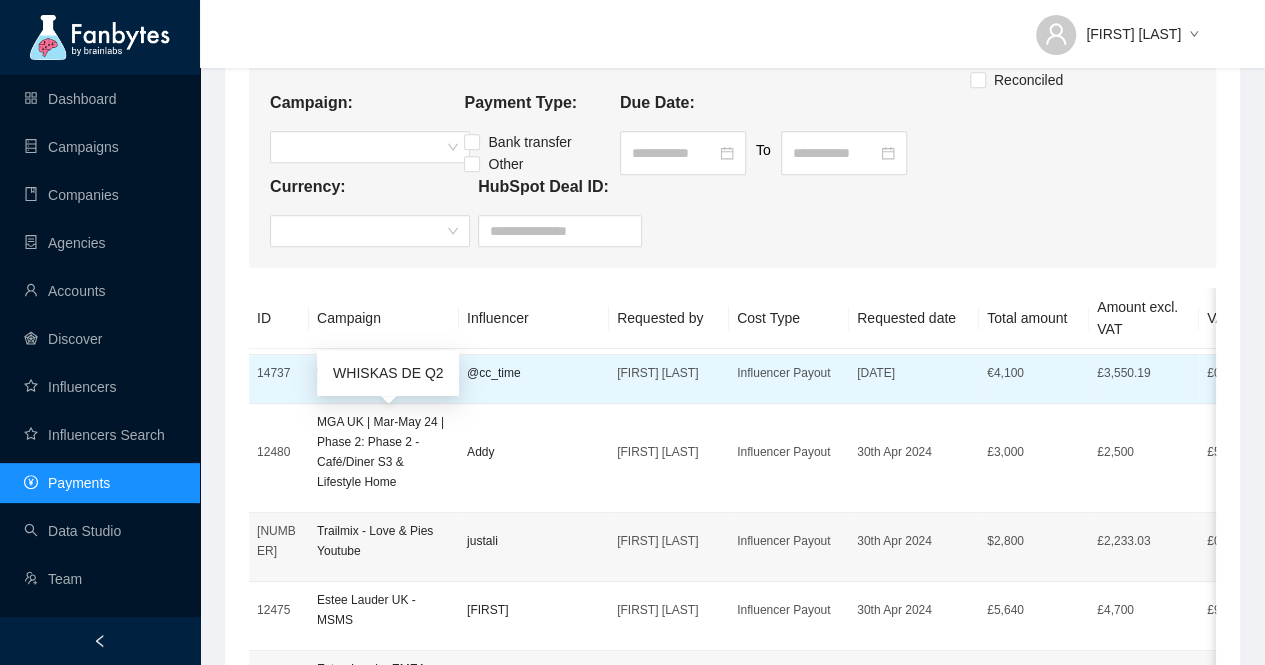 click on "WHISKAS DE Q2" at bounding box center [384, 373] 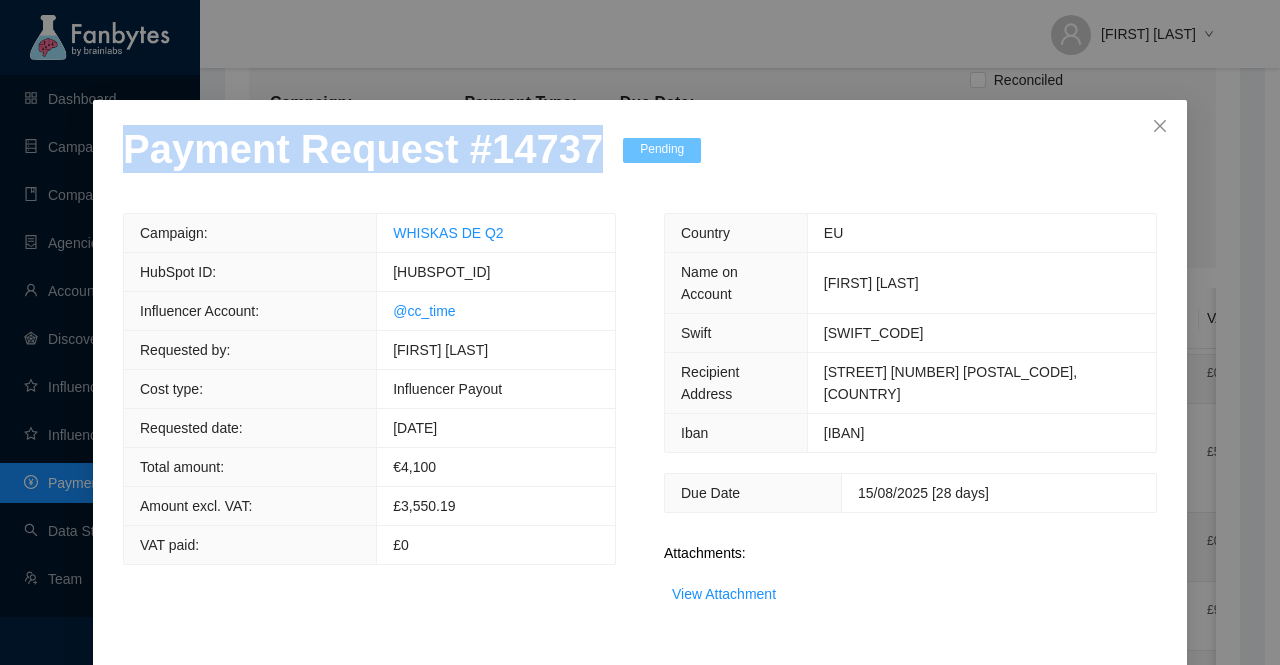 drag, startPoint x: 573, startPoint y: 156, endPoint x: 0, endPoint y: 149, distance: 573.0428 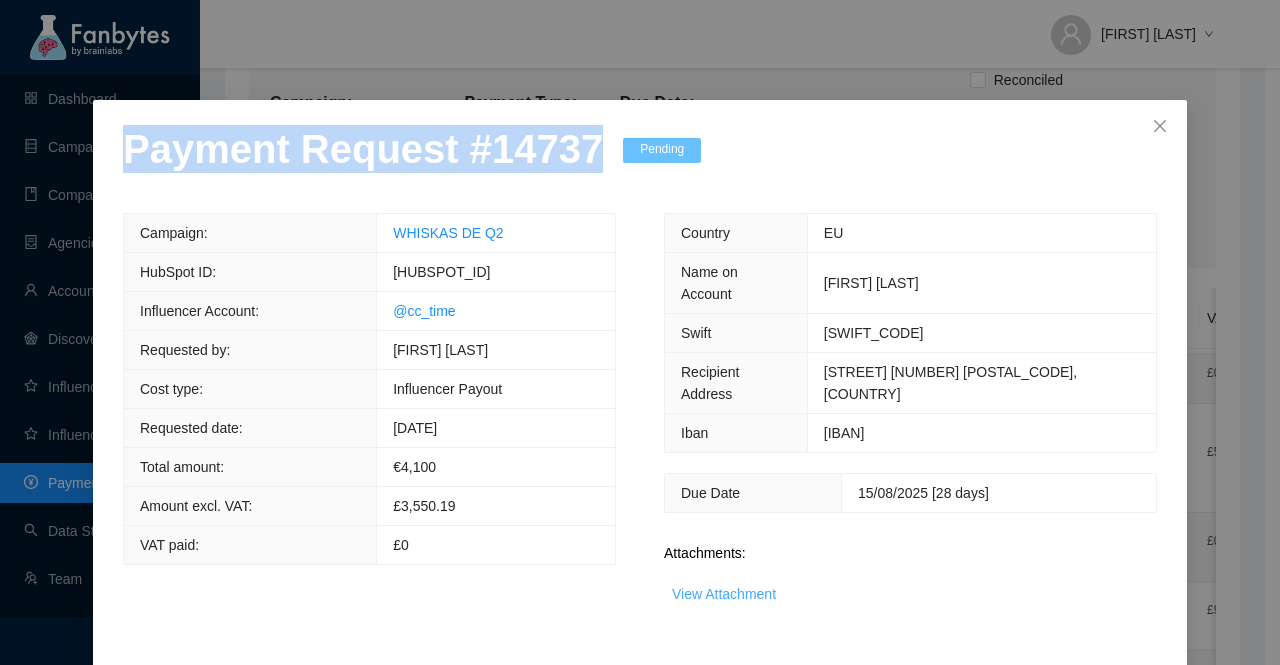 click on "View Attachment" at bounding box center [724, 594] 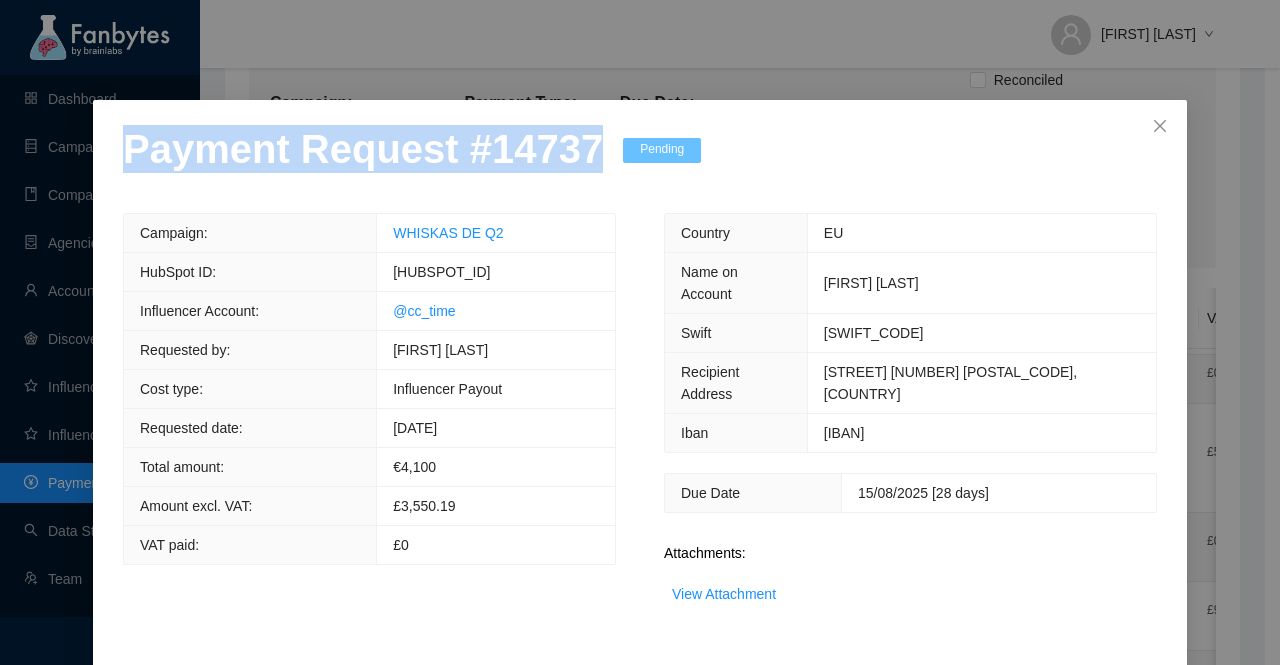 click on "Payment Request # 14737" at bounding box center (363, 149) 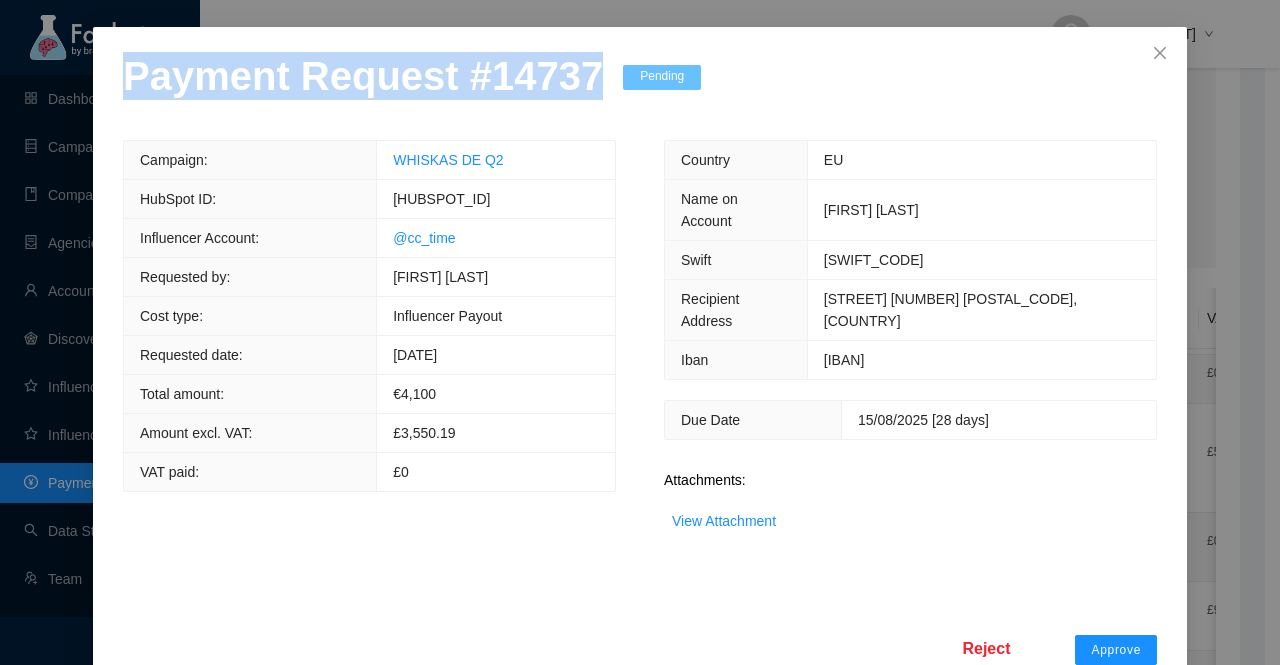 scroll, scrollTop: 119, scrollLeft: 0, axis: vertical 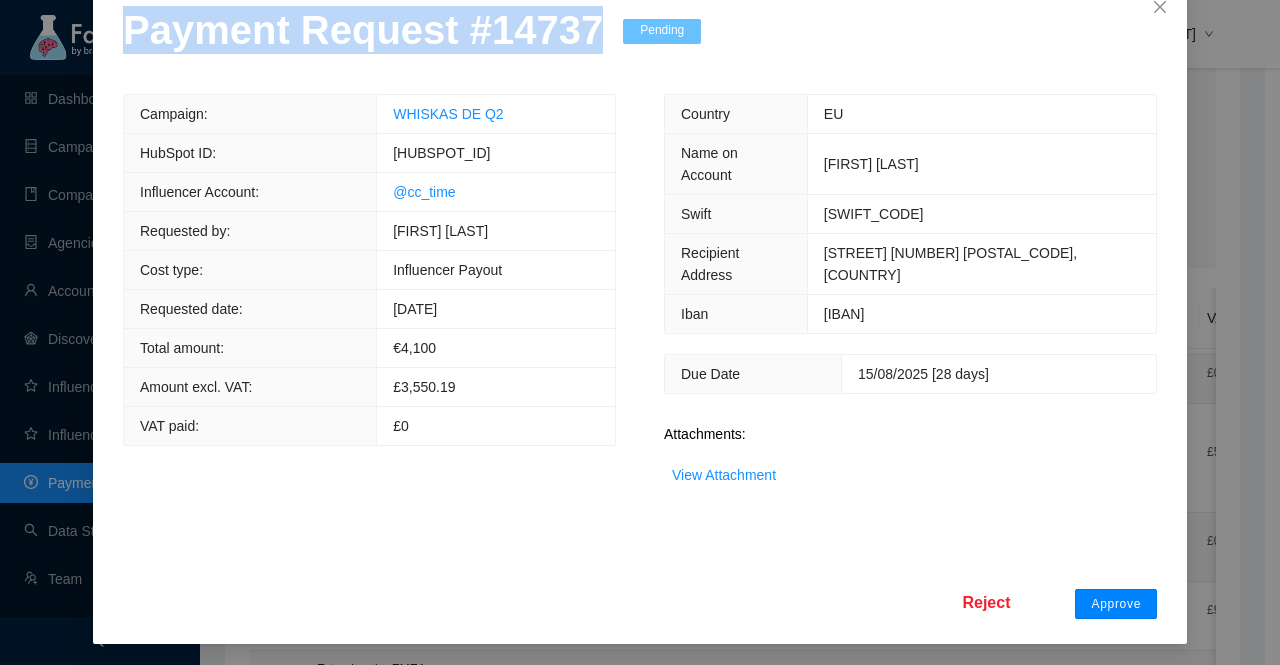 click on "Approve" at bounding box center (1116, 604) 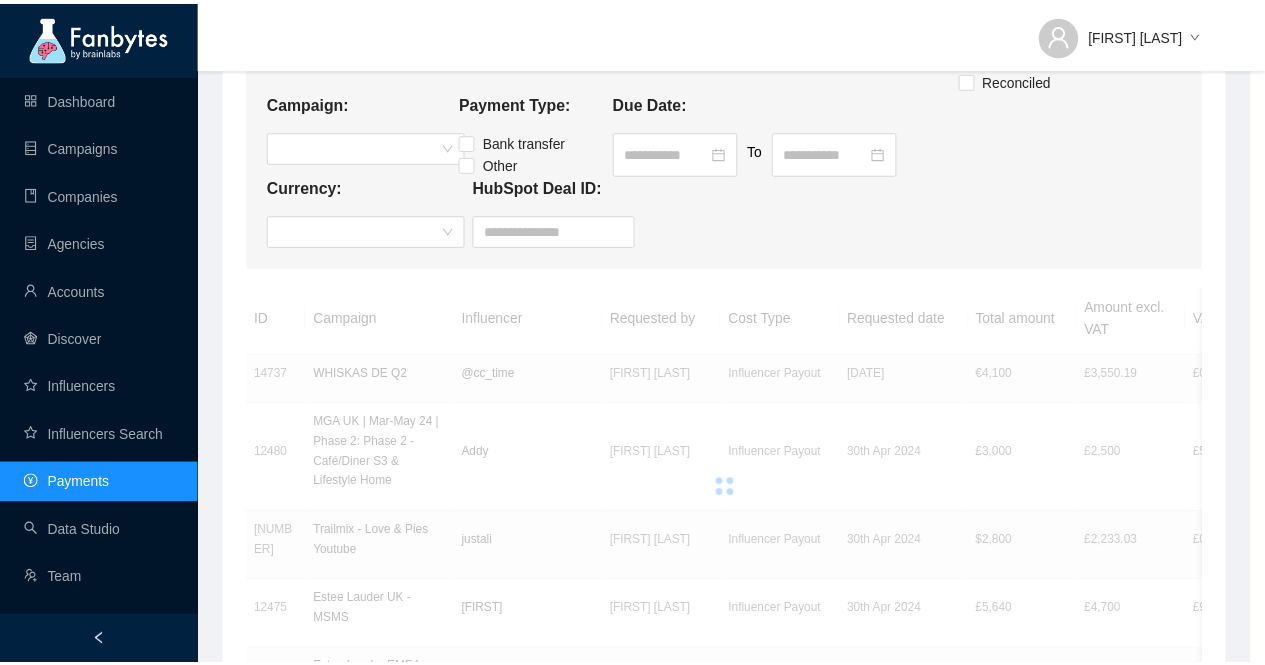 scroll, scrollTop: 19, scrollLeft: 0, axis: vertical 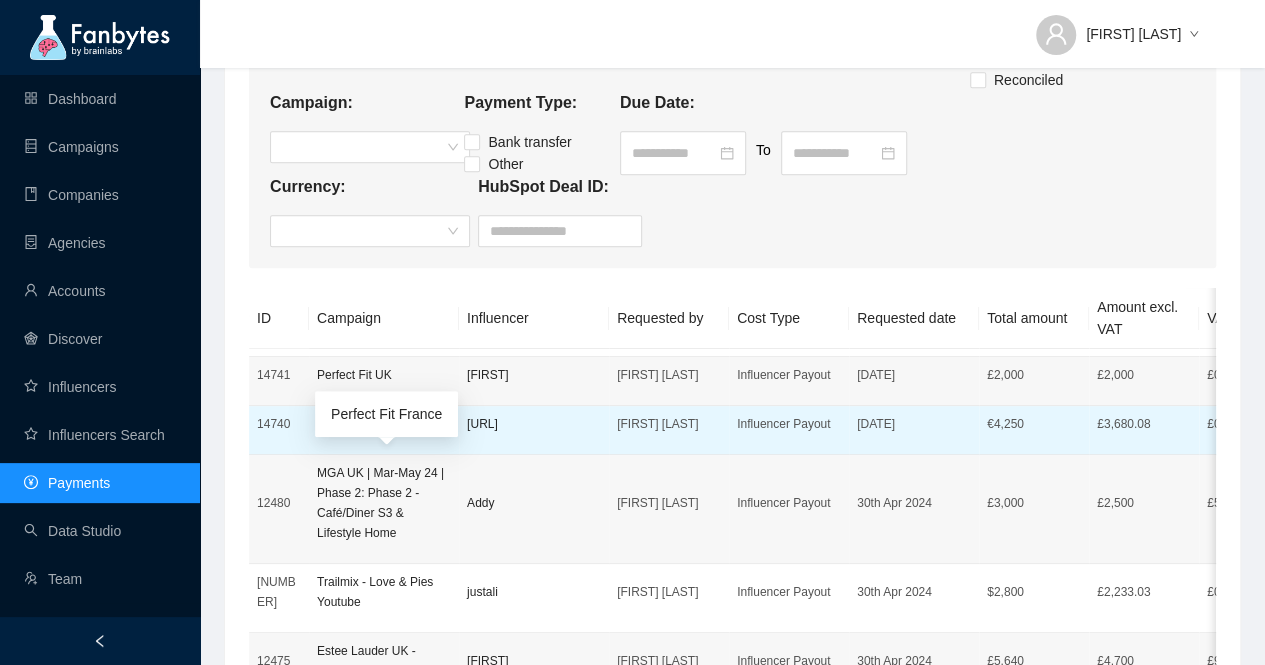 click on "Perfect Fit France" at bounding box center [384, 424] 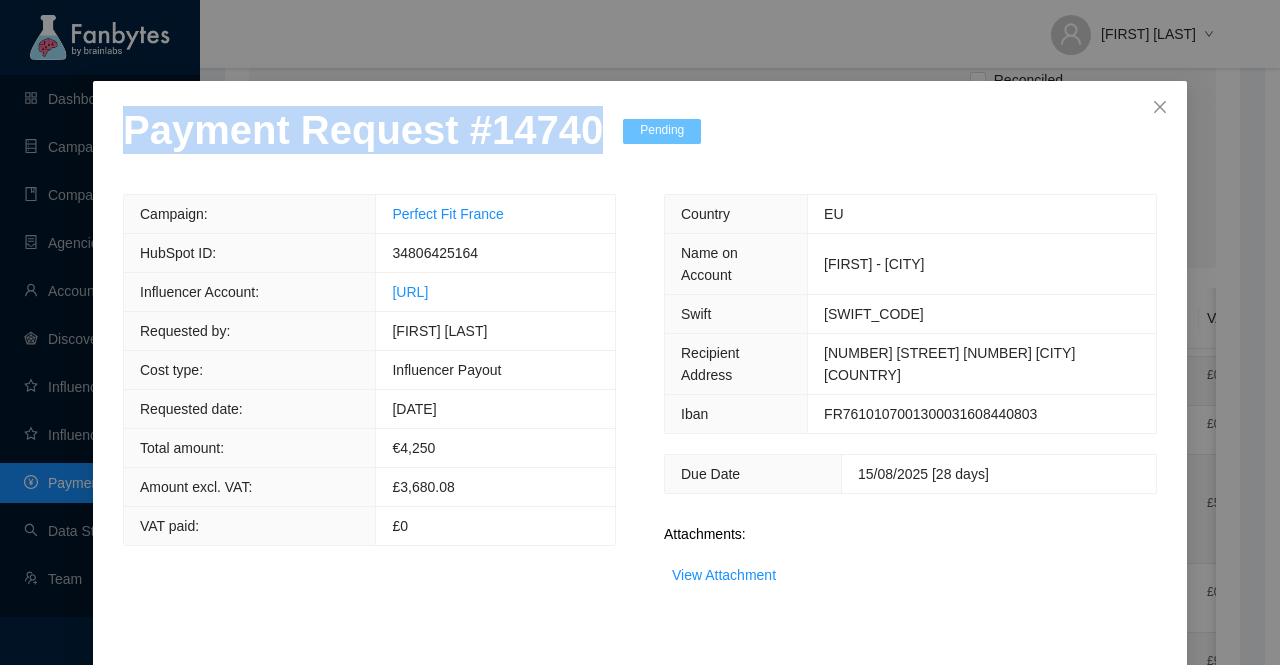drag, startPoint x: 581, startPoint y: 159, endPoint x: 0, endPoint y: 159, distance: 581 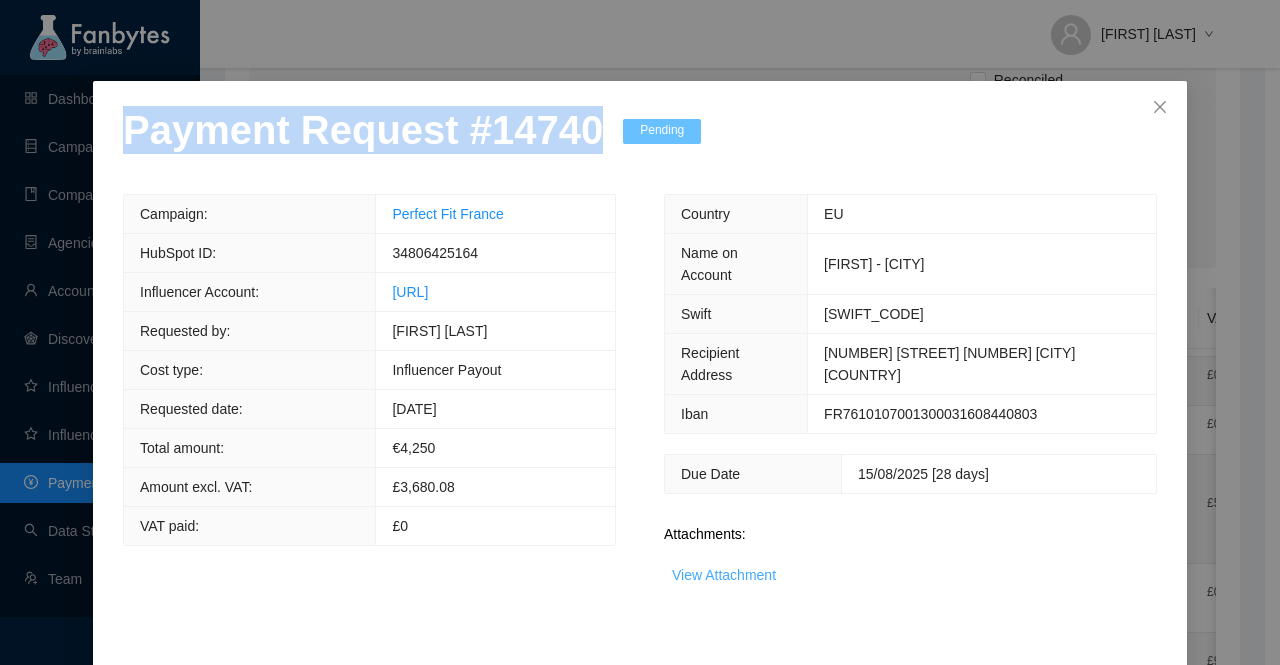 click on "View Attachment" at bounding box center (724, 575) 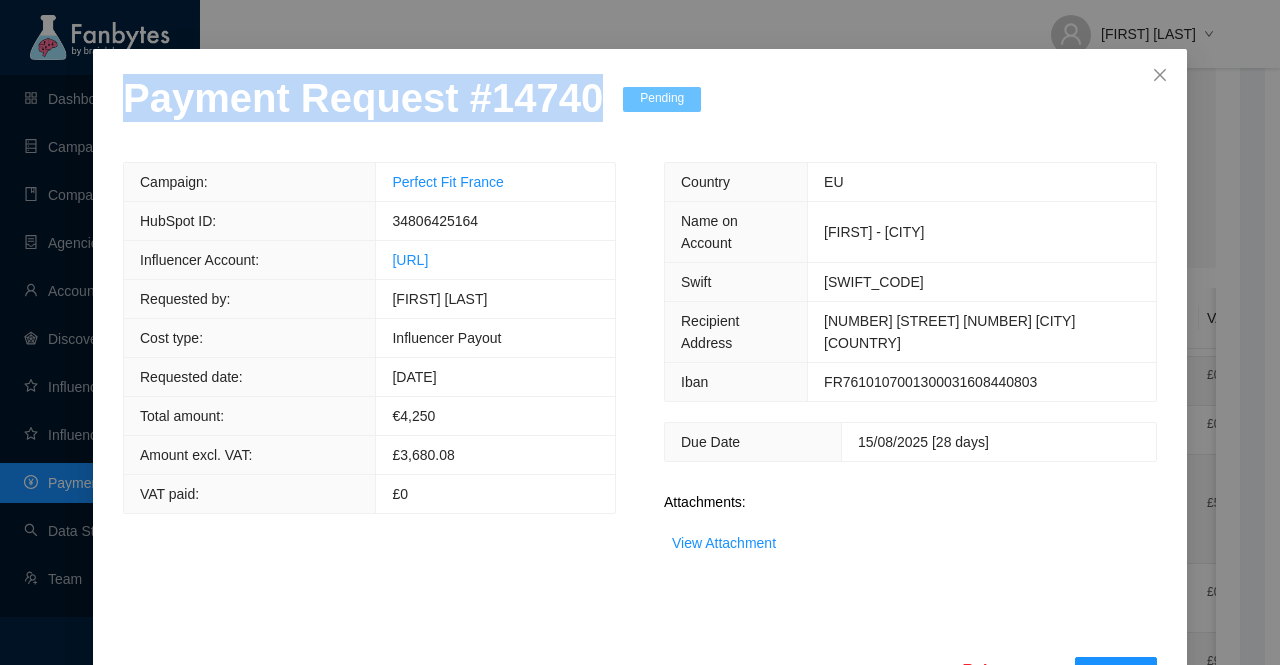 scroll, scrollTop: 78, scrollLeft: 0, axis: vertical 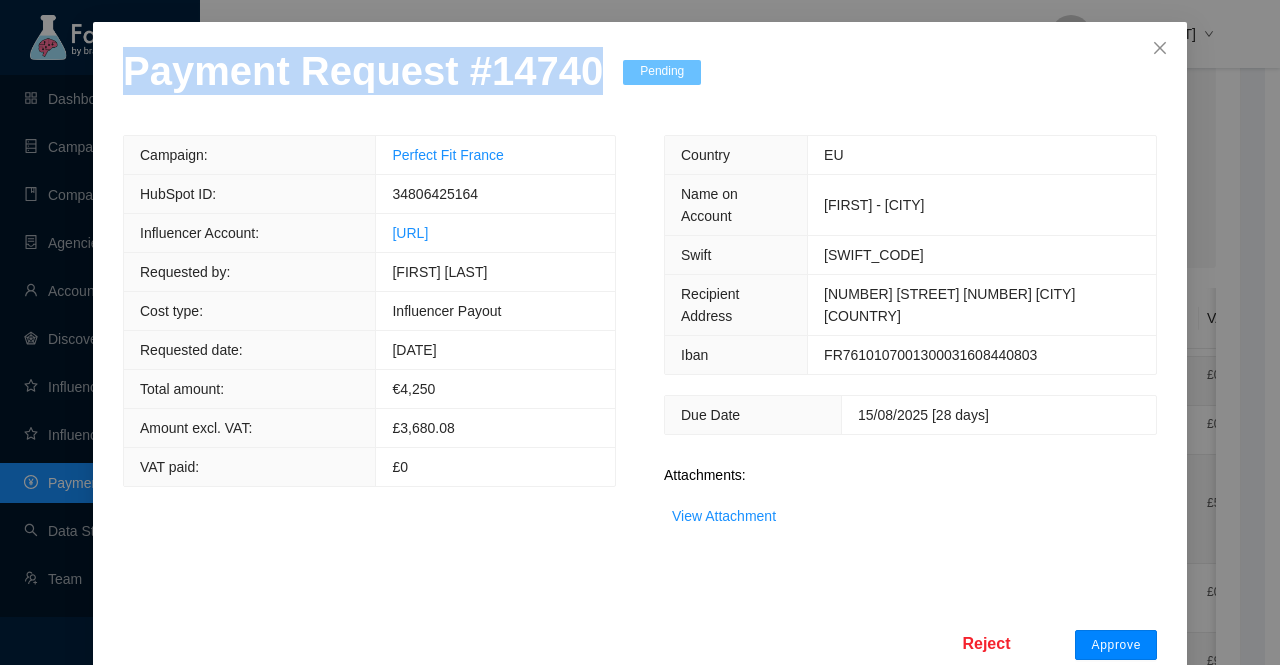 click on "Approve" at bounding box center (1116, 645) 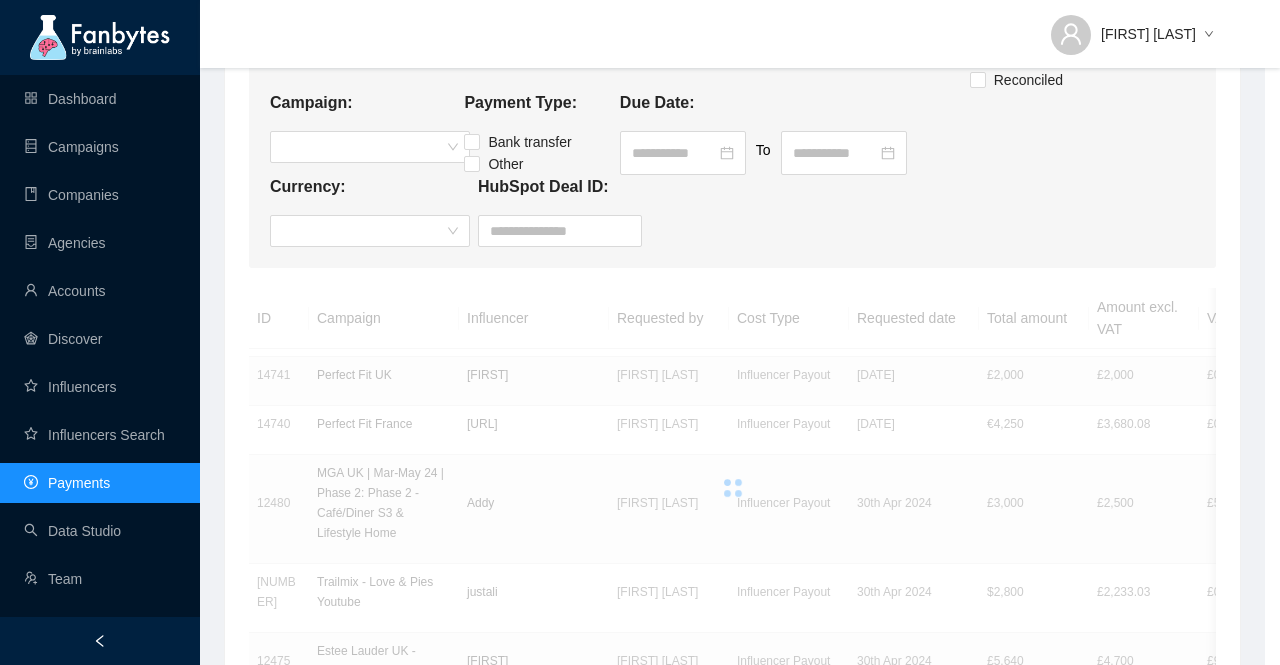 scroll, scrollTop: 0, scrollLeft: 0, axis: both 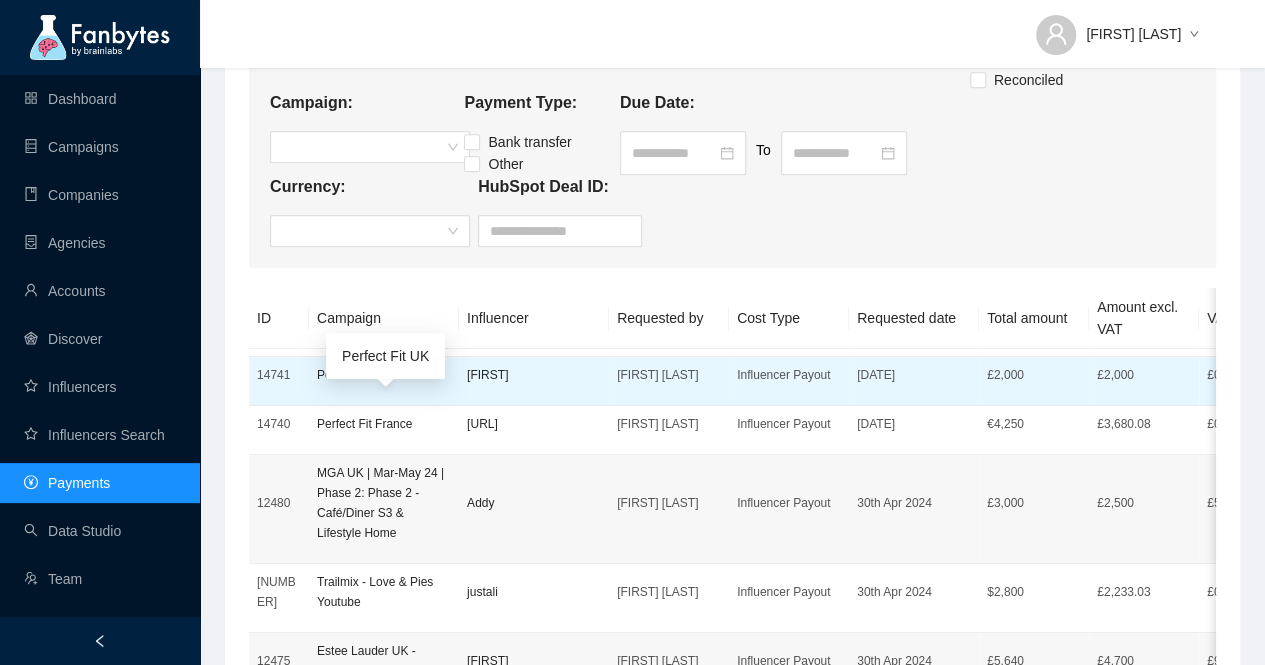click on "Perfect Fit UK" at bounding box center [384, 375] 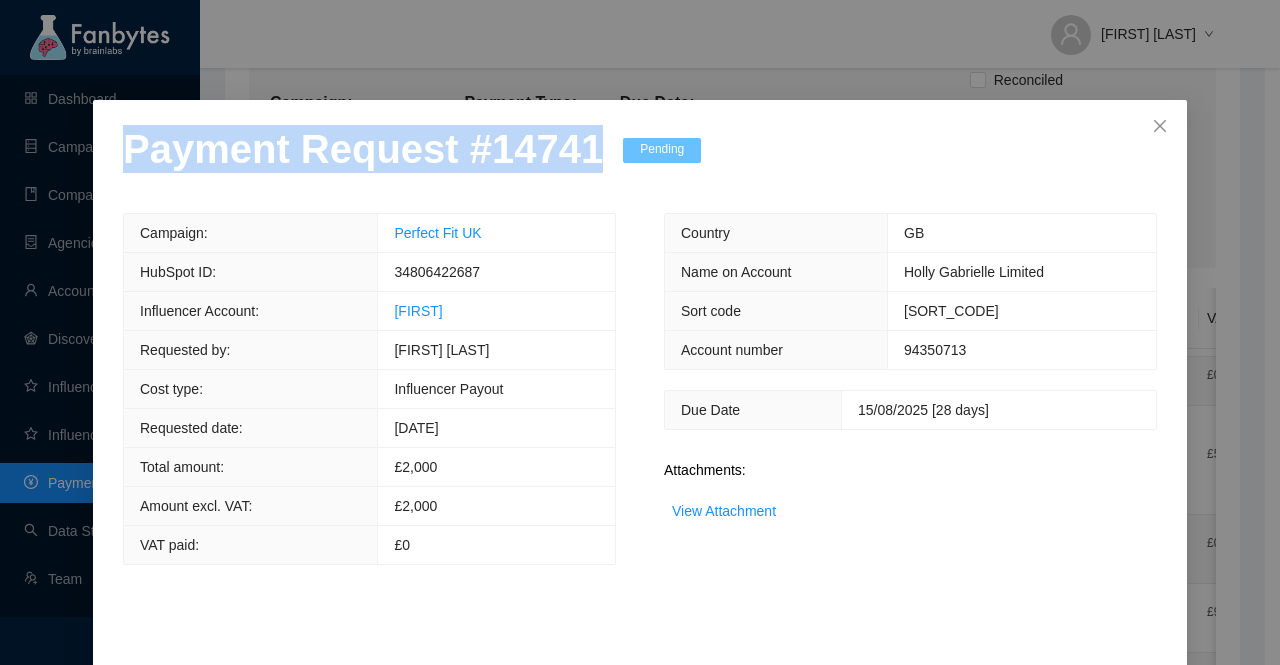 drag, startPoint x: 570, startPoint y: 151, endPoint x: 63, endPoint y: 141, distance: 507.0986 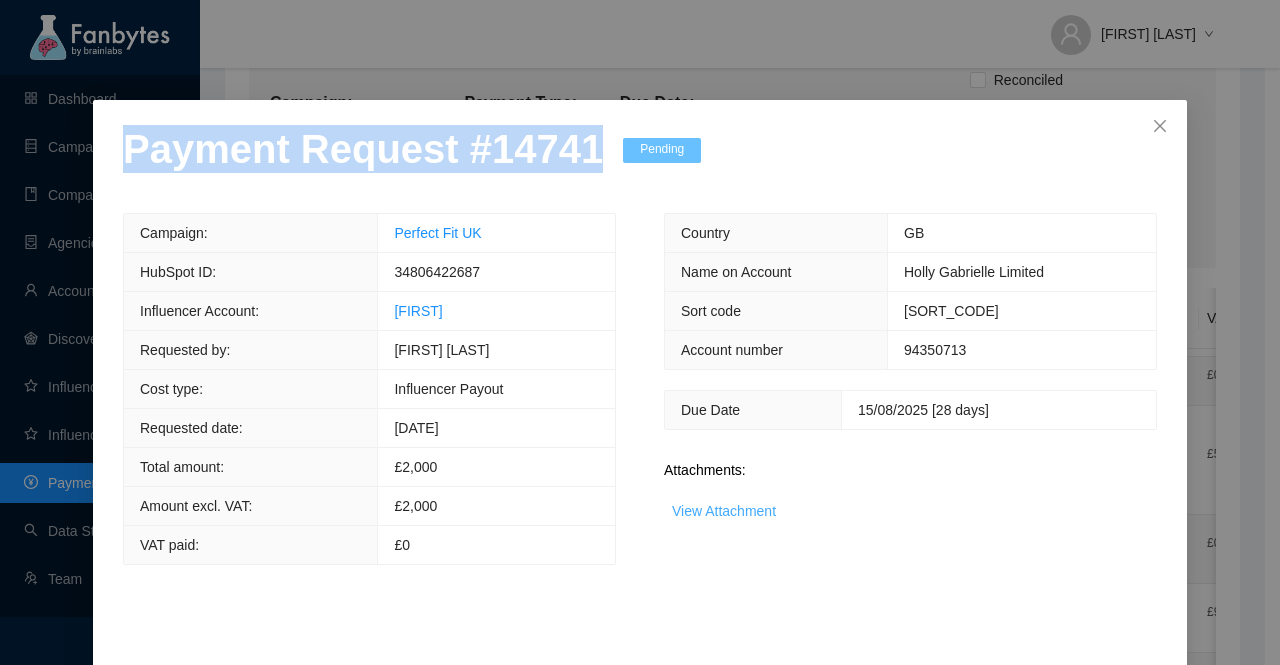 click on "View Attachment" at bounding box center (724, 511) 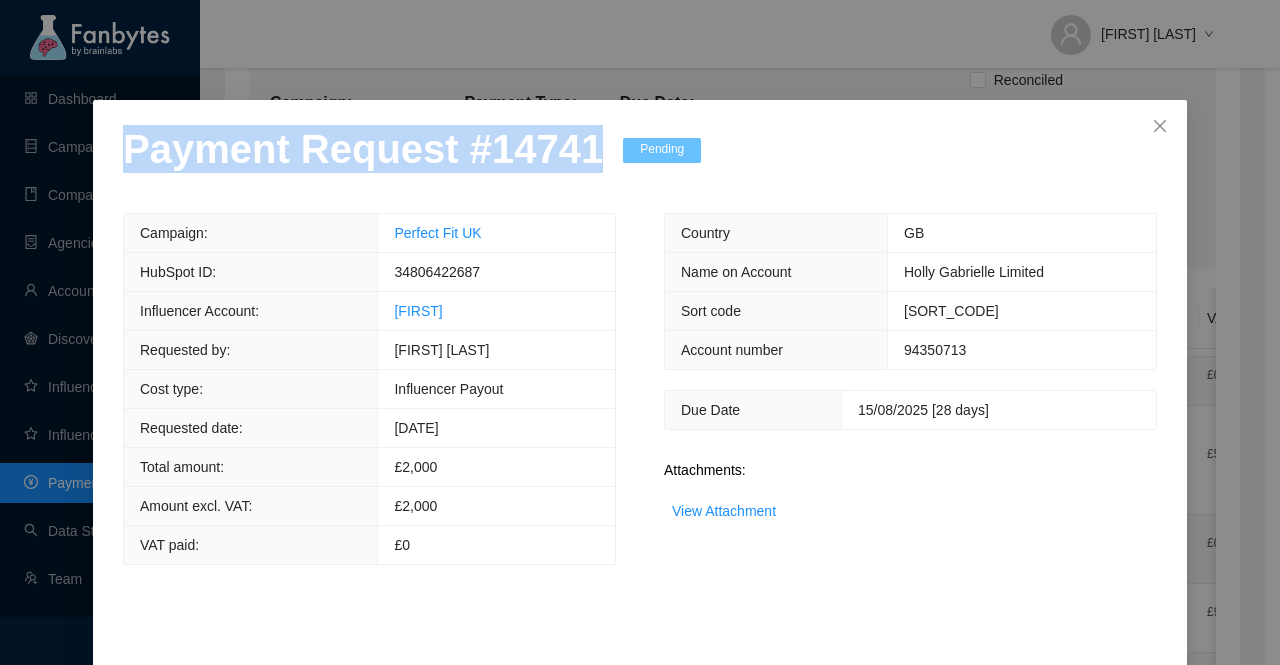 scroll, scrollTop: 78, scrollLeft: 0, axis: vertical 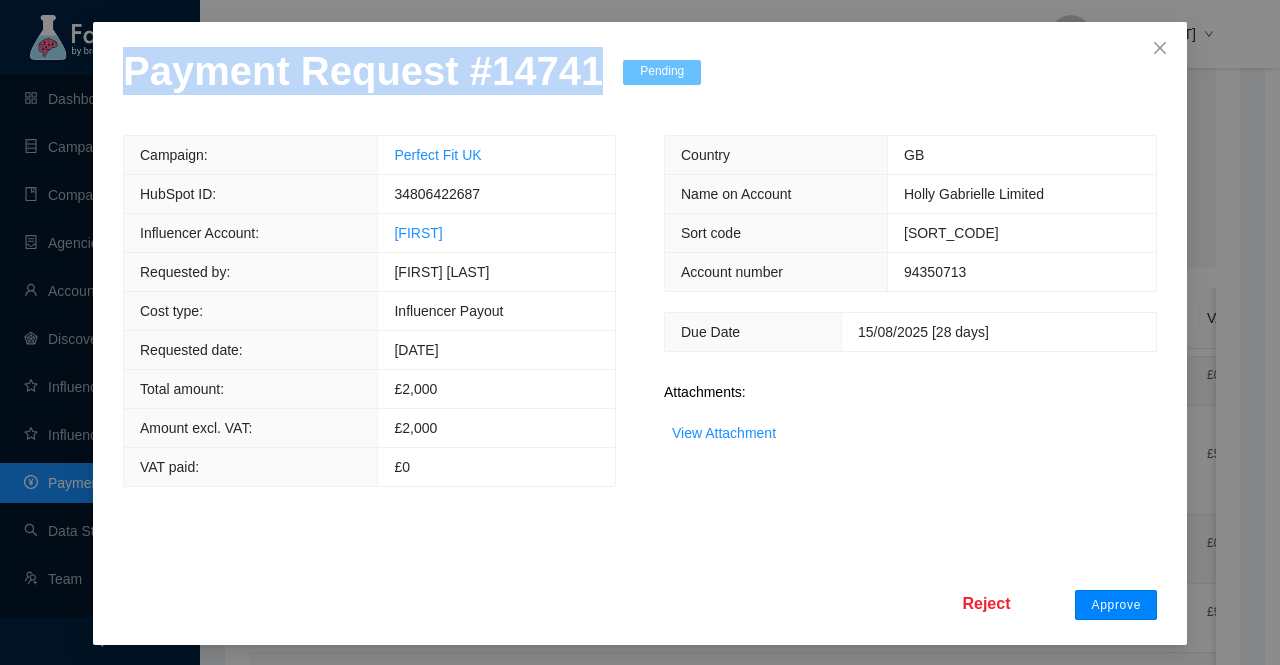 click on "Approve" at bounding box center [1116, 605] 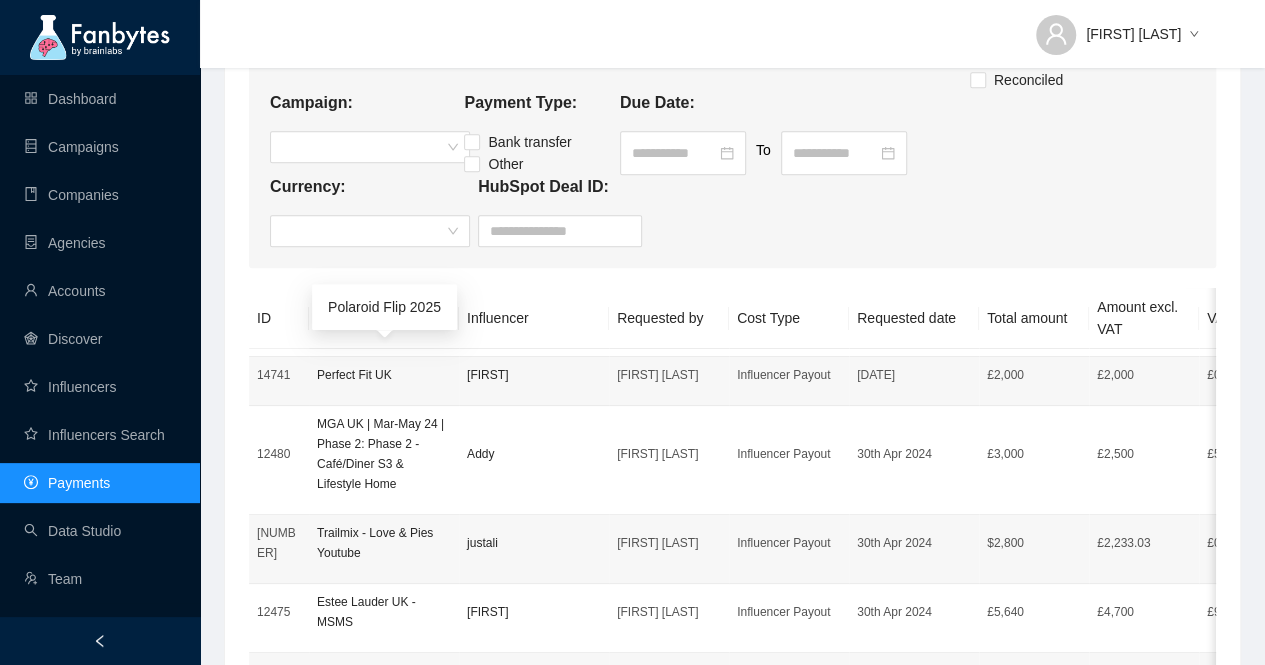 click on "Polaroid Flip 2025" at bounding box center (384, 326) 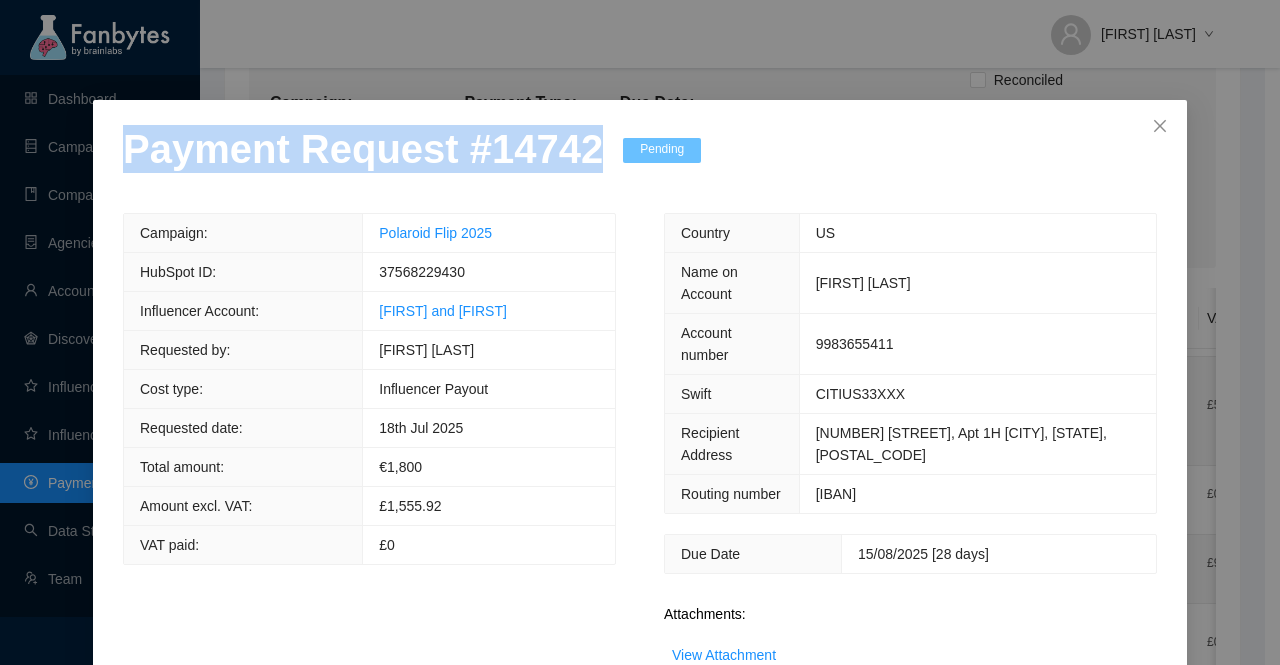 drag, startPoint x: 572, startPoint y: 148, endPoint x: 20, endPoint y: 127, distance: 552.3993 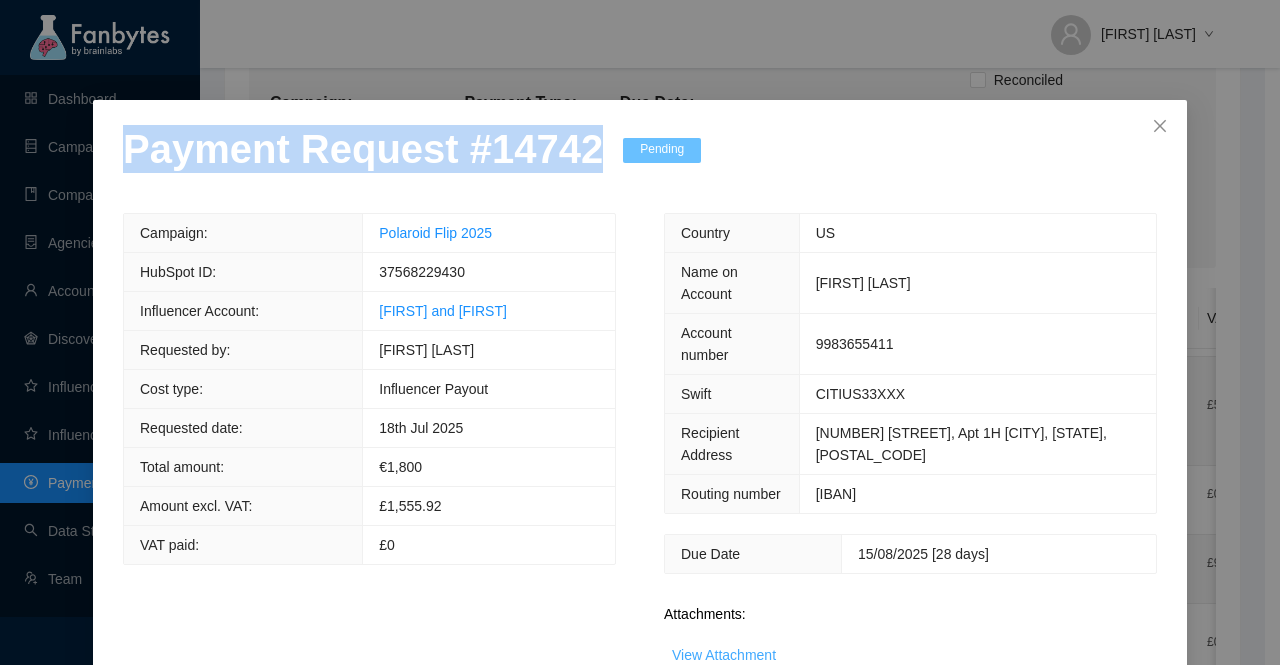 click on "View Attachment" at bounding box center [724, 655] 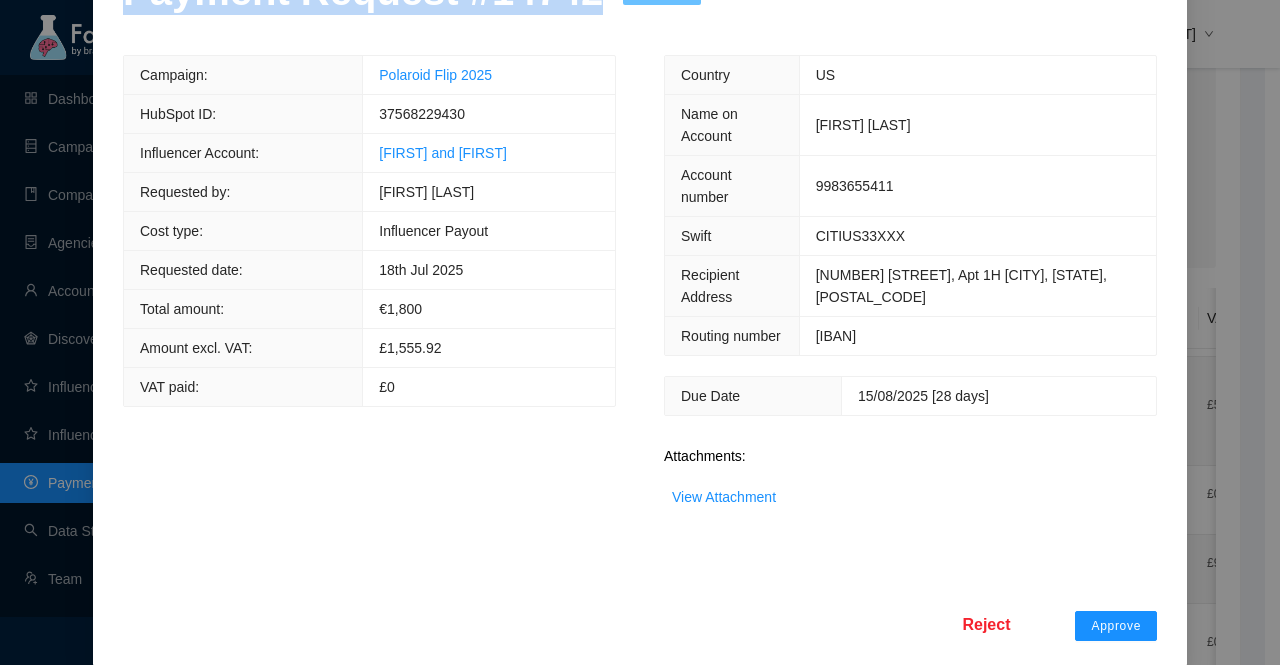scroll, scrollTop: 0, scrollLeft: 0, axis: both 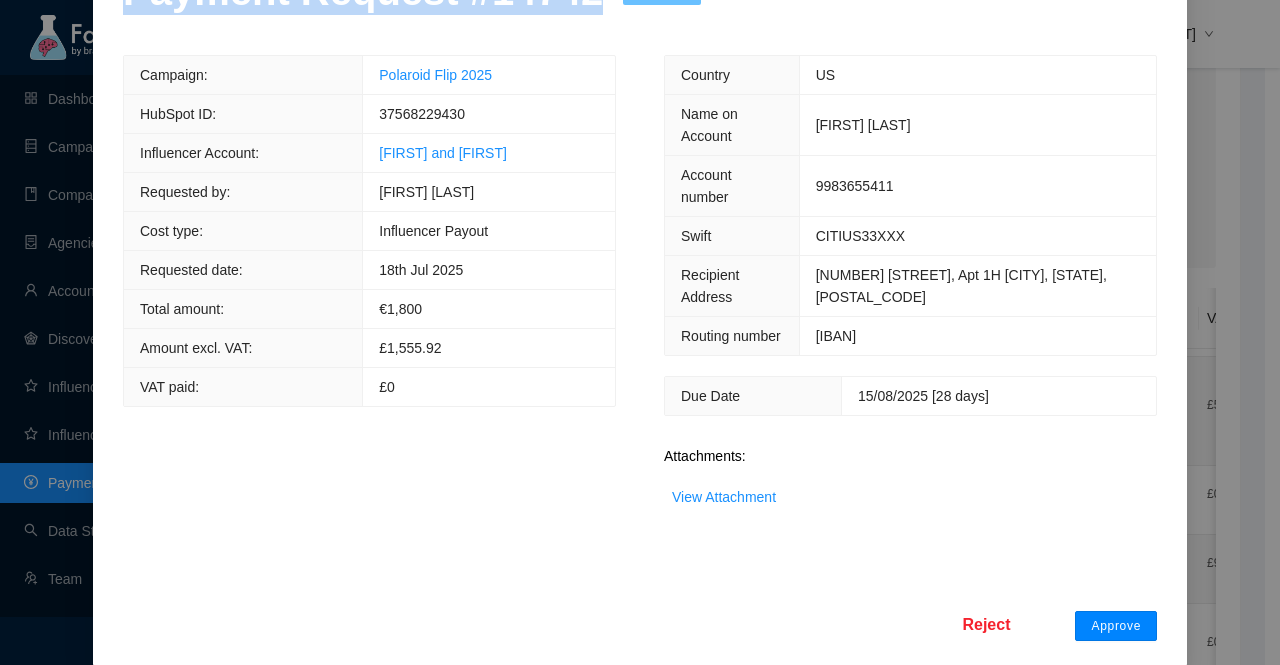 click on "Approve" at bounding box center [1116, 626] 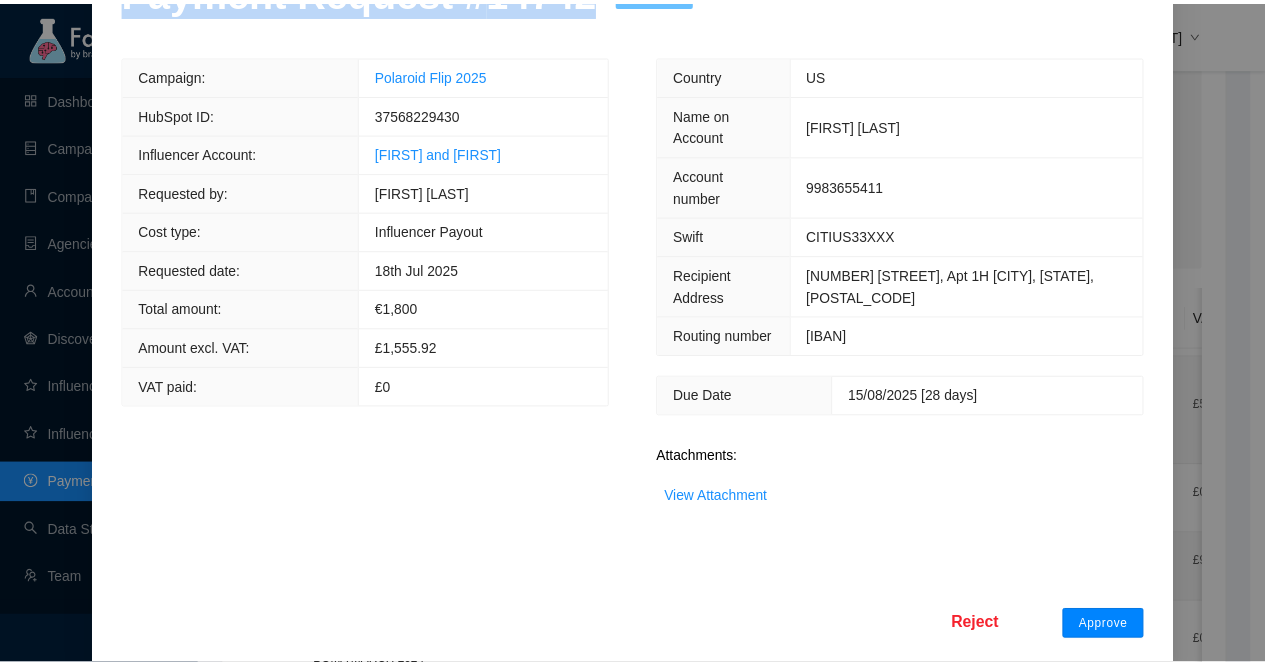 scroll, scrollTop: 58, scrollLeft: 0, axis: vertical 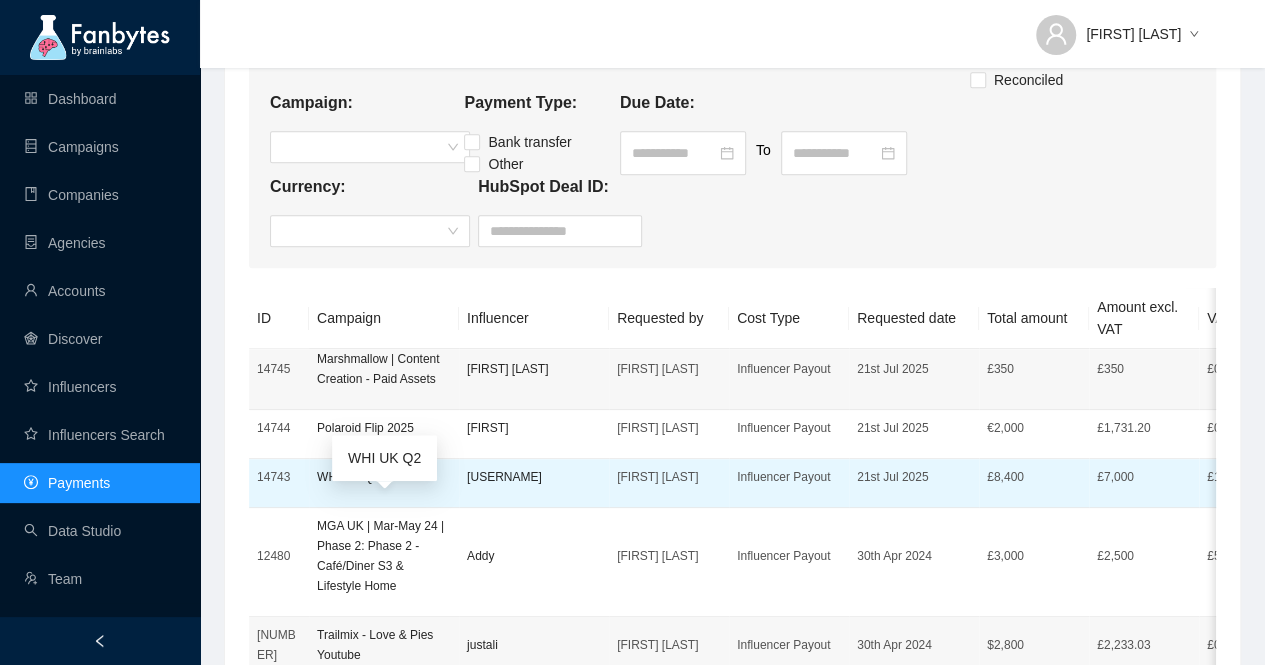 click on "WHI UK Q2" at bounding box center (384, 477) 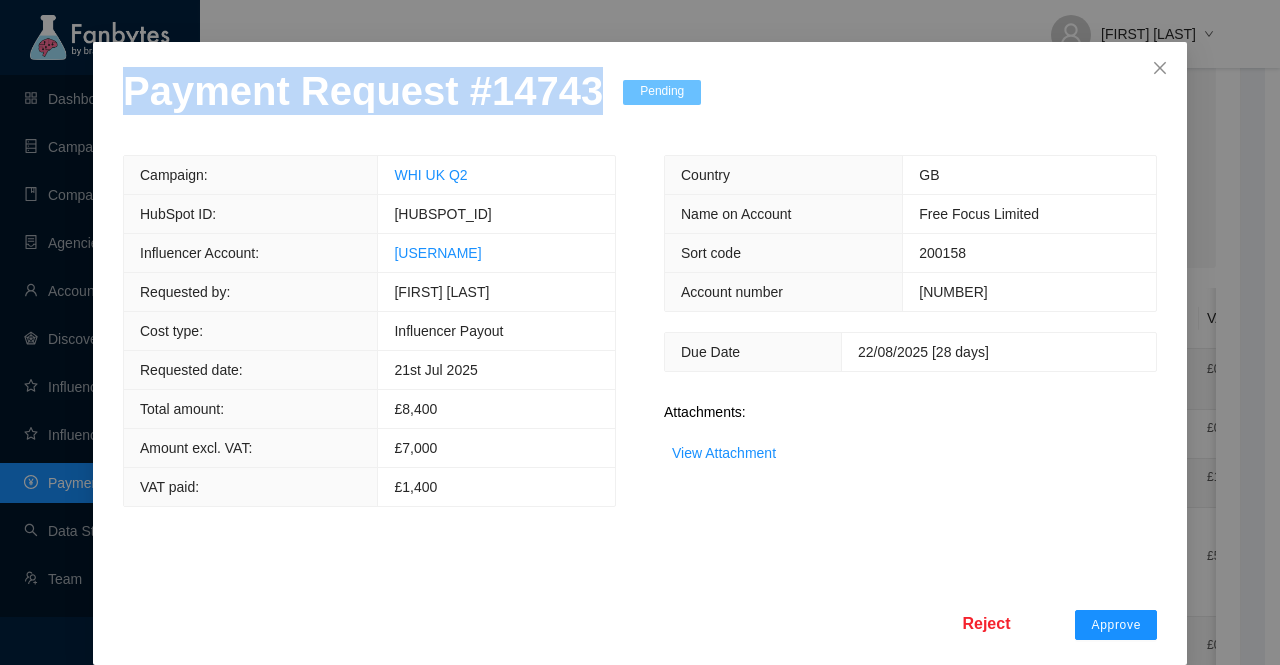 drag, startPoint x: 572, startPoint y: 153, endPoint x: 0, endPoint y: 151, distance: 572.0035 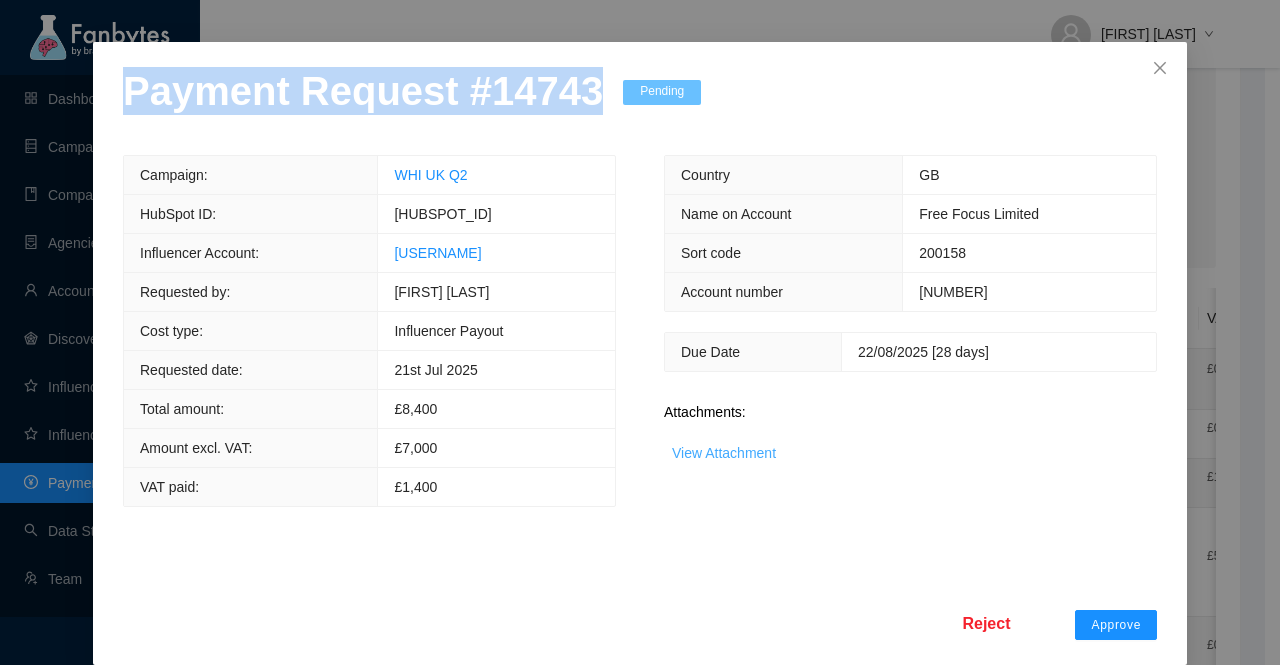 click on "View Attachment" at bounding box center (724, 453) 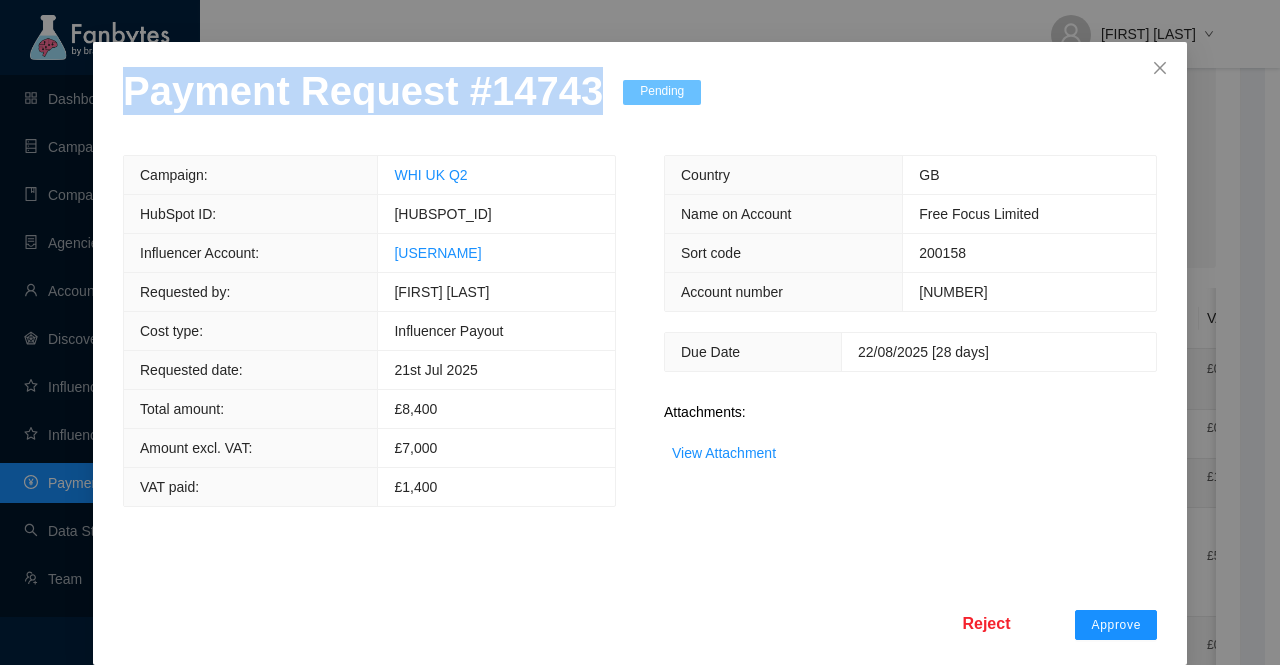 scroll, scrollTop: 78, scrollLeft: 0, axis: vertical 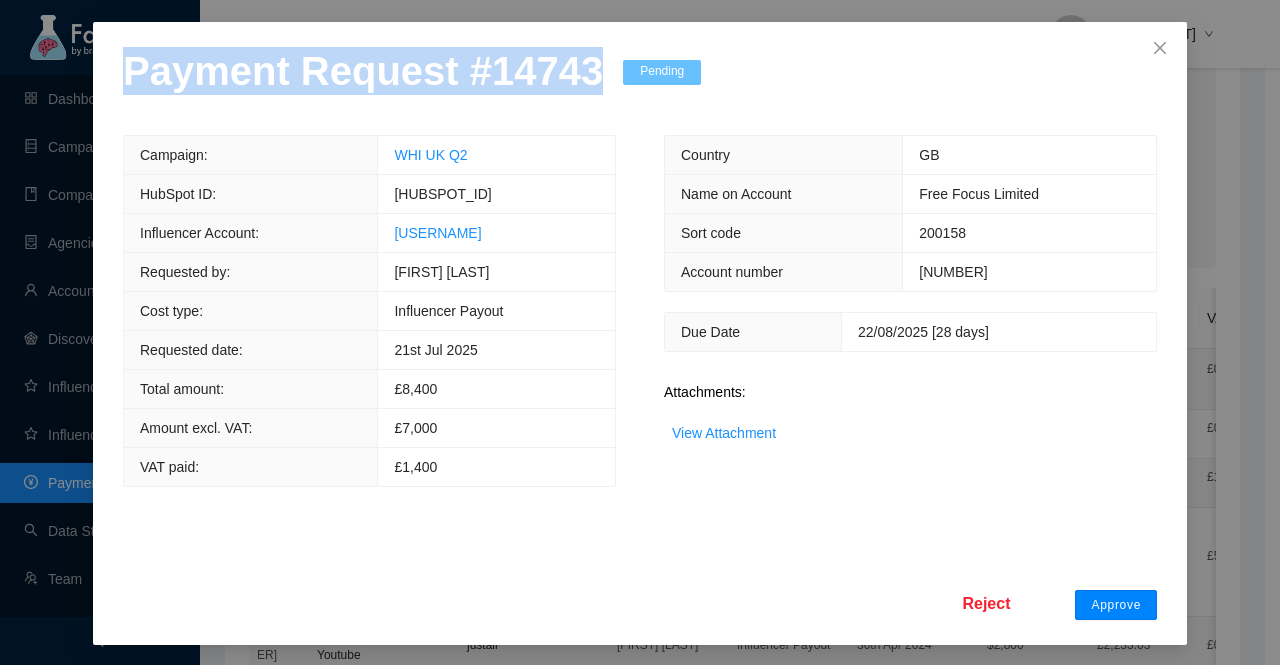 click on "Approve" at bounding box center [1116, 605] 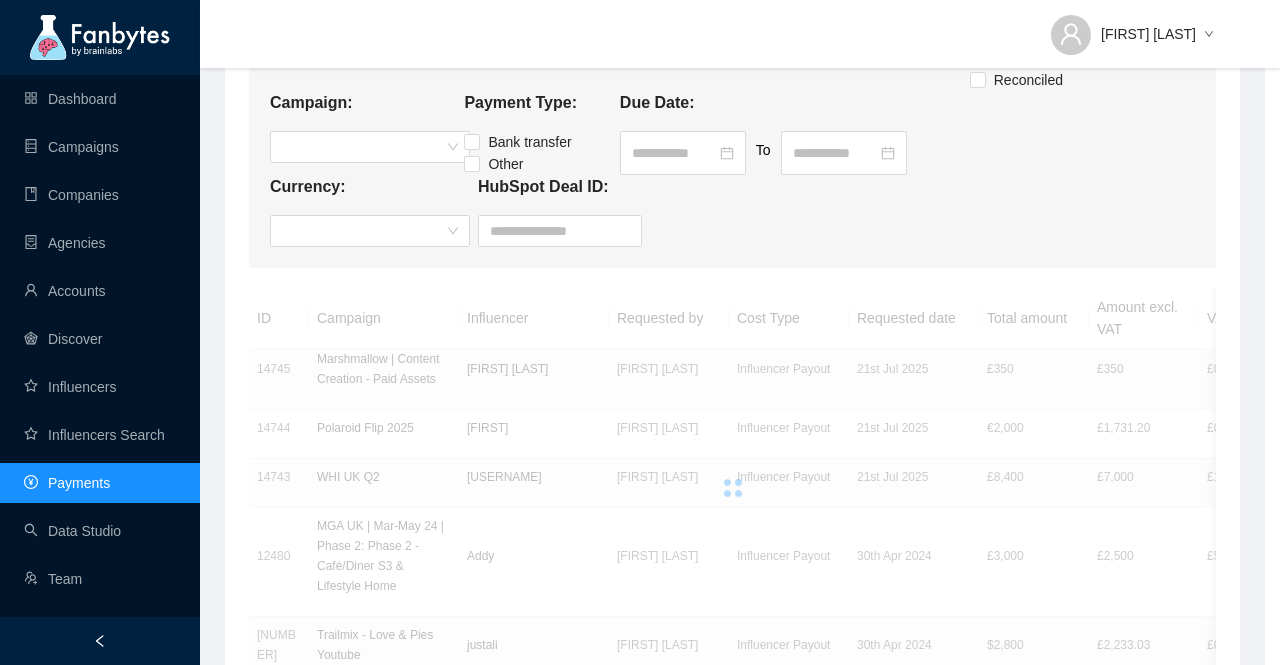 scroll, scrollTop: 0, scrollLeft: 0, axis: both 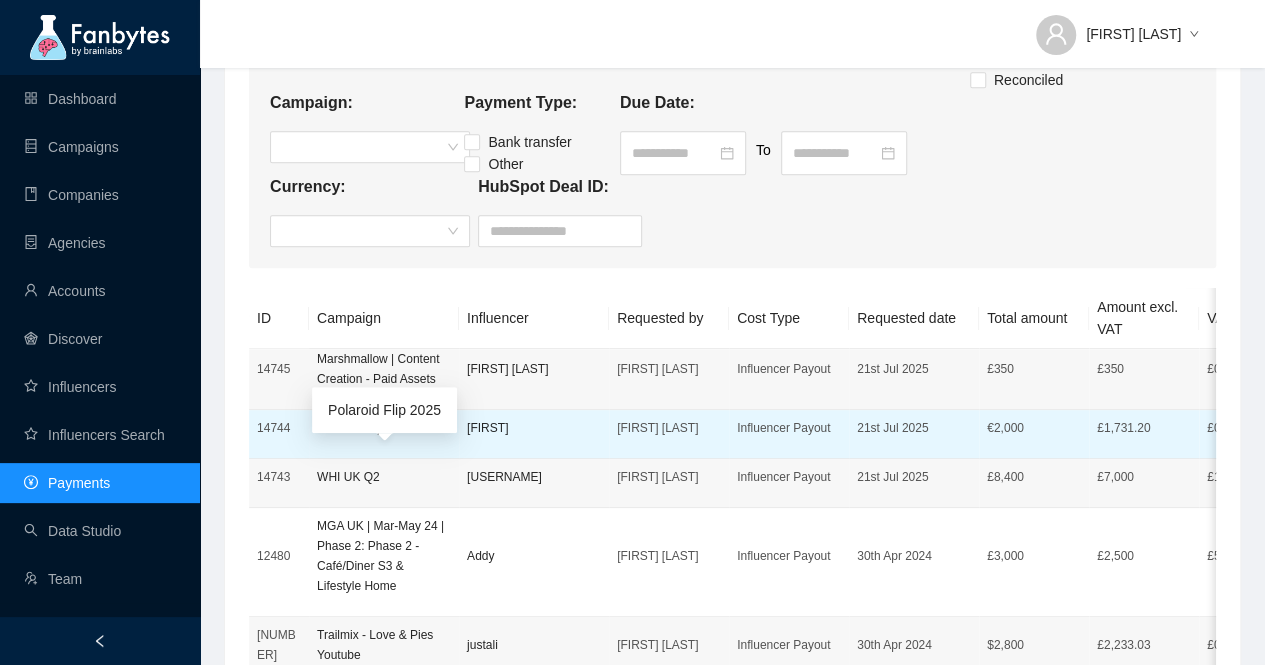 click on "Polaroid Flip 2025" at bounding box center (384, 428) 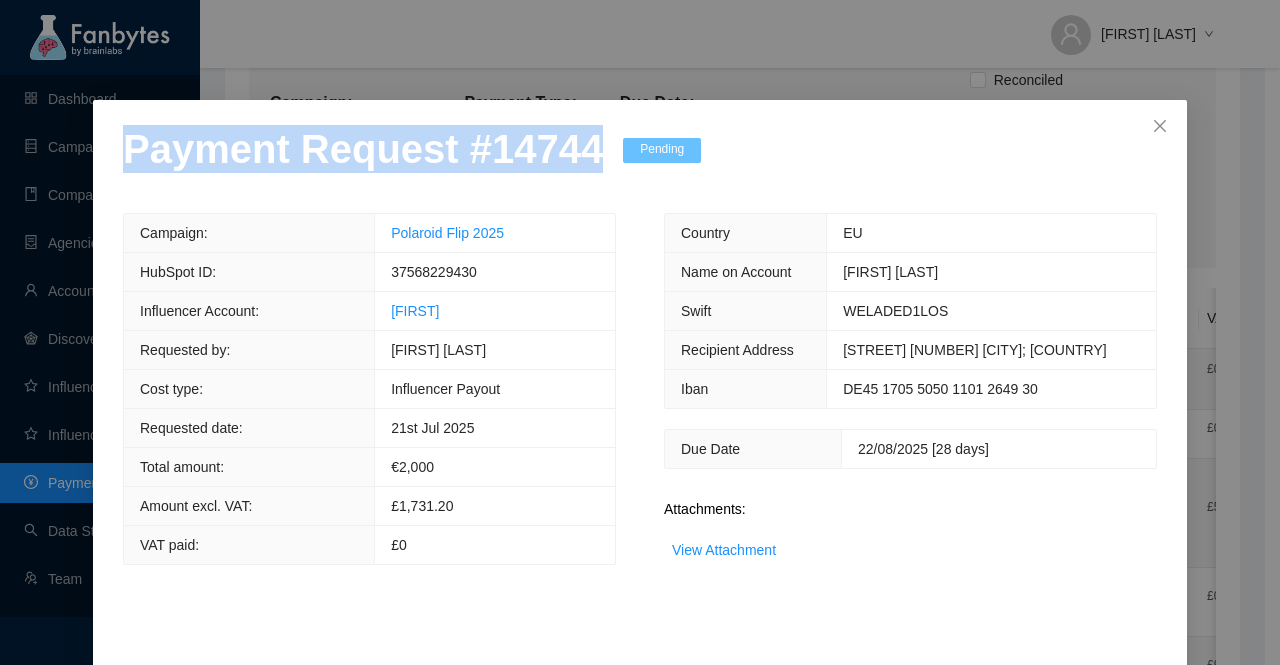 drag, startPoint x: 572, startPoint y: 155, endPoint x: 63, endPoint y: 154, distance: 509.00098 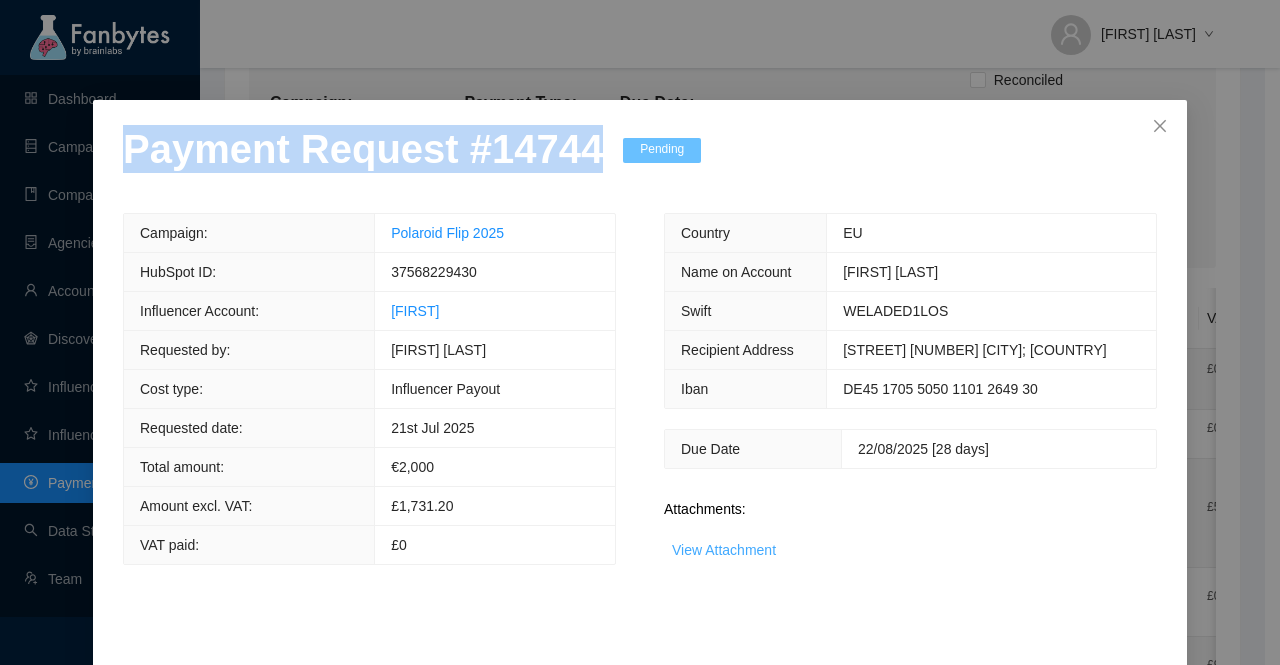 click on "View Attachment" at bounding box center [724, 550] 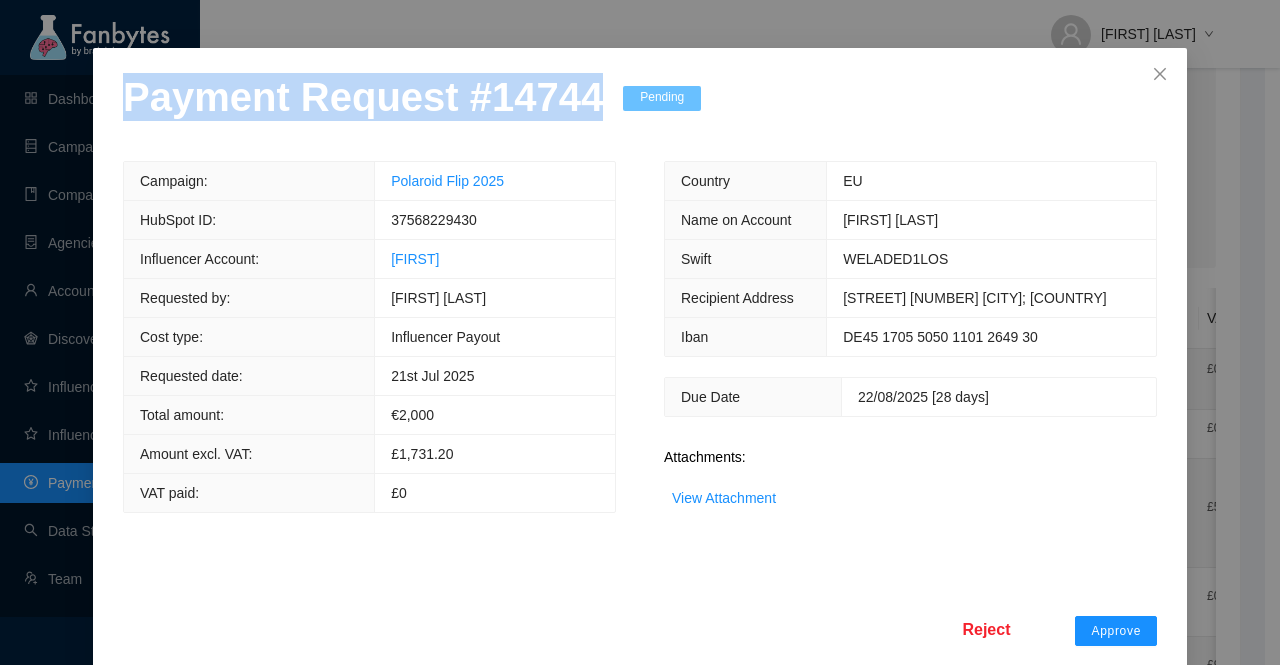 scroll, scrollTop: 78, scrollLeft: 0, axis: vertical 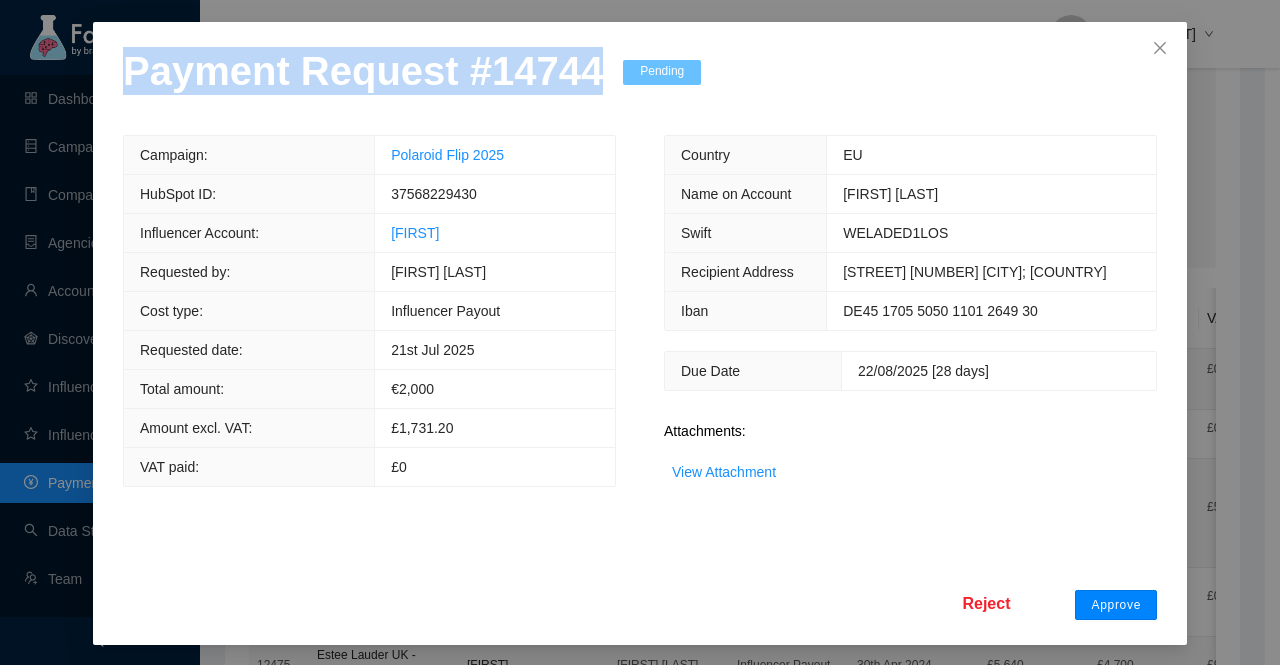 click on "Approve" at bounding box center [1116, 605] 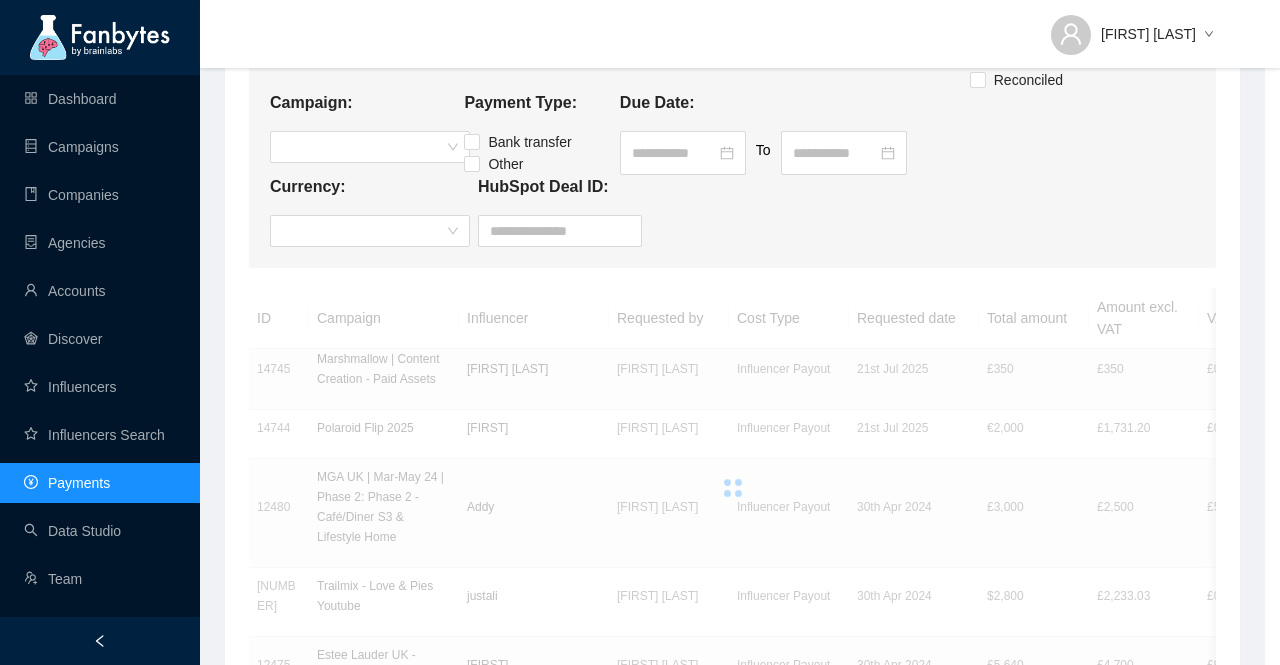 scroll, scrollTop: 0, scrollLeft: 0, axis: both 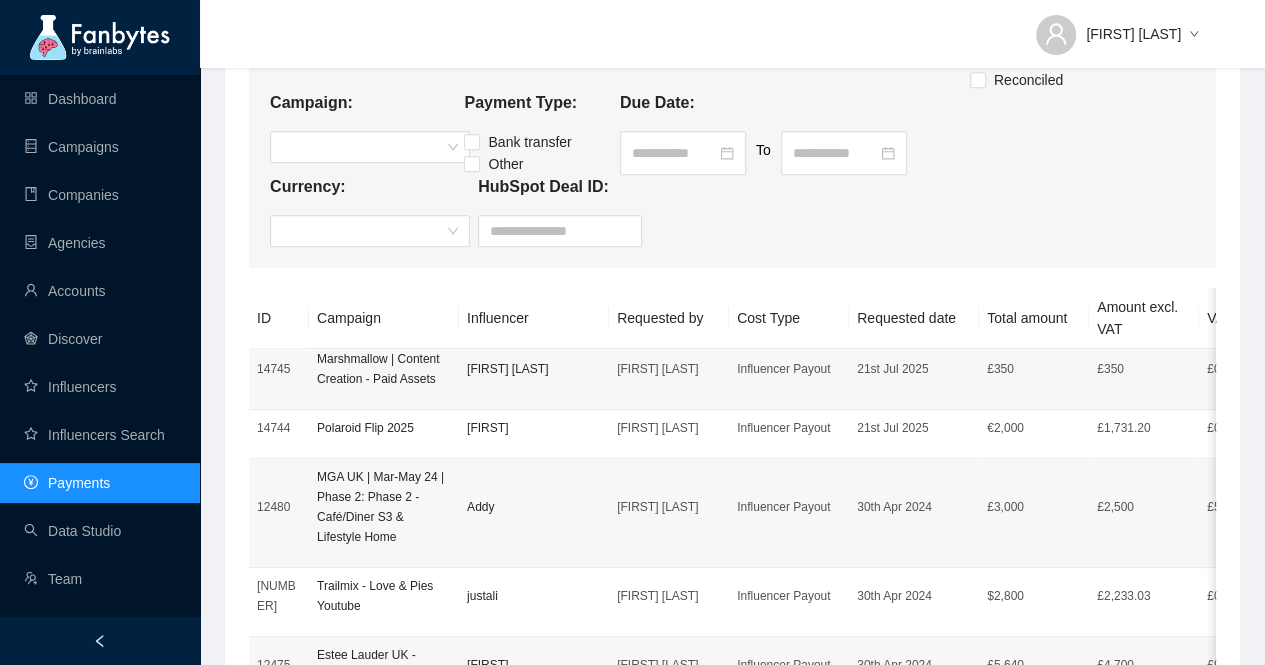 click on "Marshmallow | Content Creation - Paid Assets" at bounding box center (384, 369) 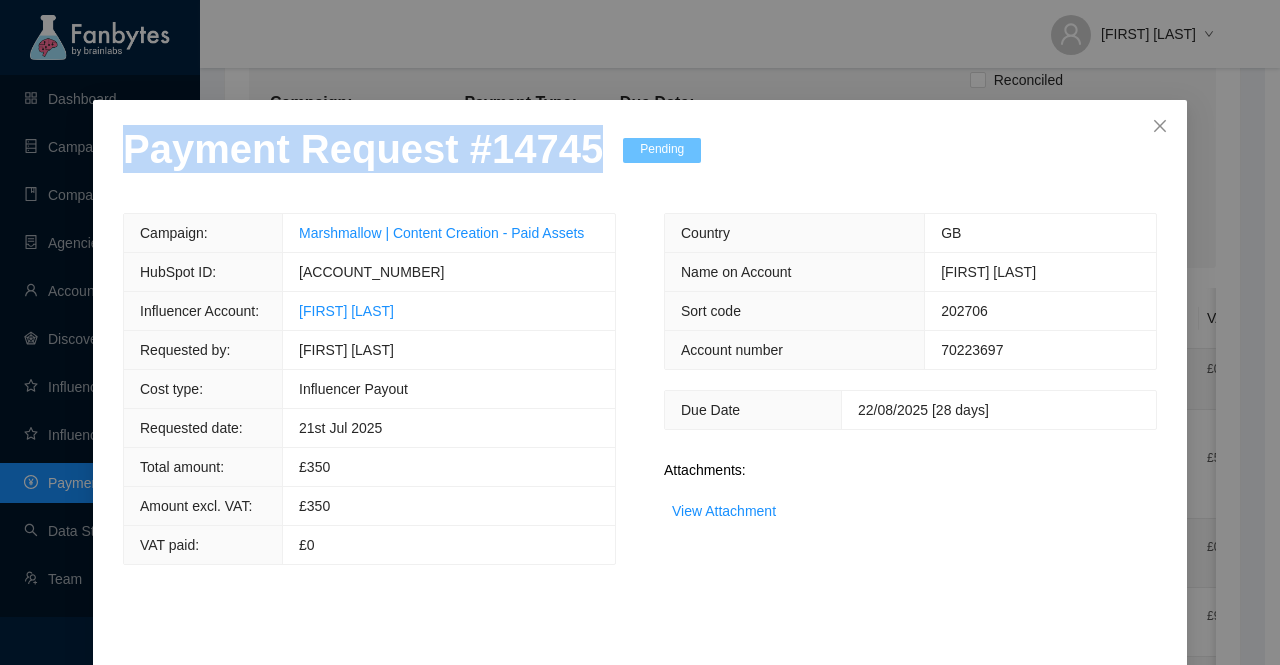 drag, startPoint x: 578, startPoint y: 145, endPoint x: 0, endPoint y: 144, distance: 578.00085 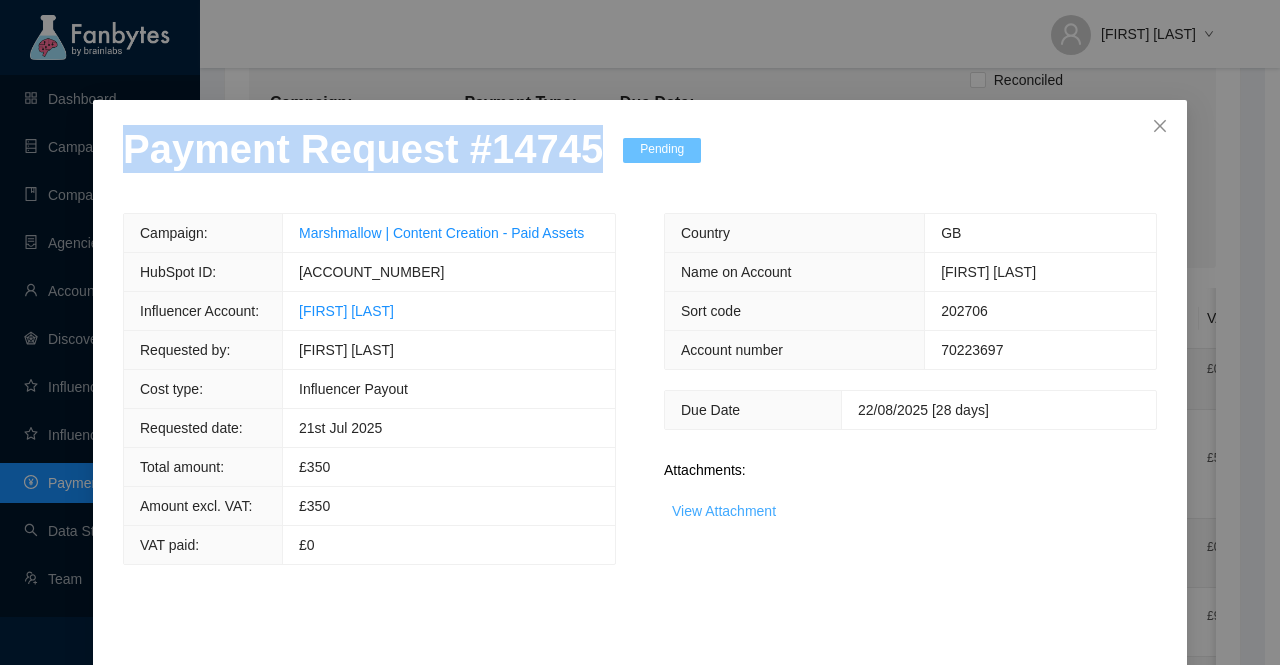 click on "View Attachment" at bounding box center (724, 511) 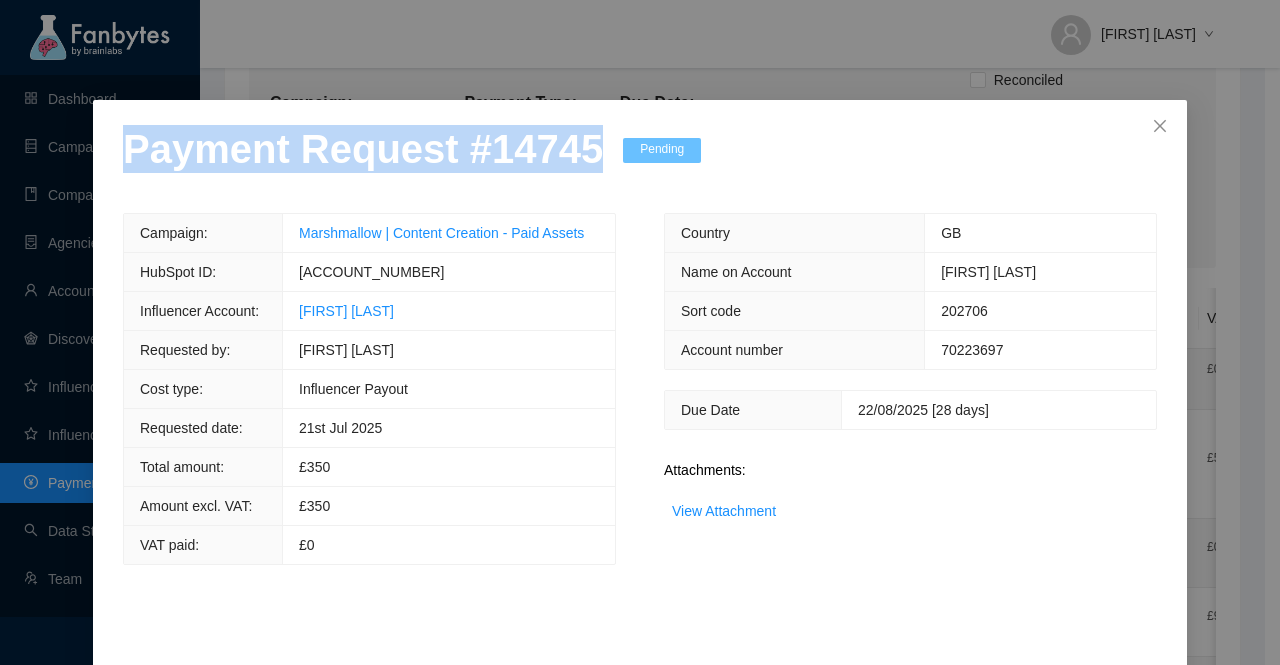 scroll, scrollTop: 78, scrollLeft: 0, axis: vertical 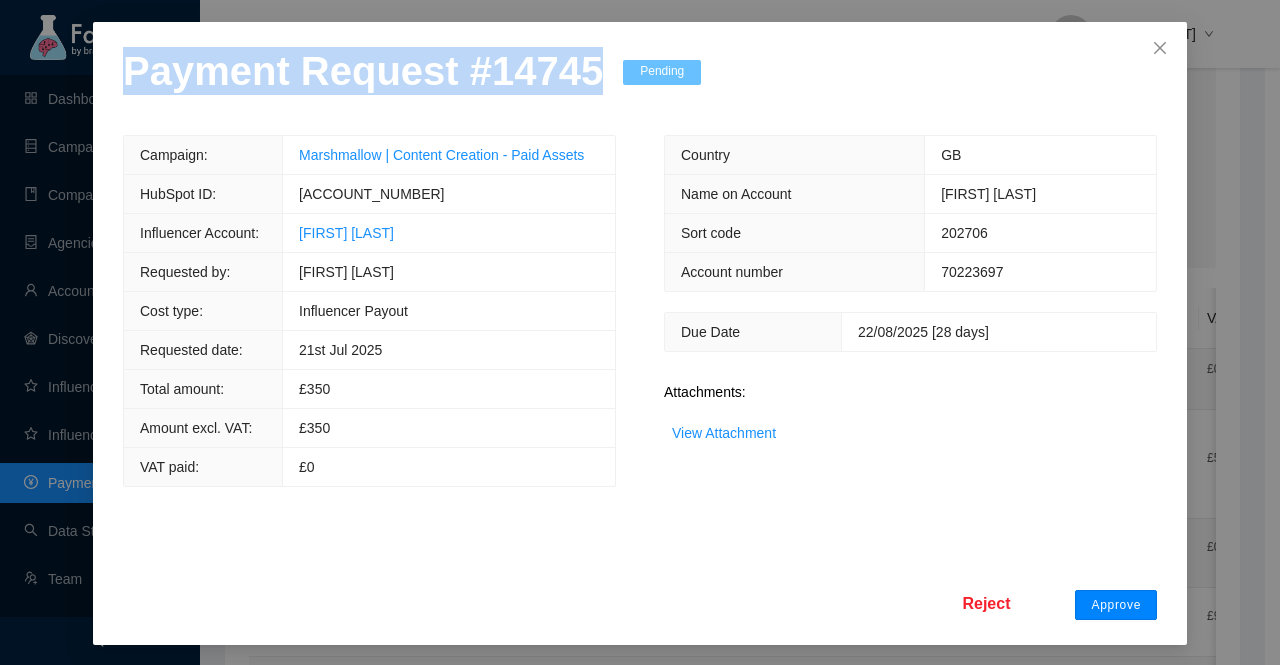 click on "Approve" at bounding box center (1116, 605) 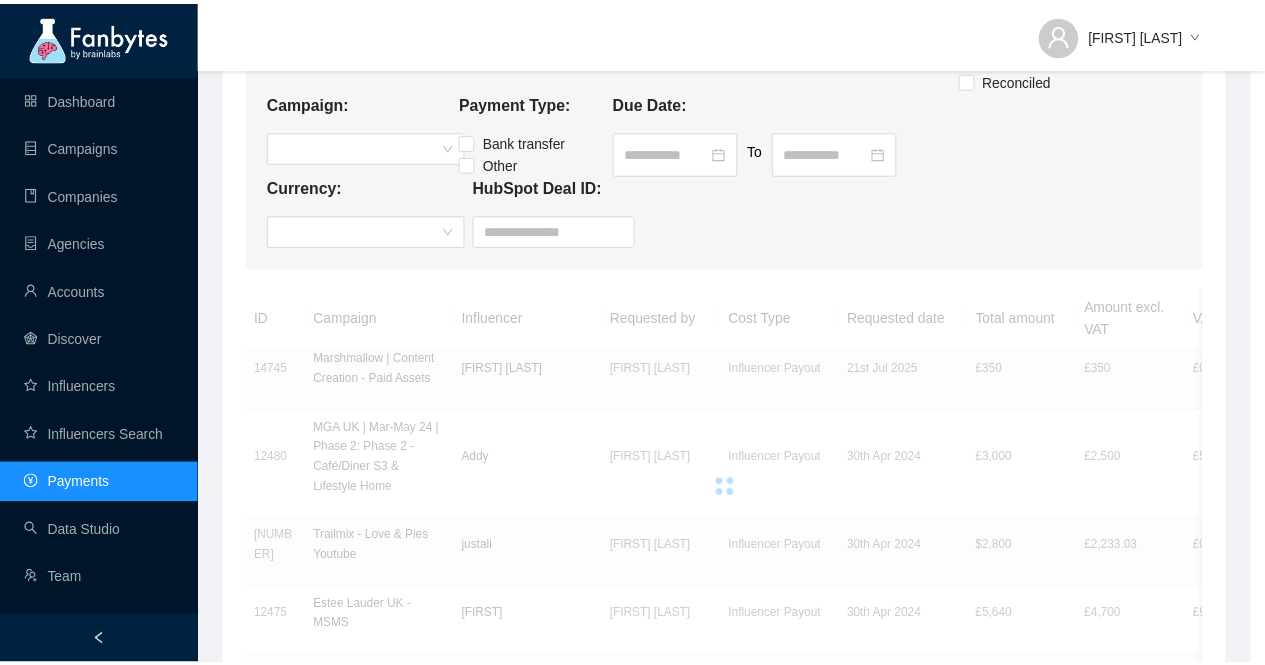 scroll, scrollTop: 0, scrollLeft: 0, axis: both 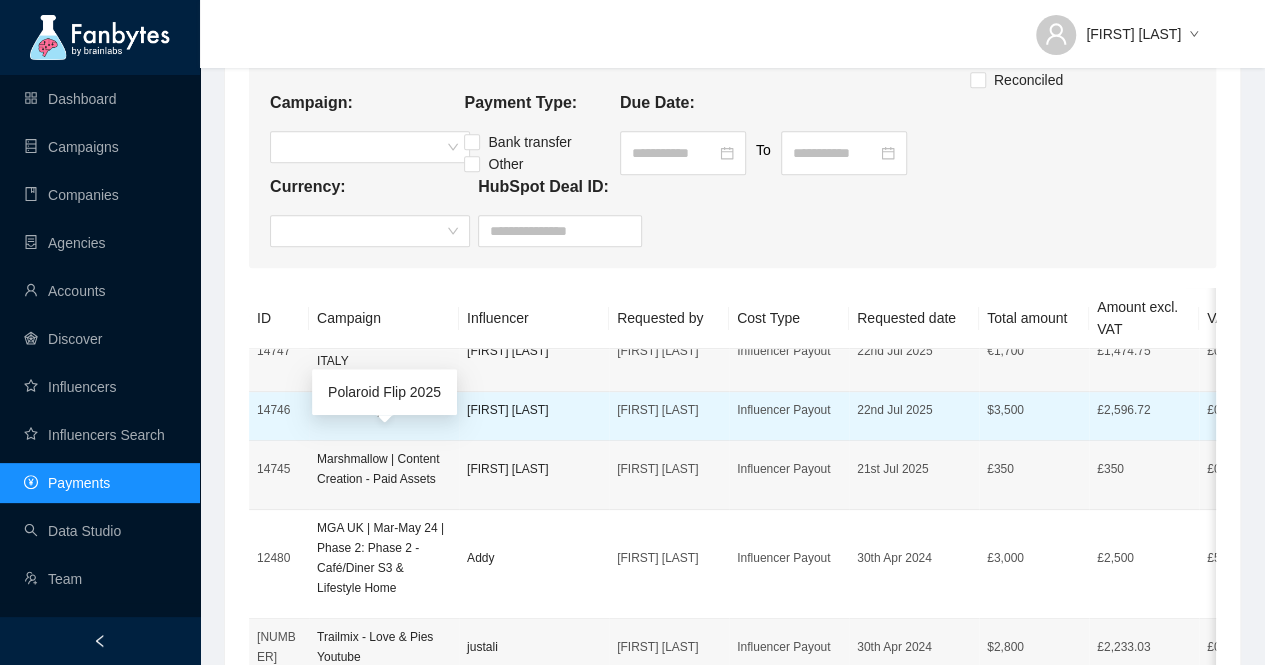 click on "Polaroid Flip 2025" at bounding box center [384, 410] 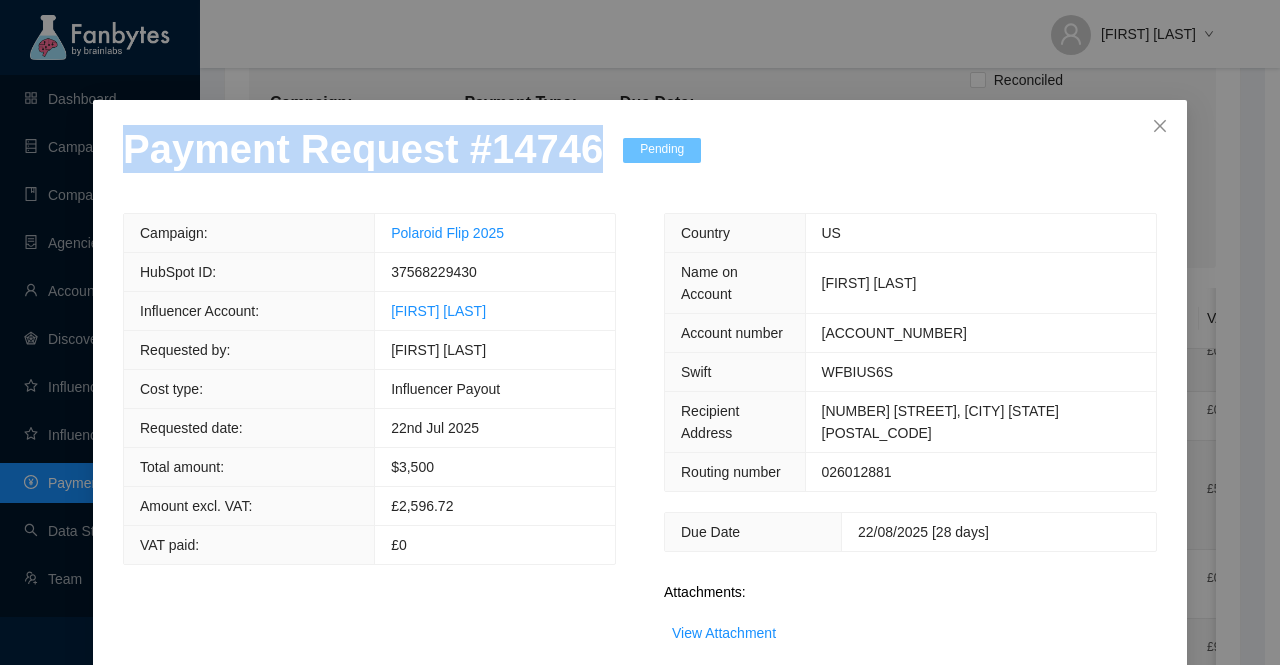 drag, startPoint x: 565, startPoint y: 157, endPoint x: 0, endPoint y: 157, distance: 565 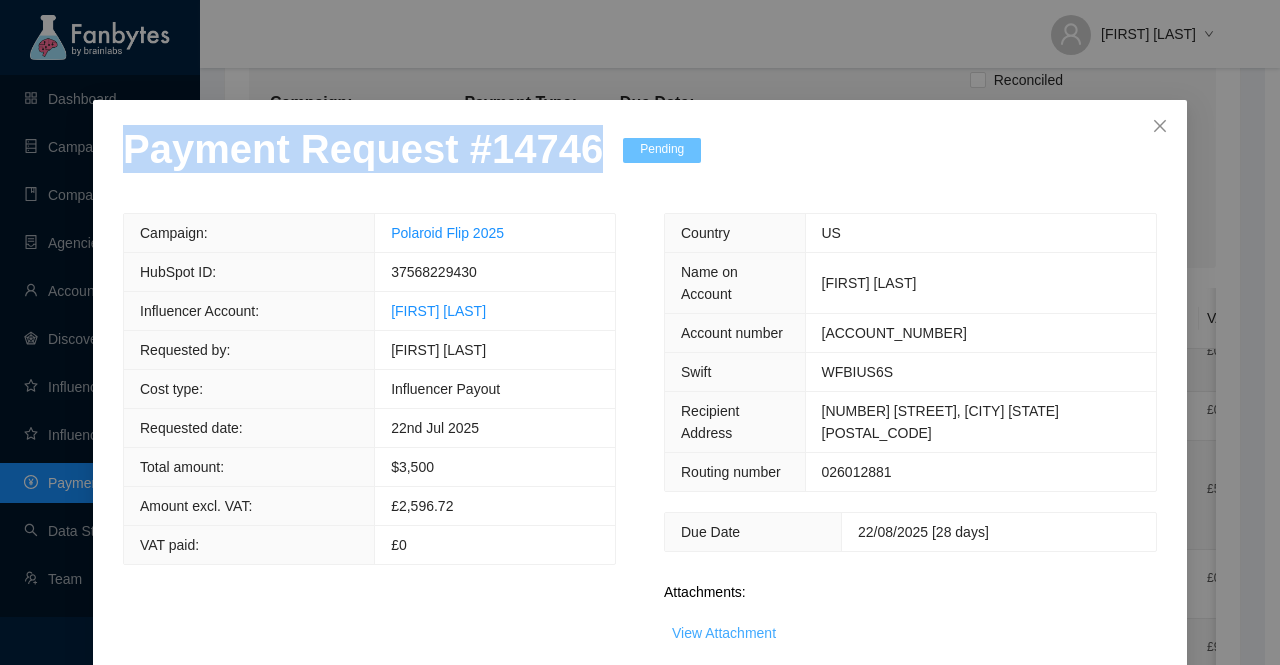 click on "View Attachment" at bounding box center (724, 633) 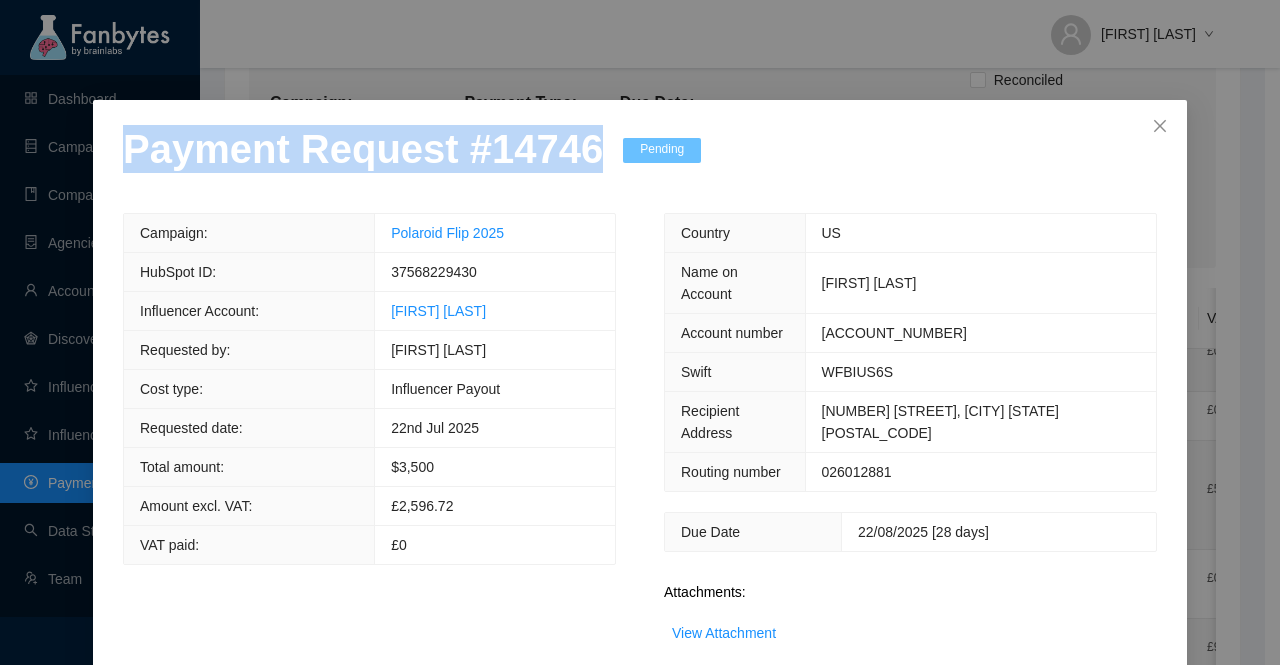 scroll, scrollTop: 114, scrollLeft: 0, axis: vertical 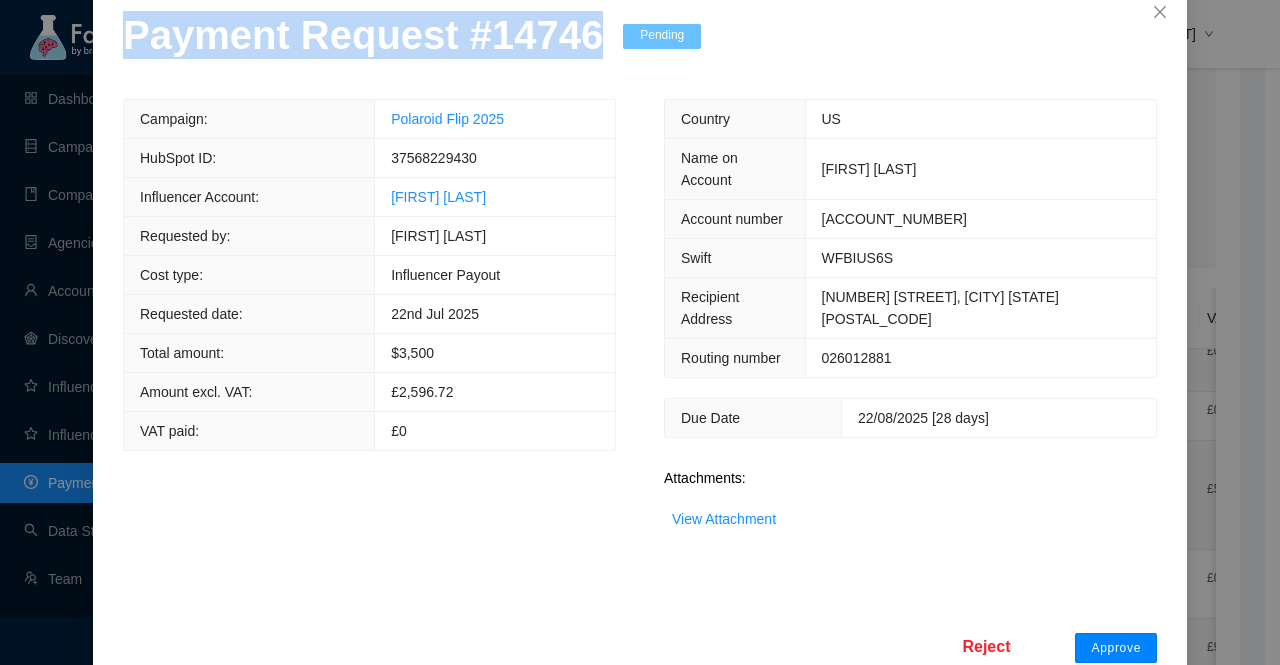 click on "Approve" at bounding box center [1116, 648] 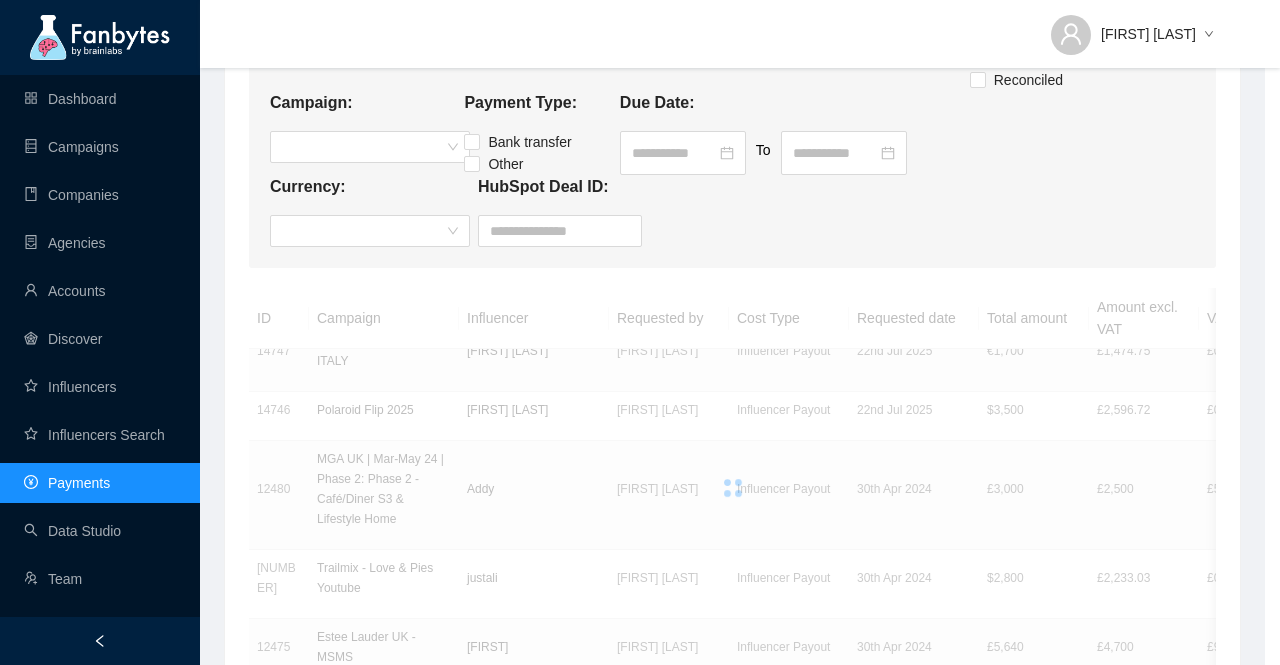 scroll, scrollTop: 14, scrollLeft: 0, axis: vertical 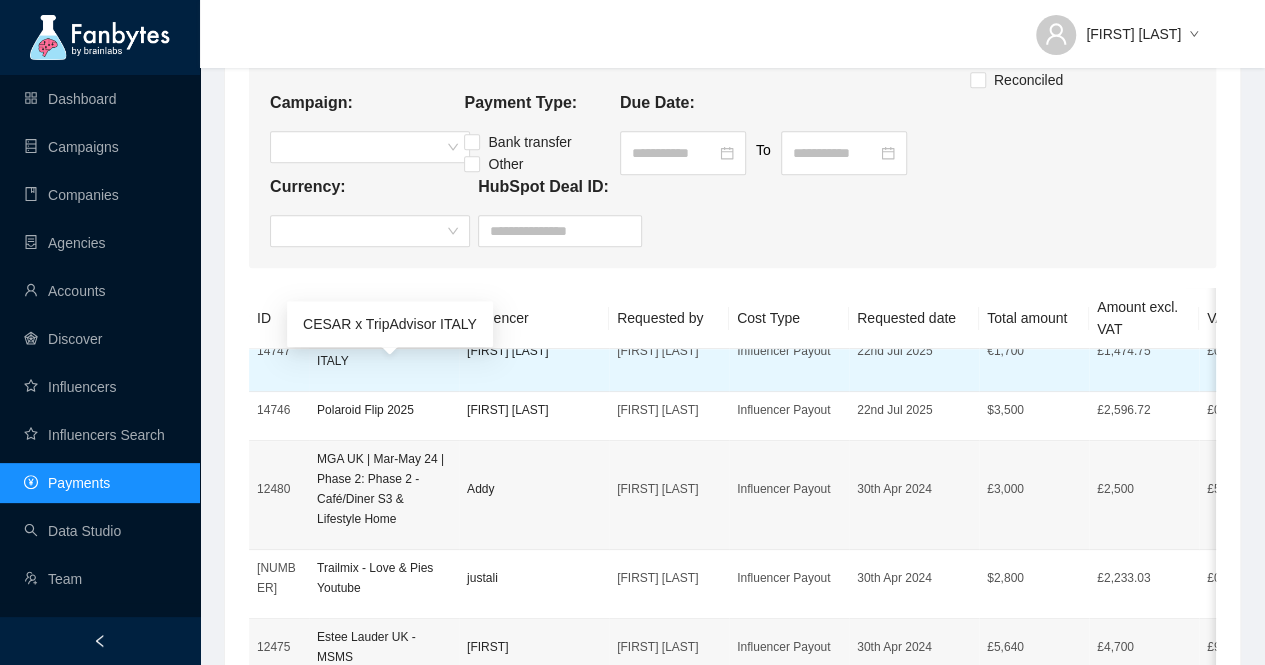 click on "CESAR x TripAdvisor ITALY" at bounding box center (384, 351) 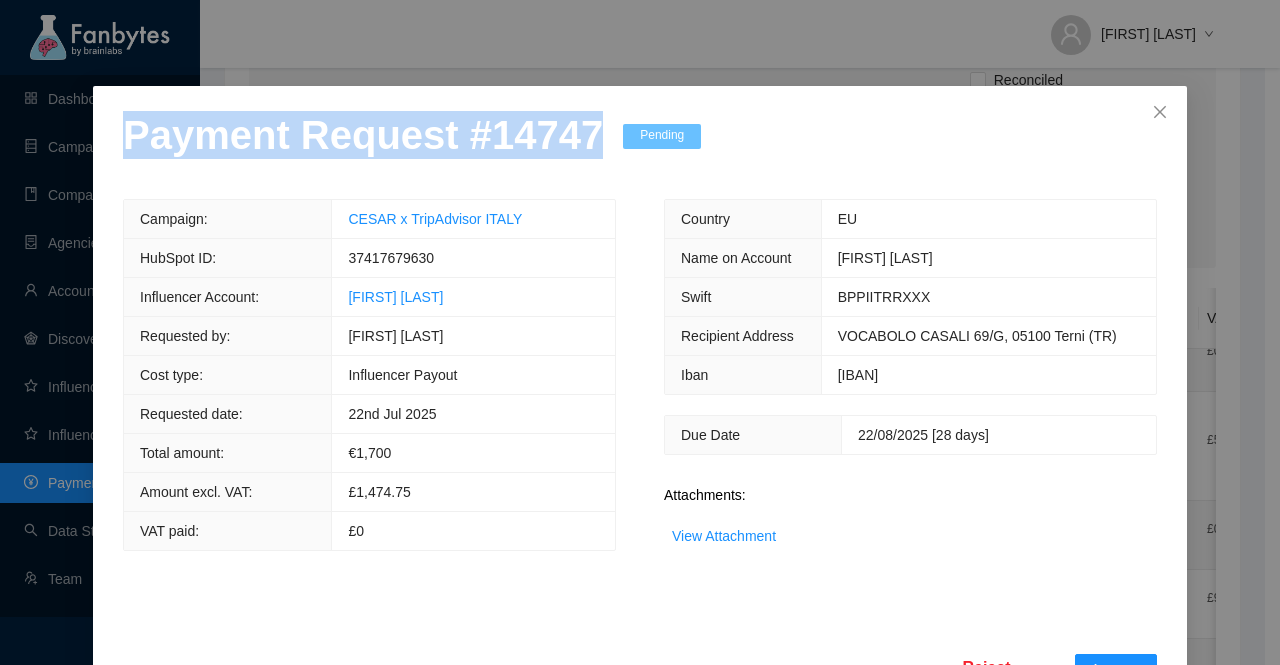 drag, startPoint x: 574, startPoint y: 150, endPoint x: 45, endPoint y: 153, distance: 529.0085 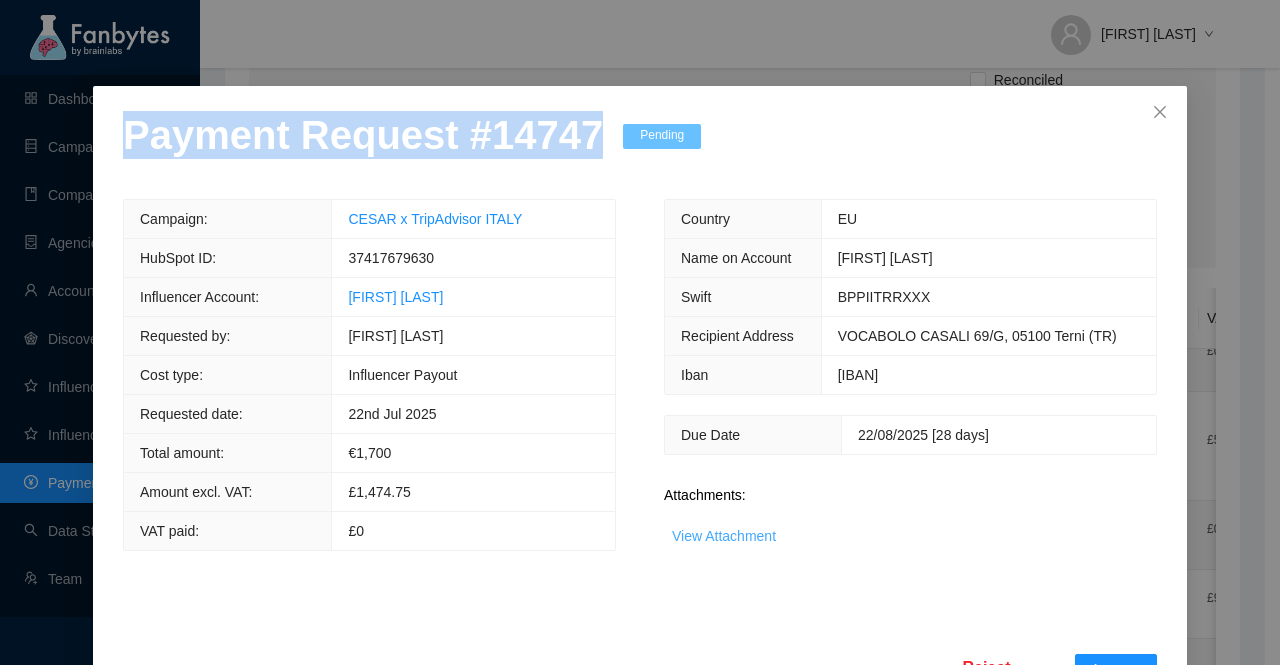 click on "View Attachment" at bounding box center (724, 536) 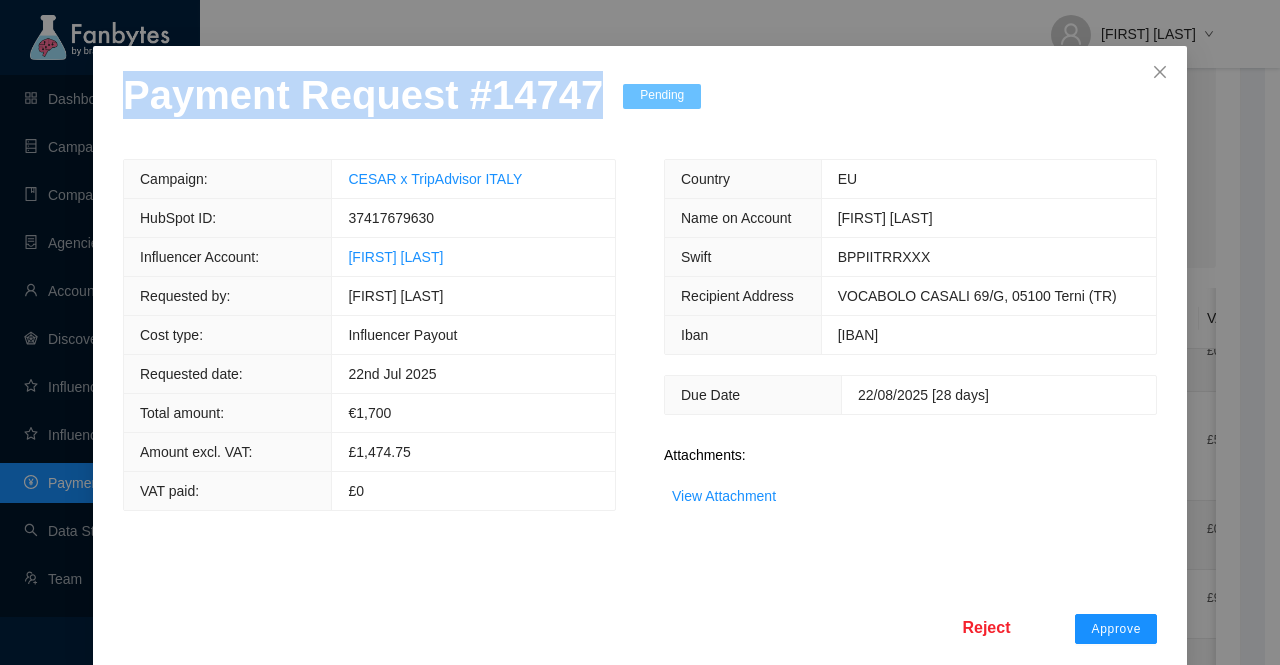 scroll, scrollTop: 78, scrollLeft: 0, axis: vertical 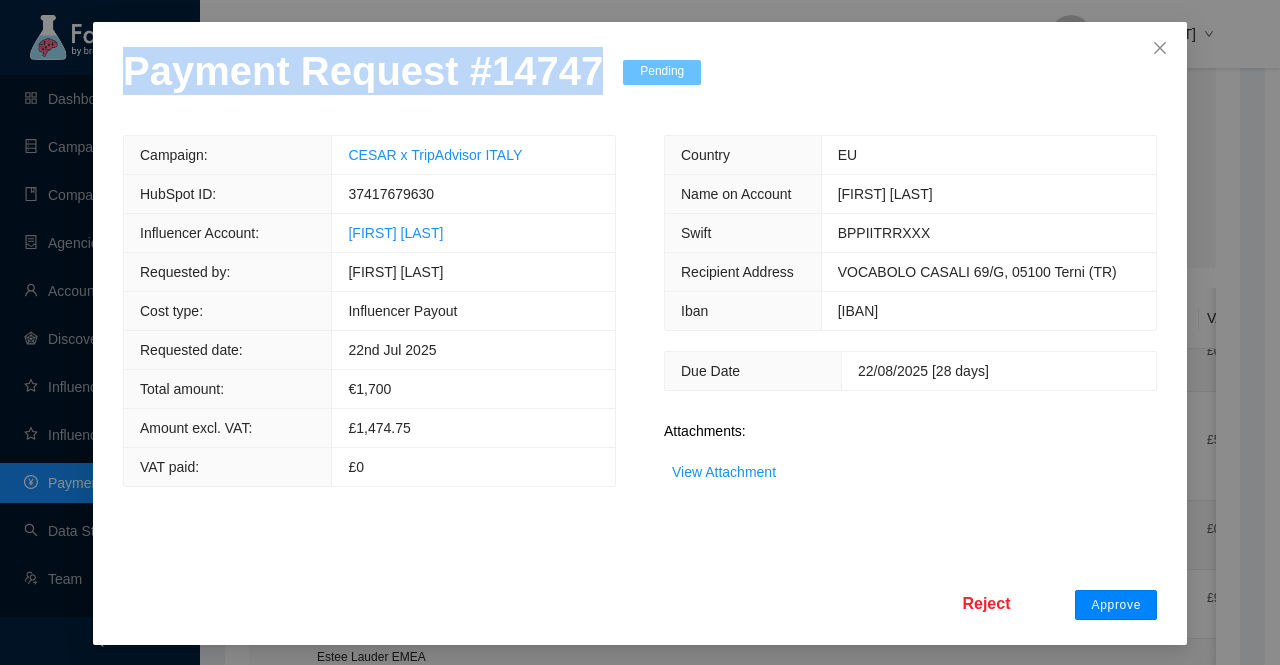 click on "Approve" at bounding box center [1116, 605] 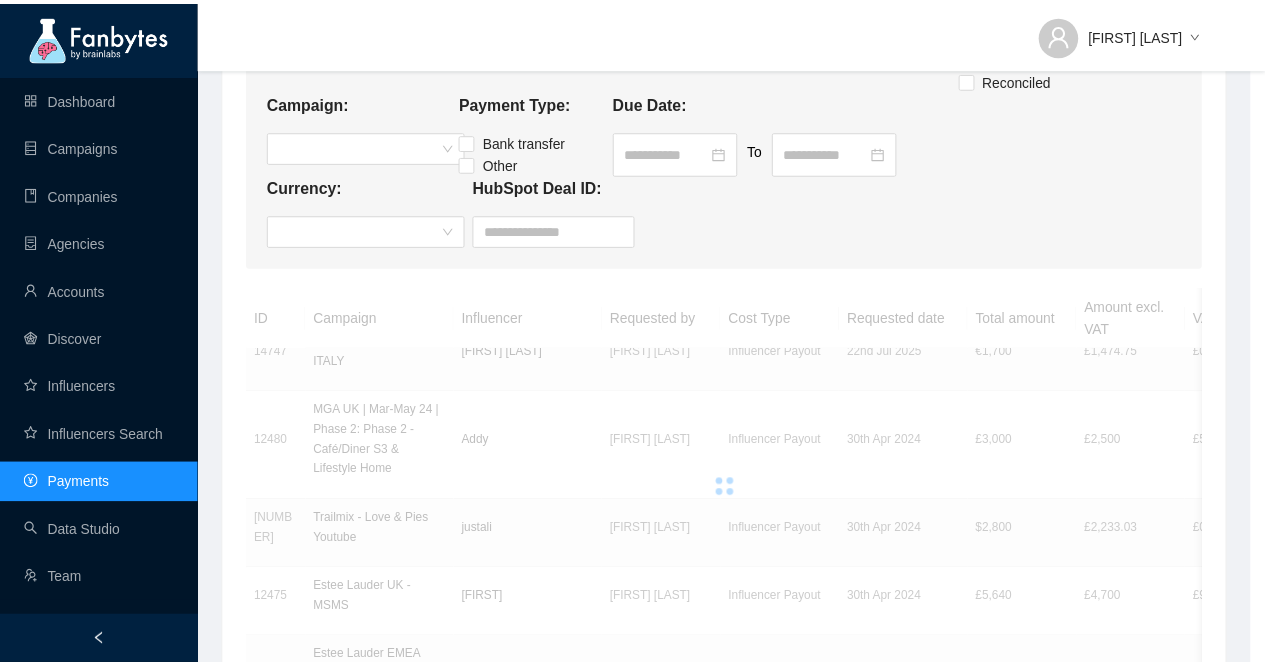 scroll, scrollTop: 0, scrollLeft: 0, axis: both 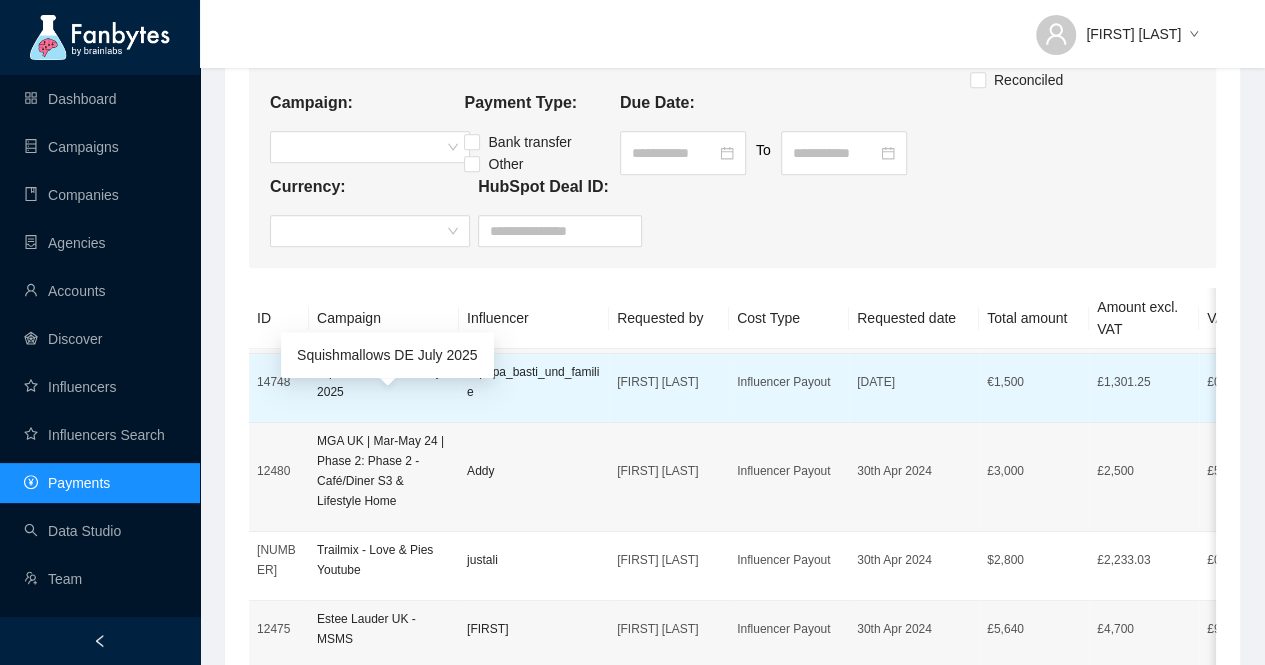 click on "Squishmallows DE July 2025" at bounding box center (384, 382) 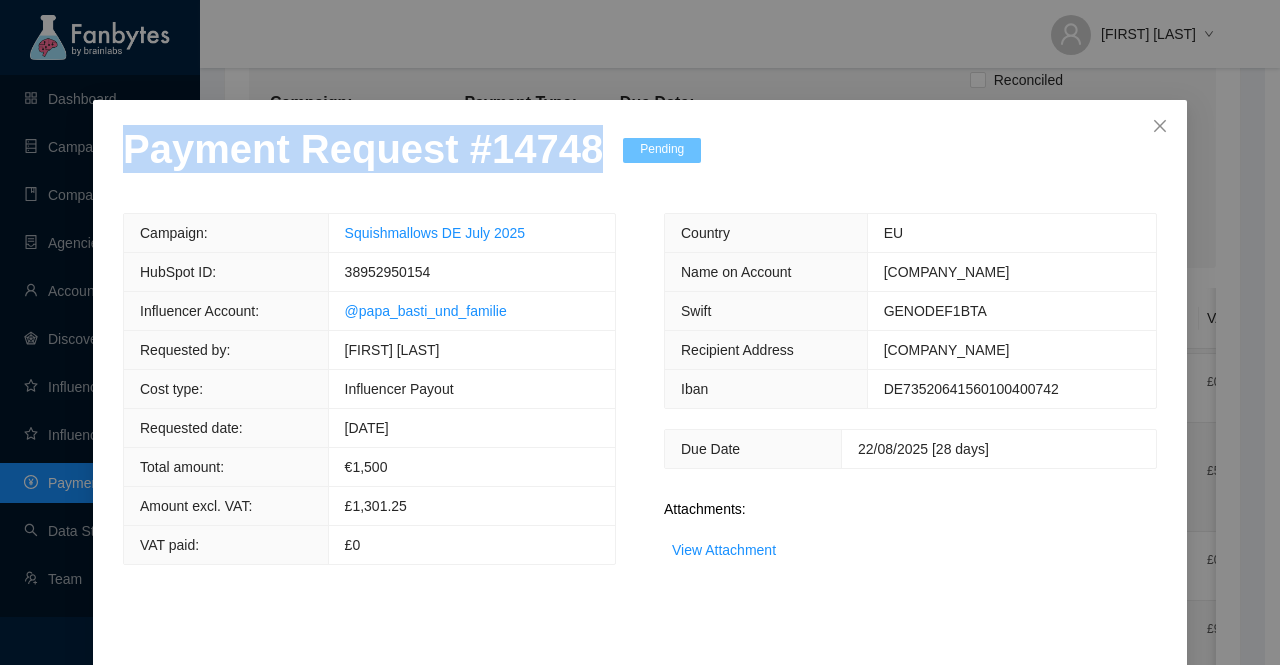 drag, startPoint x: 574, startPoint y: 155, endPoint x: 10, endPoint y: 162, distance: 564.04346 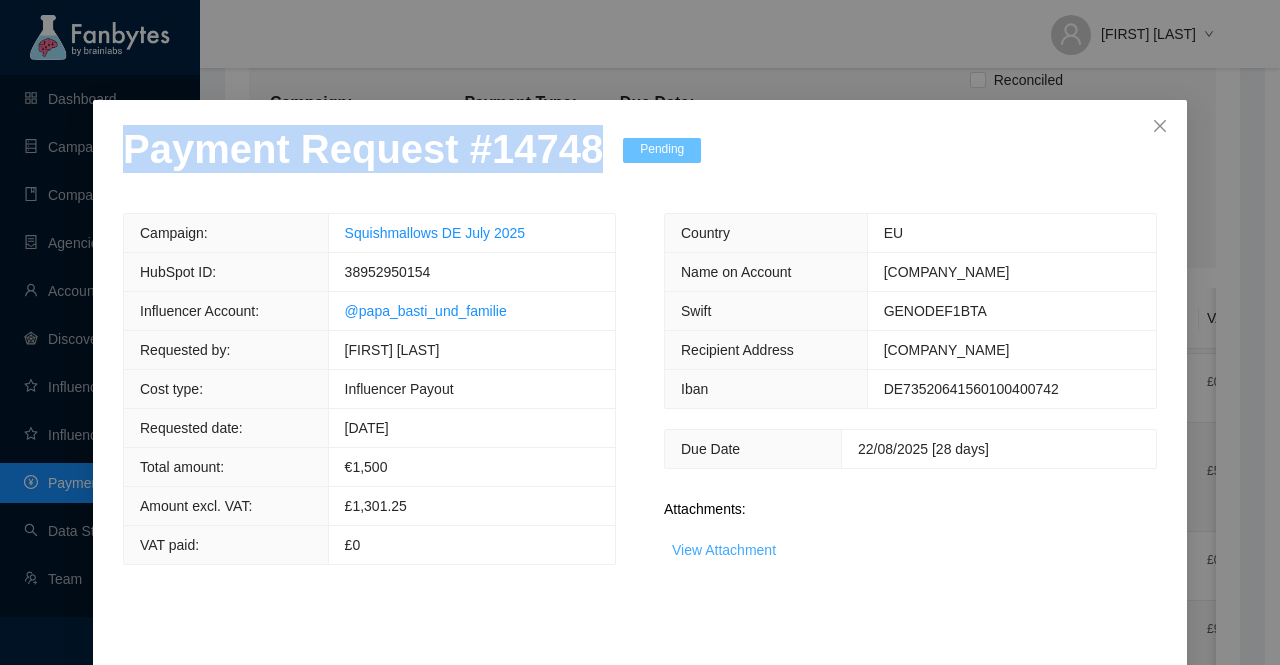 click on "View Attachment" at bounding box center (724, 550) 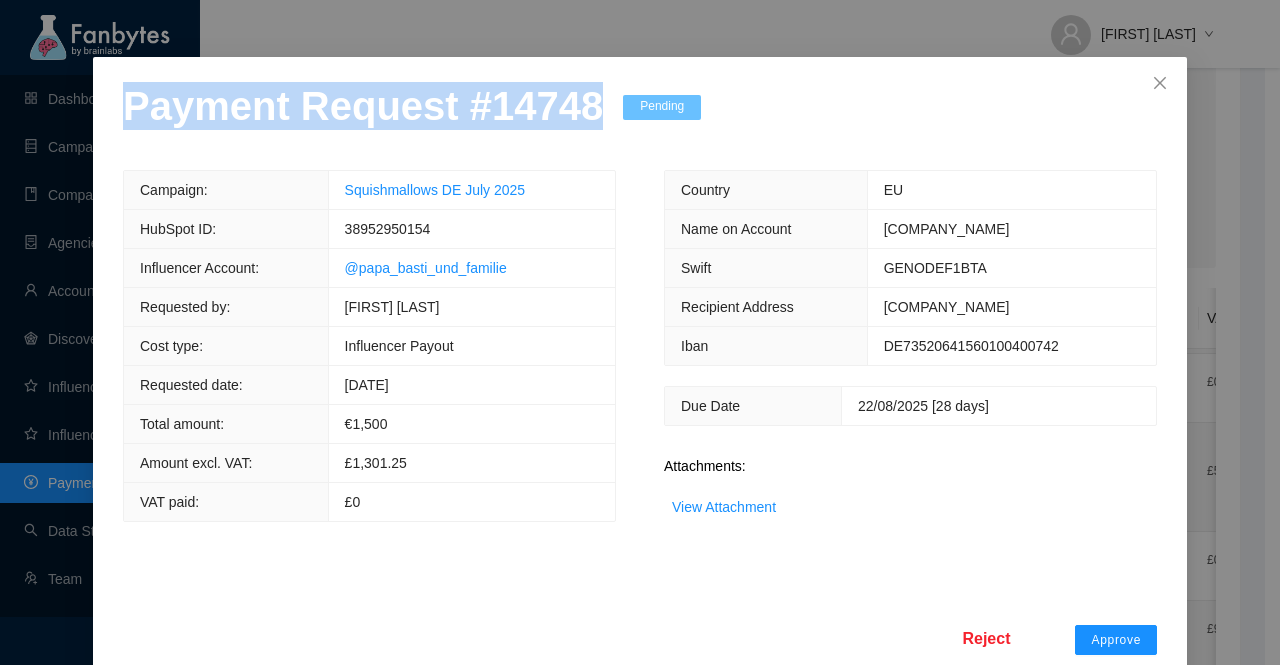 scroll, scrollTop: 78, scrollLeft: 0, axis: vertical 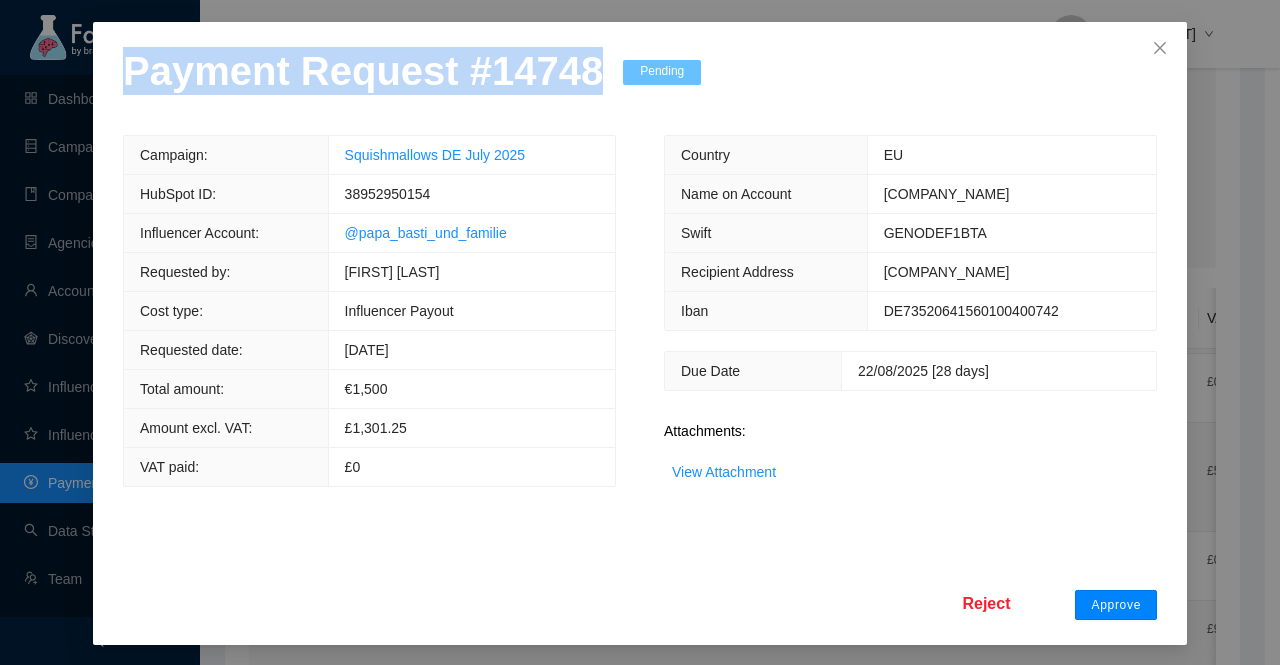 click on "Approve" at bounding box center [1116, 605] 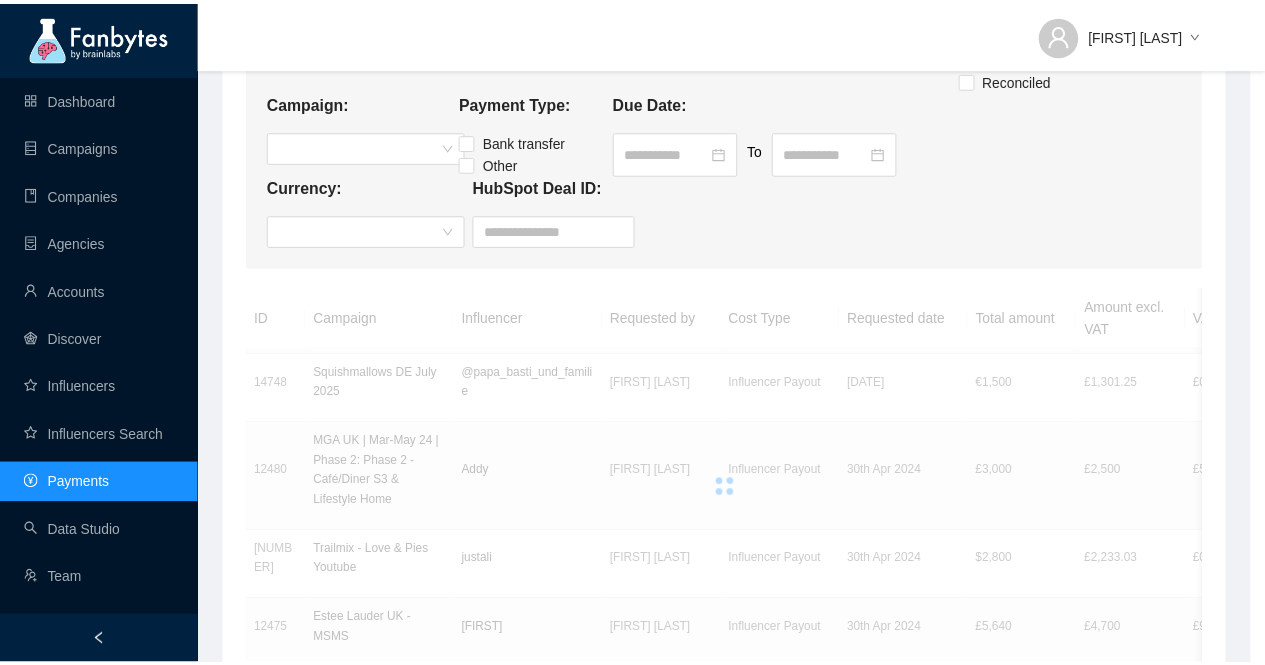 scroll, scrollTop: 0, scrollLeft: 0, axis: both 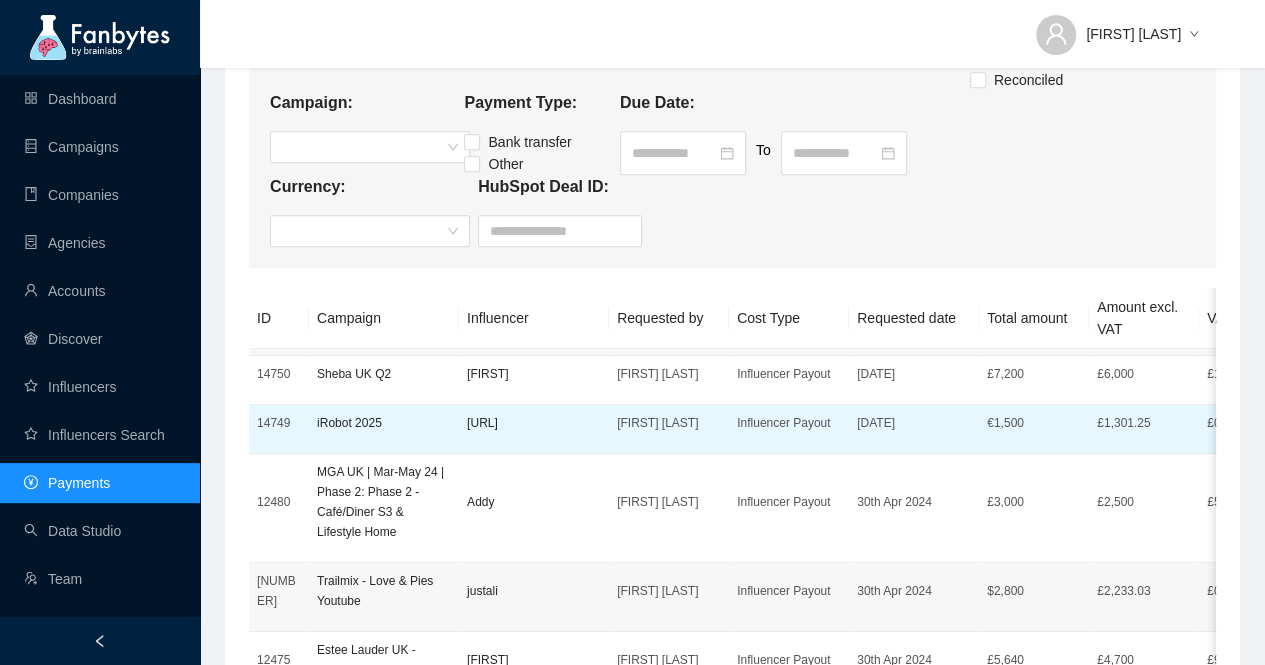click on "iRobot 2025" at bounding box center (384, 429) 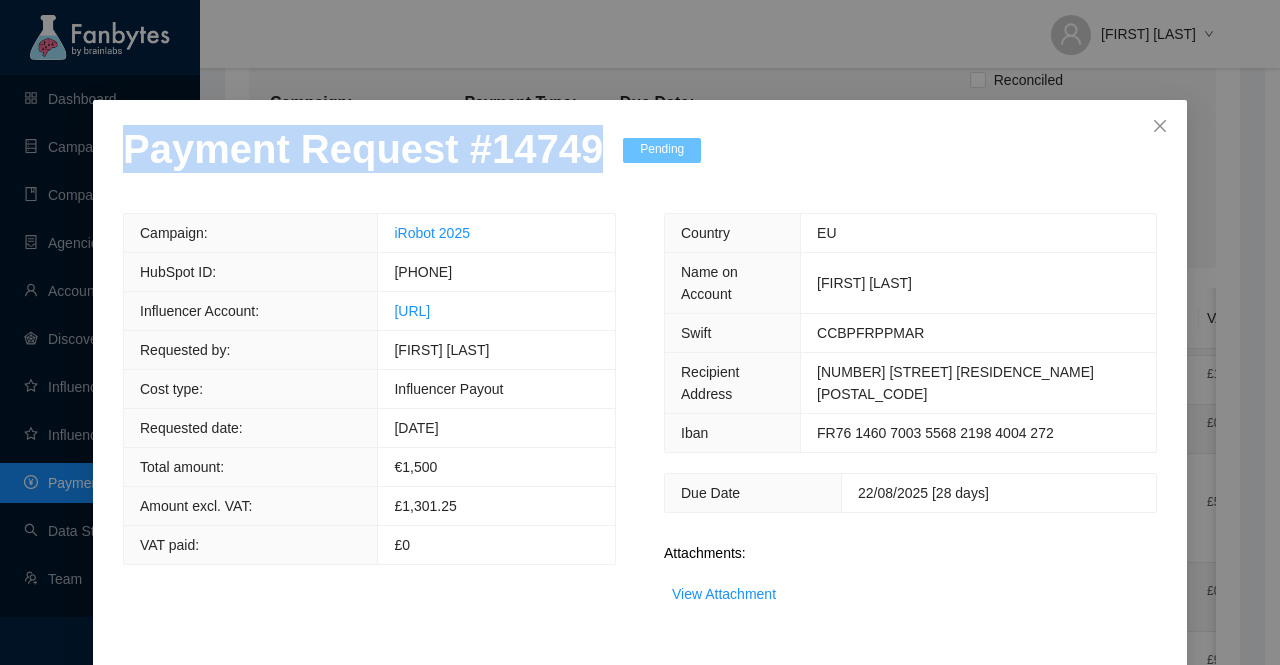 drag, startPoint x: 580, startPoint y: 159, endPoint x: 24, endPoint y: 169, distance: 556.0899 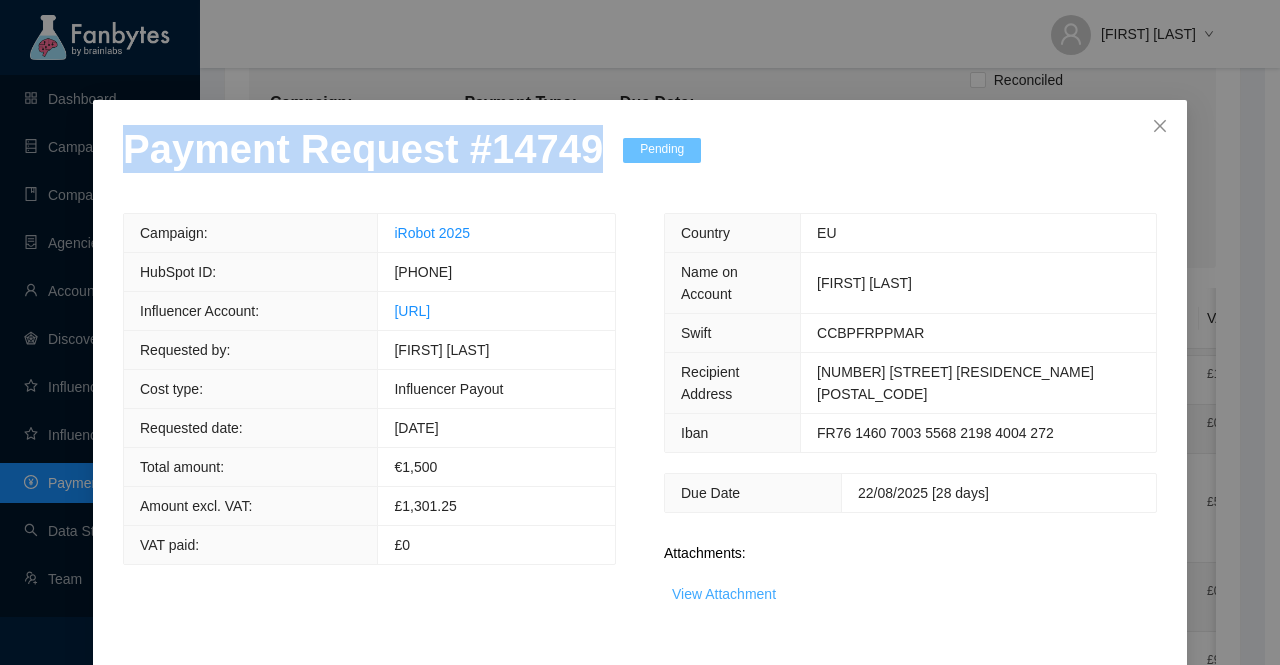click on "View Attachment" at bounding box center (724, 594) 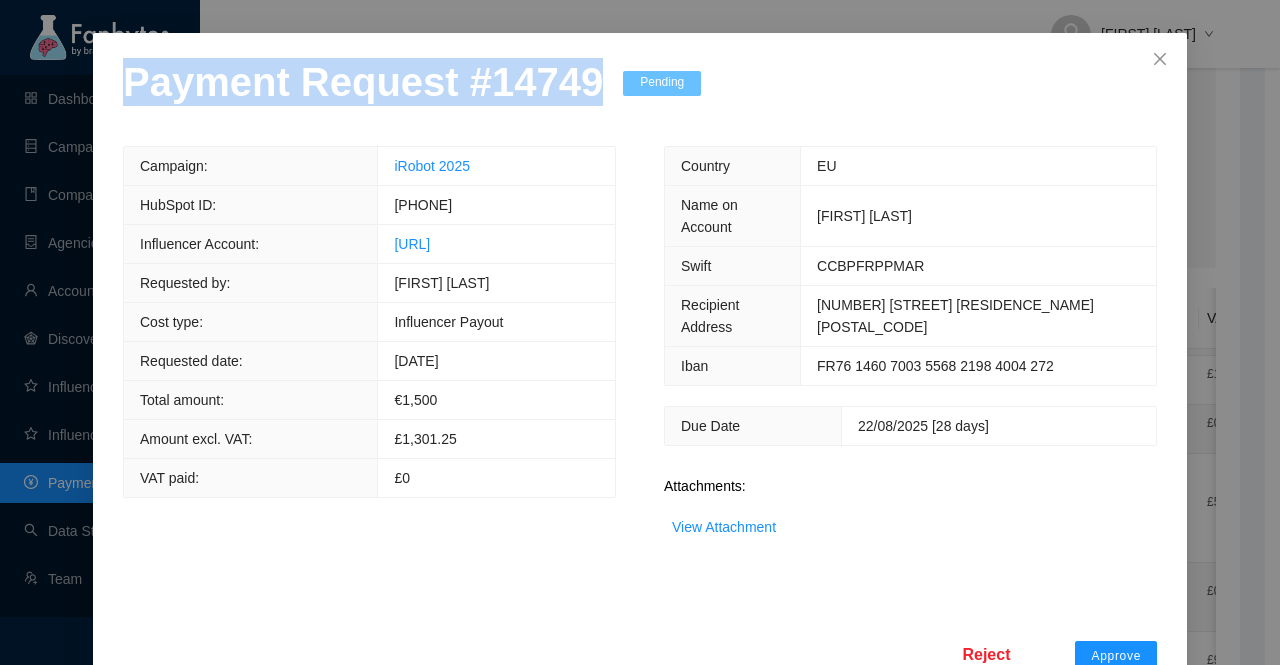 scroll, scrollTop: 119, scrollLeft: 0, axis: vertical 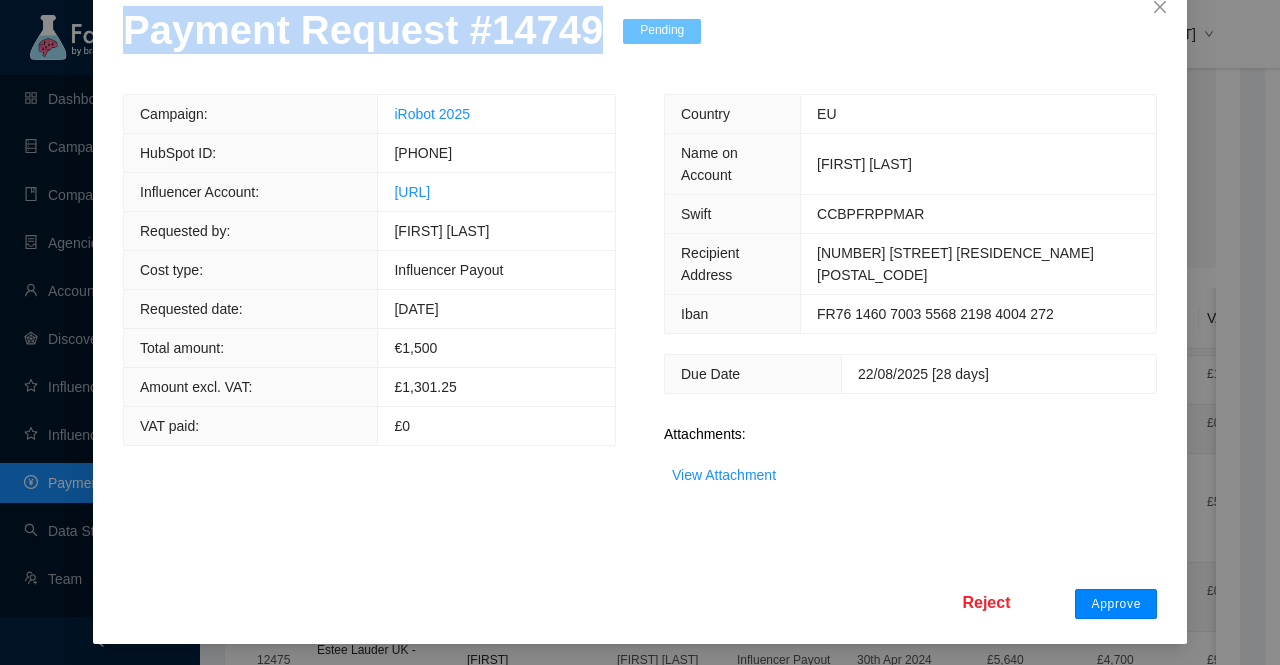 click on "Approve" at bounding box center (1116, 604) 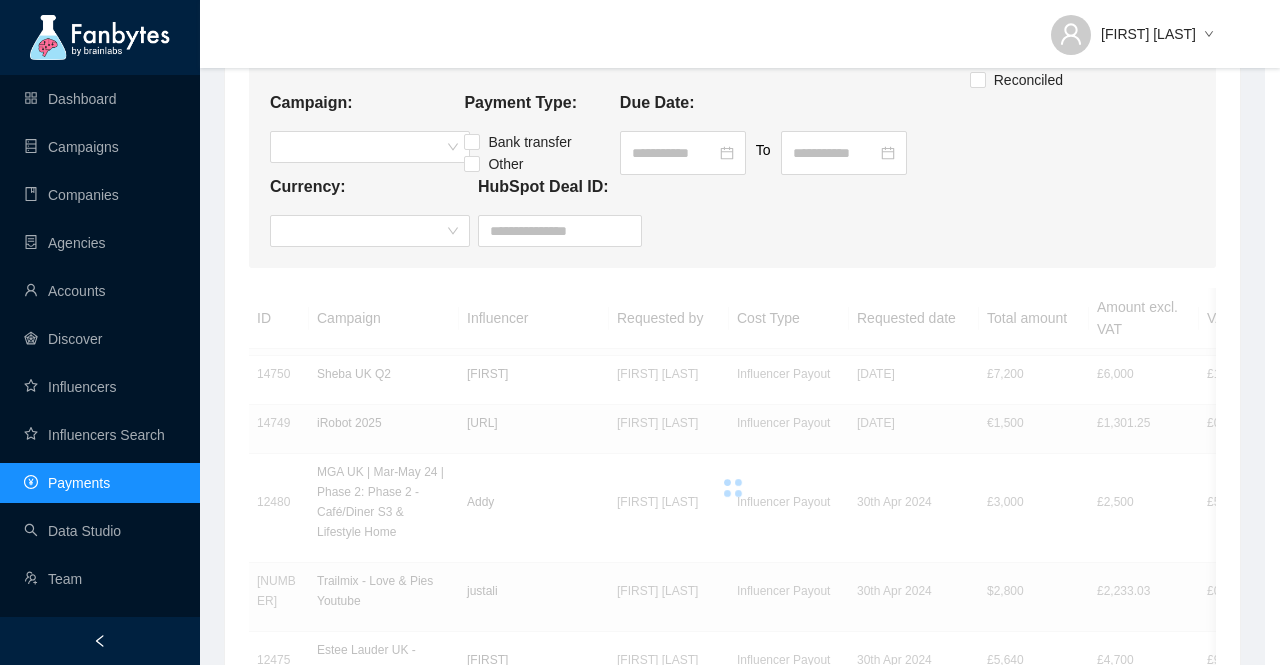 scroll, scrollTop: 19, scrollLeft: 0, axis: vertical 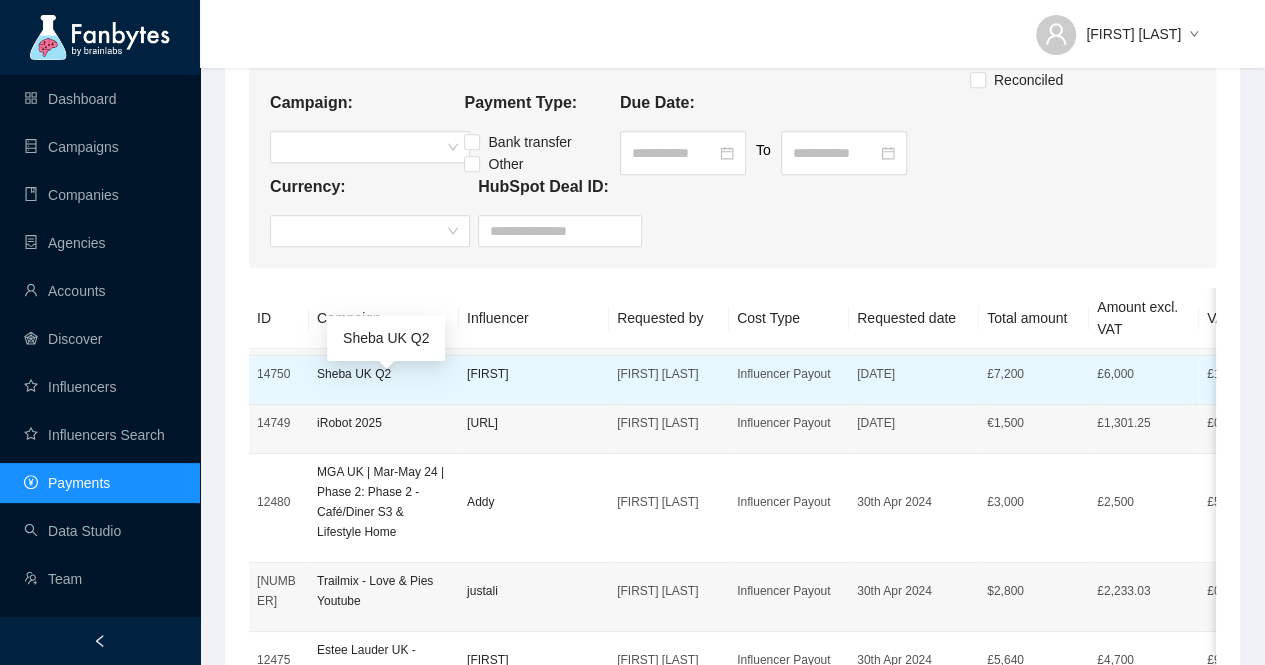 click on "Sheba UK Q2" at bounding box center (384, 374) 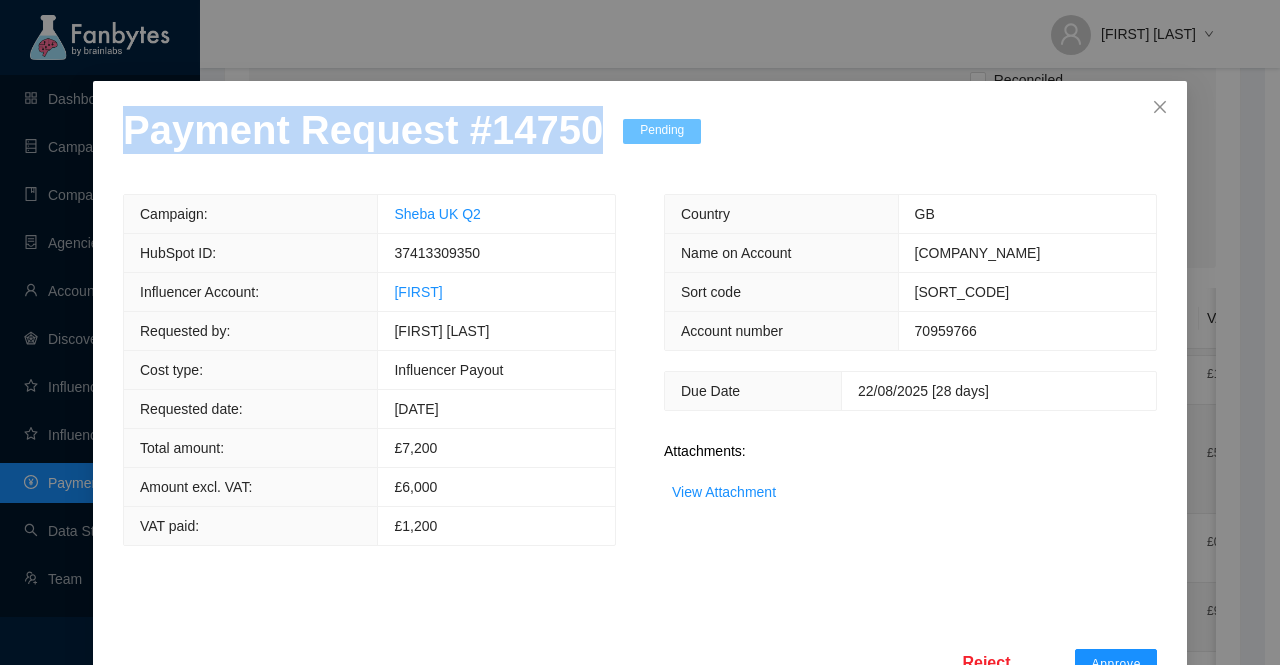 drag, startPoint x: 574, startPoint y: 148, endPoint x: 0, endPoint y: 159, distance: 574.1054 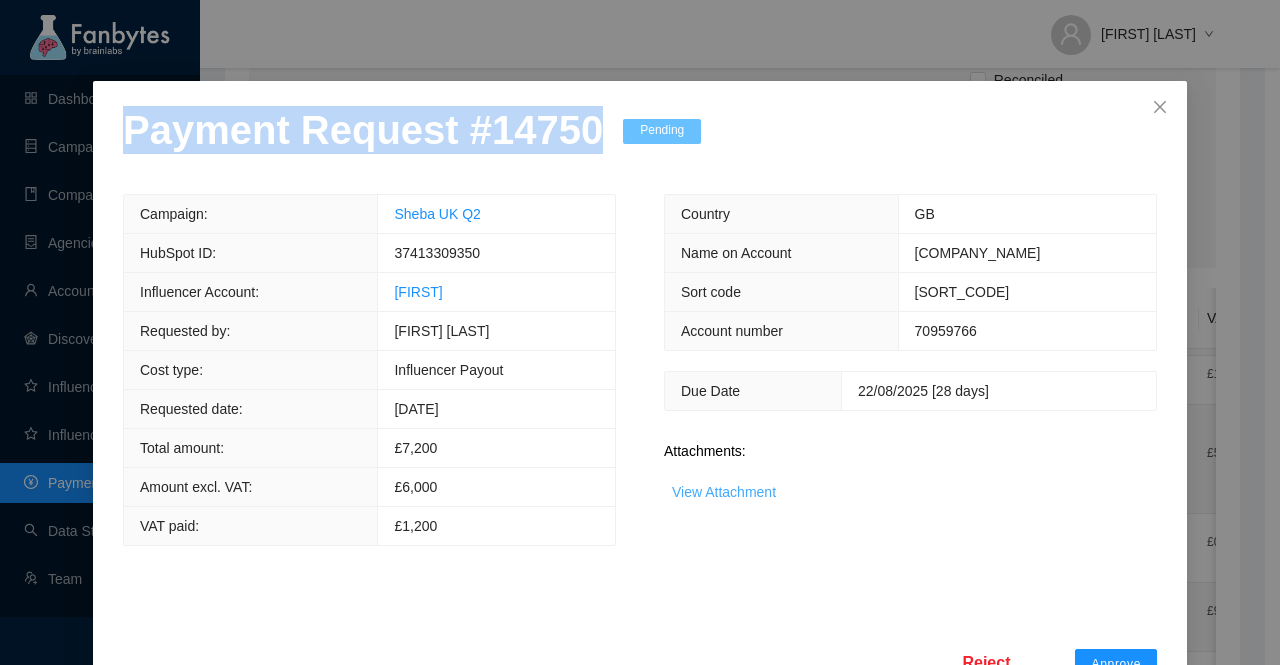 click on "View Attachment" at bounding box center [724, 492] 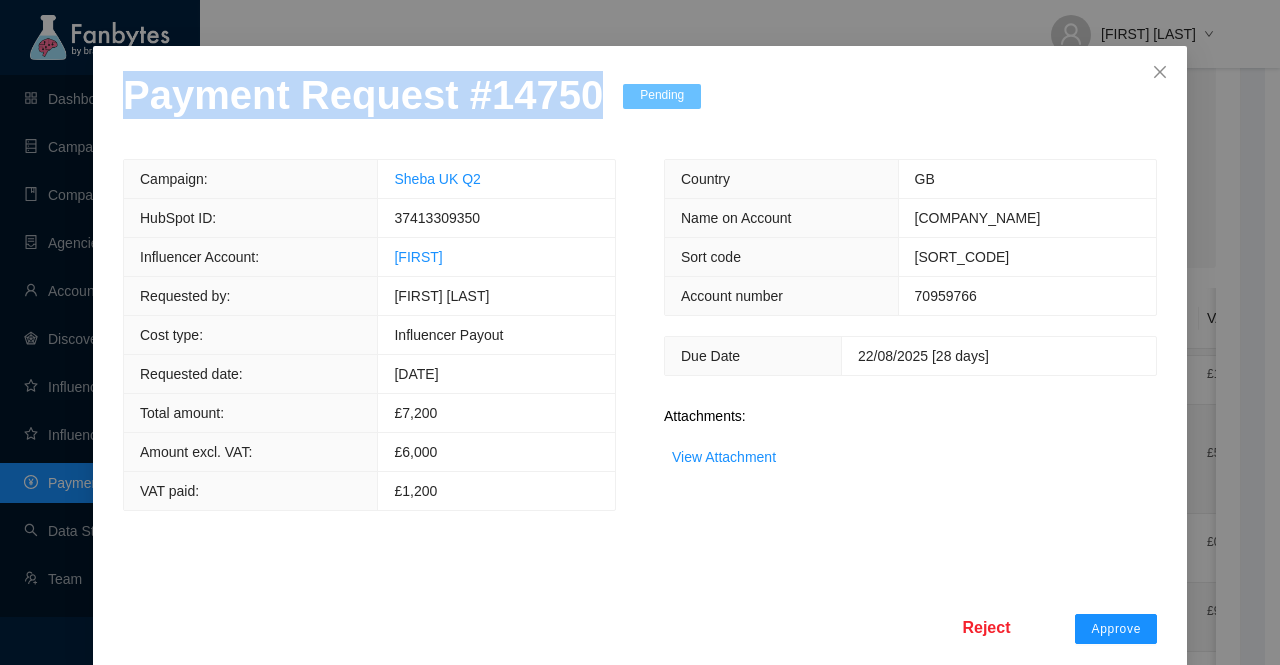 scroll, scrollTop: 78, scrollLeft: 0, axis: vertical 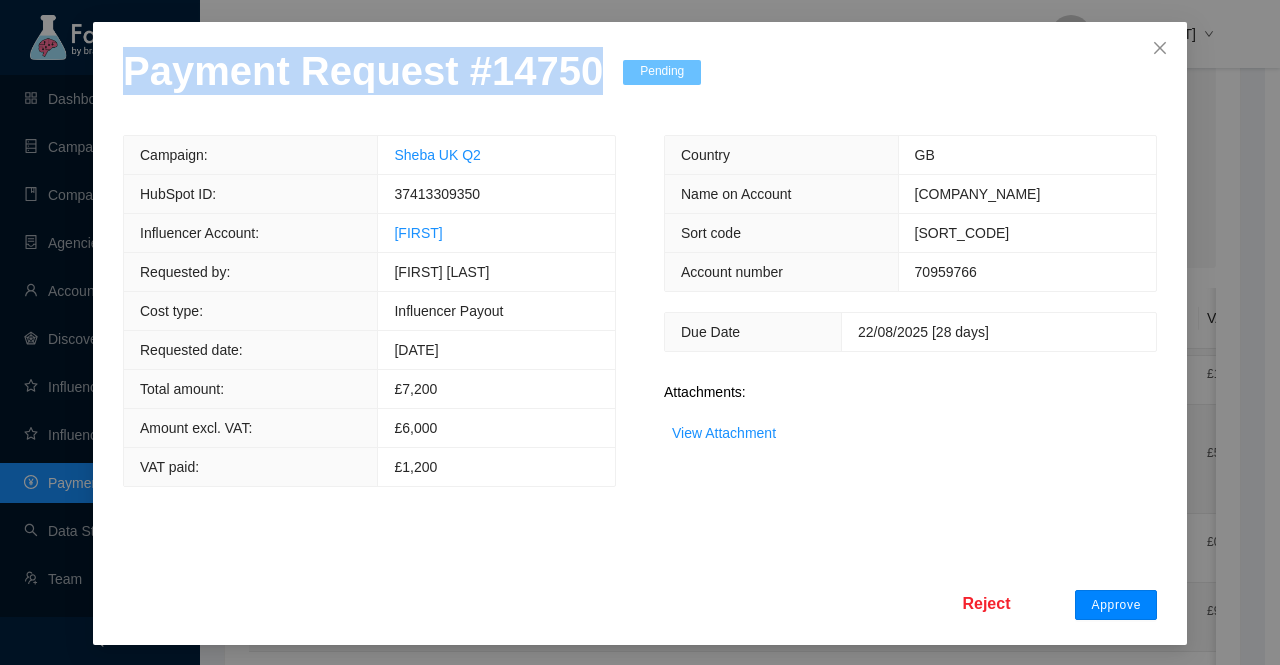 click on "Approve" at bounding box center (1116, 605) 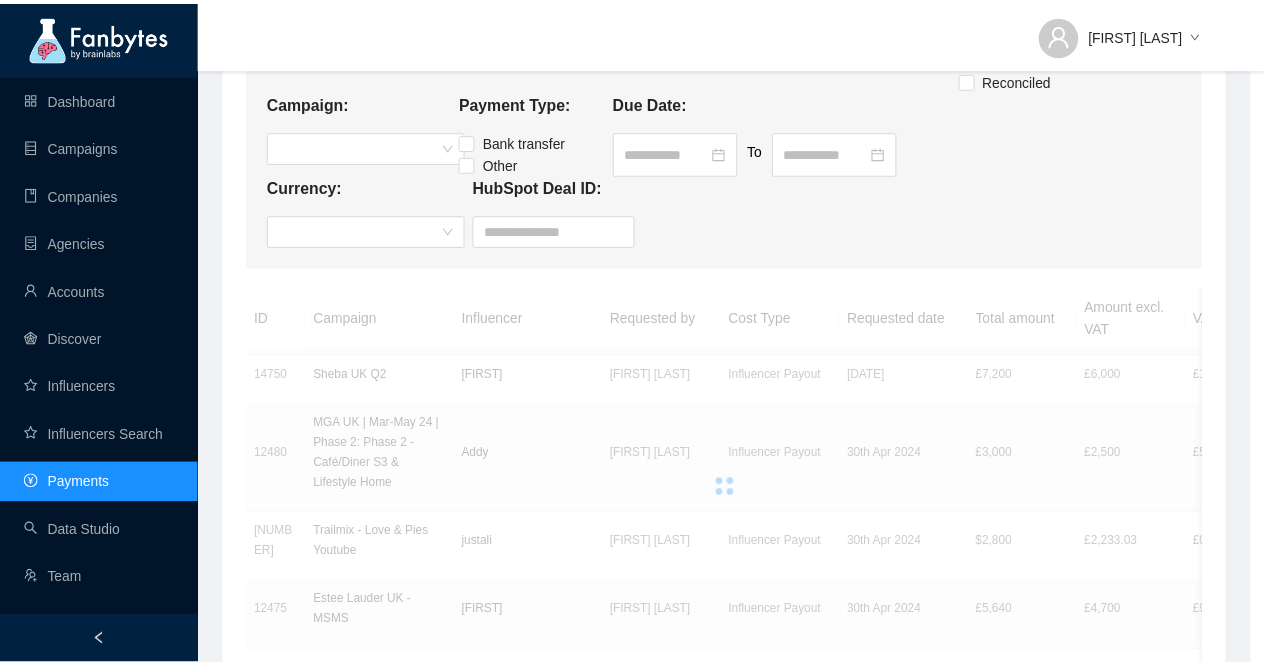 scroll, scrollTop: 0, scrollLeft: 0, axis: both 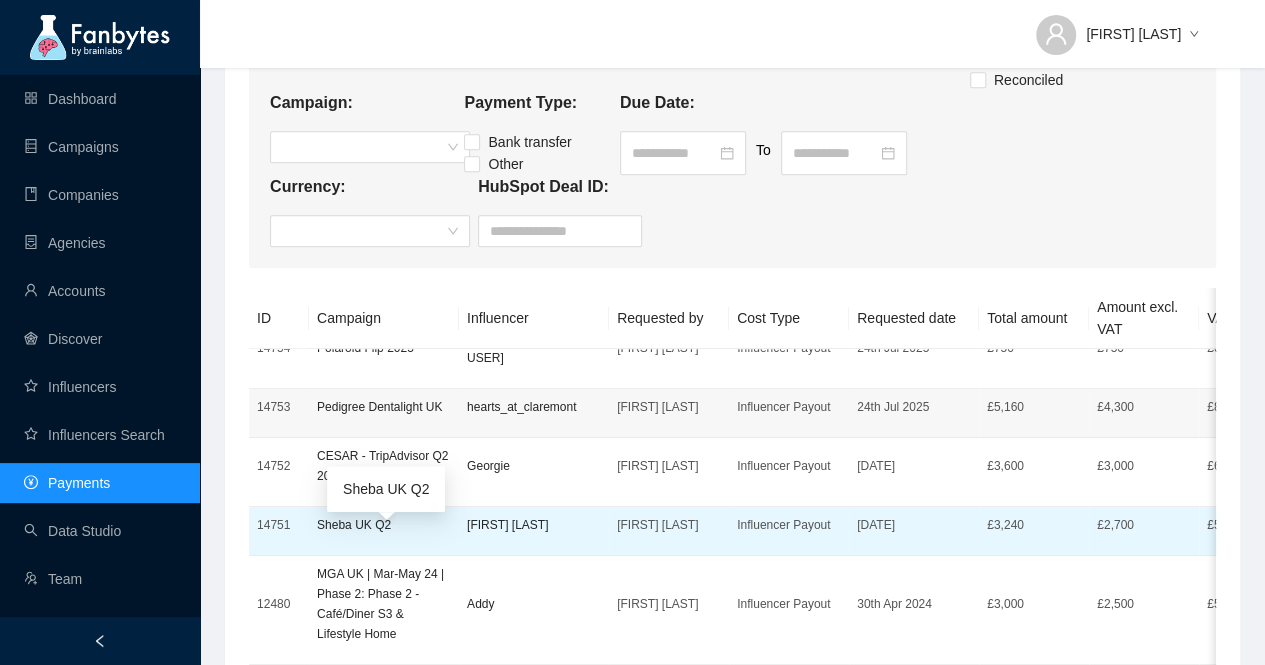 click on "Sheba UK Q2" at bounding box center (384, 525) 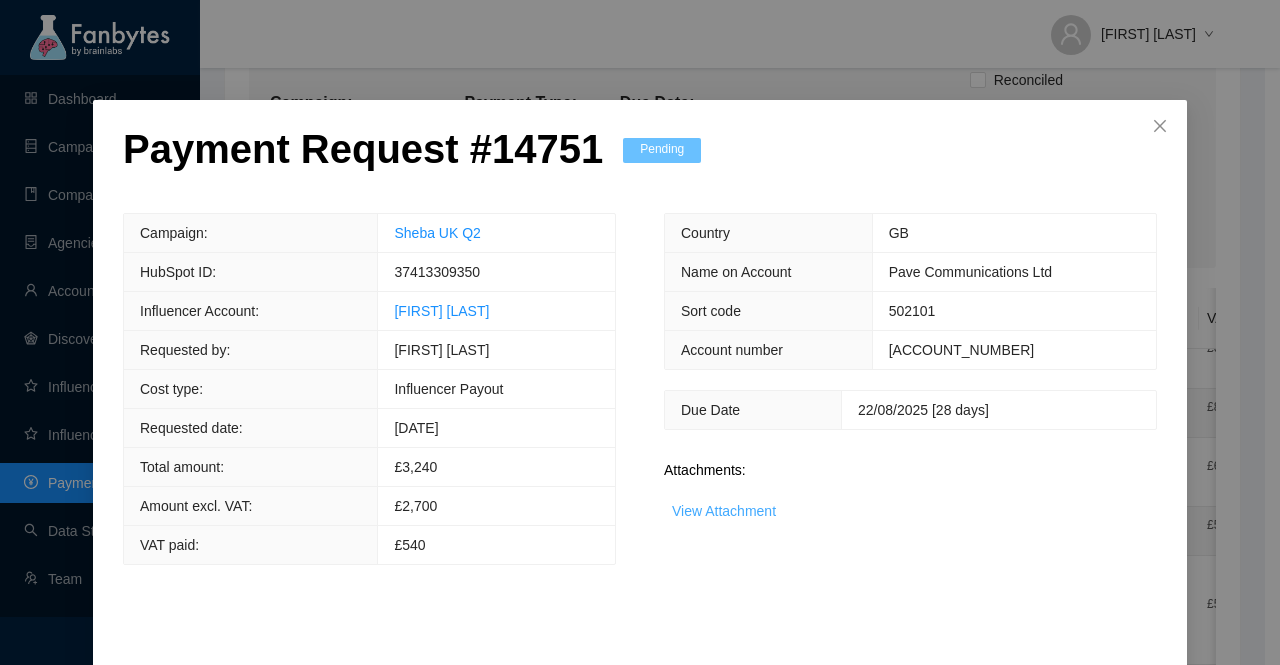 click on "View Attachment" at bounding box center [724, 511] 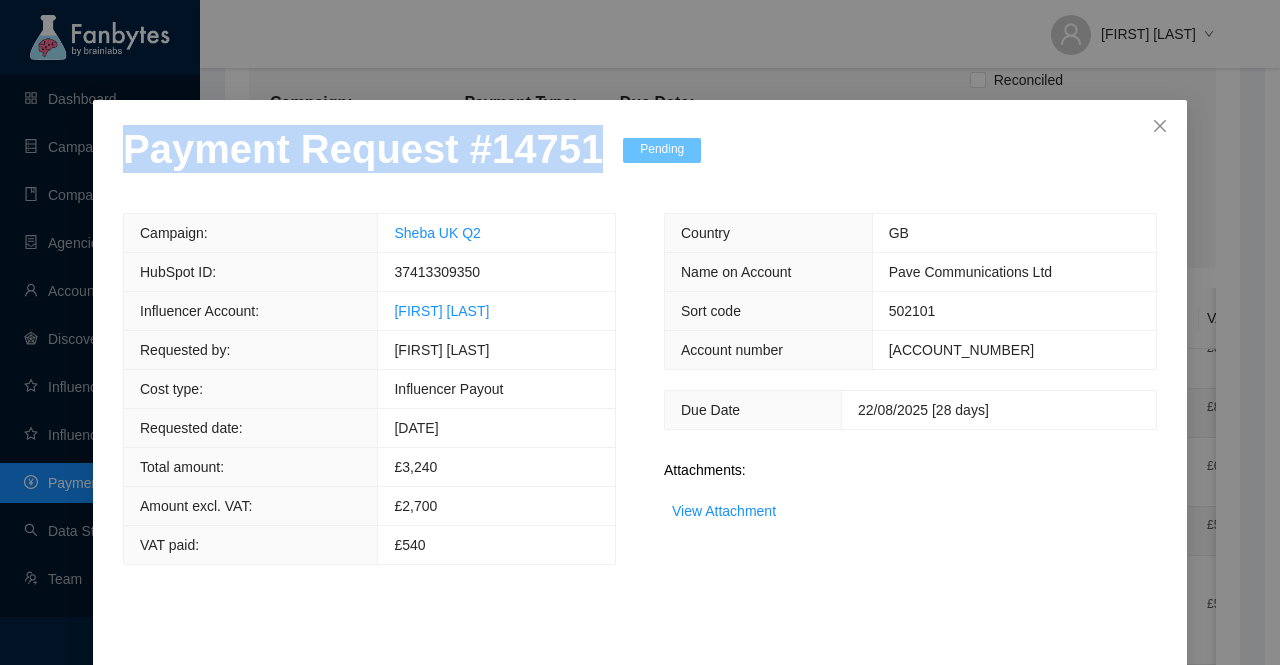drag, startPoint x: 572, startPoint y: 147, endPoint x: 0, endPoint y: 112, distance: 573.0698 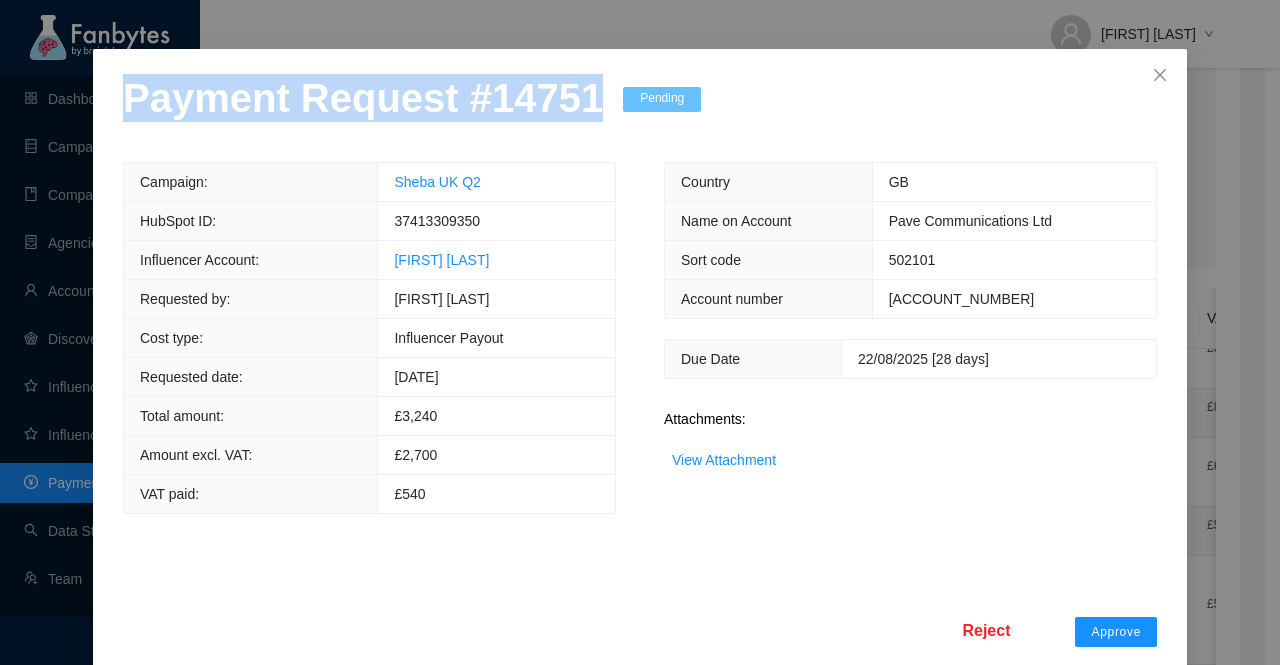 scroll, scrollTop: 78, scrollLeft: 0, axis: vertical 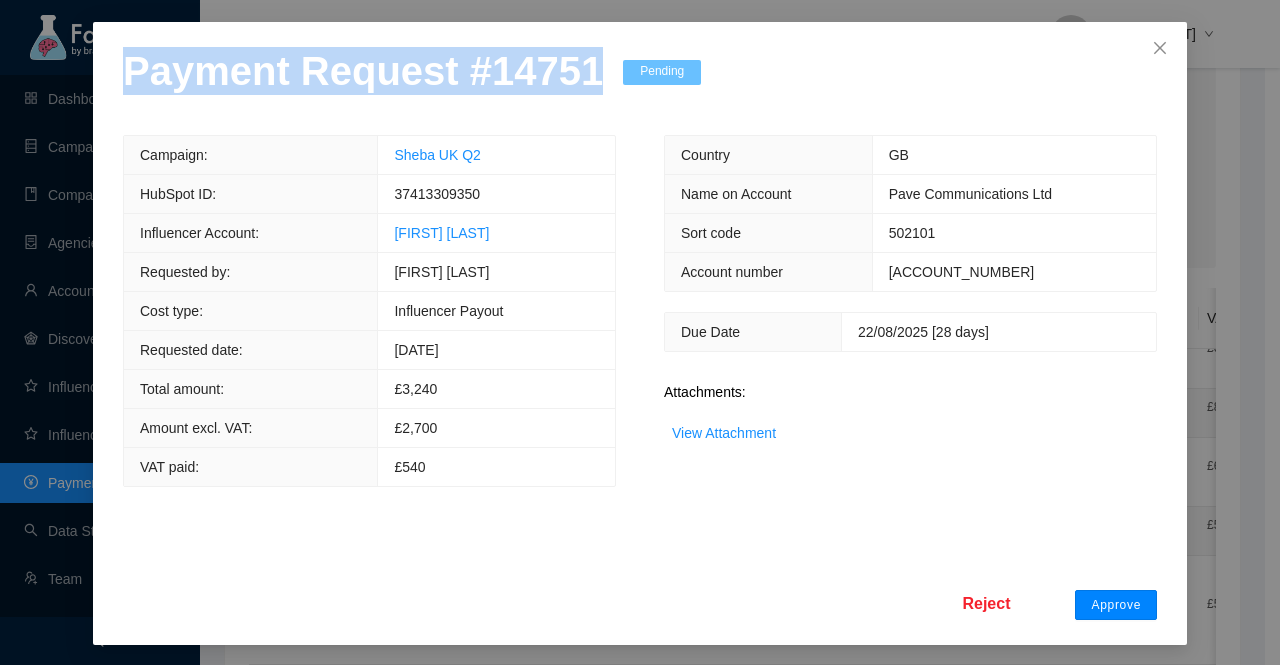 click on "Approve" at bounding box center [1116, 605] 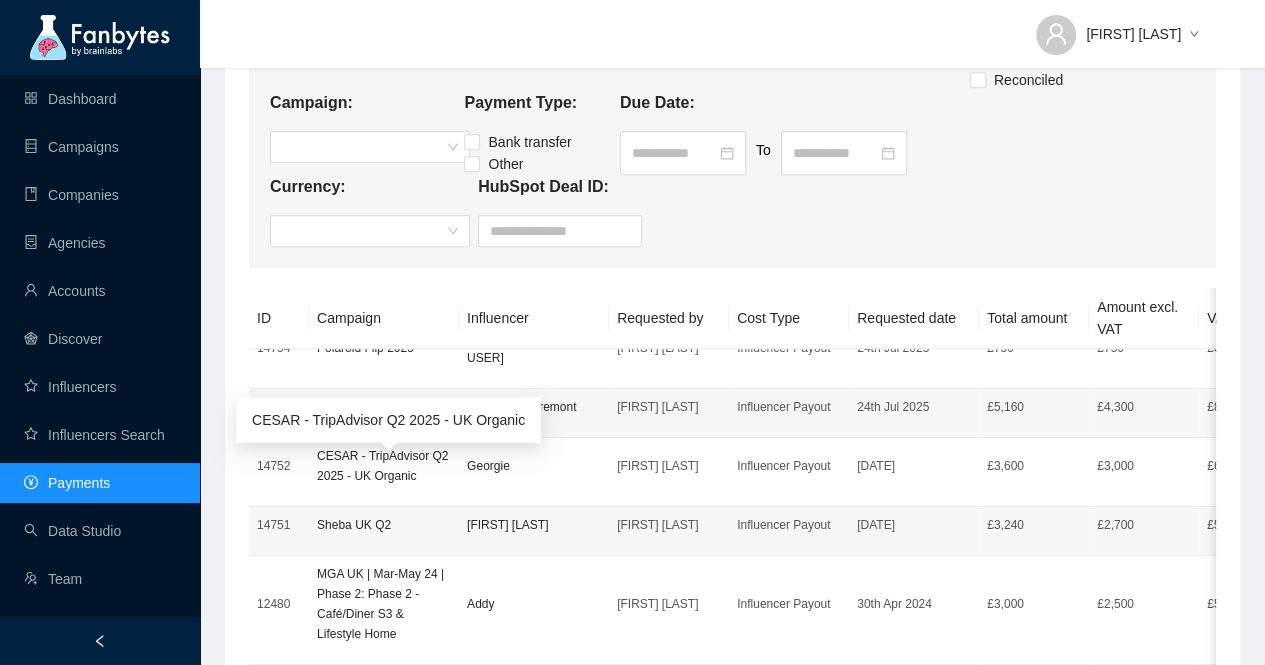 click on "CESAR - TripAdvisor Q2 2025 - UK Organic" at bounding box center (384, 466) 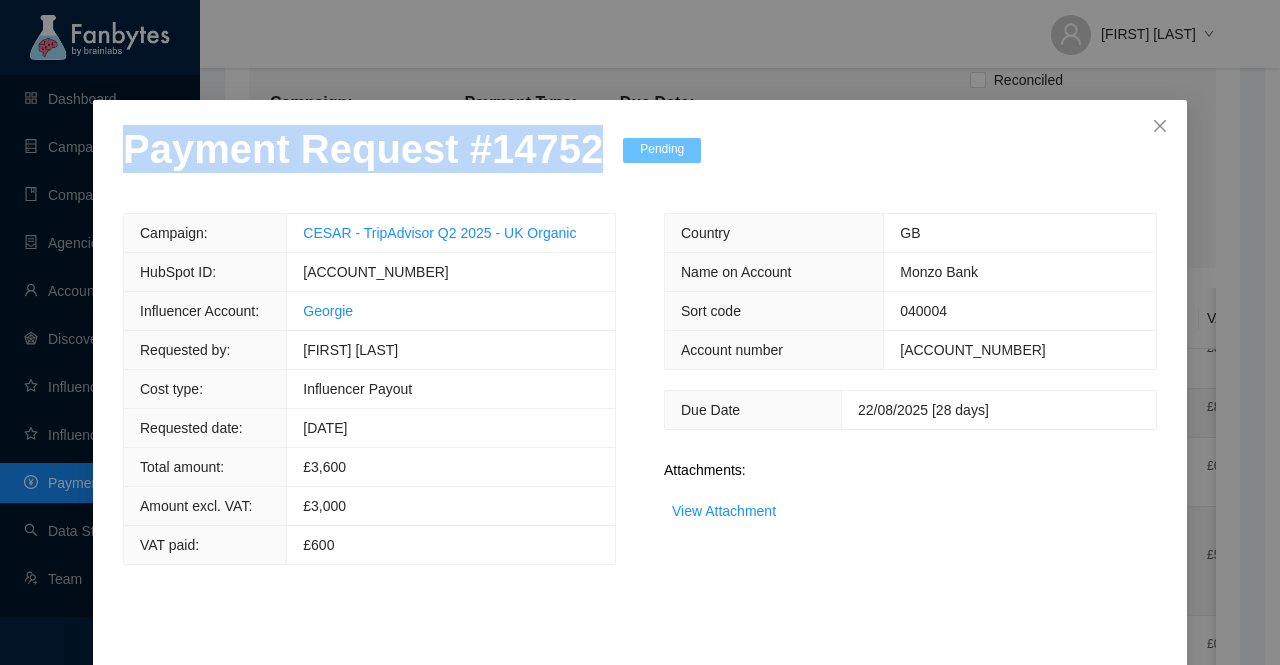 drag, startPoint x: 577, startPoint y: 151, endPoint x: 0, endPoint y: 152, distance: 577.00085 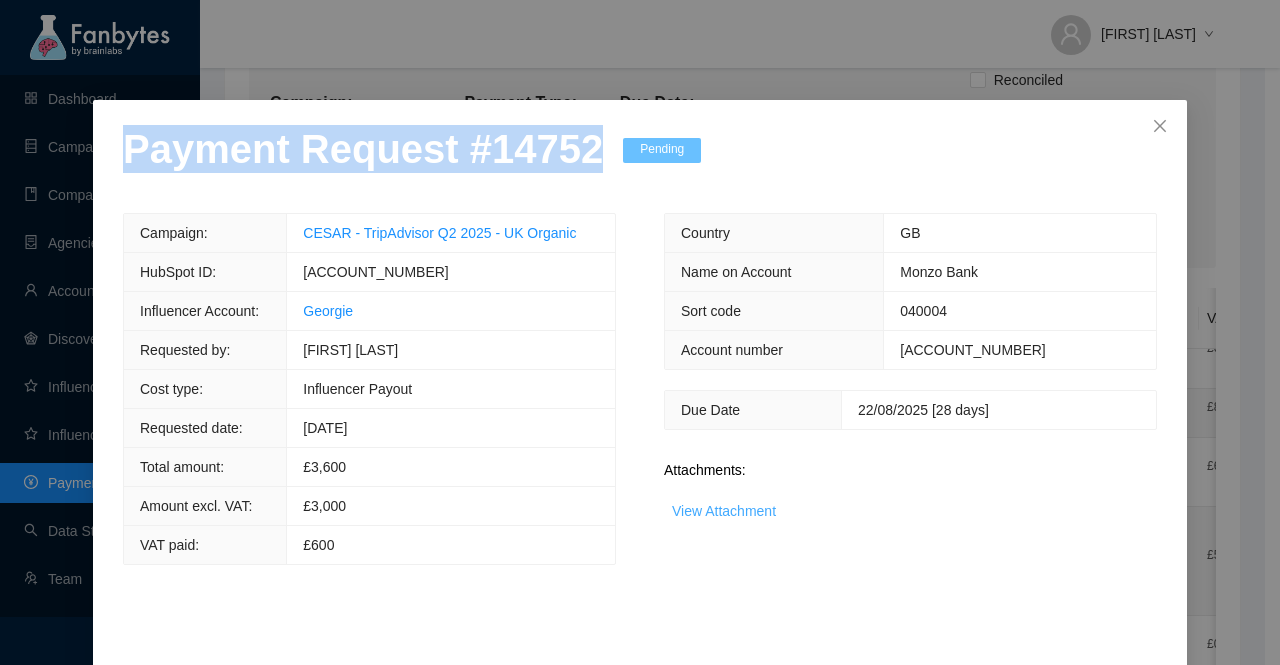 click on "View Attachment" at bounding box center [724, 511] 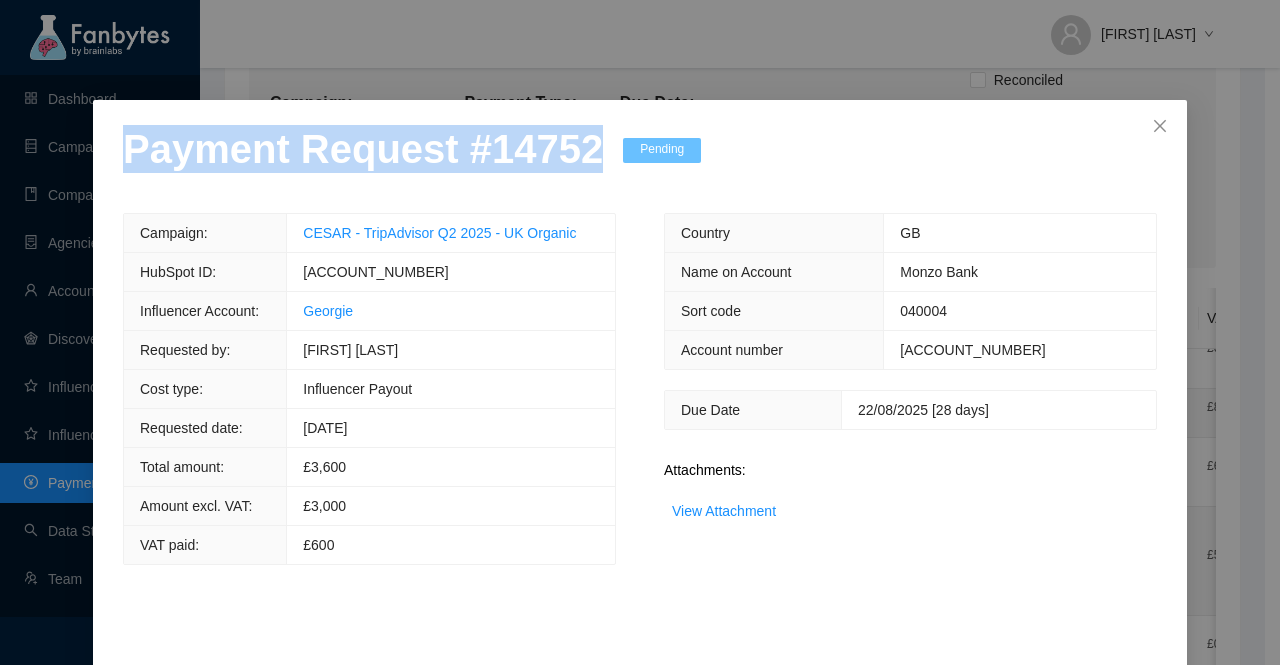 scroll, scrollTop: 78, scrollLeft: 0, axis: vertical 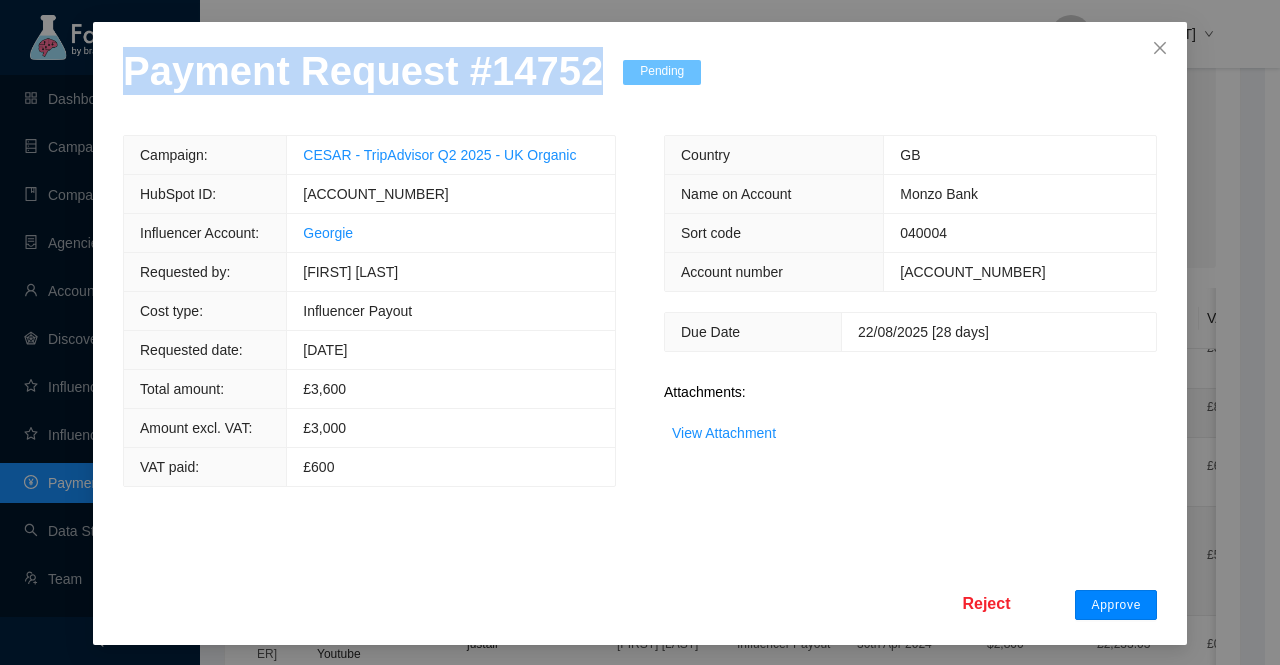 click on "Approve" at bounding box center [1116, 605] 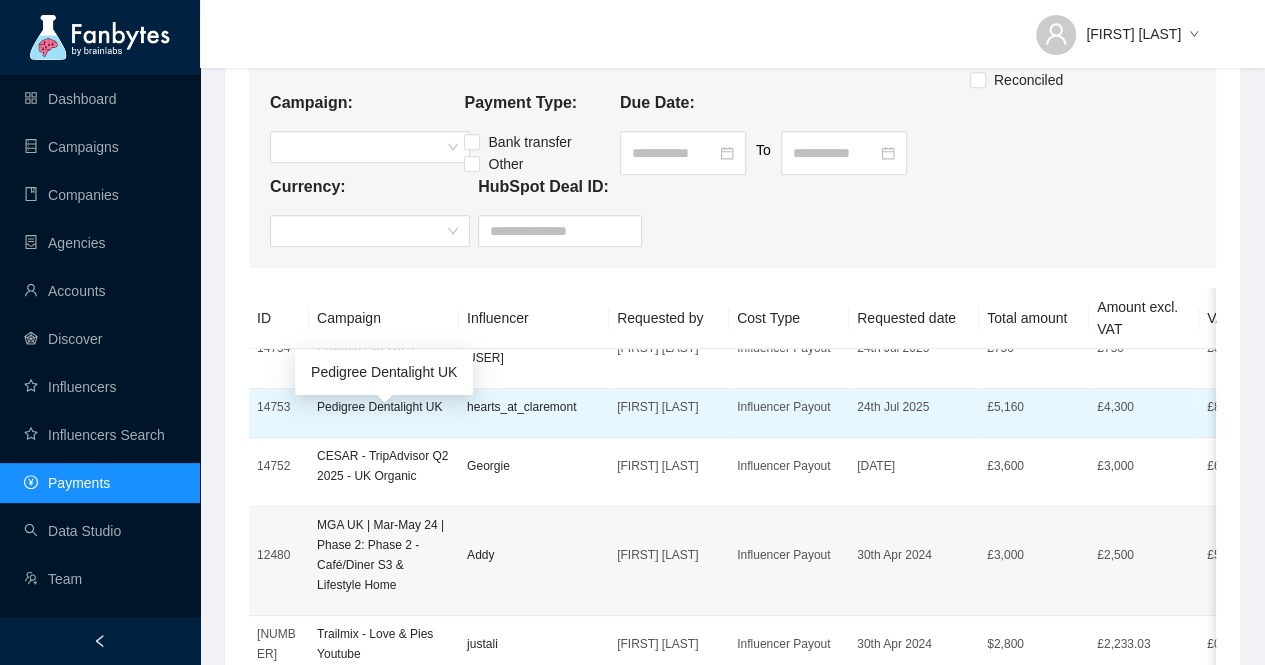 click on "Pedigree Dentalight UK" at bounding box center [384, 407] 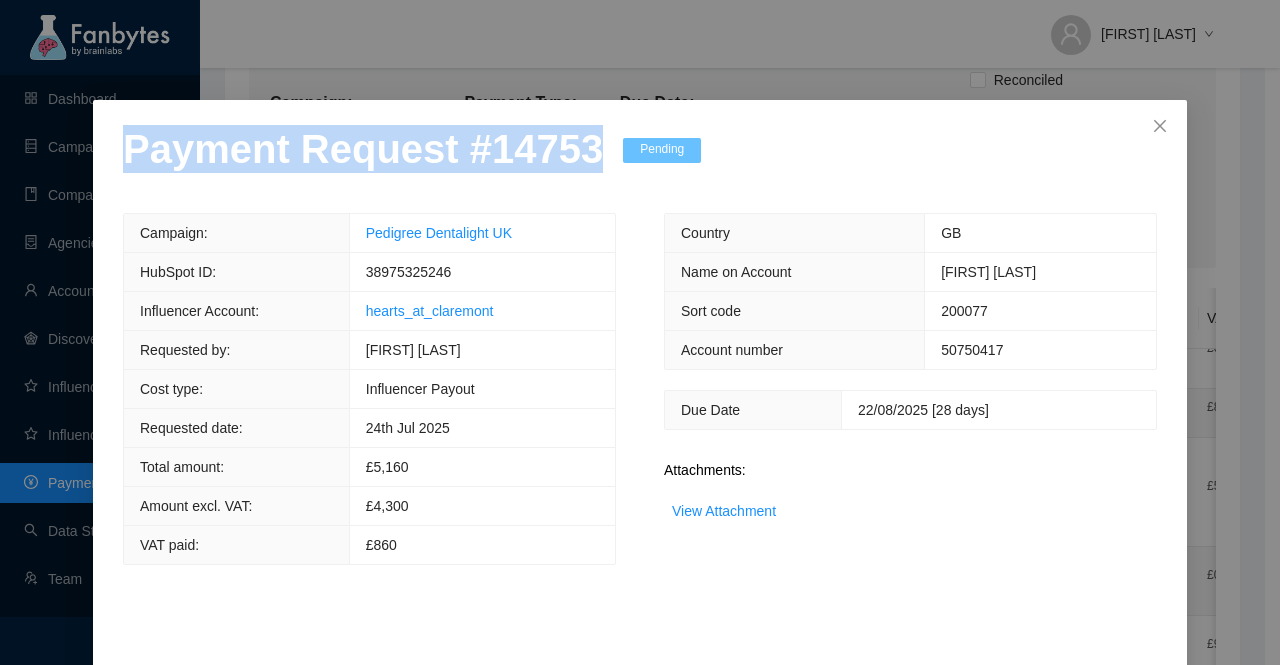 drag, startPoint x: 576, startPoint y: 160, endPoint x: 9, endPoint y: 183, distance: 567.4663 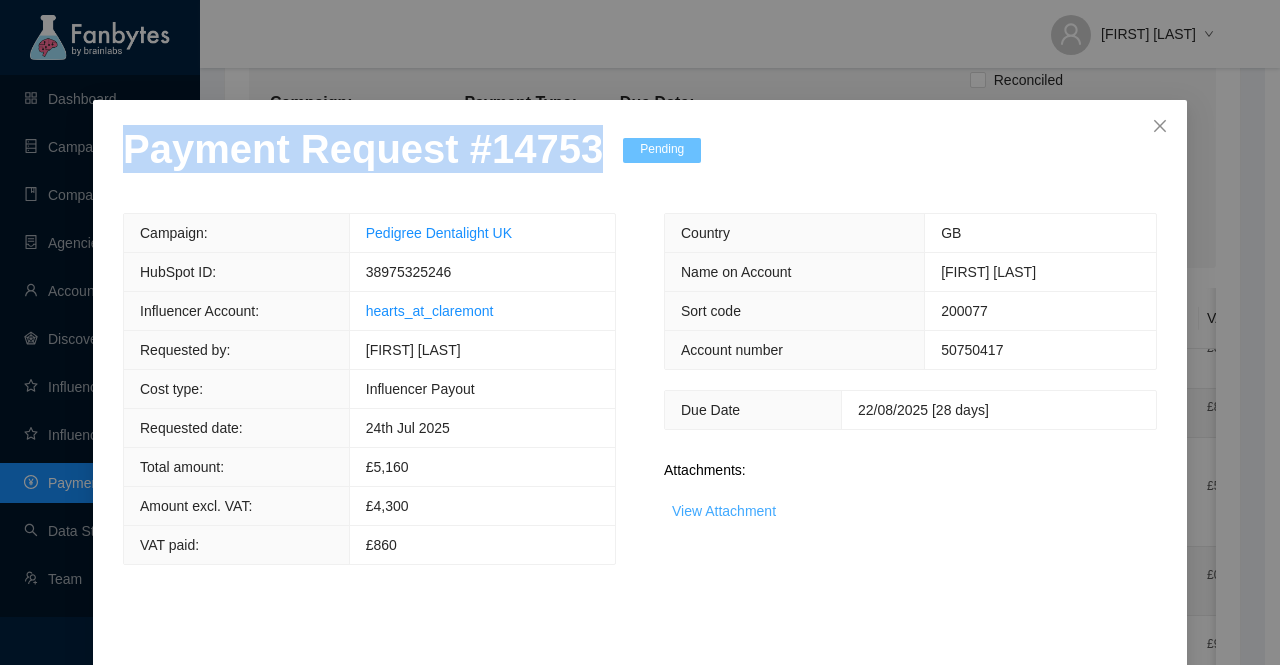 click on "View Attachment" at bounding box center (724, 511) 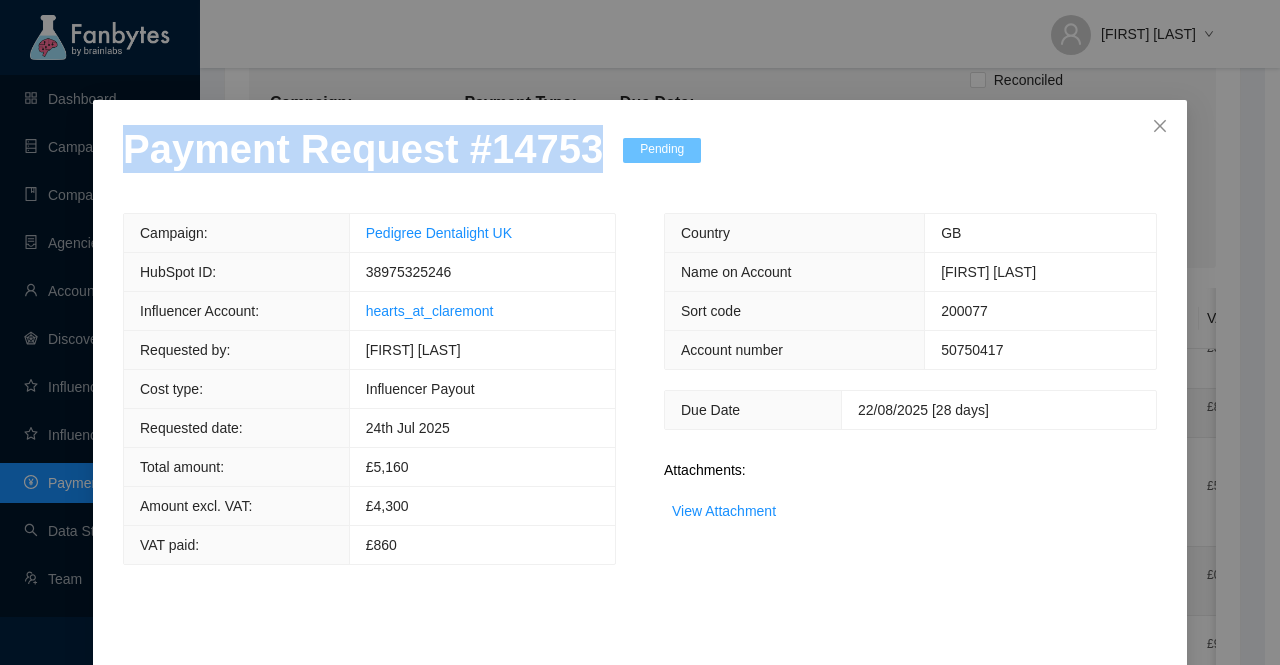 scroll, scrollTop: 78, scrollLeft: 0, axis: vertical 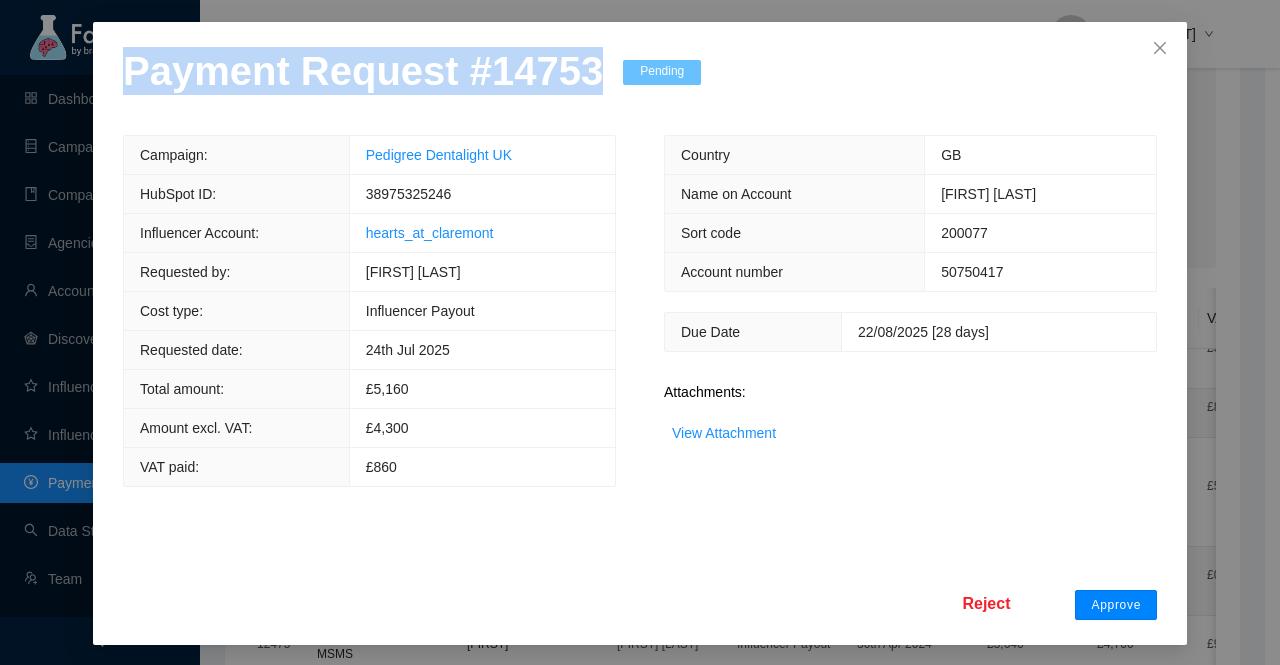click on "Approve" at bounding box center (1116, 605) 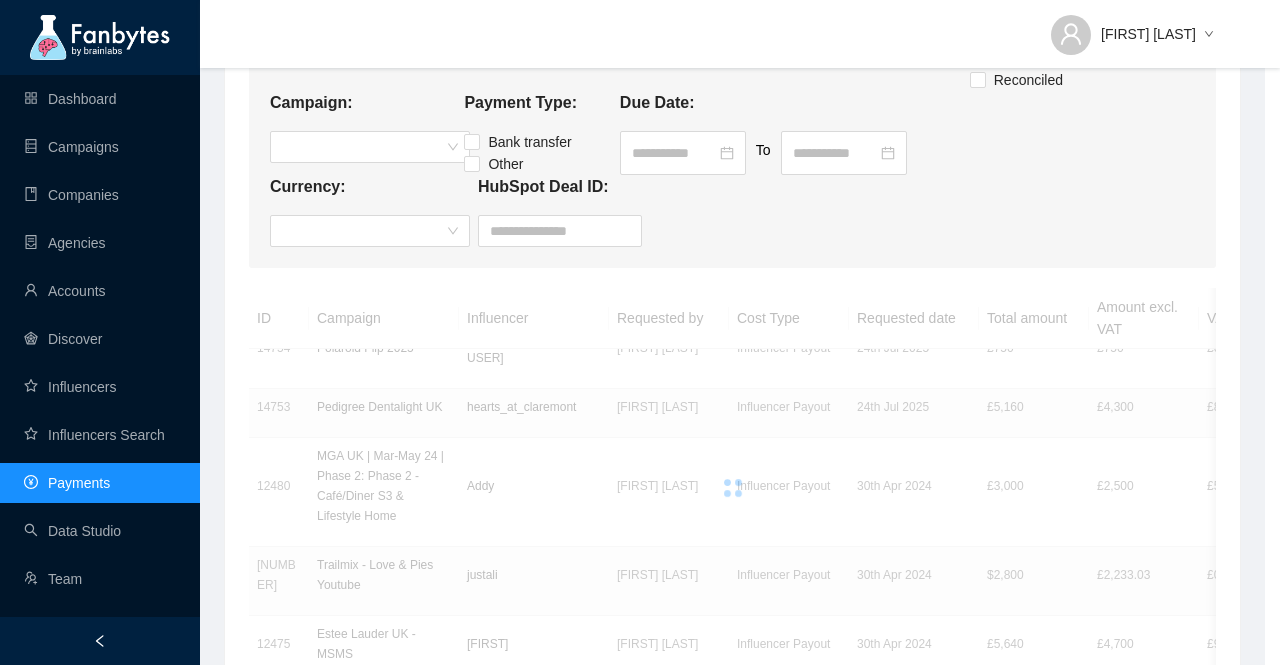 scroll, scrollTop: 0, scrollLeft: 0, axis: both 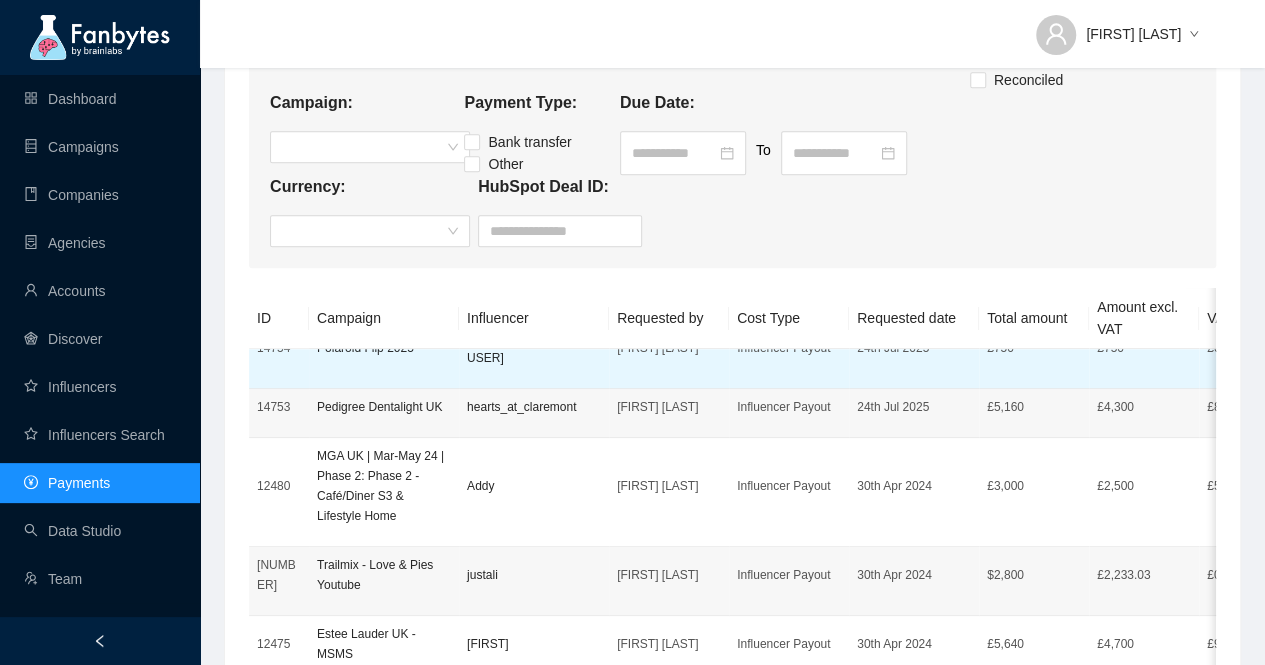 click on "Polaroid Flip 2025" at bounding box center (384, 354) 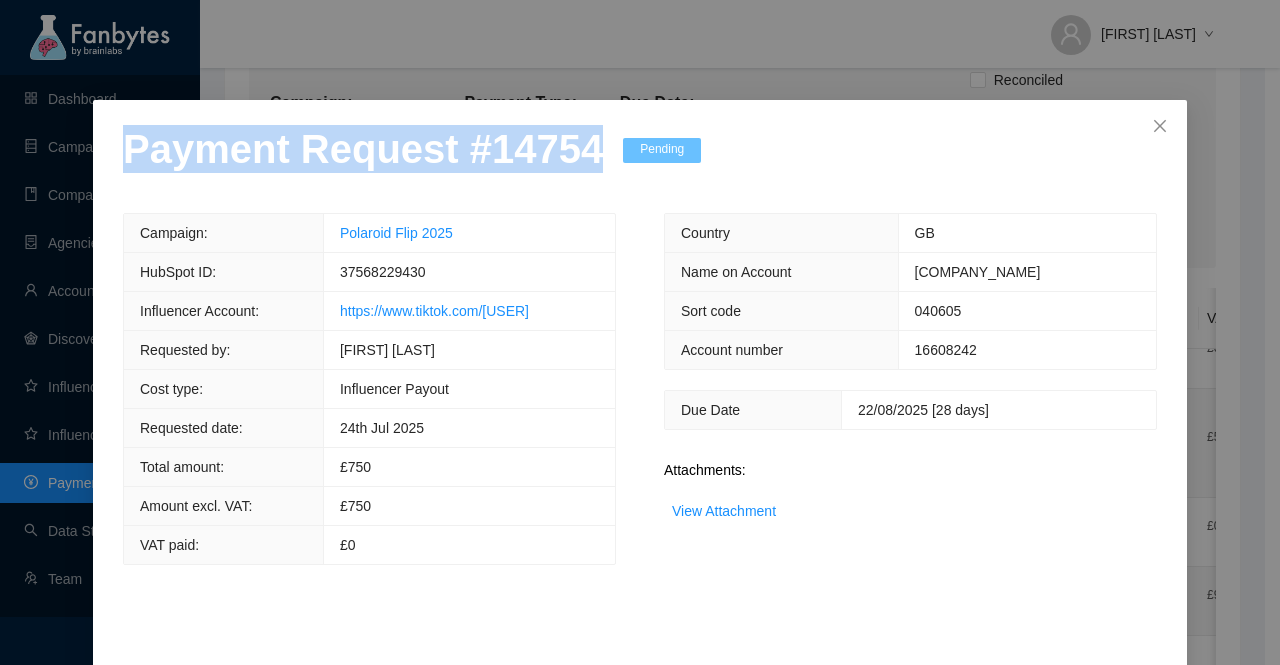 drag, startPoint x: 575, startPoint y: 153, endPoint x: 22, endPoint y: 153, distance: 553 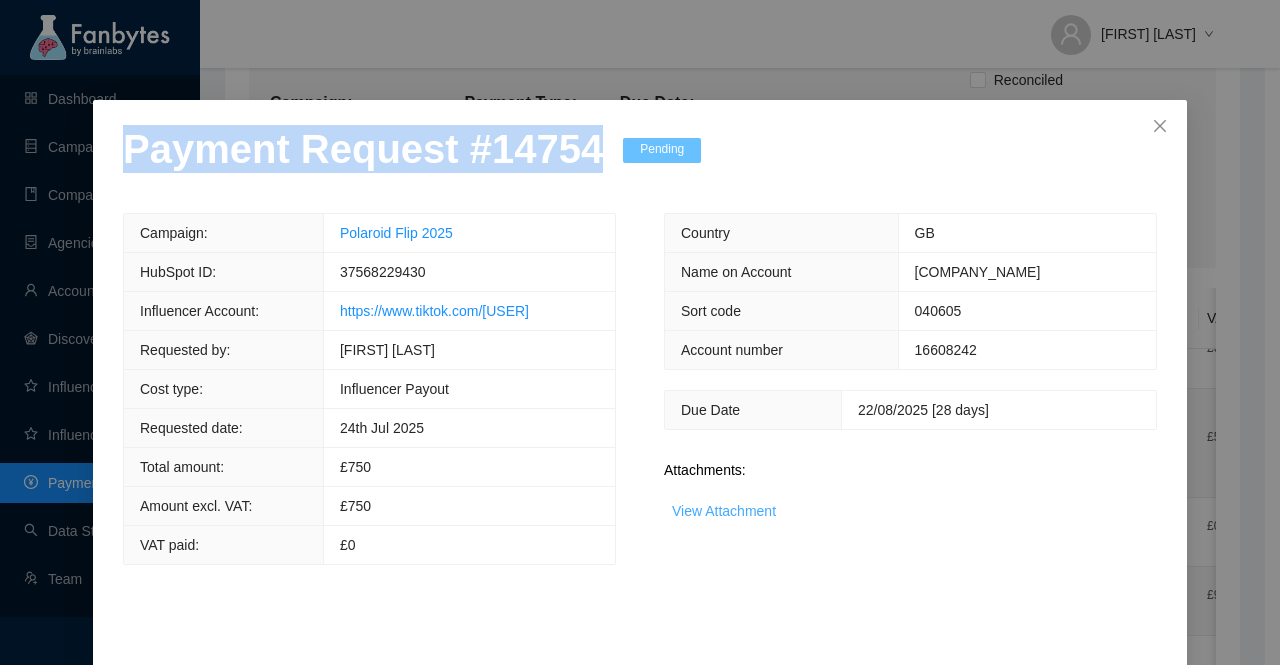 click on "View Attachment" at bounding box center (724, 511) 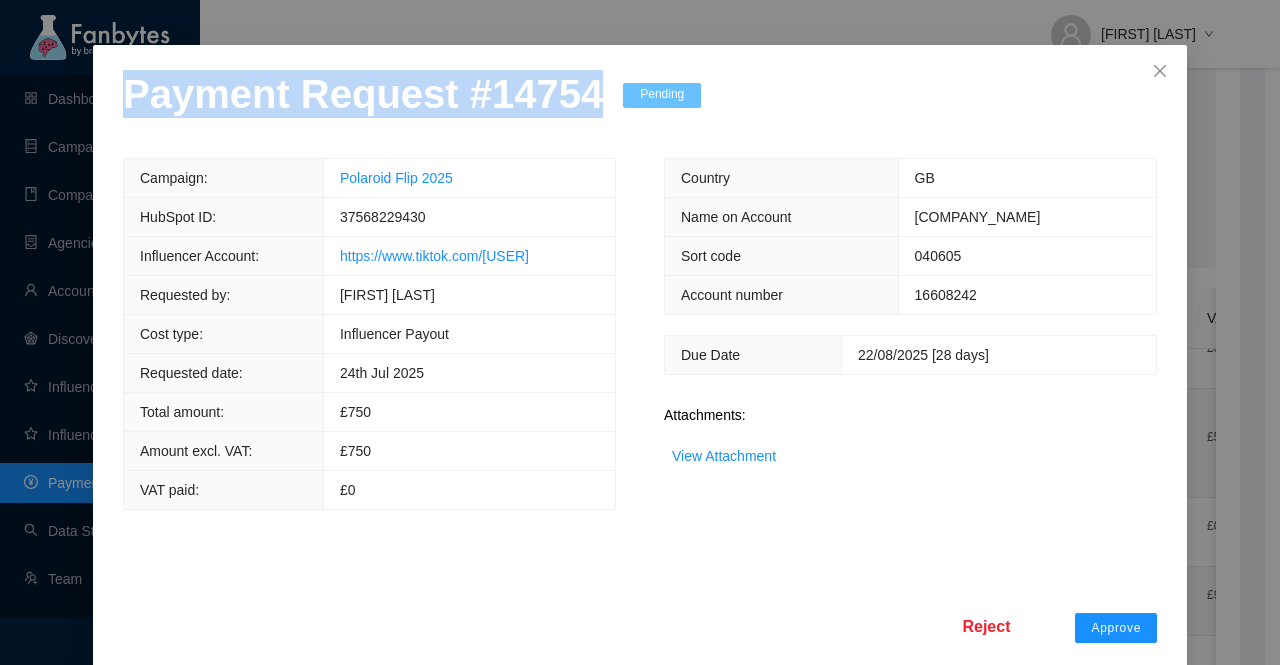 scroll, scrollTop: 100, scrollLeft: 0, axis: vertical 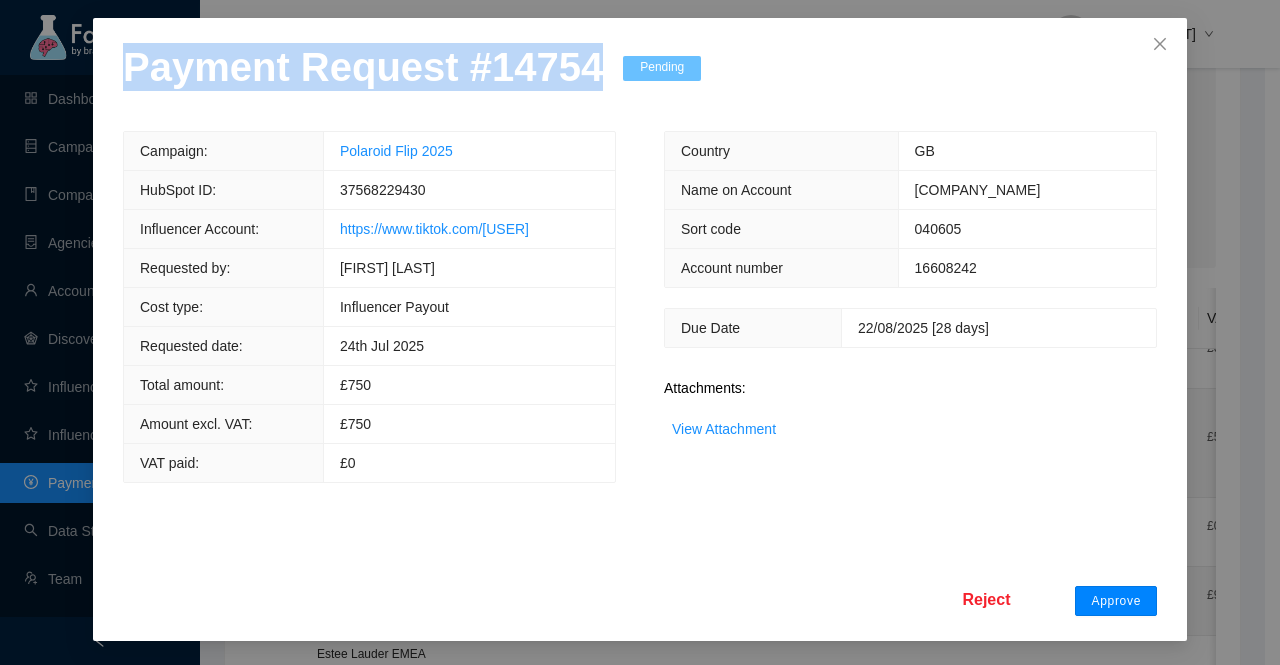 click on "Approve" at bounding box center (1116, 601) 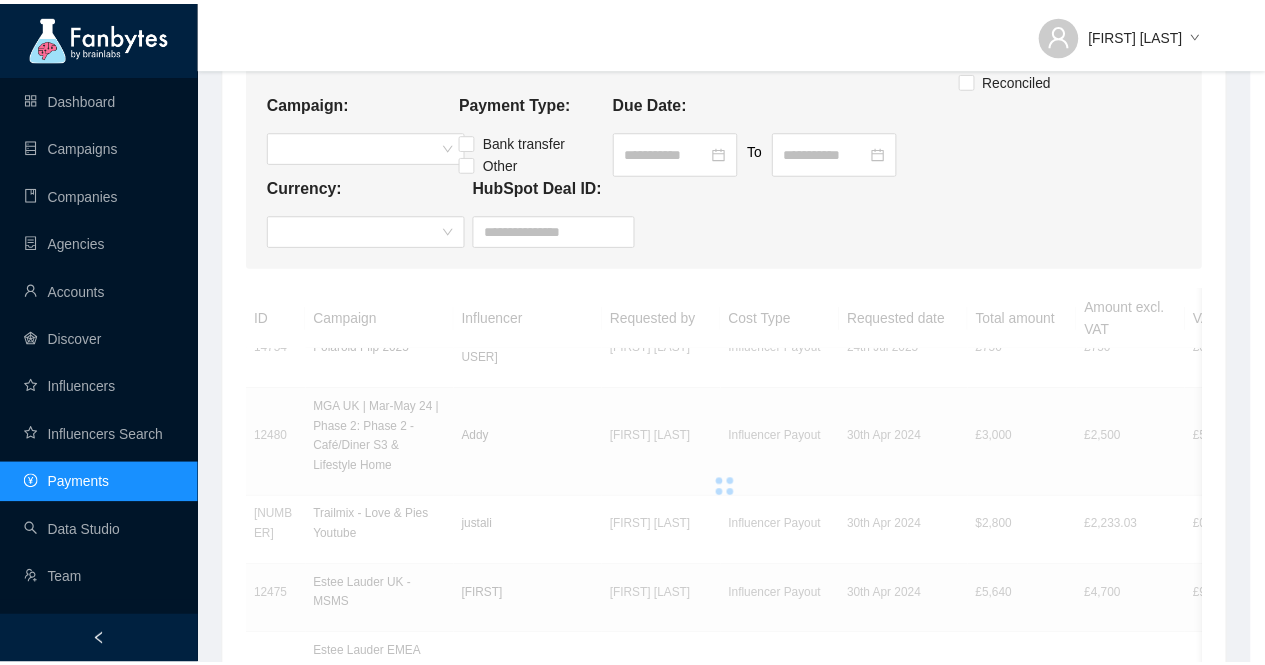 scroll, scrollTop: 0, scrollLeft: 0, axis: both 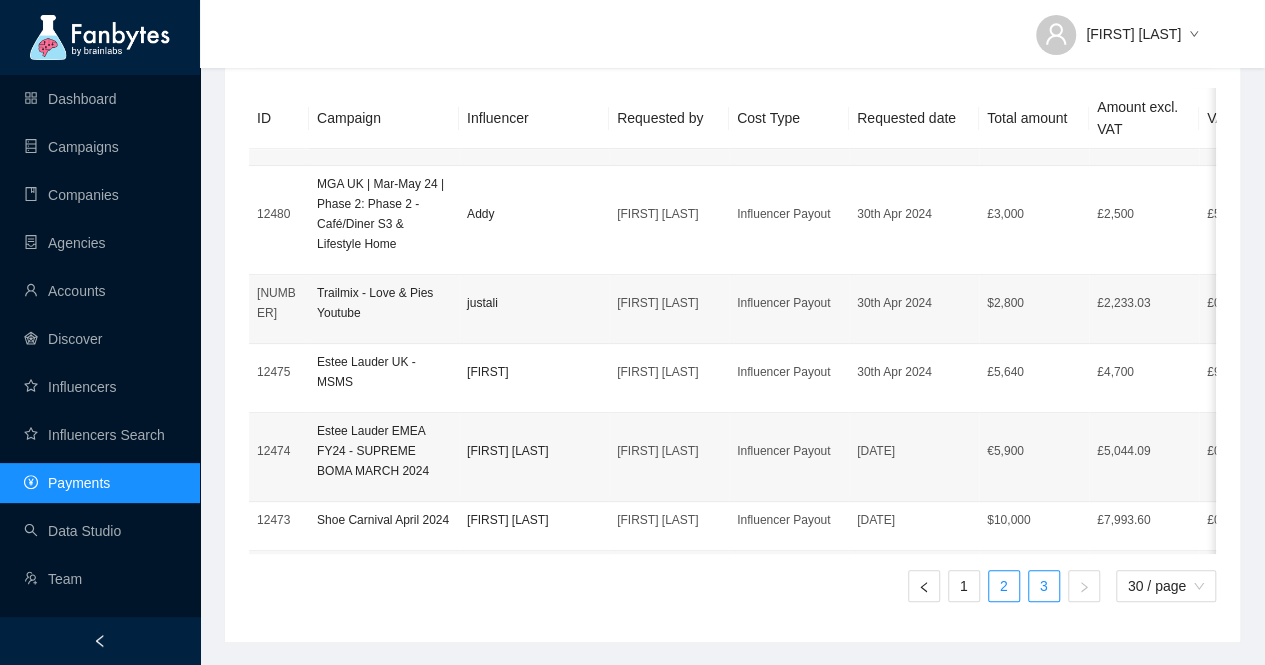 click on "2" at bounding box center [1004, 586] 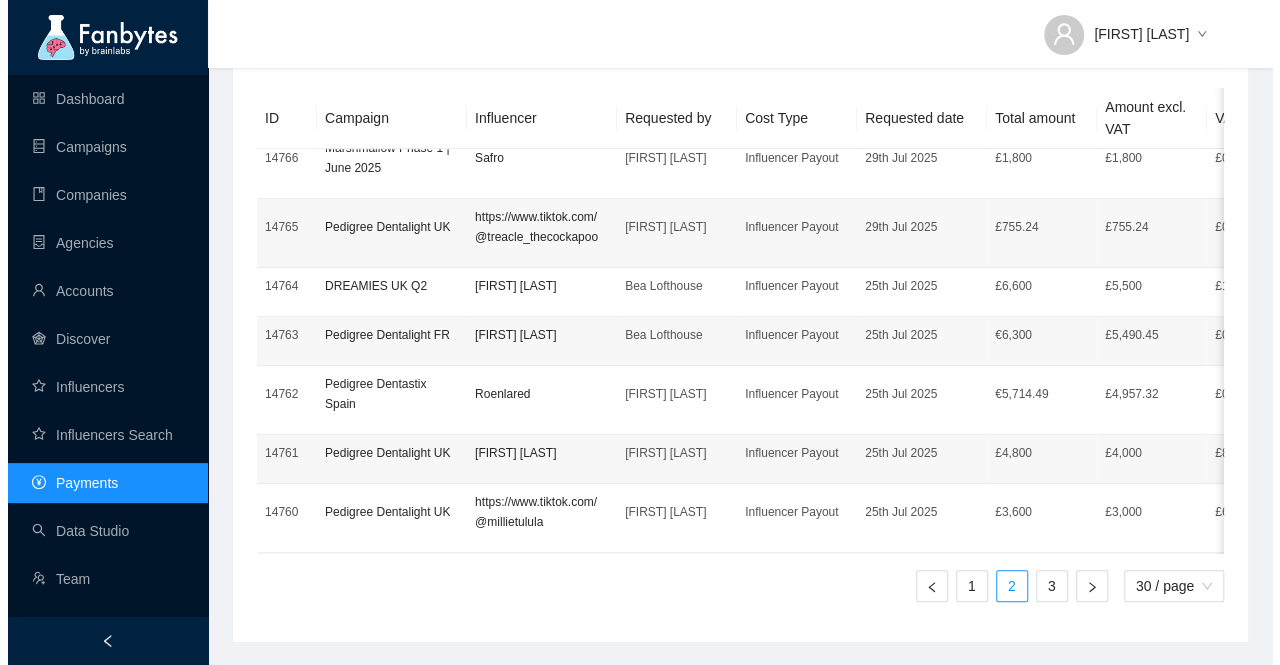 scroll, scrollTop: 1386, scrollLeft: 0, axis: vertical 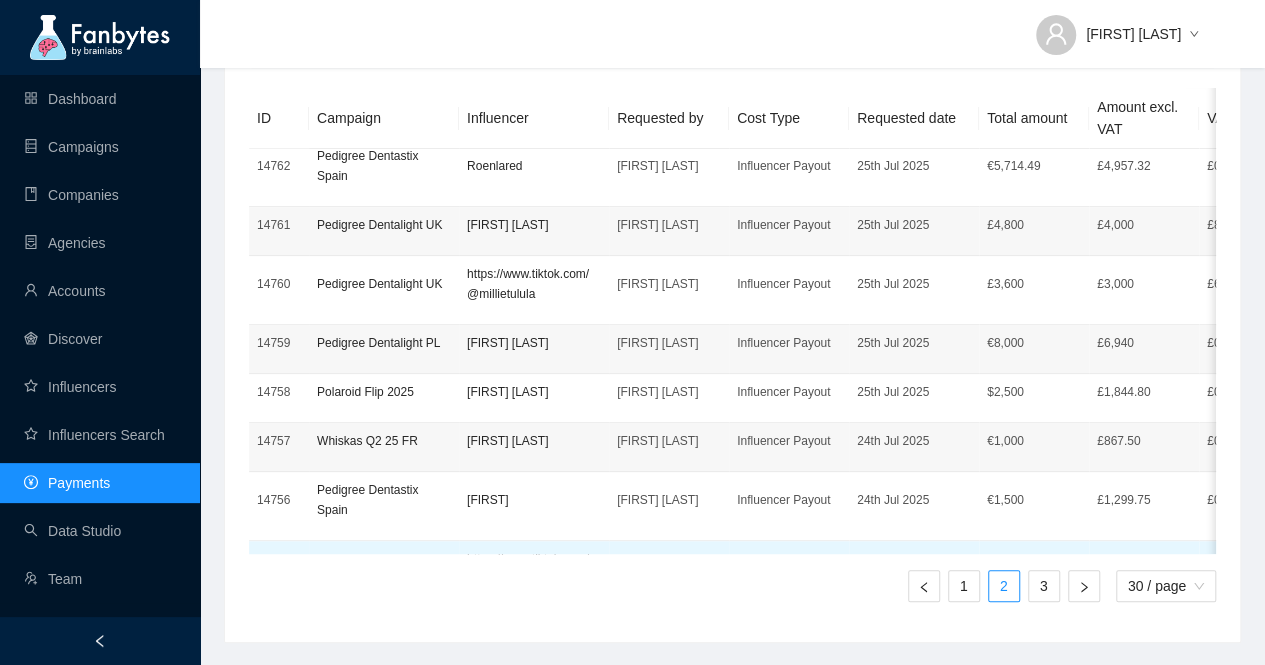 click on "Polaroid Flip 2025" at bounding box center [384, 569] 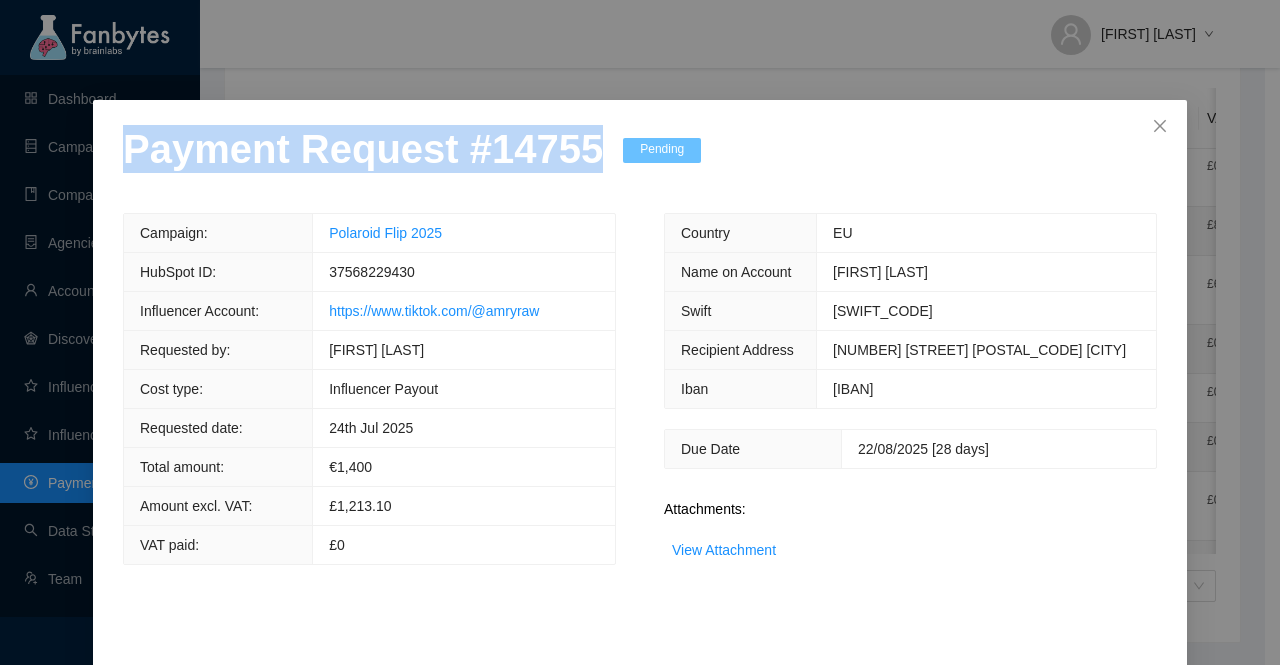 drag, startPoint x: 575, startPoint y: 157, endPoint x: 0, endPoint y: 173, distance: 575.2226 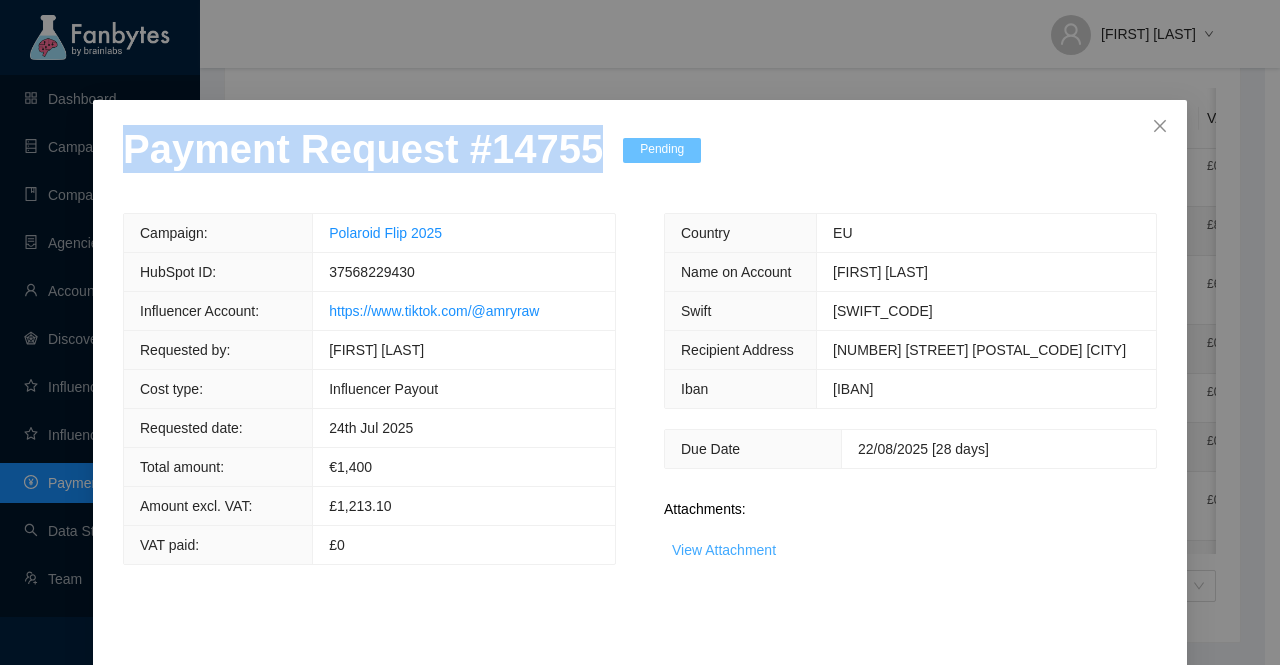 click on "View Attachment" at bounding box center (724, 550) 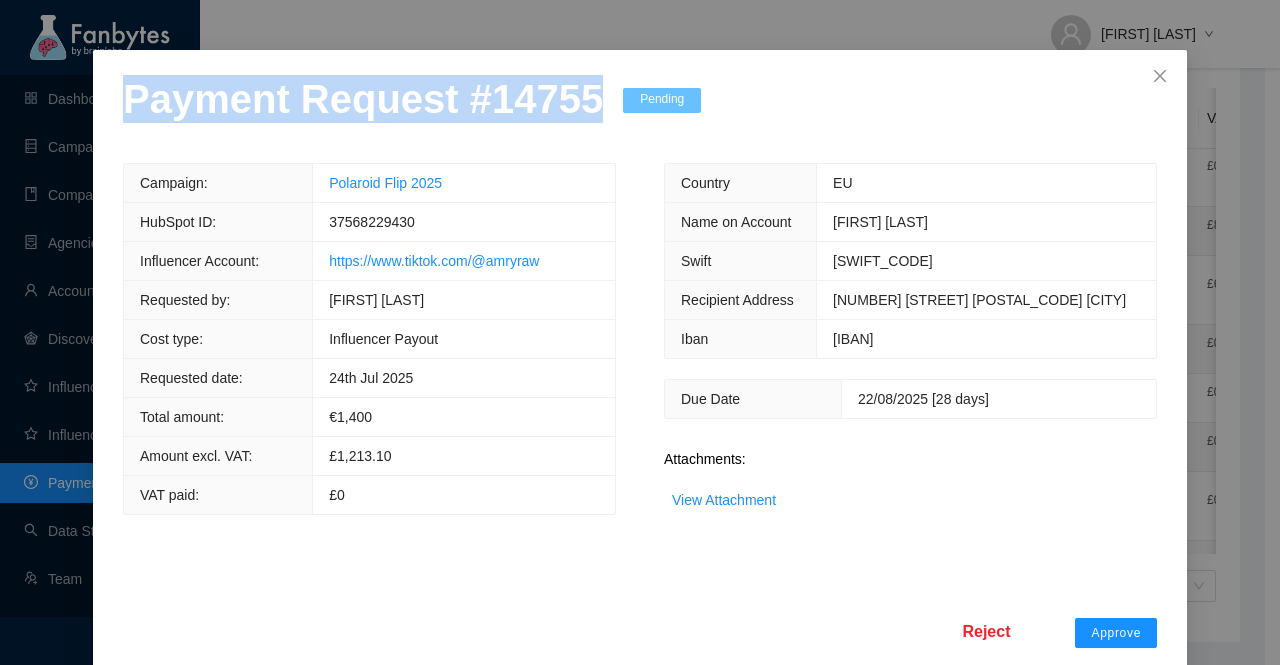 scroll, scrollTop: 78, scrollLeft: 0, axis: vertical 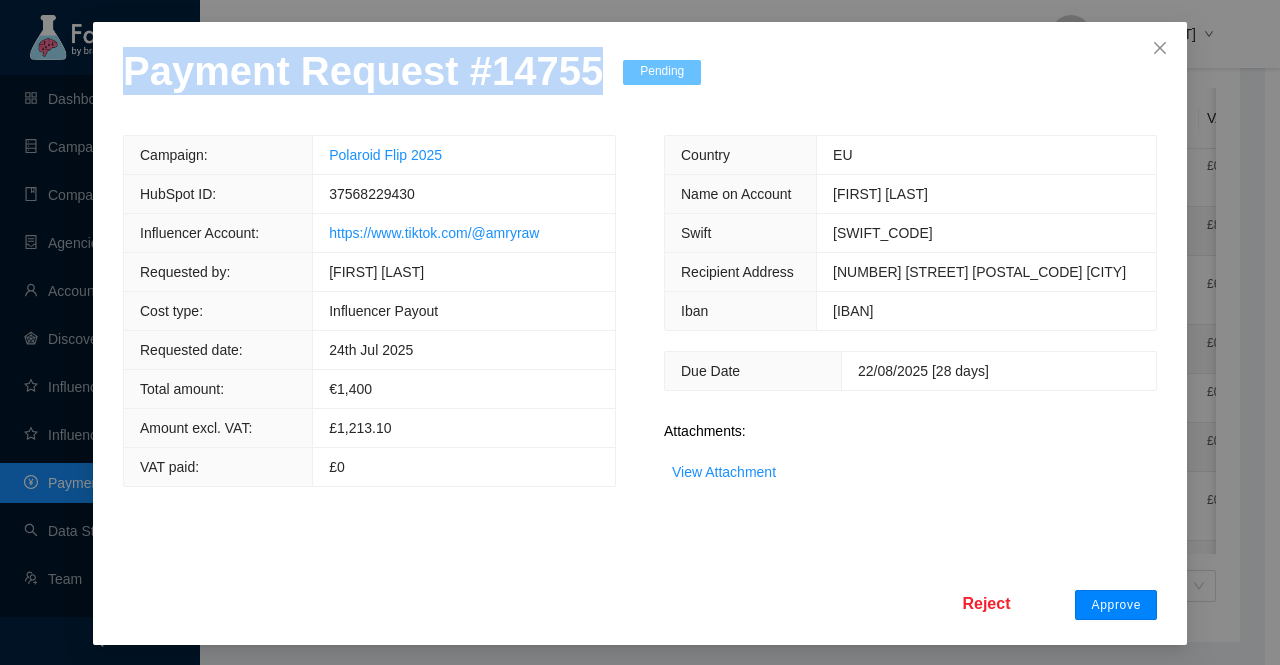 click on "Approve" at bounding box center (1116, 605) 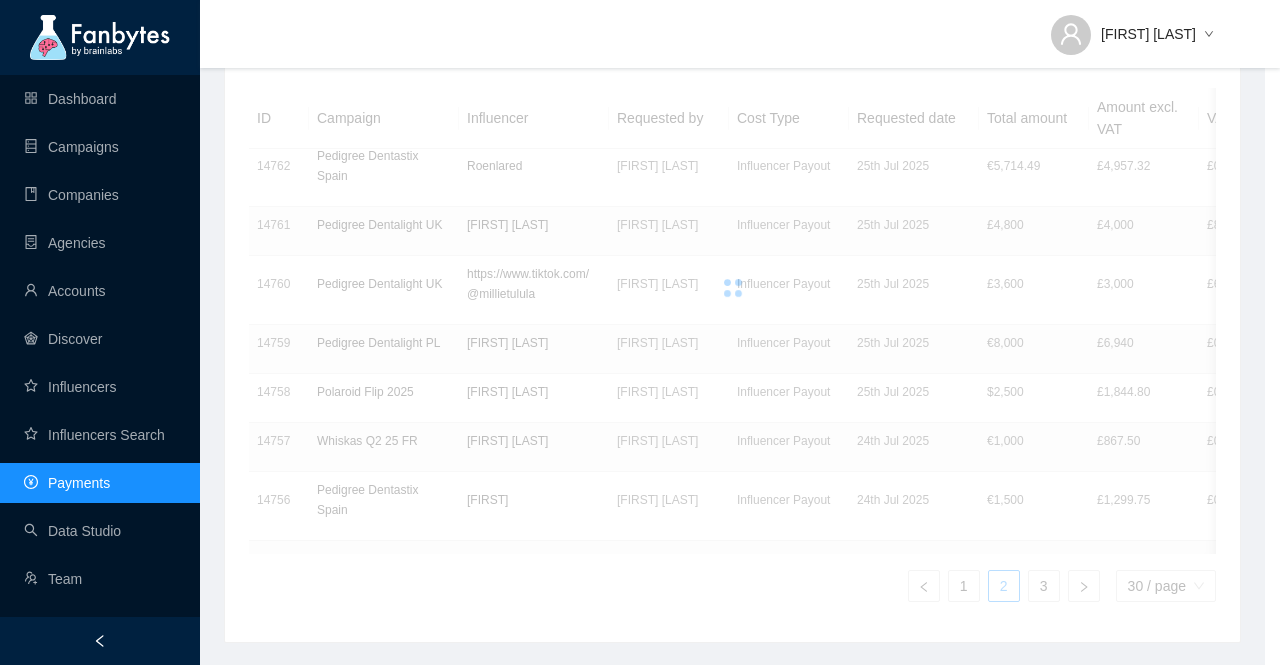 scroll, scrollTop: 0, scrollLeft: 0, axis: both 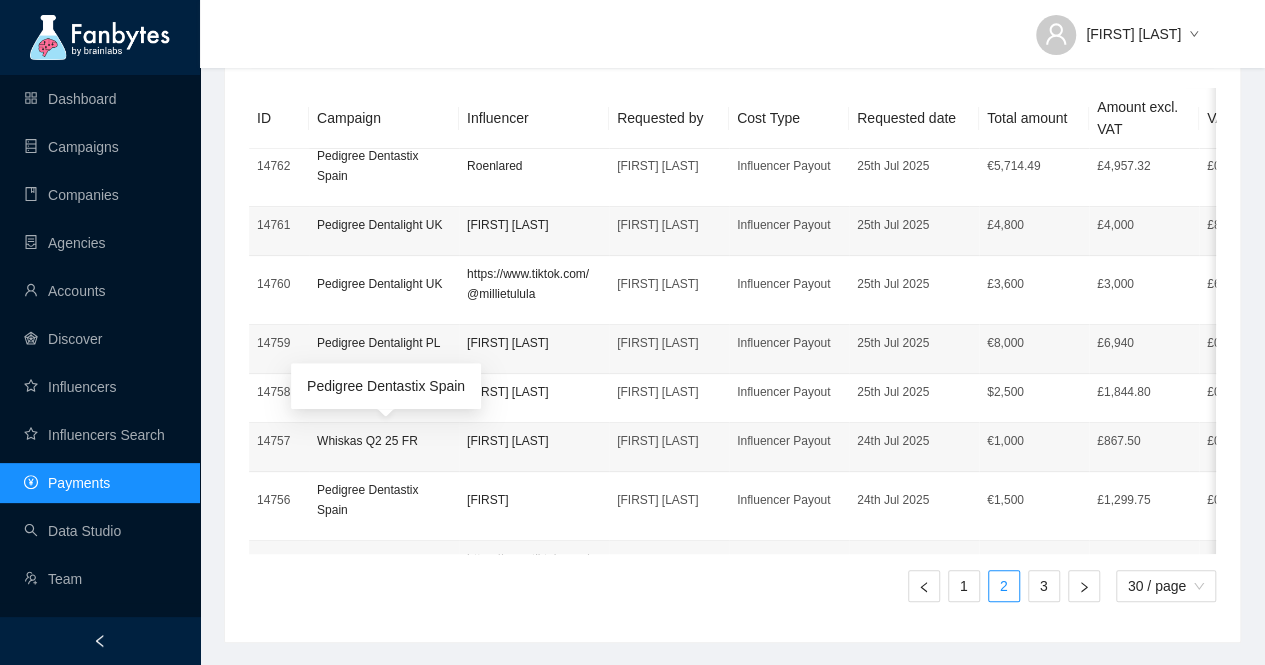 click on "Pedigree Dentastix Spain" at bounding box center (384, 500) 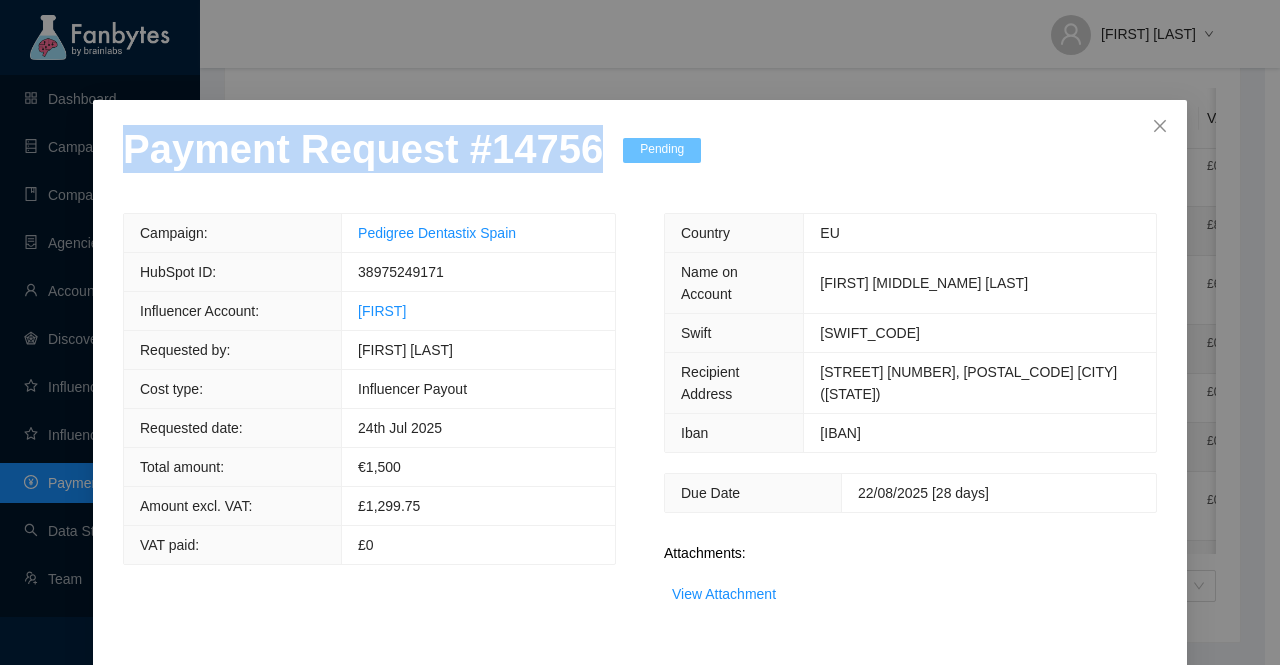 drag, startPoint x: 584, startPoint y: 165, endPoint x: 0, endPoint y: 147, distance: 584.27734 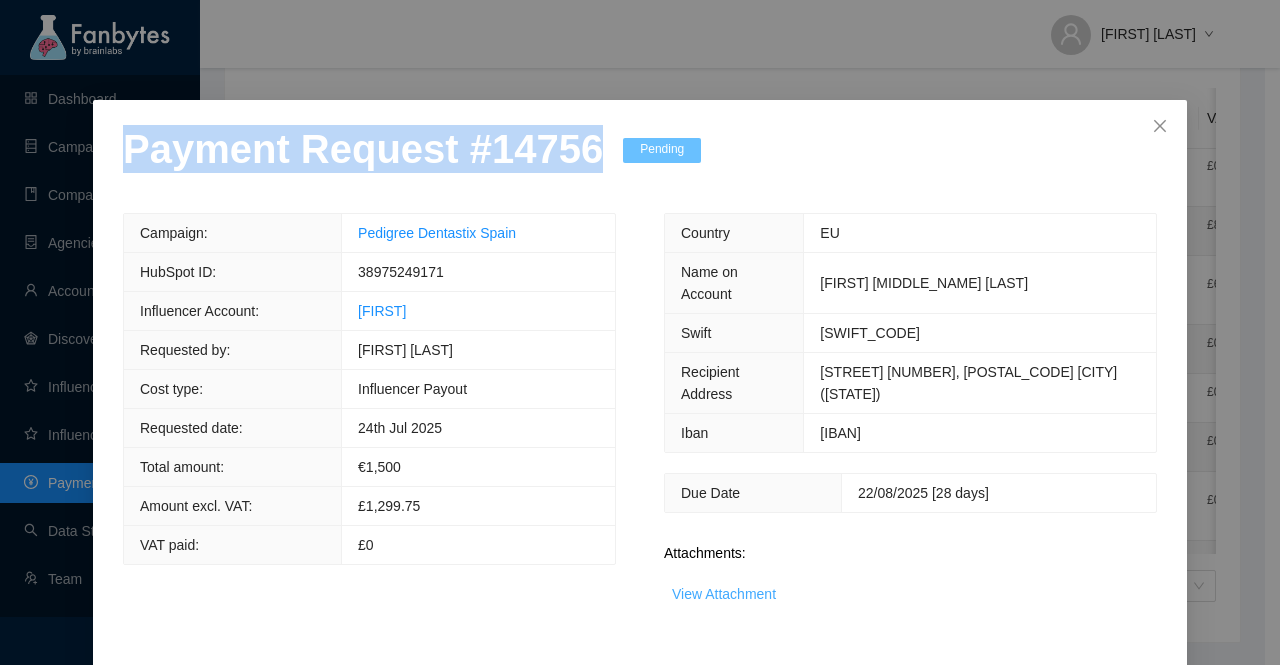 click on "View Attachment" at bounding box center (724, 594) 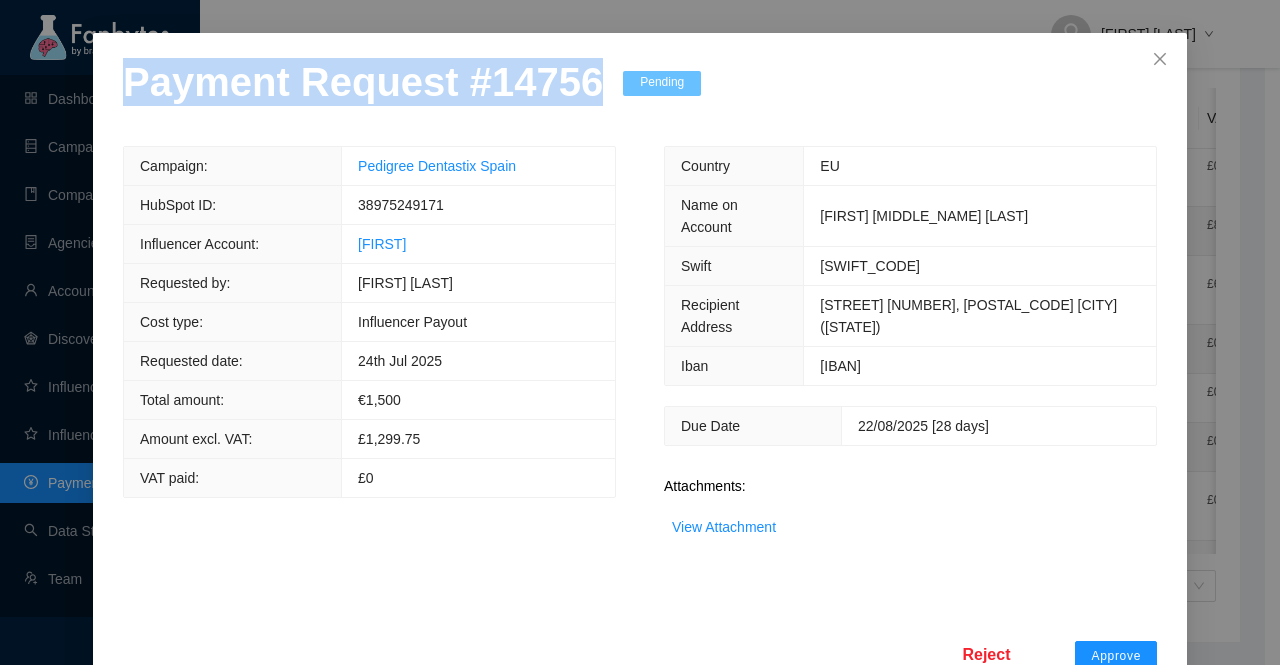 scroll, scrollTop: 119, scrollLeft: 0, axis: vertical 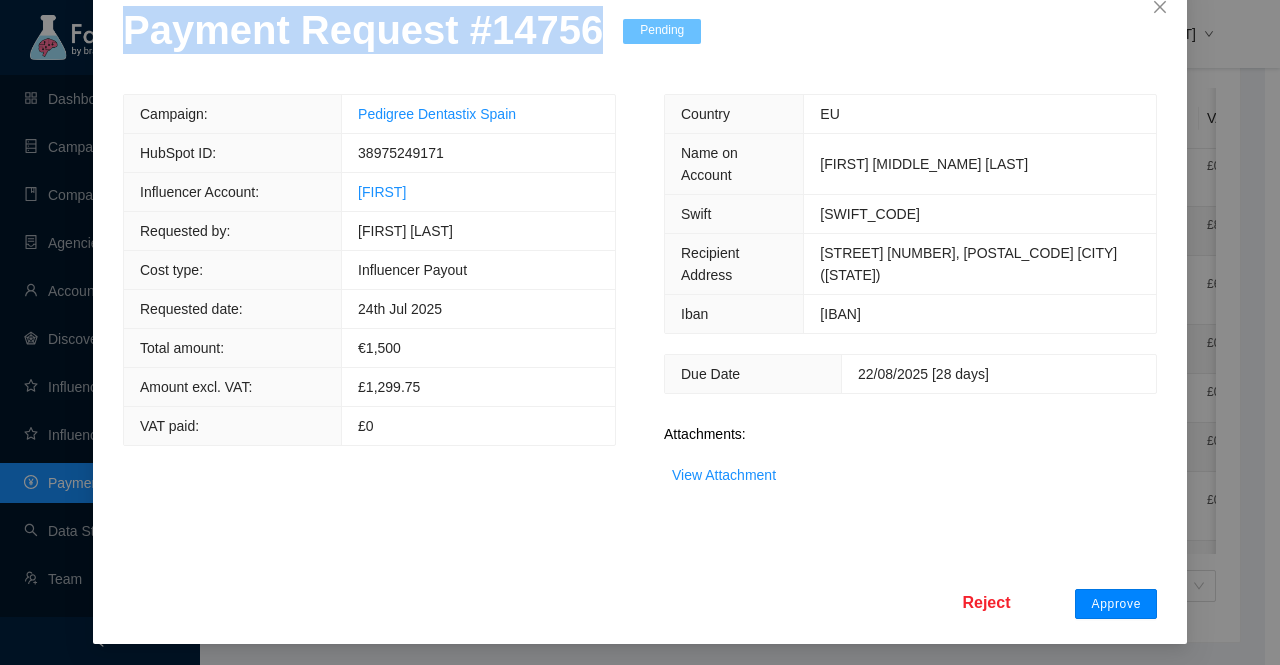 click on "Approve" at bounding box center [1116, 604] 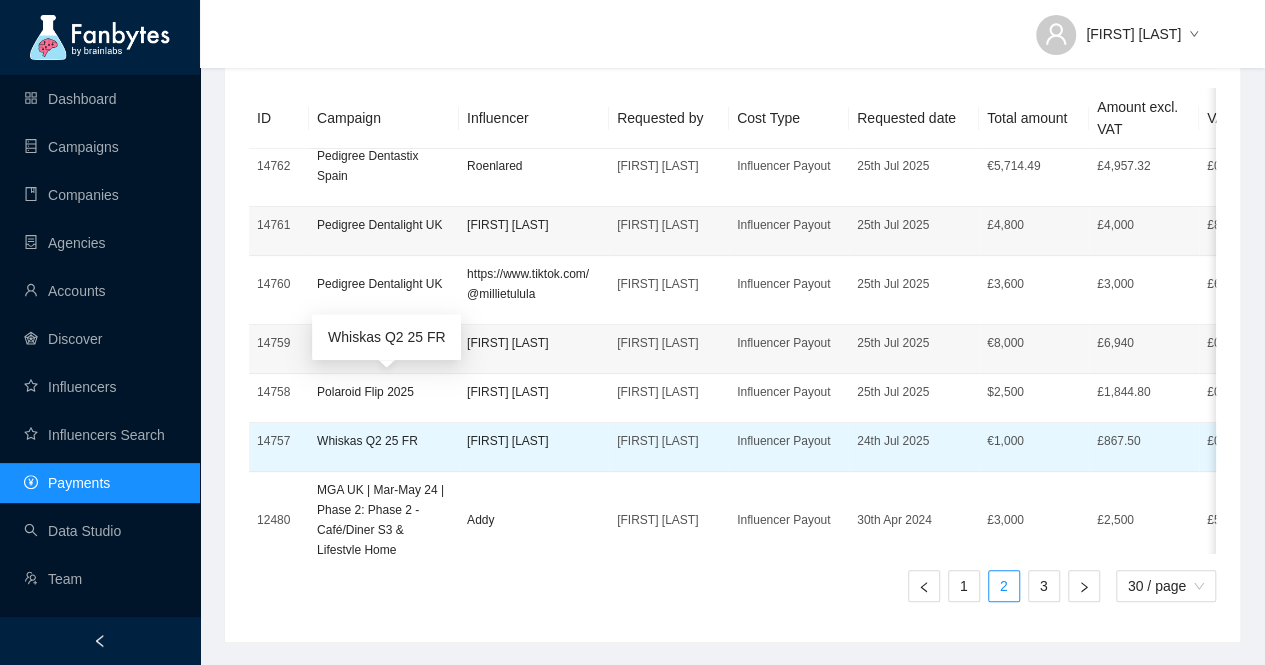 click on "Whiskas Q2 25 FR" at bounding box center (384, 441) 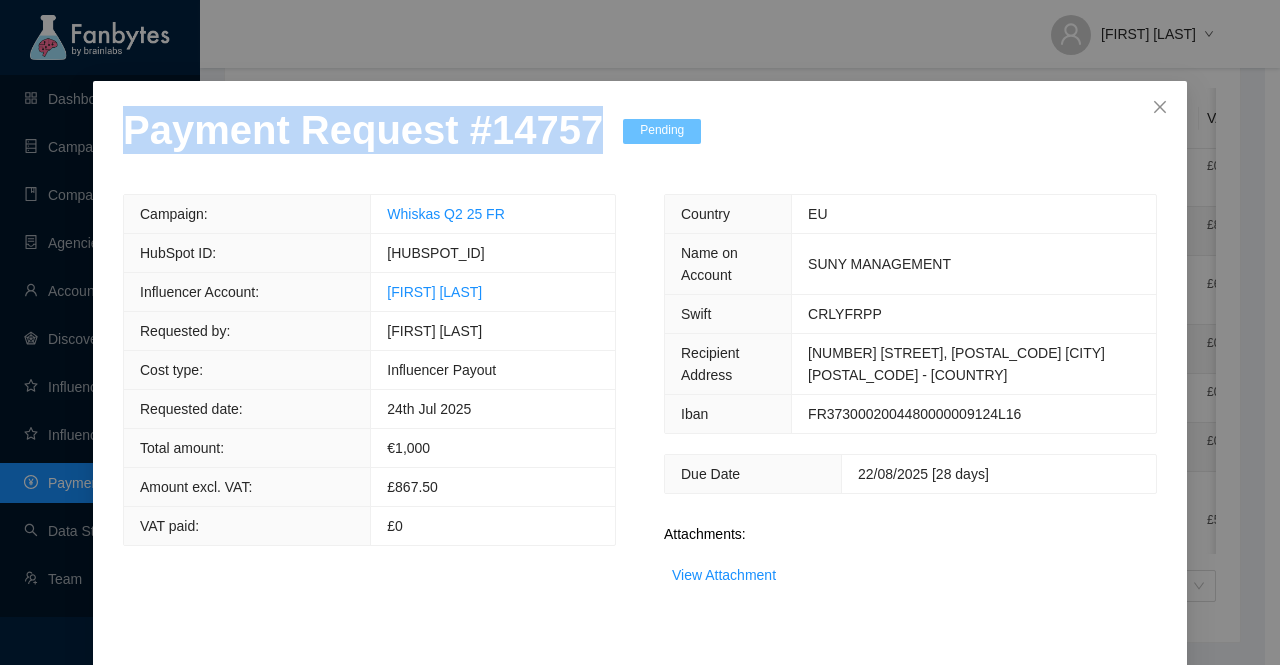 drag, startPoint x: 572, startPoint y: 157, endPoint x: 0, endPoint y: 160, distance: 572.0079 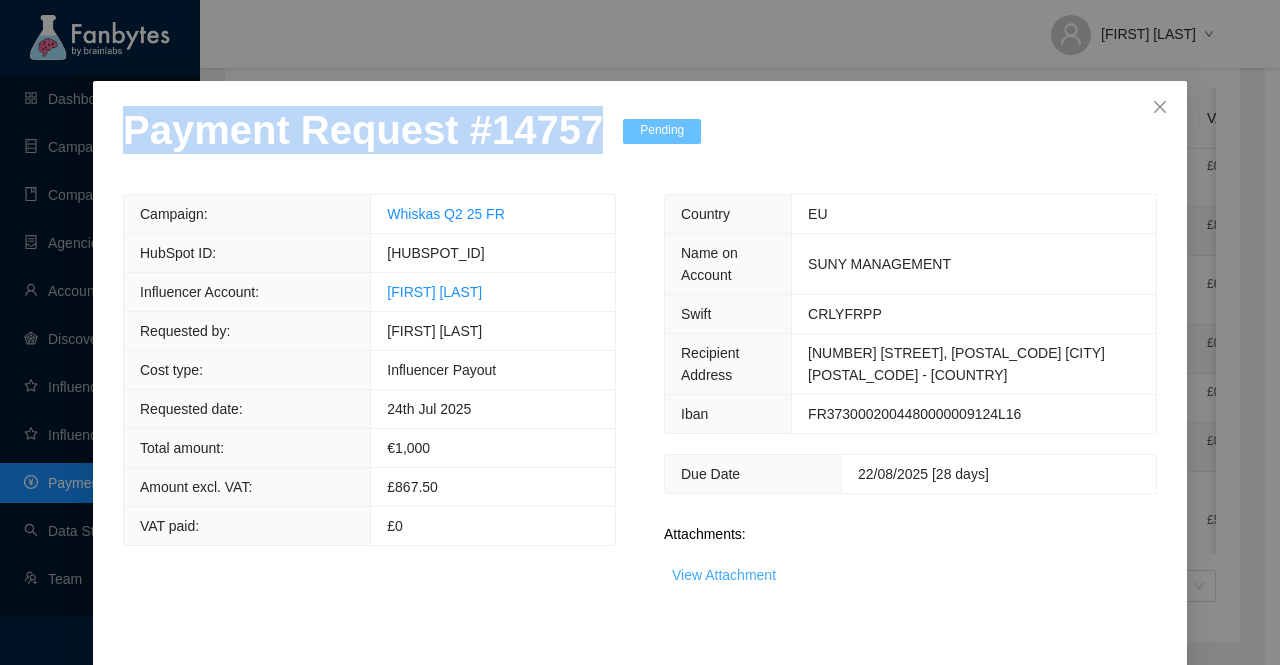 click on "View Attachment" at bounding box center [724, 575] 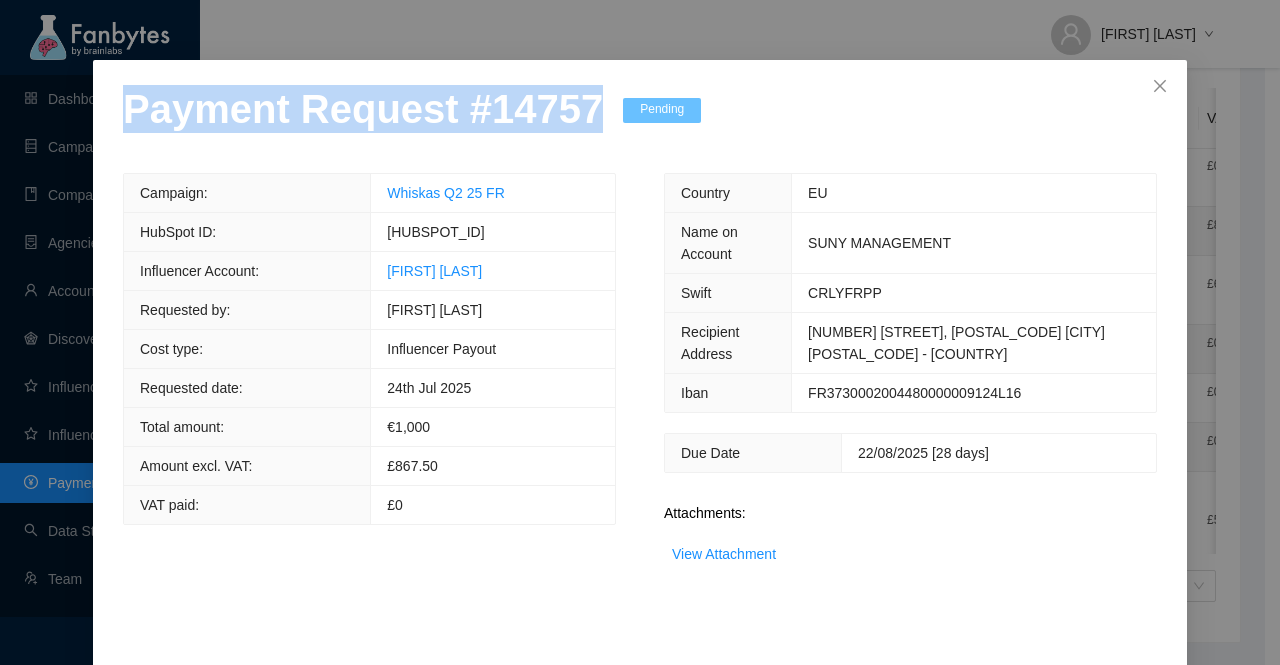 scroll, scrollTop: 78, scrollLeft: 0, axis: vertical 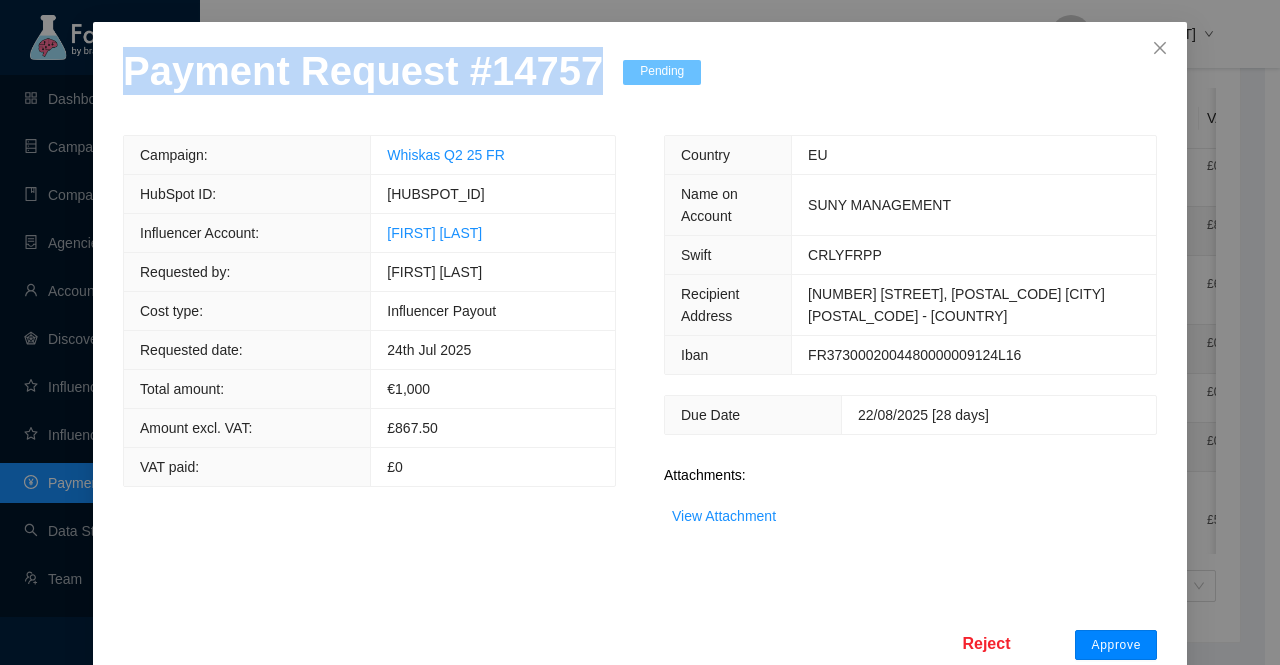click on "Approve" at bounding box center [1116, 645] 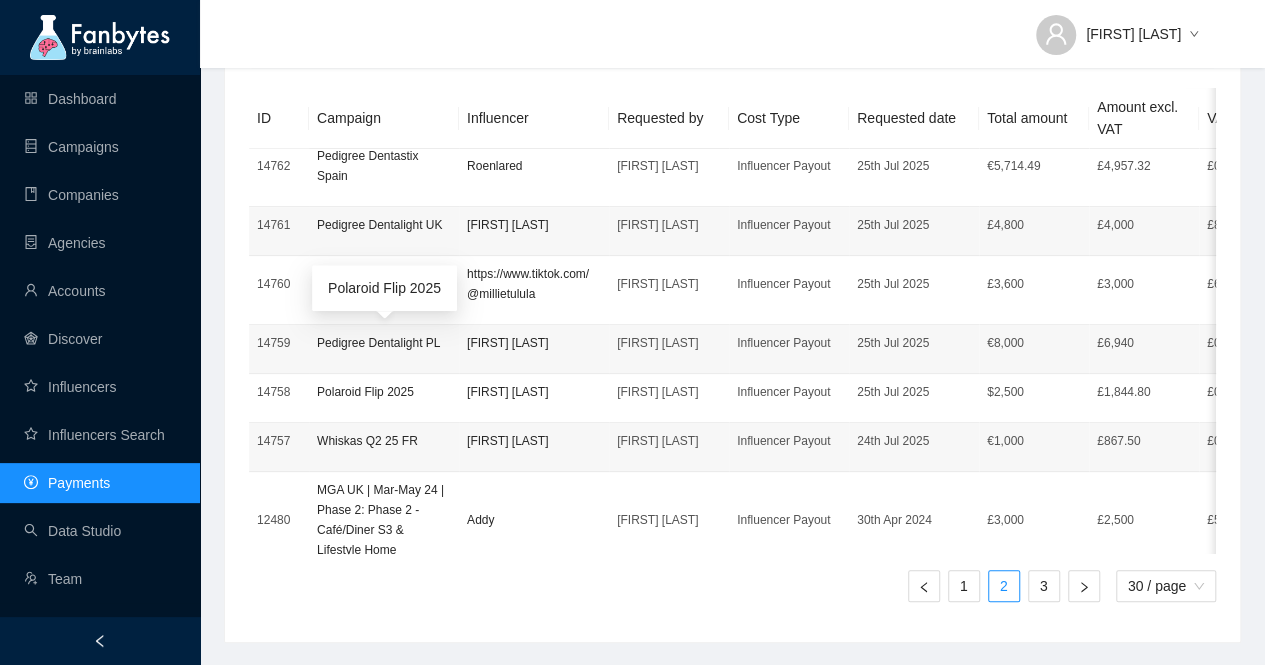 click on "Polaroid Flip 2025" at bounding box center (384, 392) 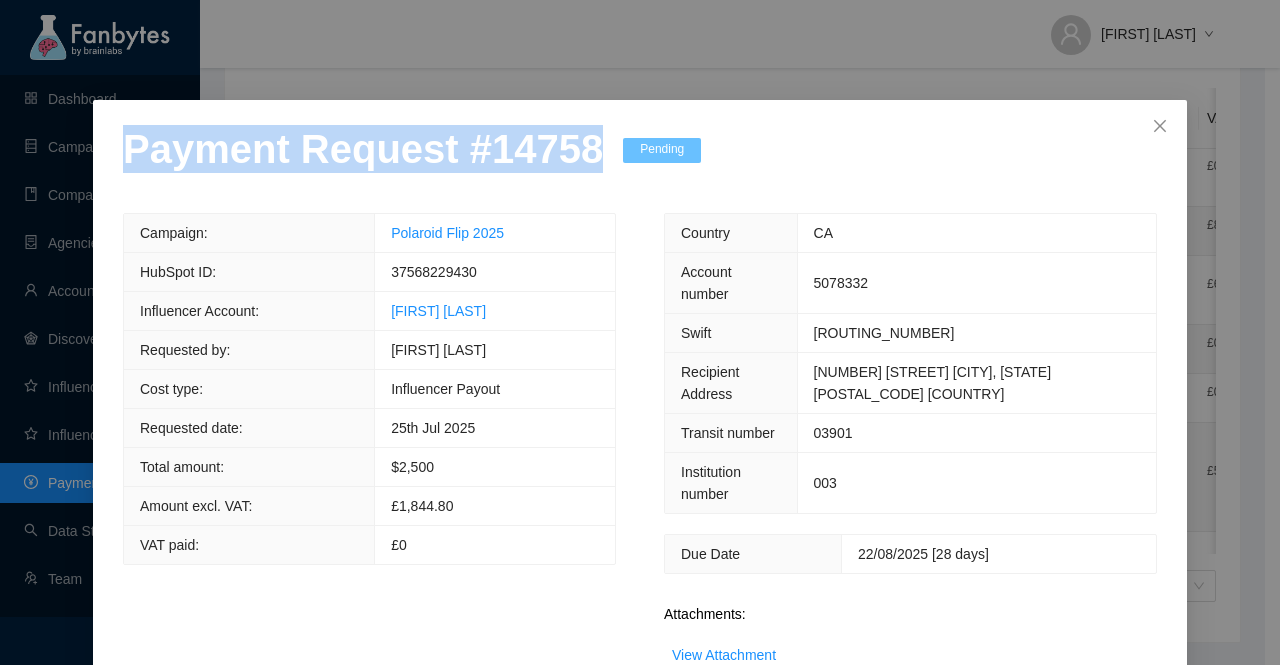 drag, startPoint x: 578, startPoint y: 154, endPoint x: 0, endPoint y: 161, distance: 578.04236 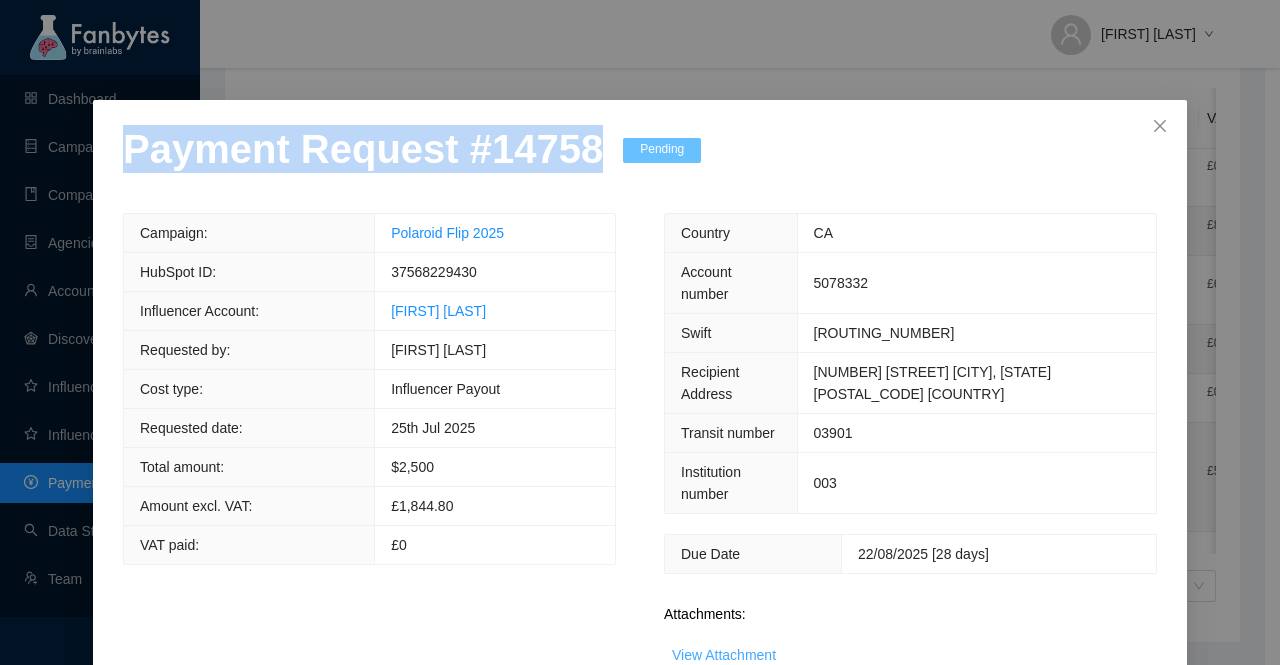 click on "View Attachment" at bounding box center [724, 655] 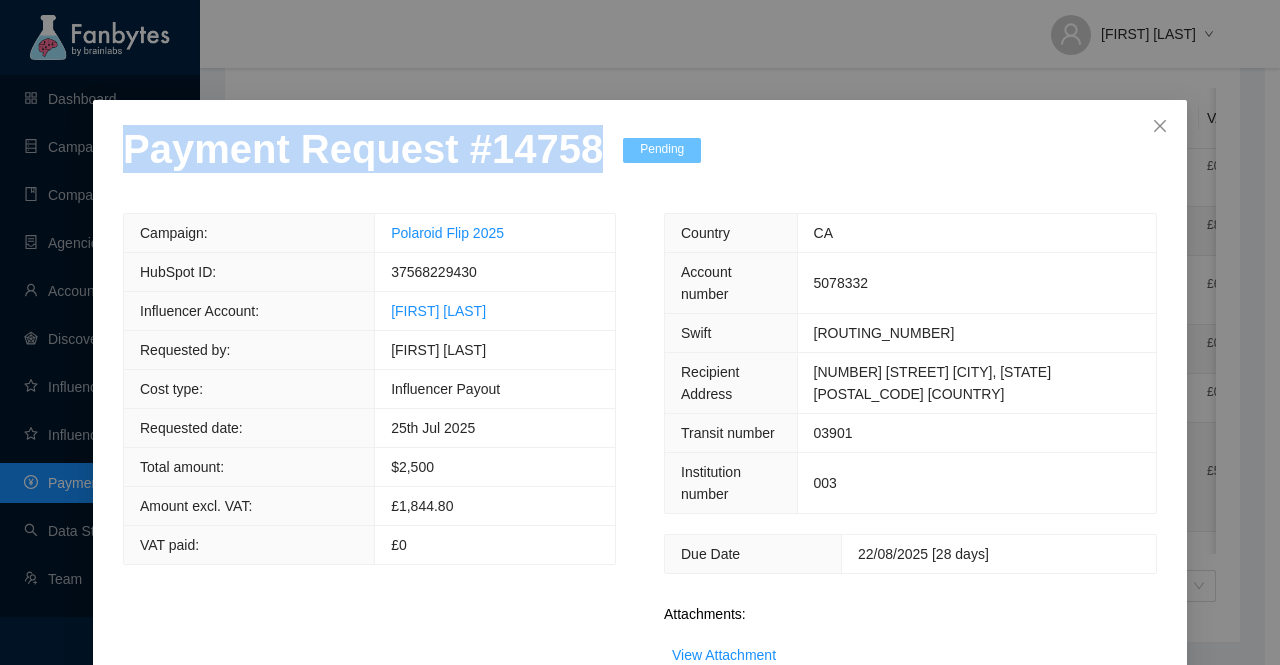 scroll, scrollTop: 158, scrollLeft: 0, axis: vertical 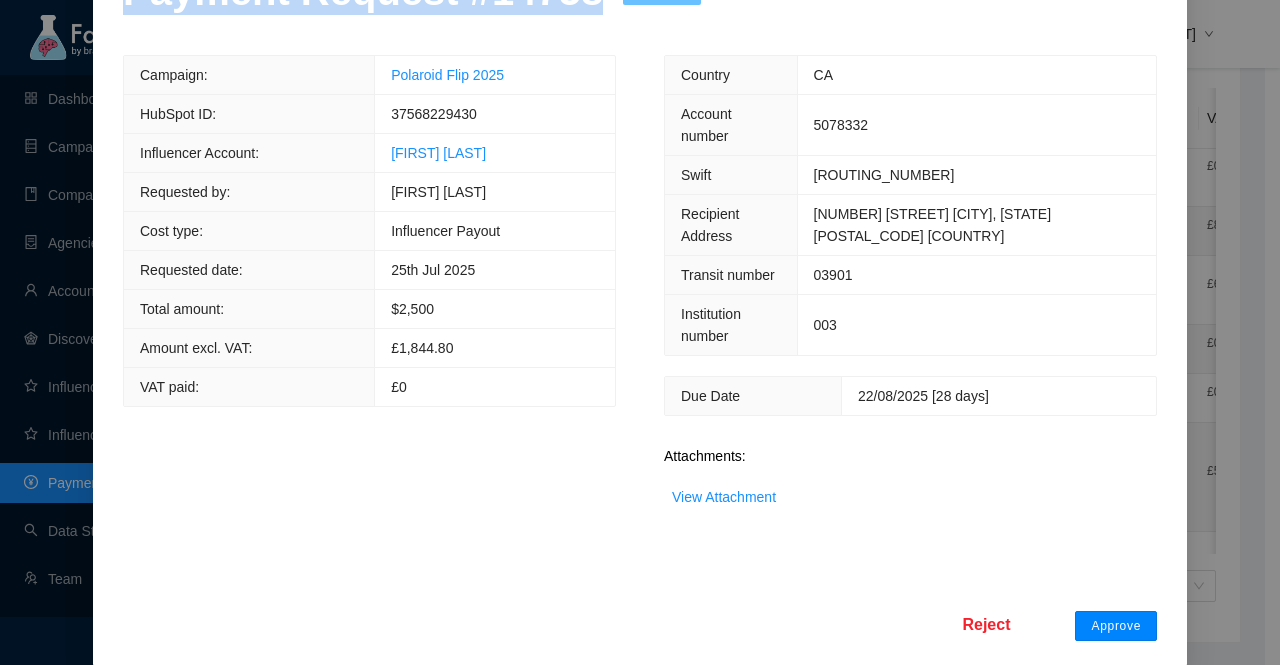 click on "Approve" at bounding box center [1116, 626] 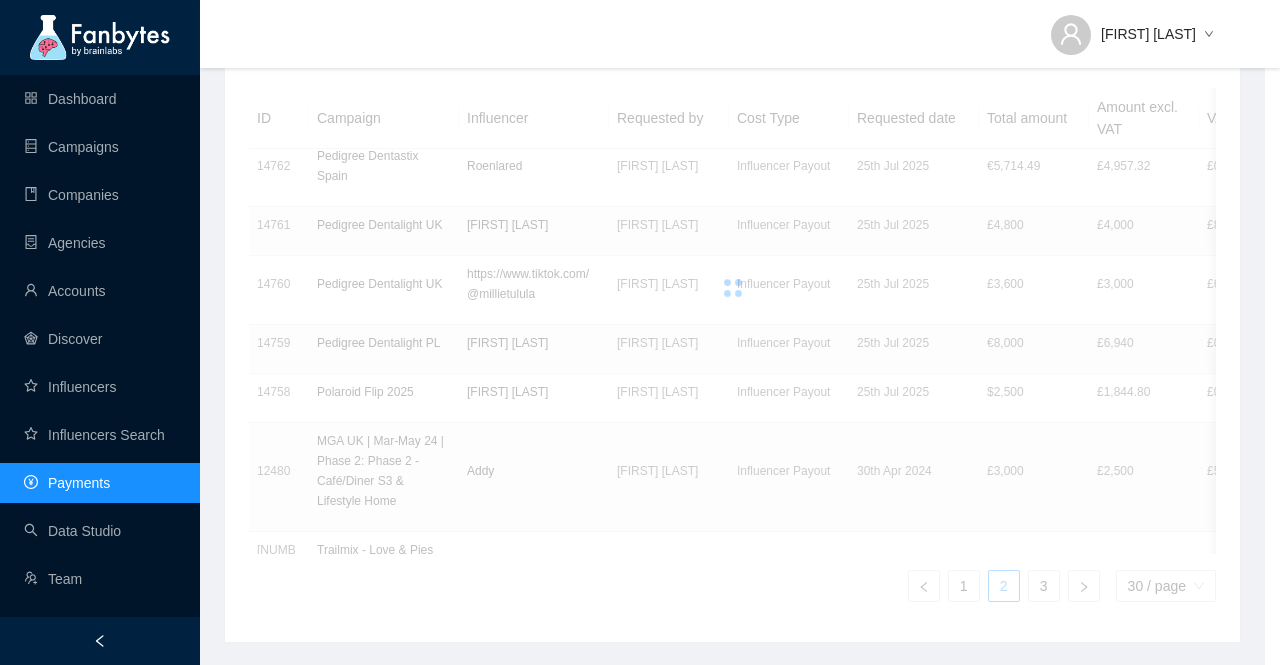 scroll, scrollTop: 58, scrollLeft: 0, axis: vertical 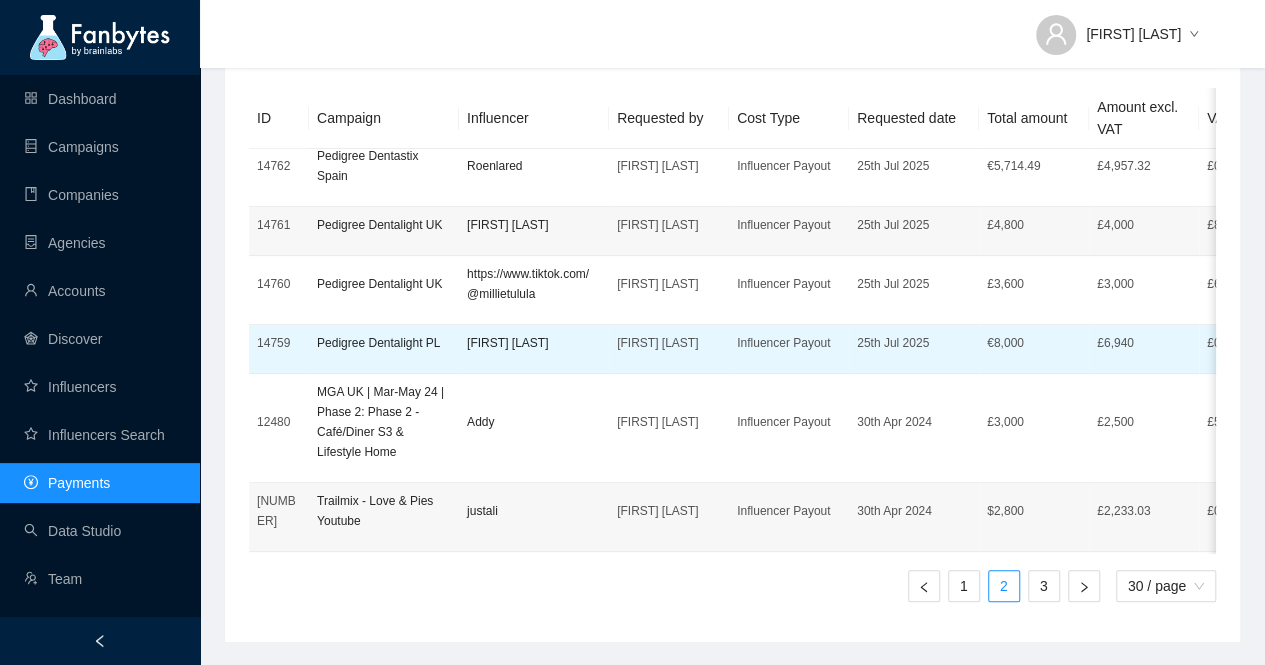 click on "Pedigree Dentalight PL" at bounding box center [384, 343] 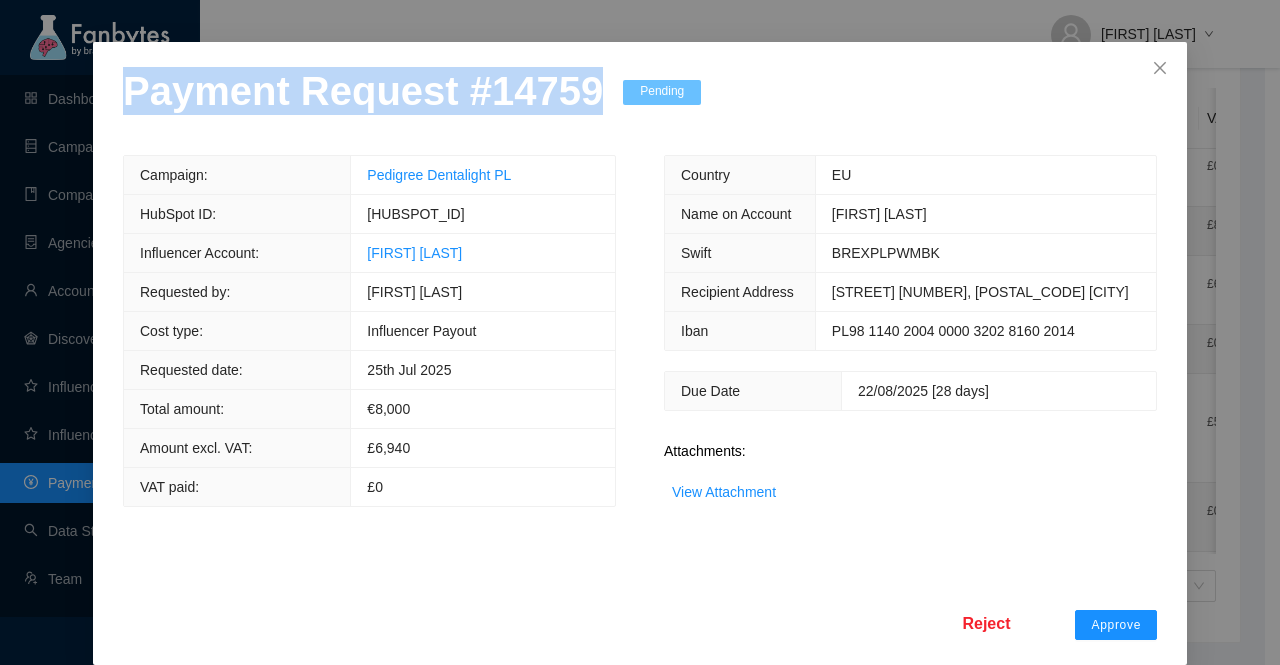 drag, startPoint x: 532, startPoint y: 163, endPoint x: 0, endPoint y: 174, distance: 532.1137 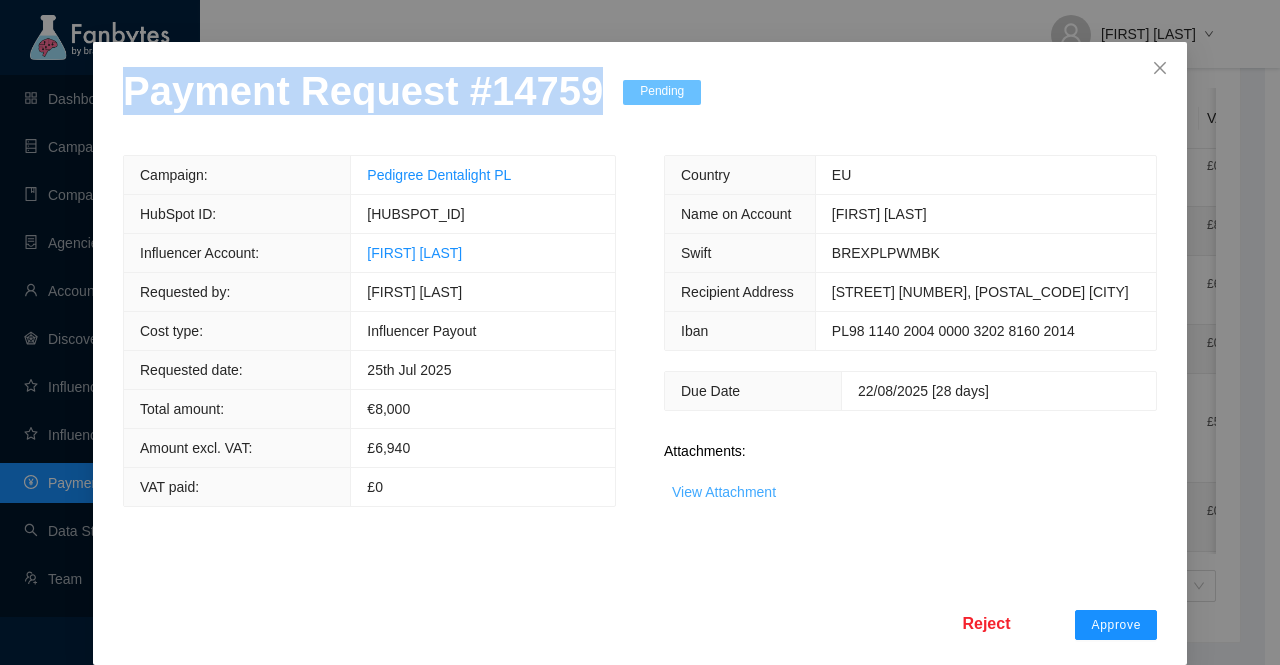 click on "View Attachment" at bounding box center (724, 492) 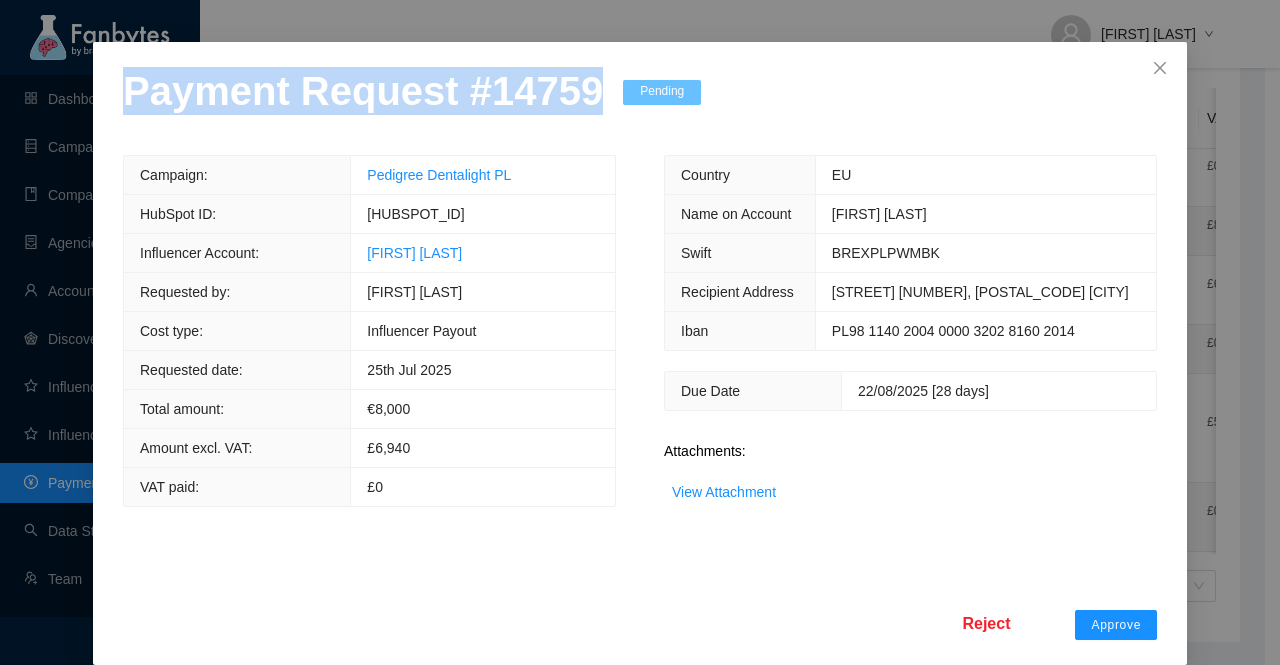 scroll, scrollTop: 78, scrollLeft: 0, axis: vertical 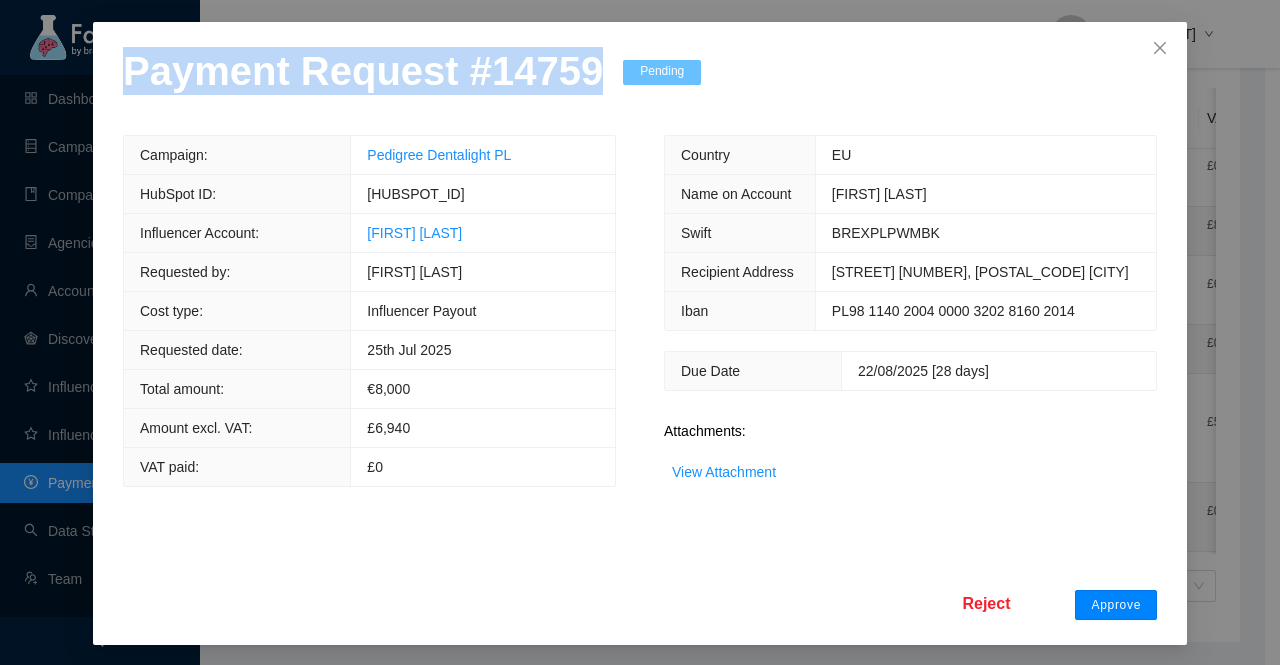 click on "Approve" at bounding box center [1116, 605] 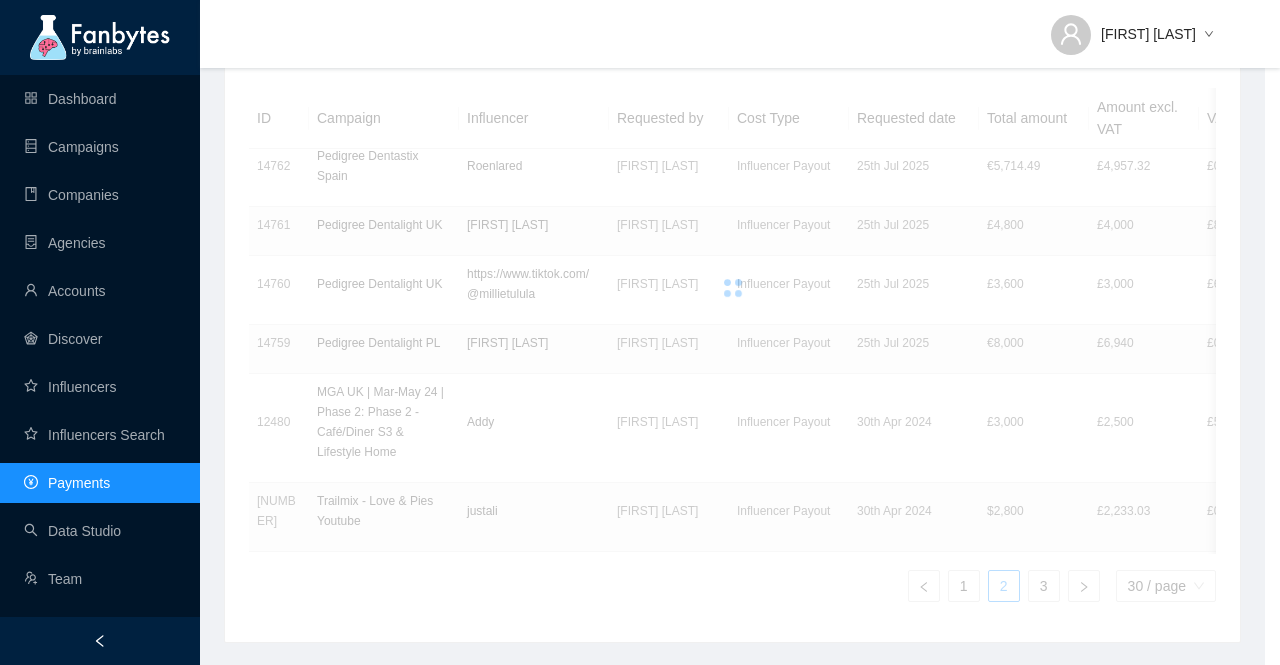 scroll, scrollTop: 0, scrollLeft: 0, axis: both 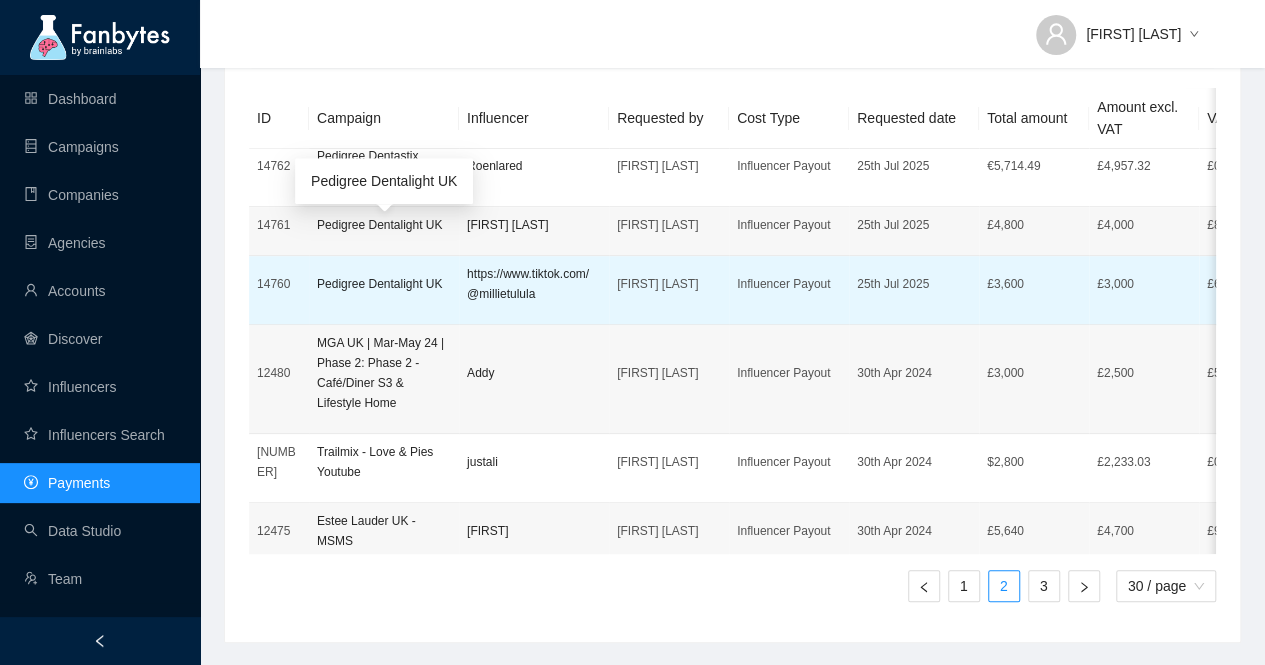 click on "Pedigree Dentalight UK" at bounding box center (384, 284) 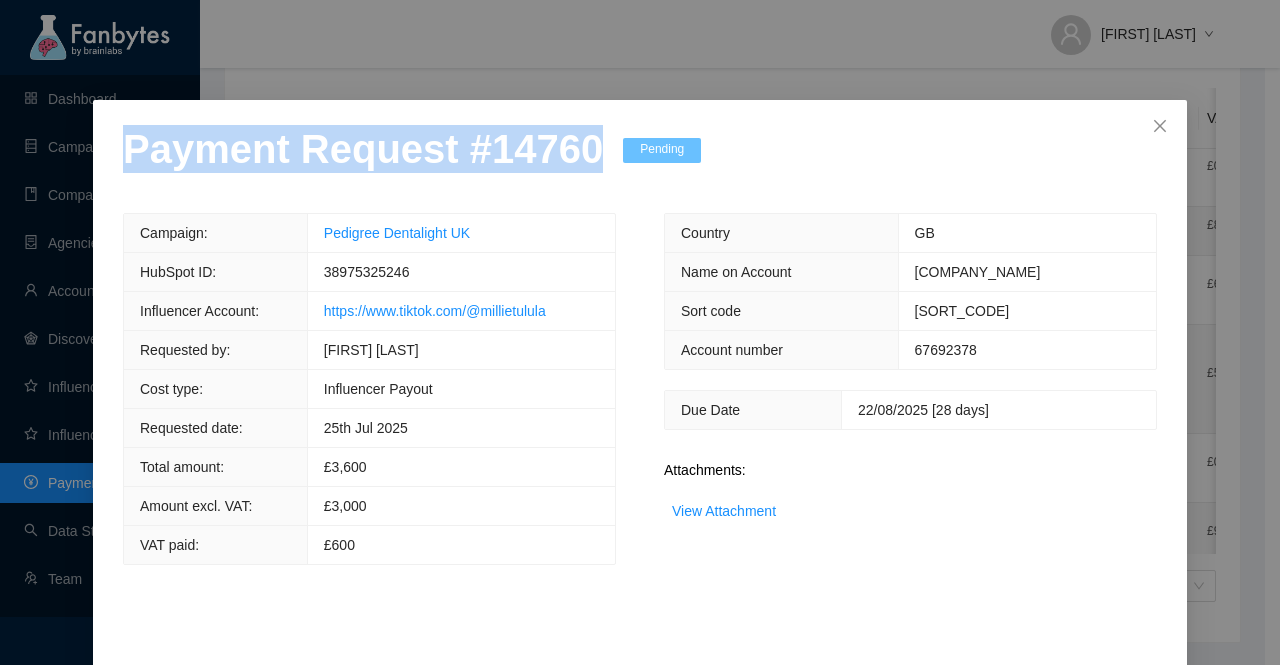drag, startPoint x: 572, startPoint y: 161, endPoint x: 0, endPoint y: 164, distance: 572.0079 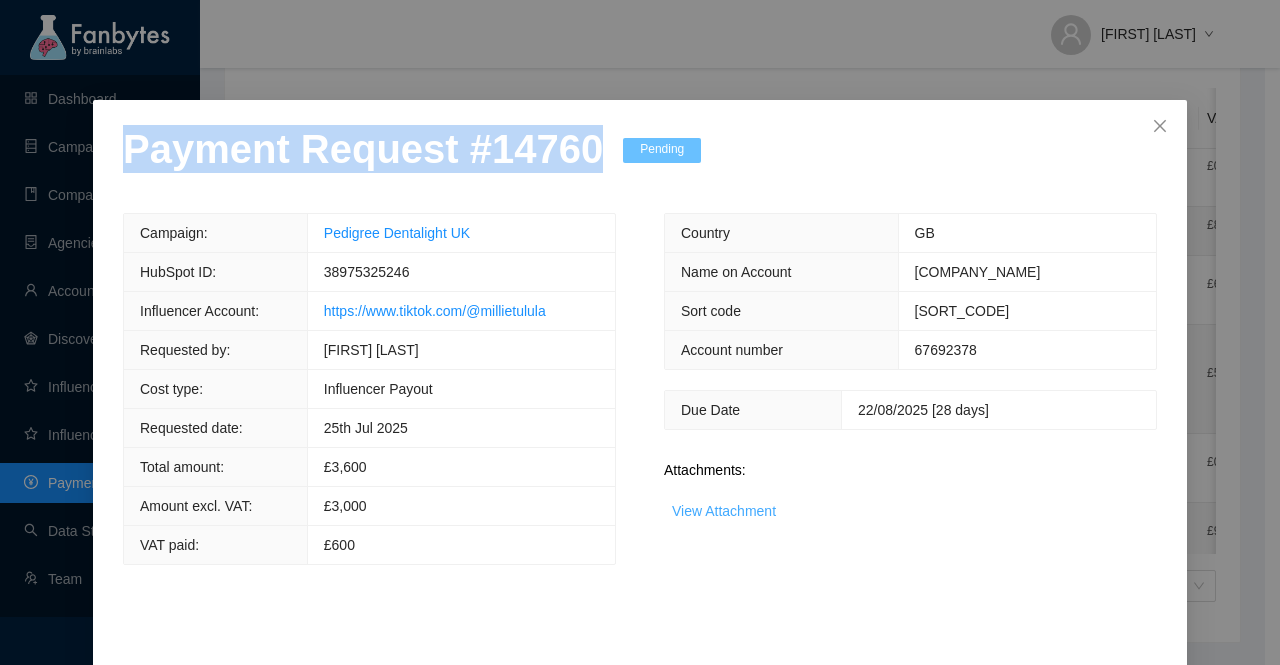 click on "View Attachment" at bounding box center (724, 511) 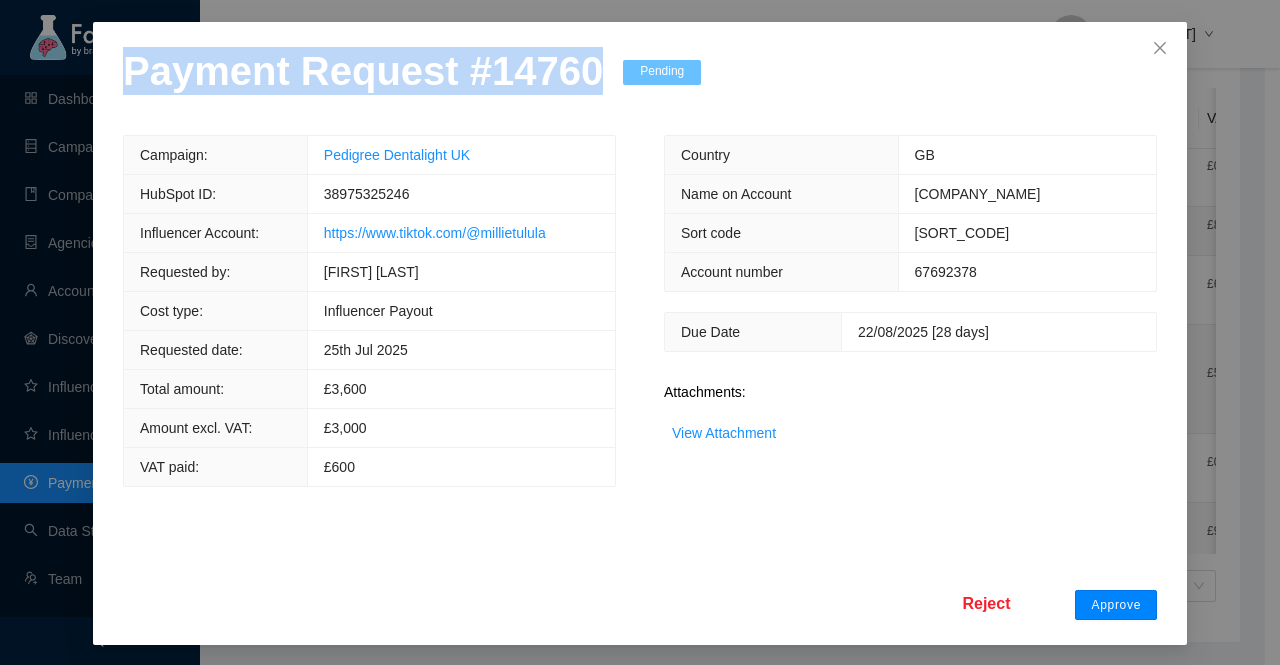 scroll, scrollTop: 78, scrollLeft: 0, axis: vertical 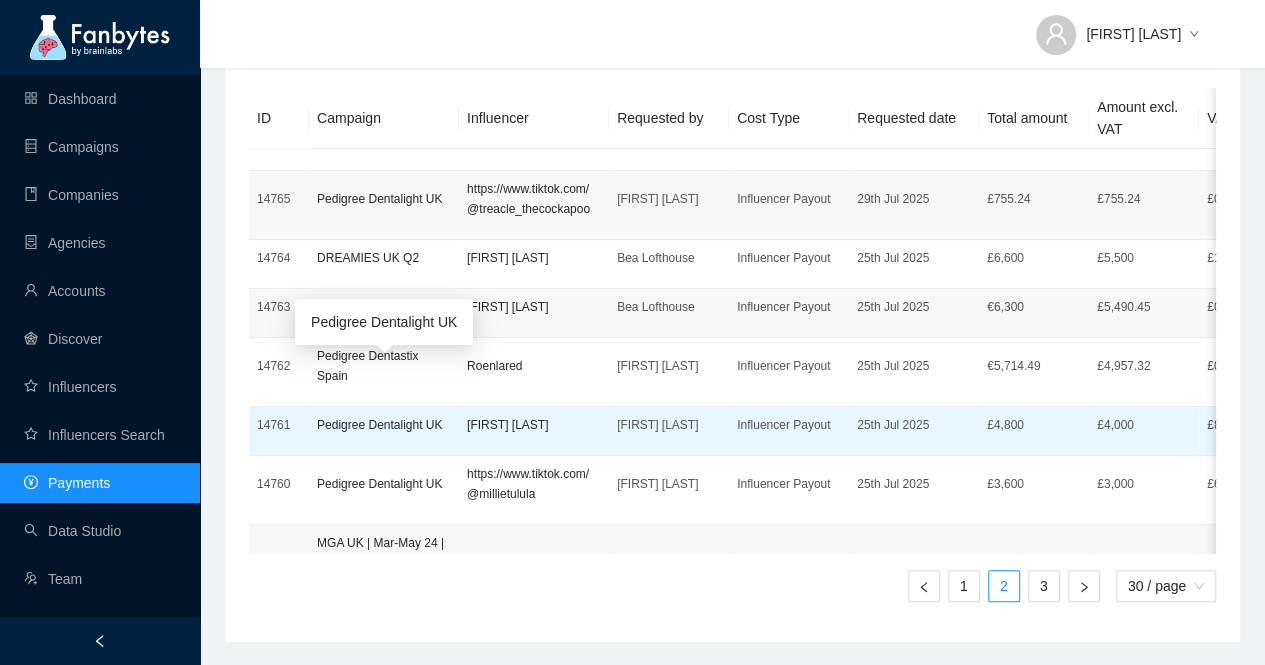 click on "Pedigree Dentalight UK" at bounding box center (384, 425) 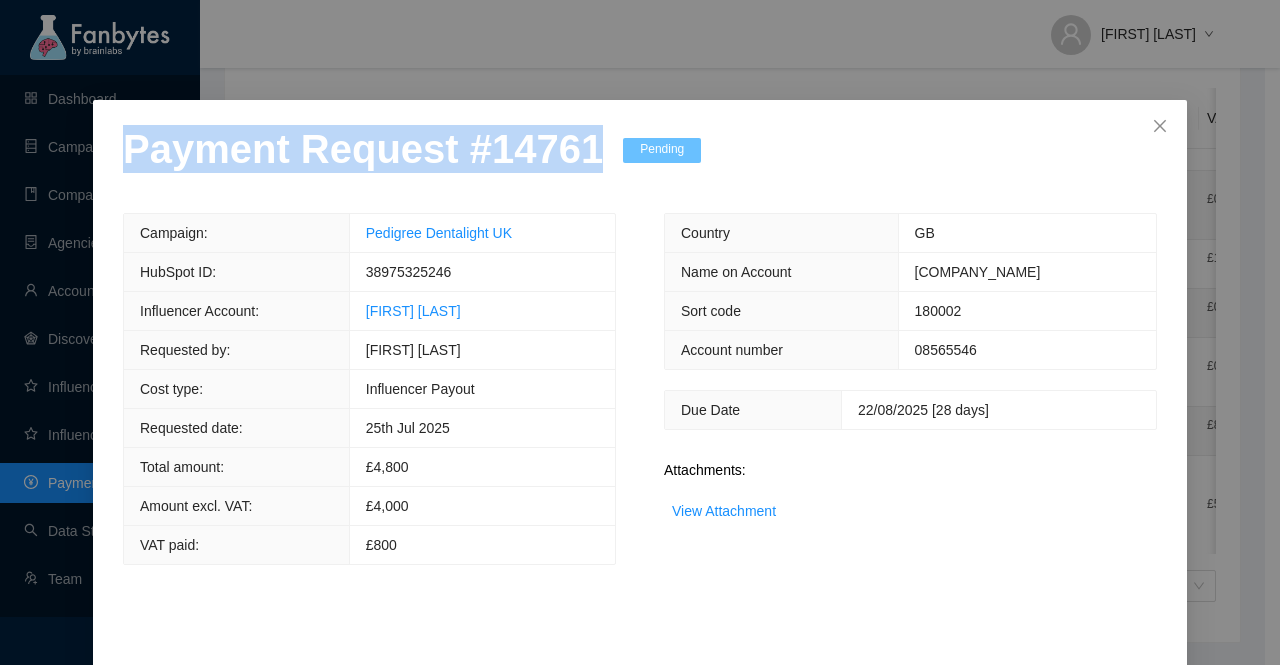 drag, startPoint x: 576, startPoint y: 150, endPoint x: 0, endPoint y: 150, distance: 576 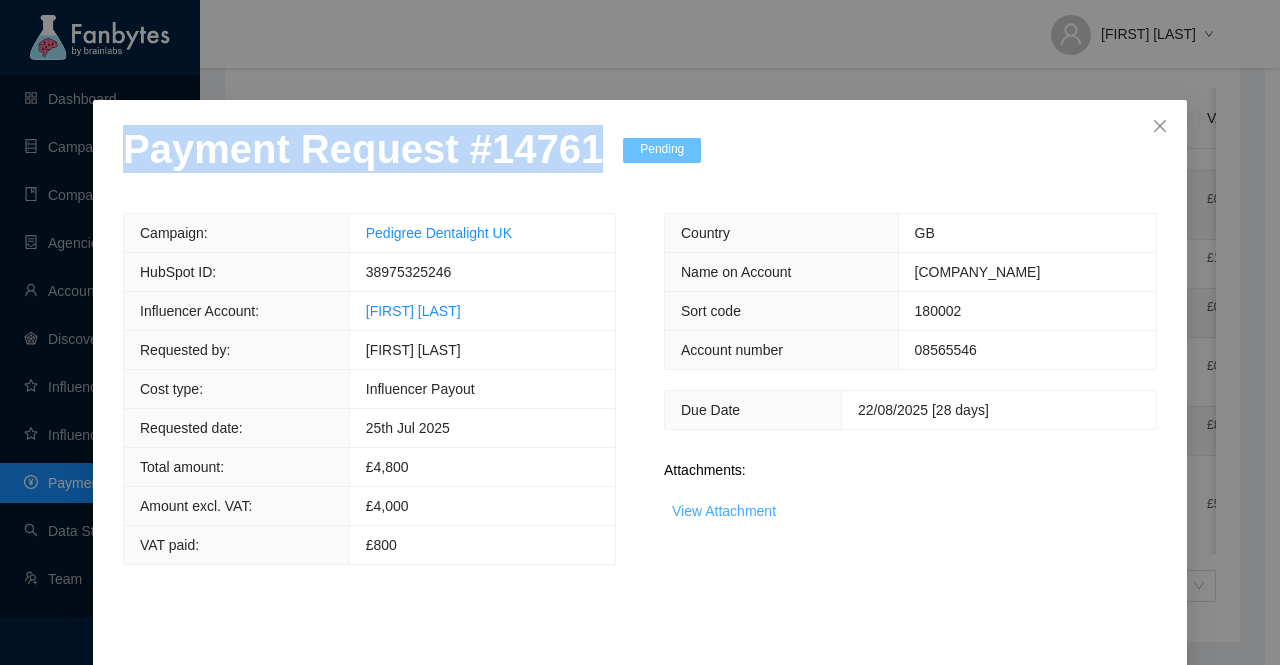click on "View Attachment" at bounding box center (724, 511) 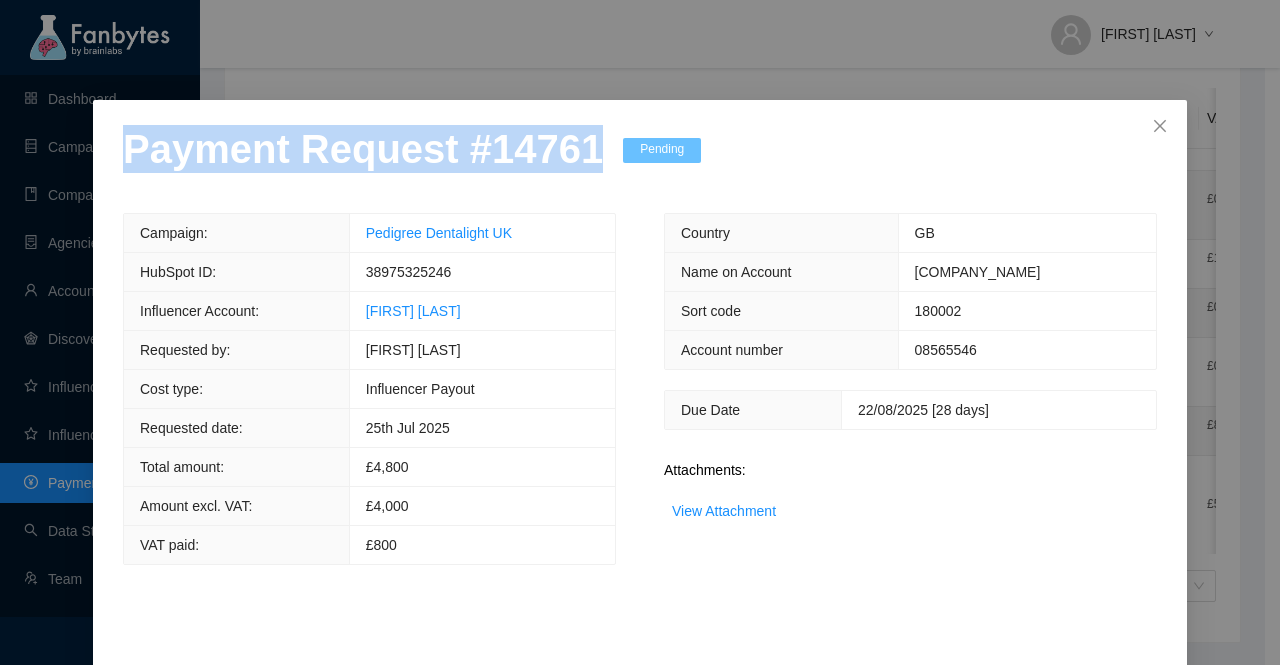 scroll, scrollTop: 78, scrollLeft: 0, axis: vertical 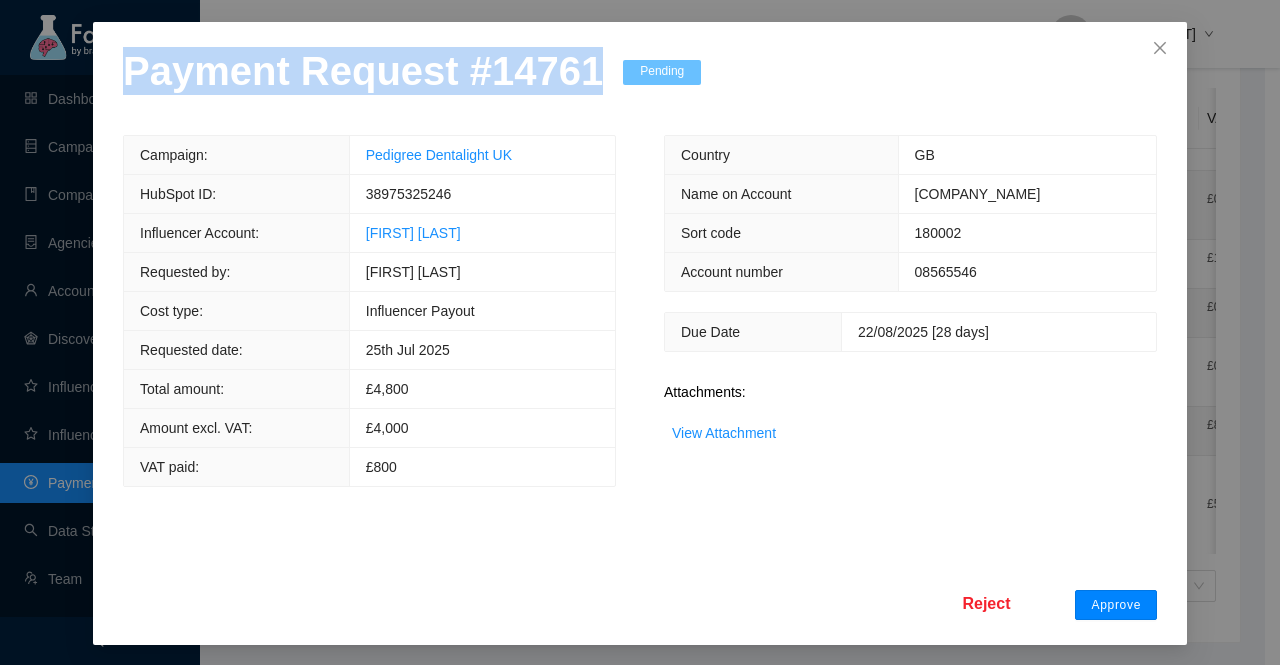 click on "Approve" at bounding box center (1116, 605) 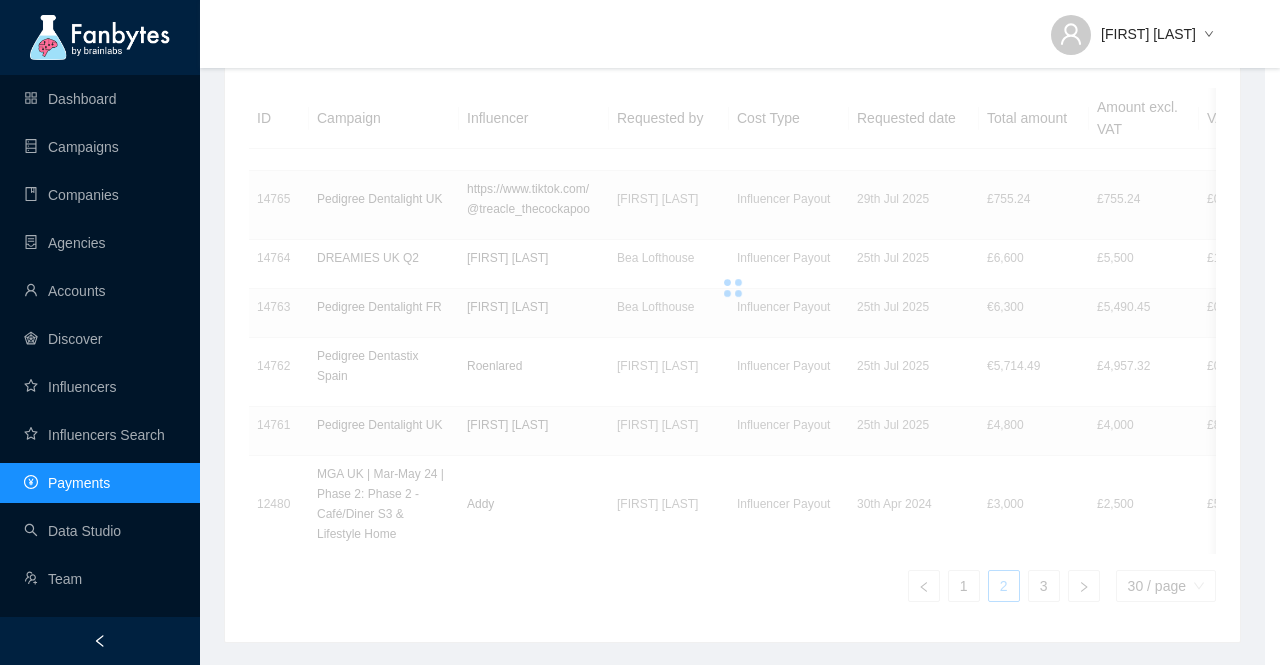 scroll, scrollTop: 0, scrollLeft: 0, axis: both 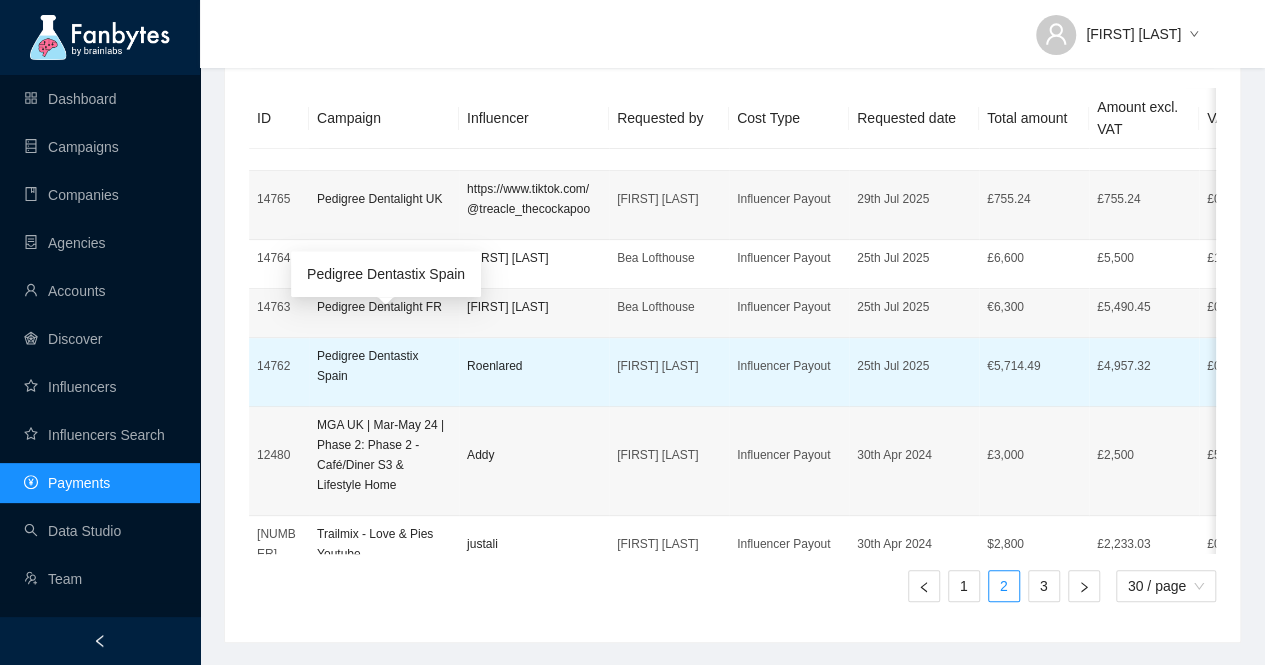 click on "Pedigree Dentastix Spain" at bounding box center (384, 366) 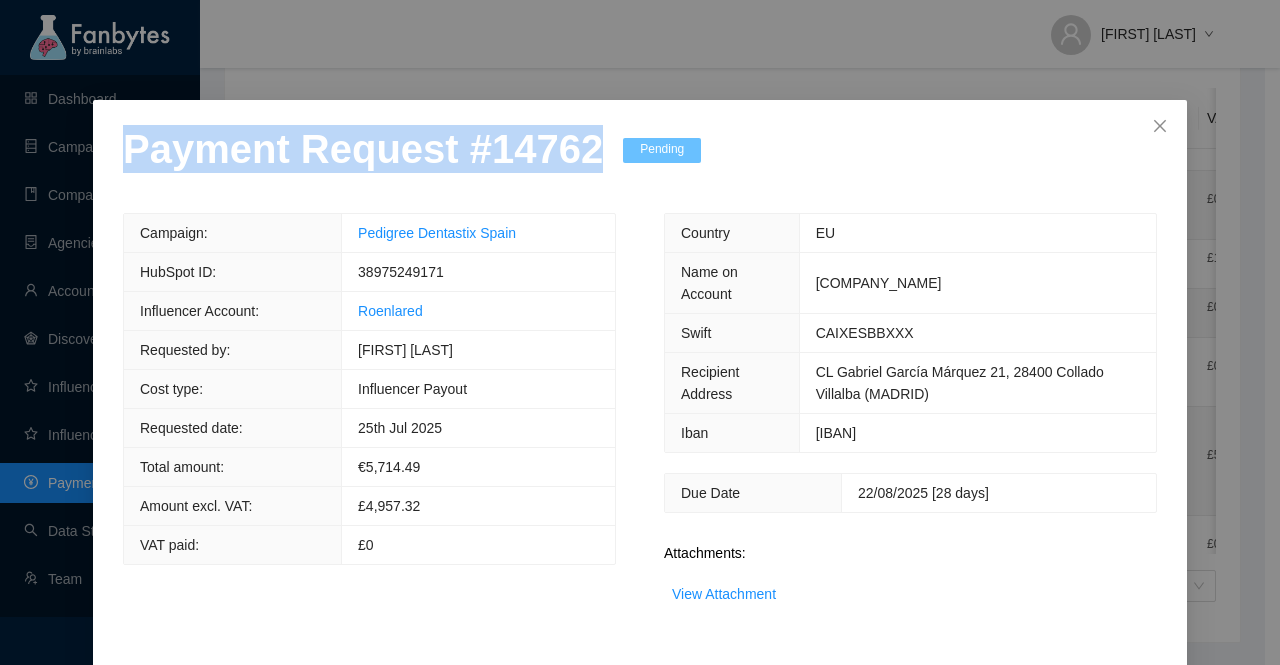 drag, startPoint x: 582, startPoint y: 149, endPoint x: 0, endPoint y: 163, distance: 582.16833 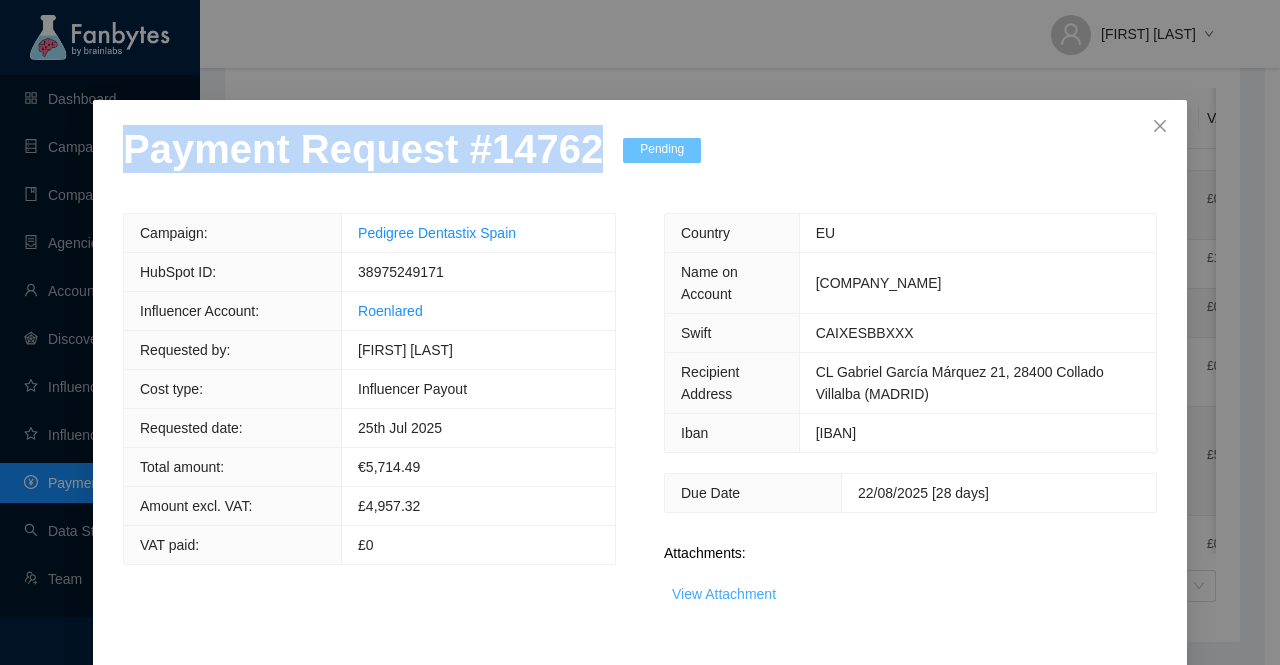 click on "View Attachment" at bounding box center [724, 594] 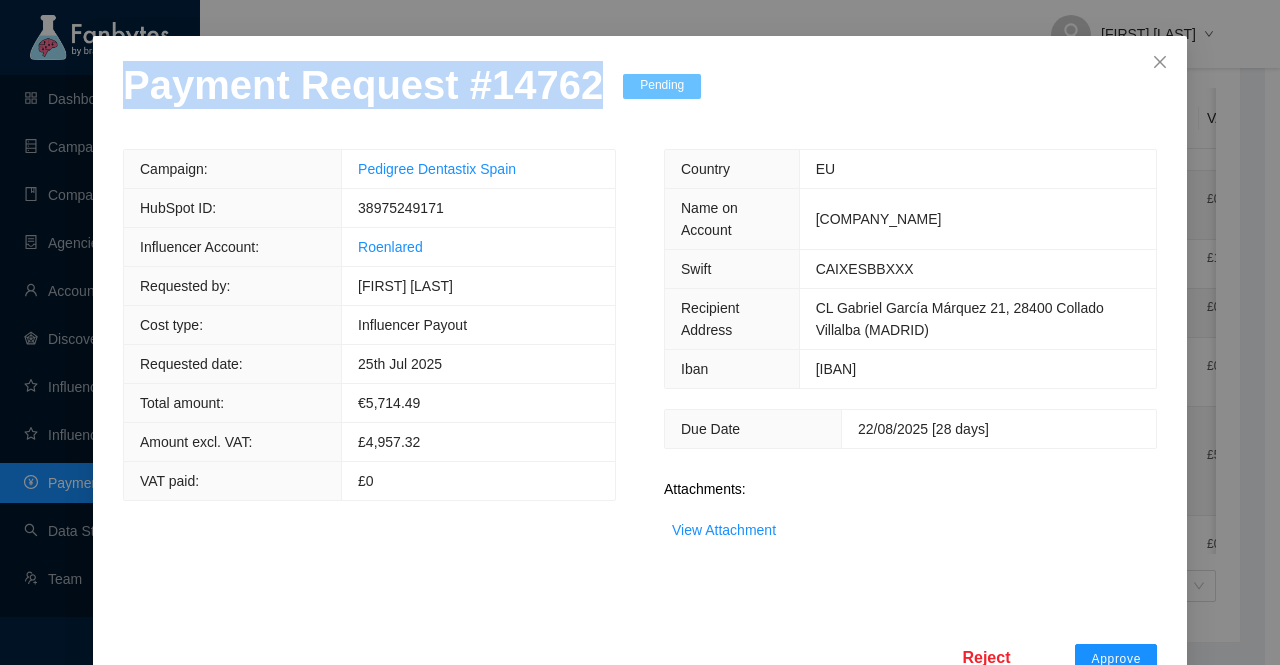 scroll, scrollTop: 119, scrollLeft: 0, axis: vertical 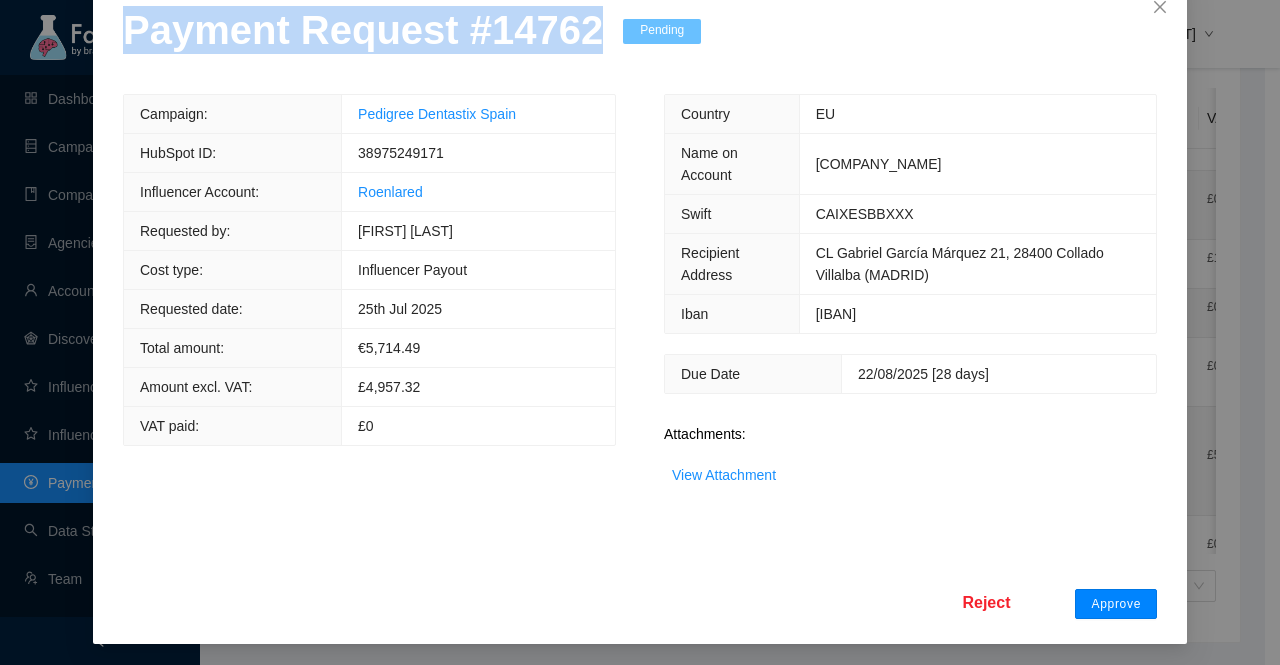 click on "Approve" at bounding box center [1116, 604] 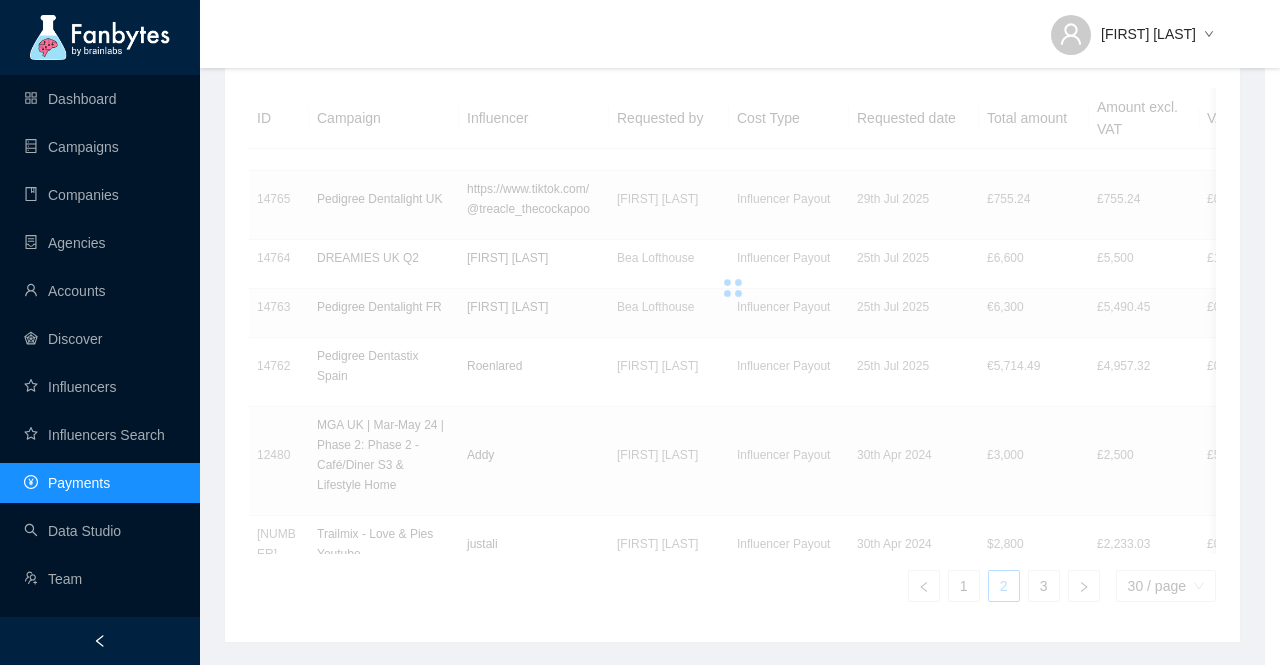 scroll, scrollTop: 19, scrollLeft: 0, axis: vertical 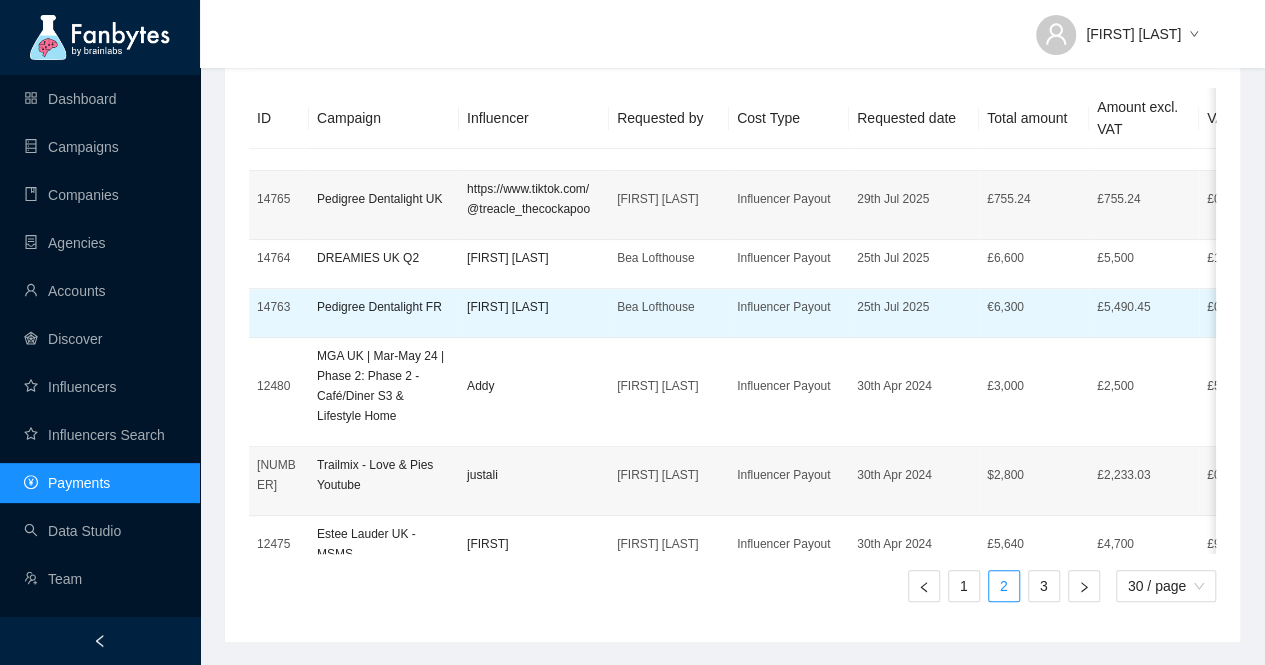 click on "Pedigree Dentalight FR" at bounding box center [384, 307] 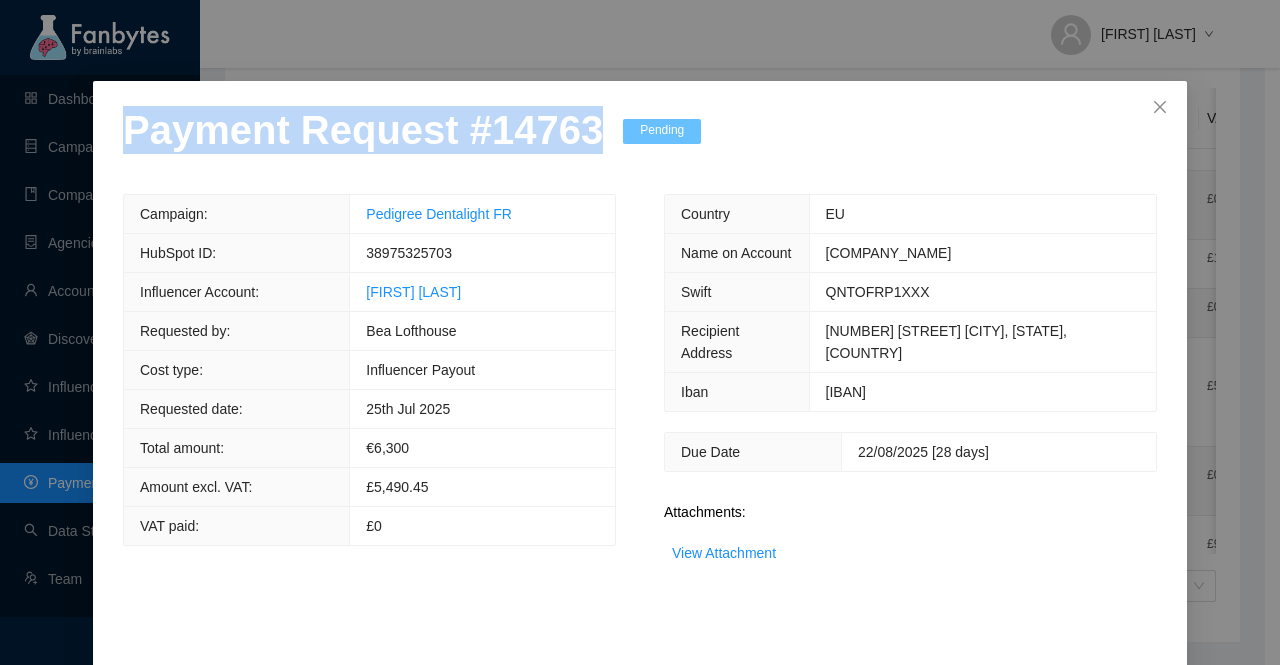 drag, startPoint x: 512, startPoint y: 158, endPoint x: 0, endPoint y: 158, distance: 512 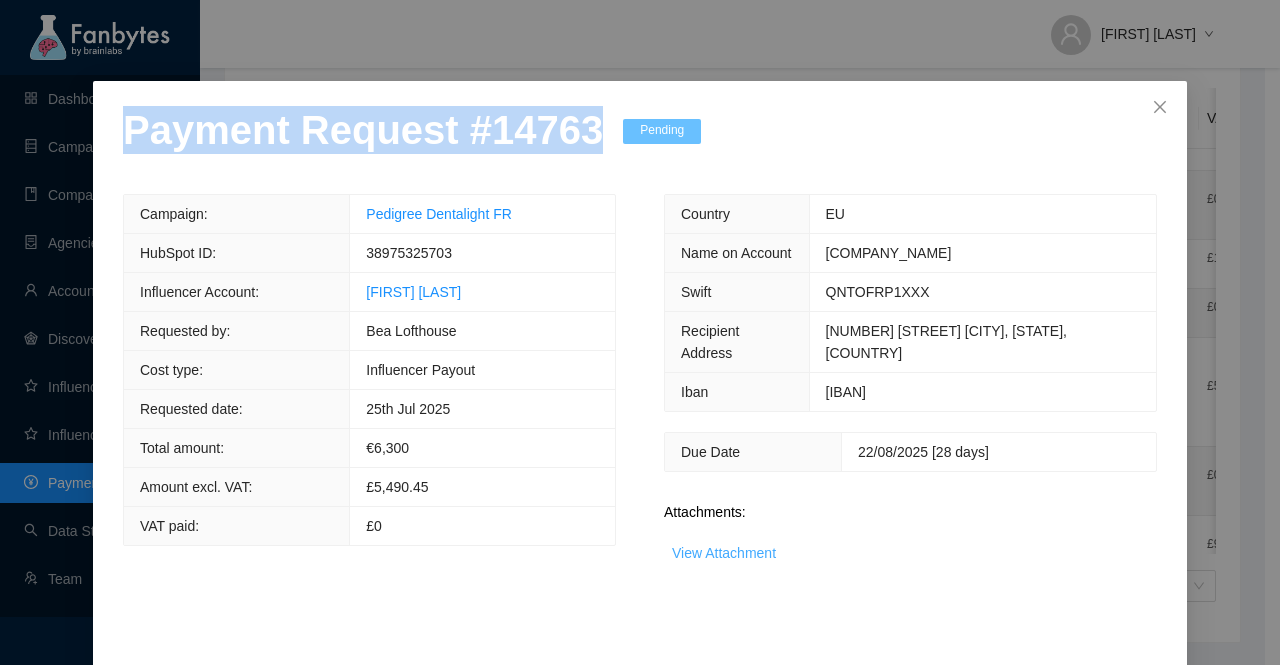 click on "View Attachment" at bounding box center [724, 553] 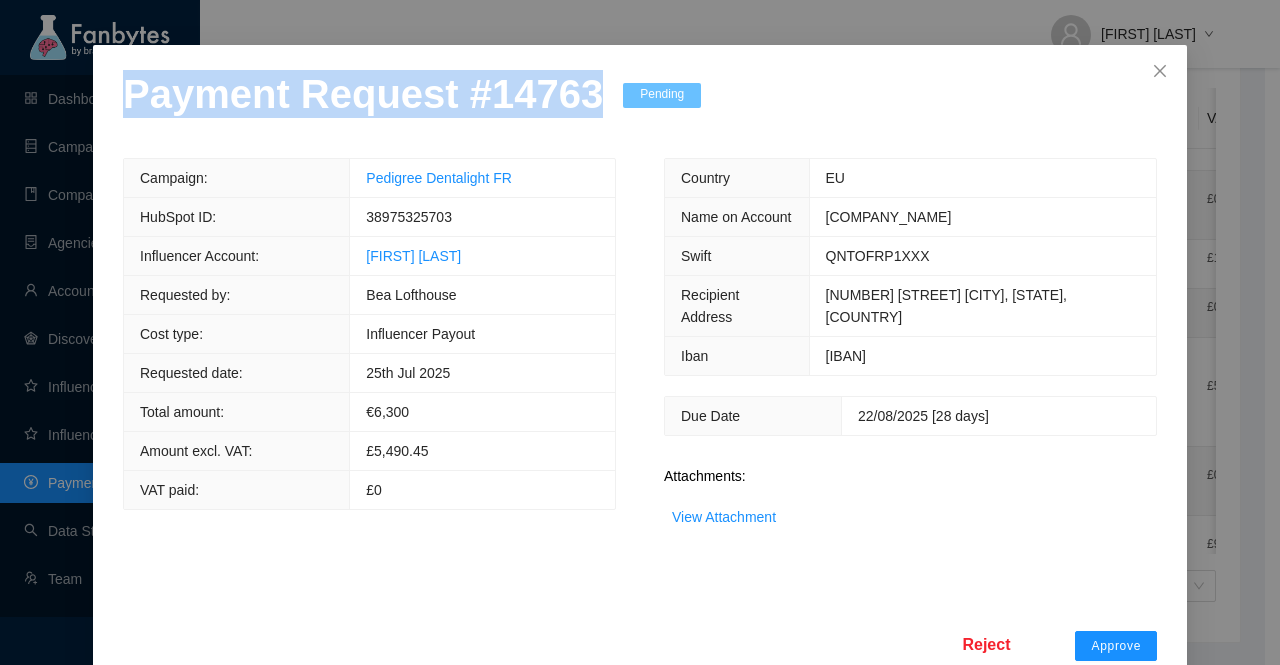 scroll, scrollTop: 78, scrollLeft: 0, axis: vertical 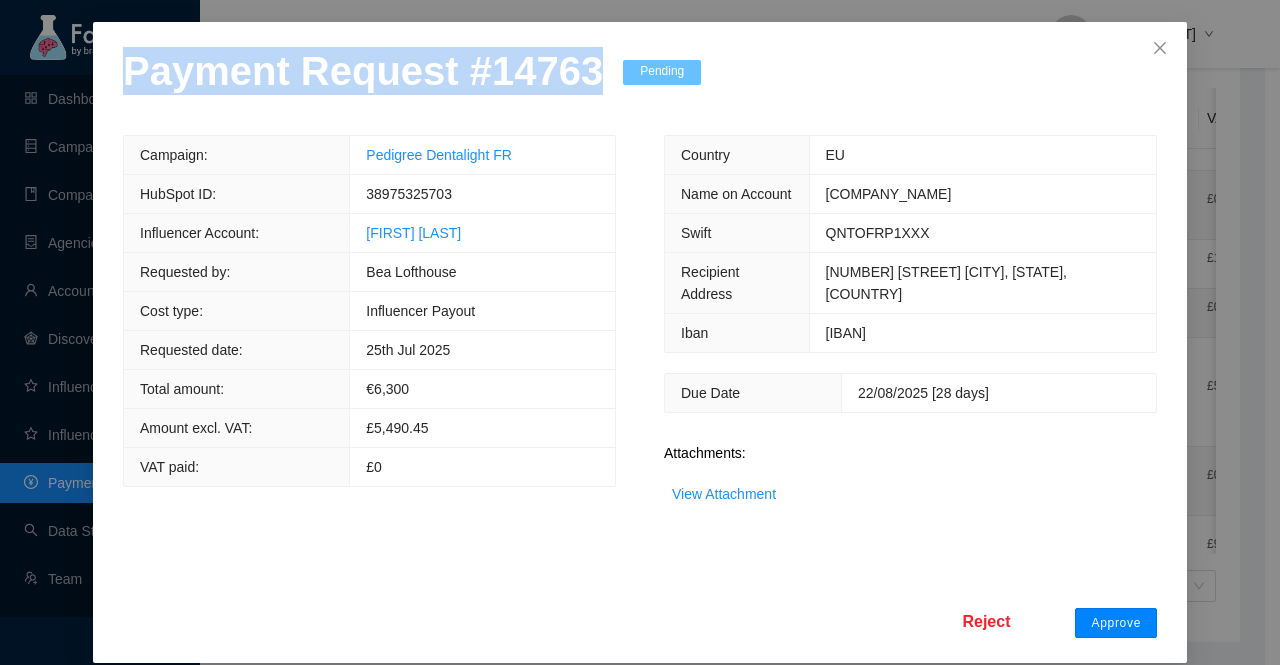 click on "Approve" at bounding box center (1116, 623) 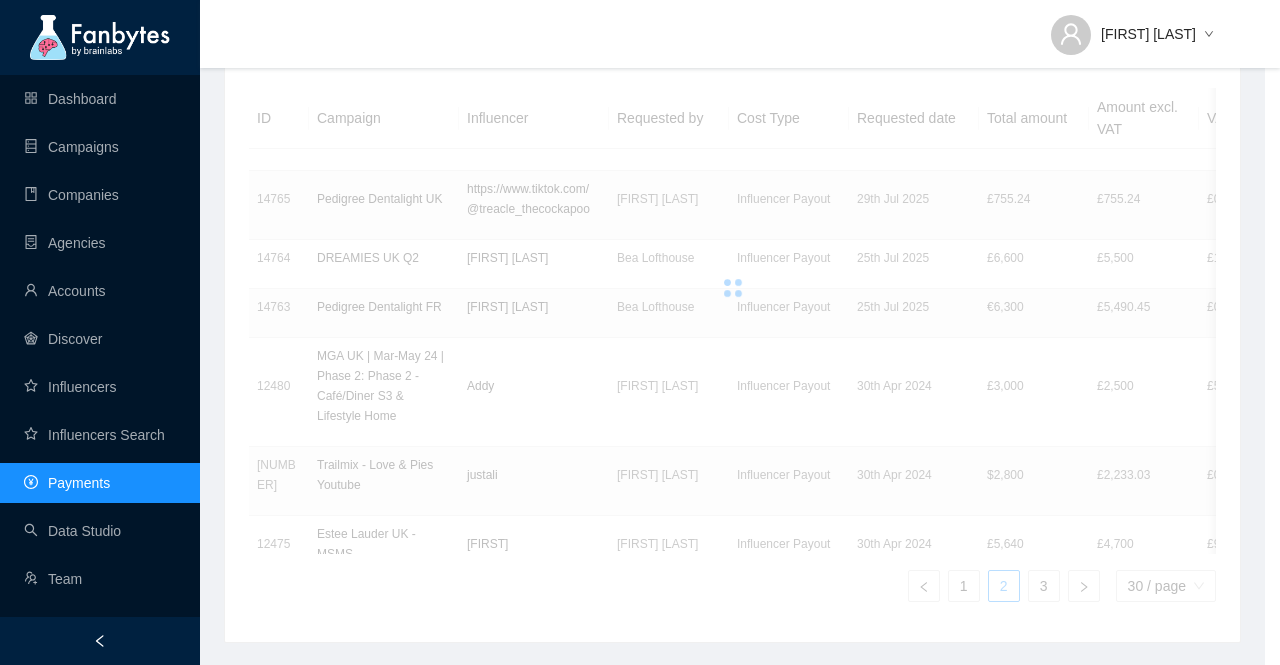 scroll, scrollTop: 0, scrollLeft: 0, axis: both 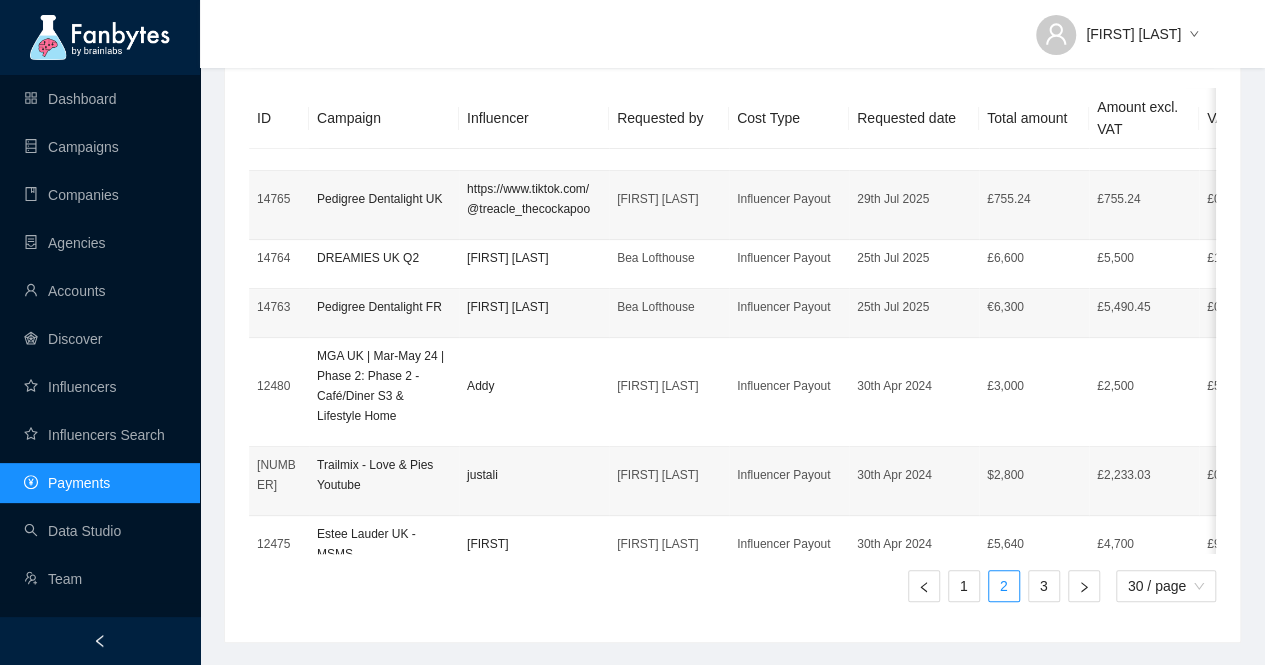 click on "DREAMIES UK Q2" at bounding box center [384, 258] 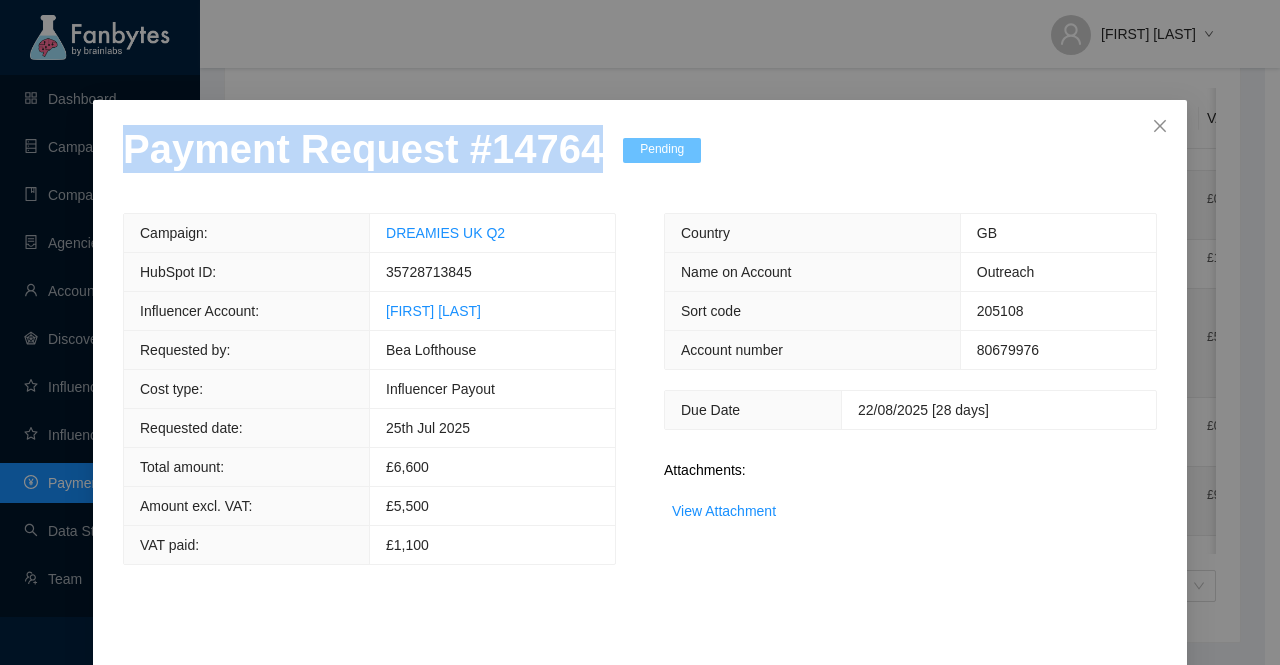 drag, startPoint x: 582, startPoint y: 154, endPoint x: 0, endPoint y: 164, distance: 582.0859 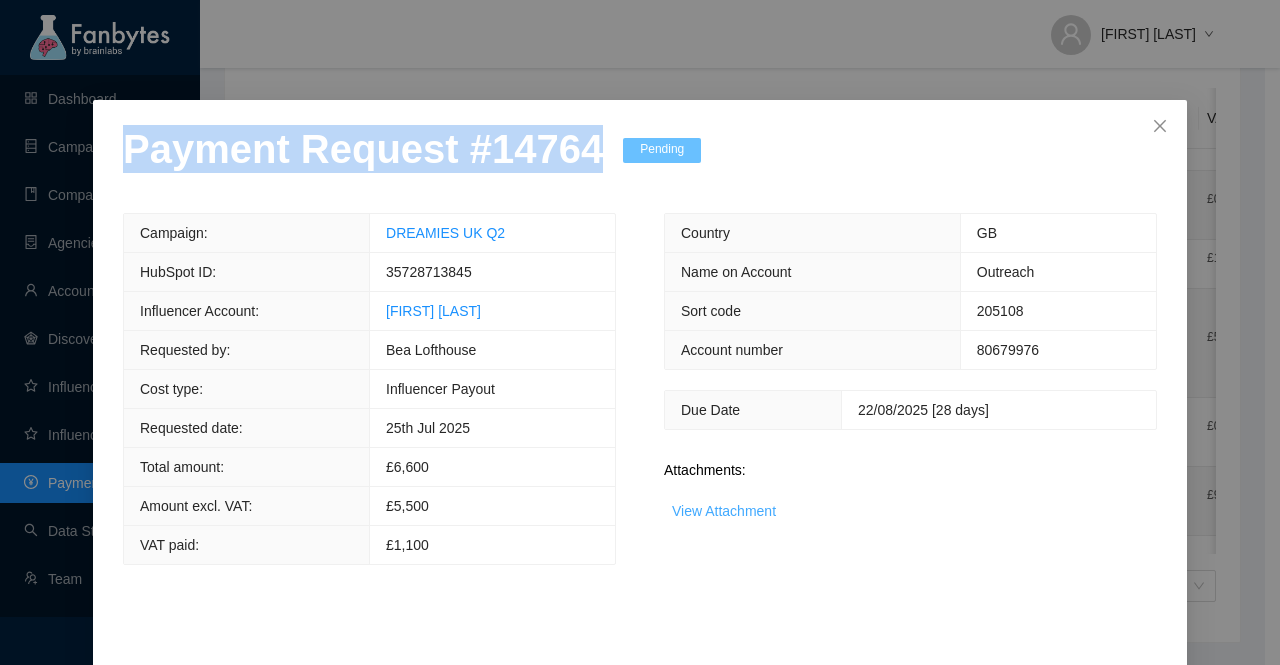 click on "View Attachment" at bounding box center (724, 511) 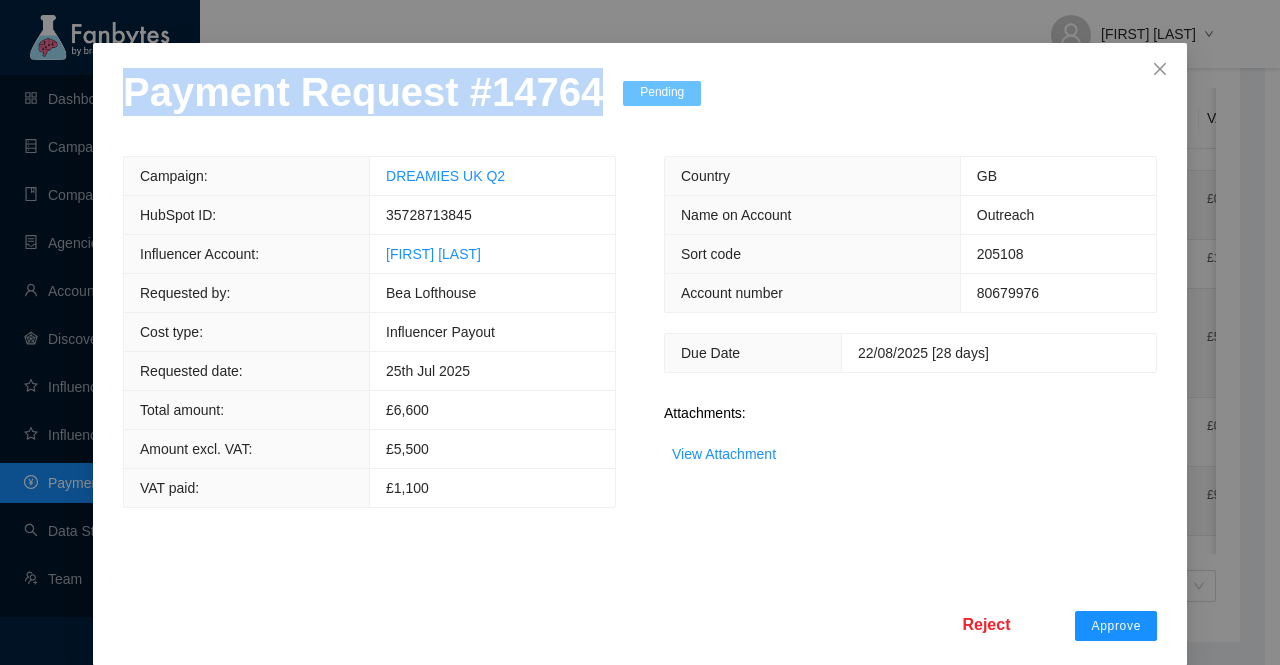 scroll, scrollTop: 78, scrollLeft: 0, axis: vertical 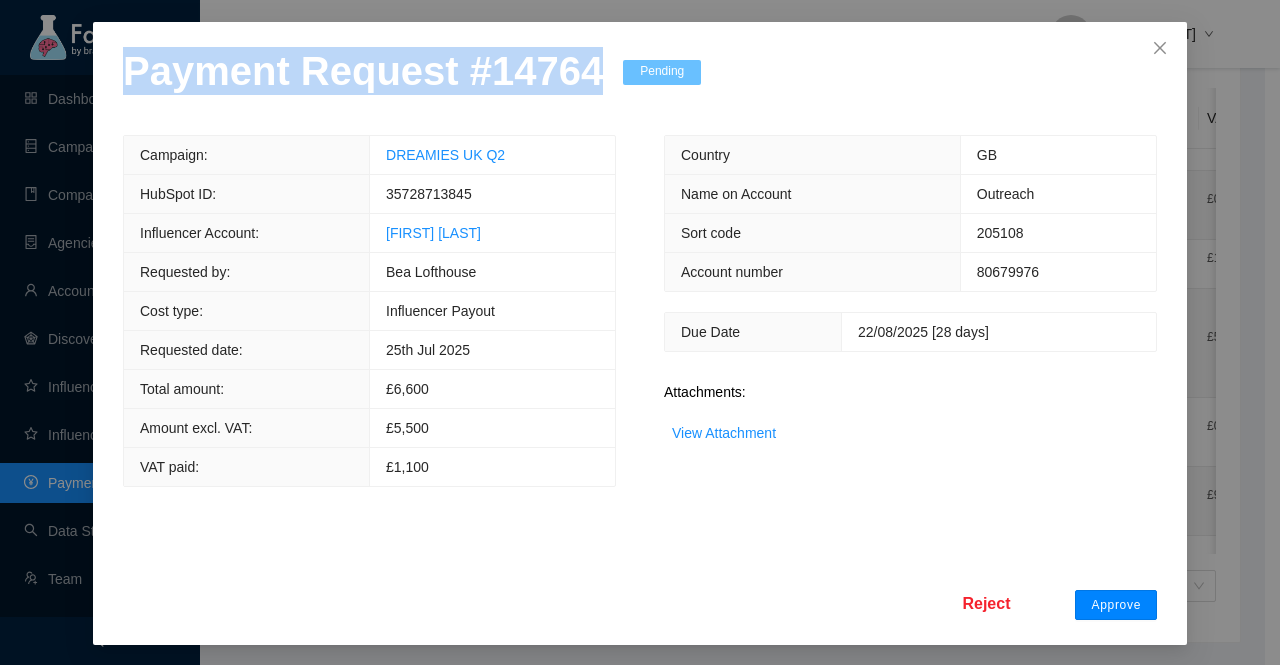 click on "Approve" at bounding box center (1116, 605) 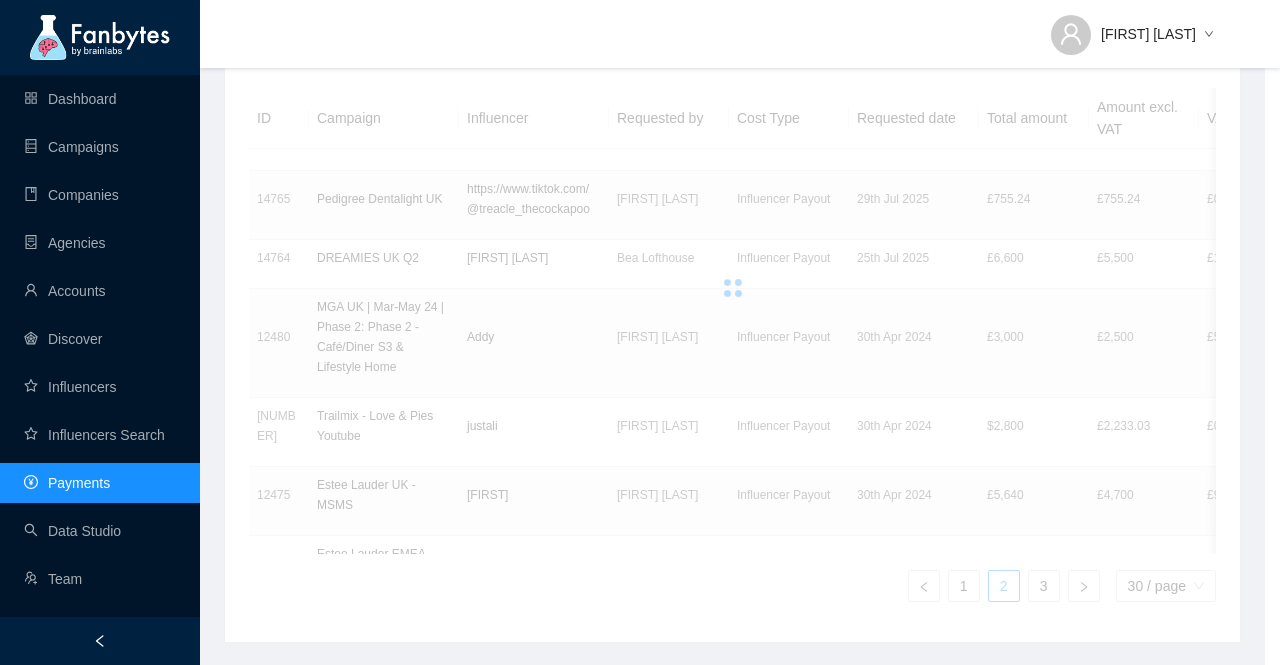 scroll, scrollTop: 0, scrollLeft: 0, axis: both 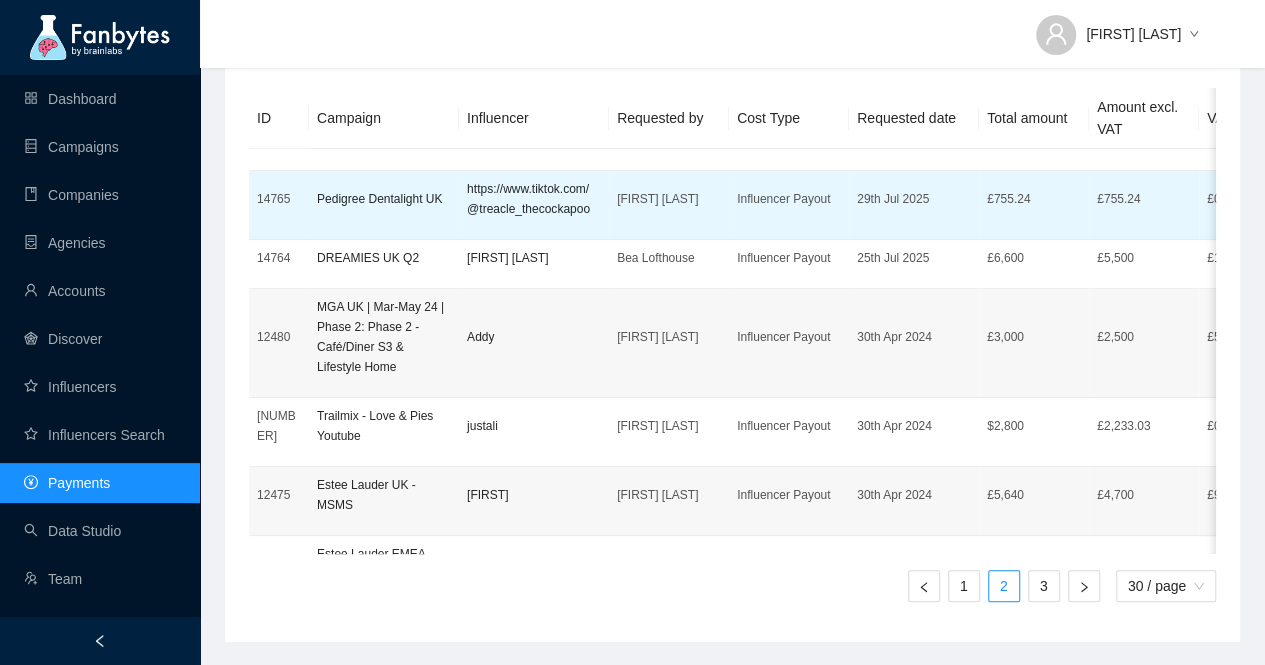 click on "Pedigree Dentalight UK" at bounding box center (384, 205) 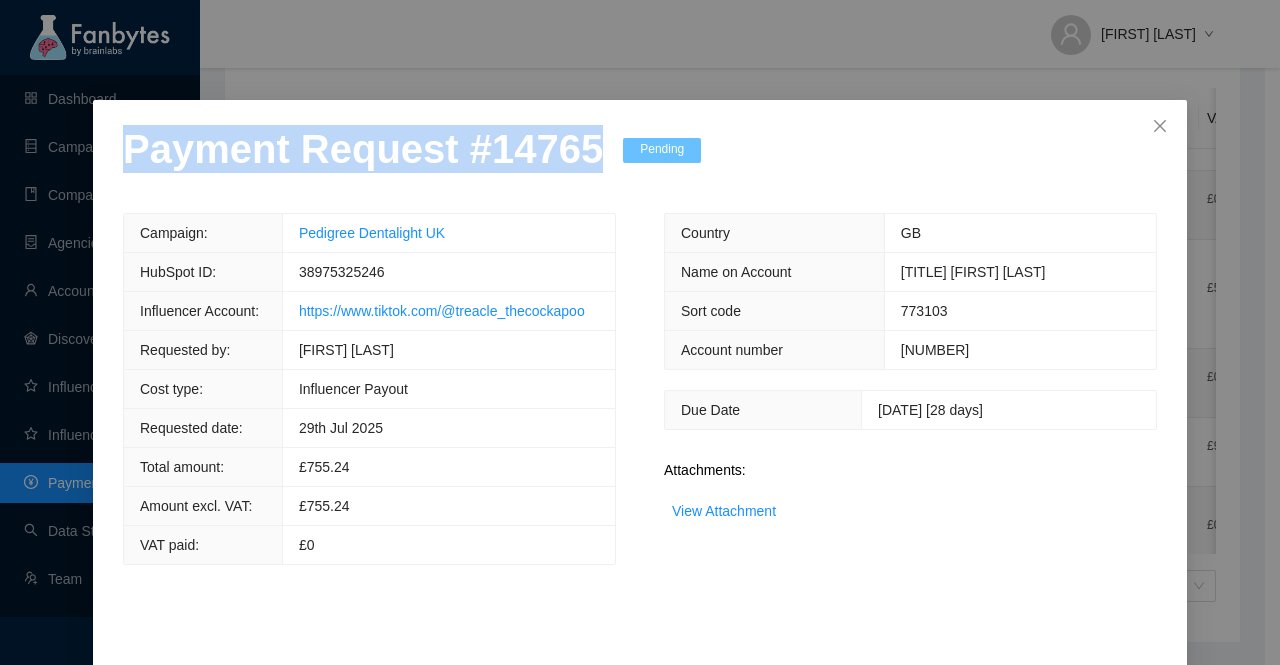 drag, startPoint x: 577, startPoint y: 153, endPoint x: 0, endPoint y: 170, distance: 577.25037 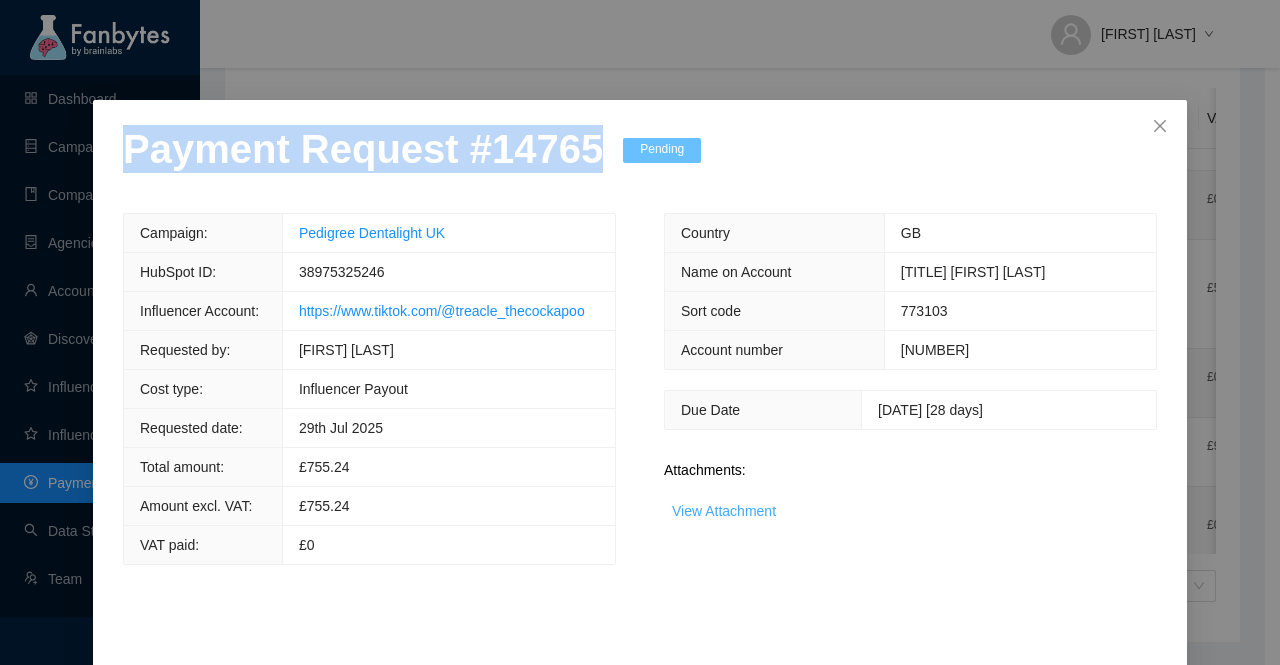 click on "View Attachment" at bounding box center [724, 511] 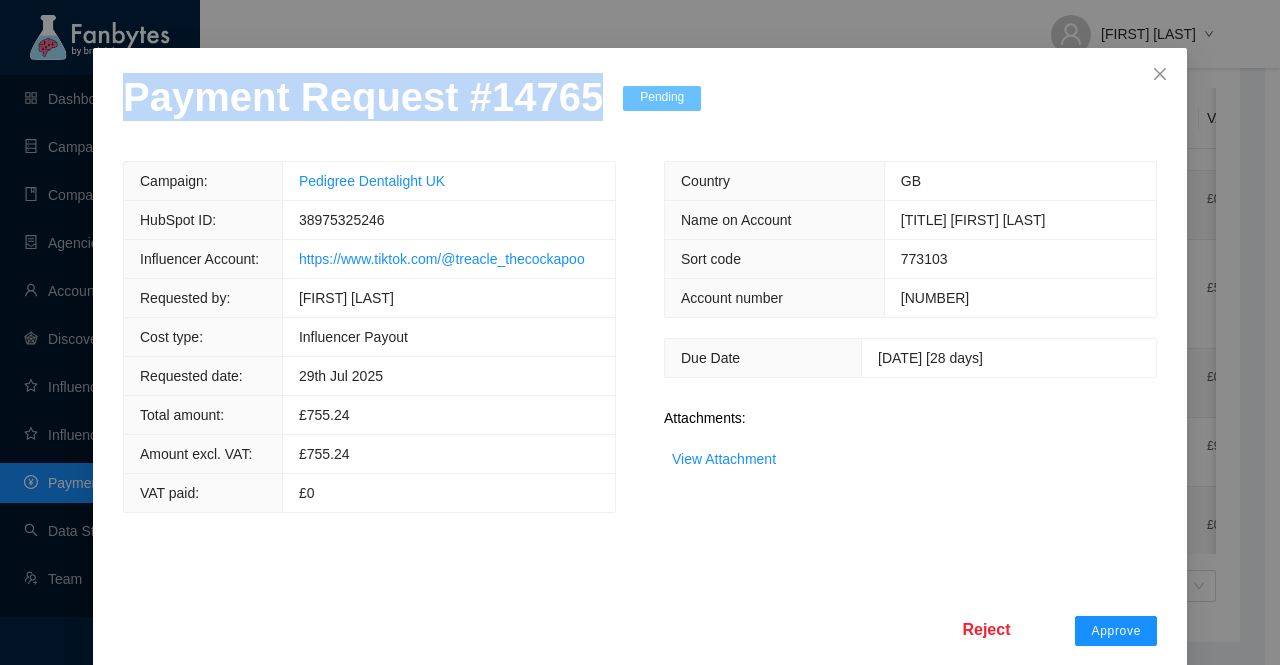 scroll, scrollTop: 78, scrollLeft: 0, axis: vertical 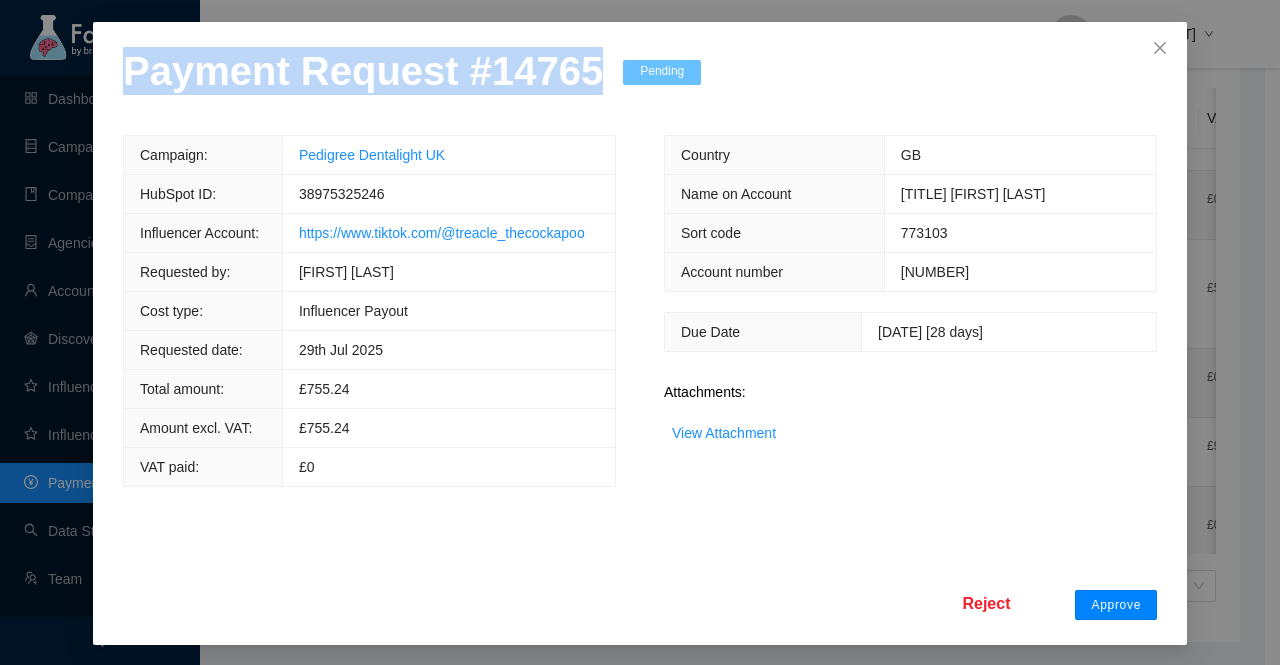 click on "Approve" at bounding box center (1116, 605) 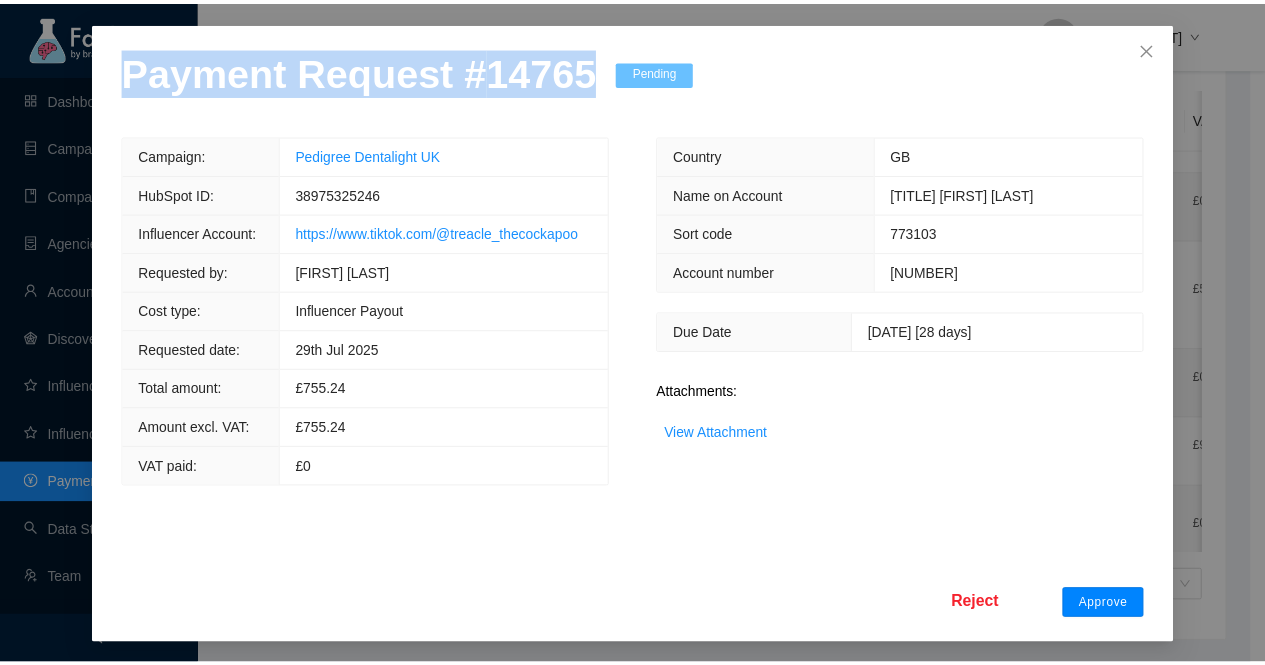 scroll, scrollTop: 0, scrollLeft: 0, axis: both 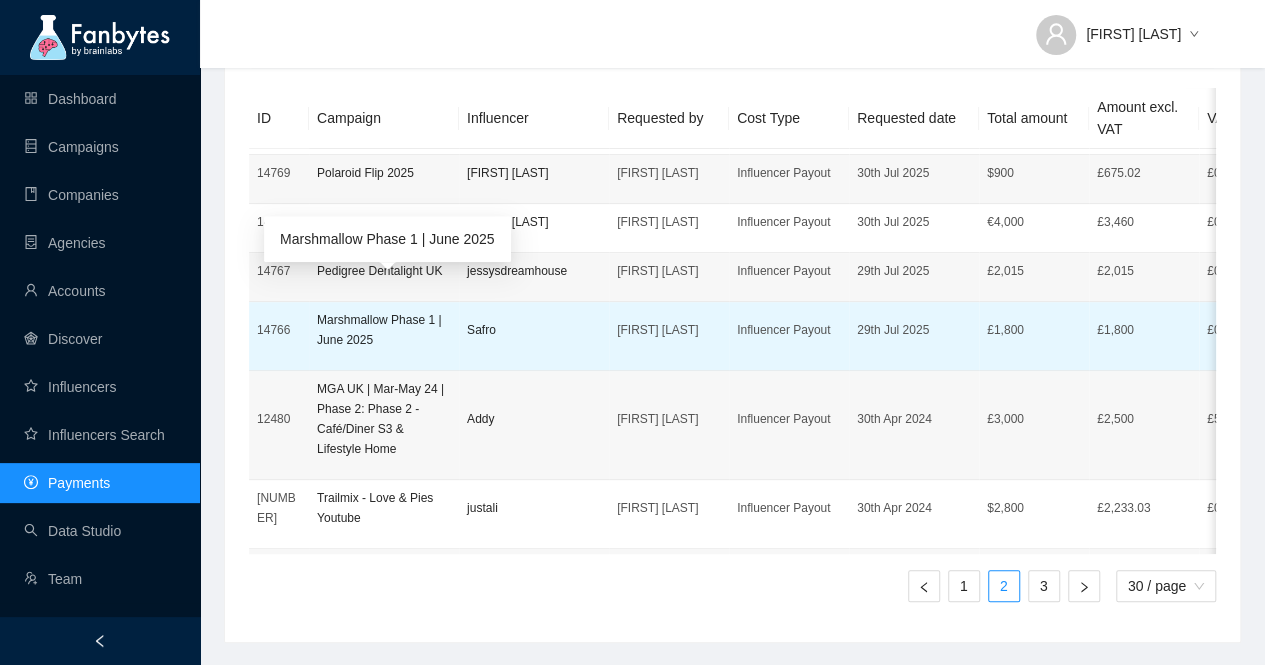 click on "Marshmallow Phase 1 | June 2025" at bounding box center [384, 330] 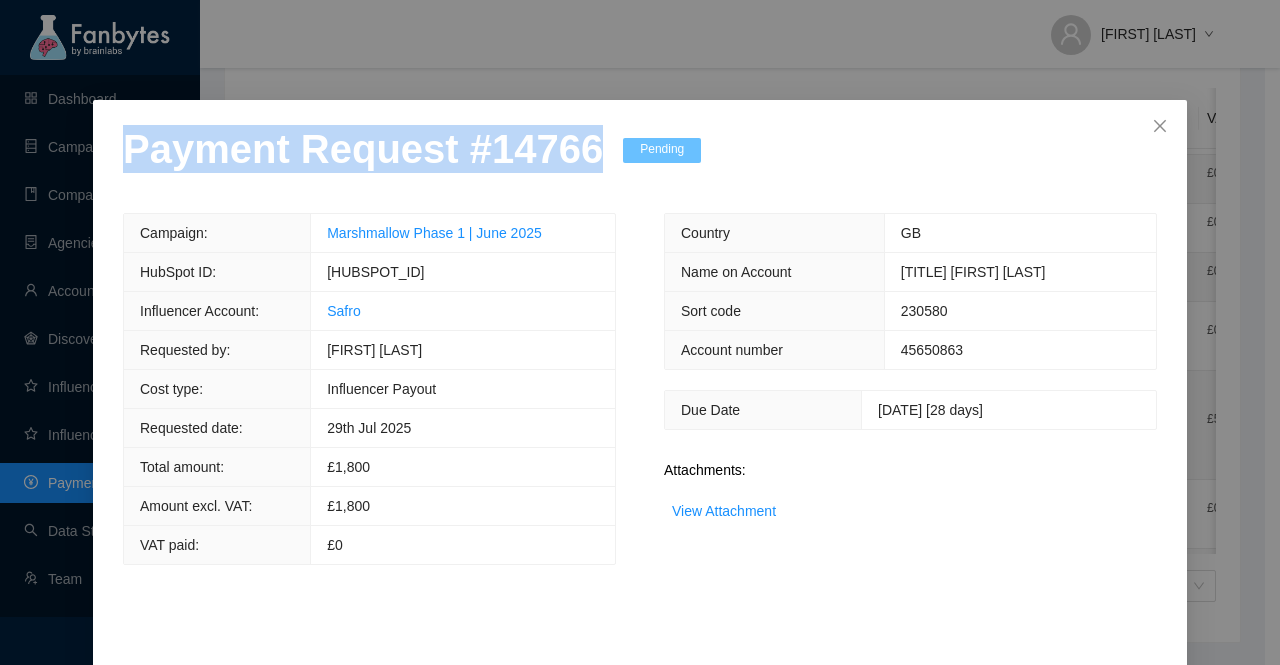 drag, startPoint x: 568, startPoint y: 157, endPoint x: 0, endPoint y: 189, distance: 568.9007 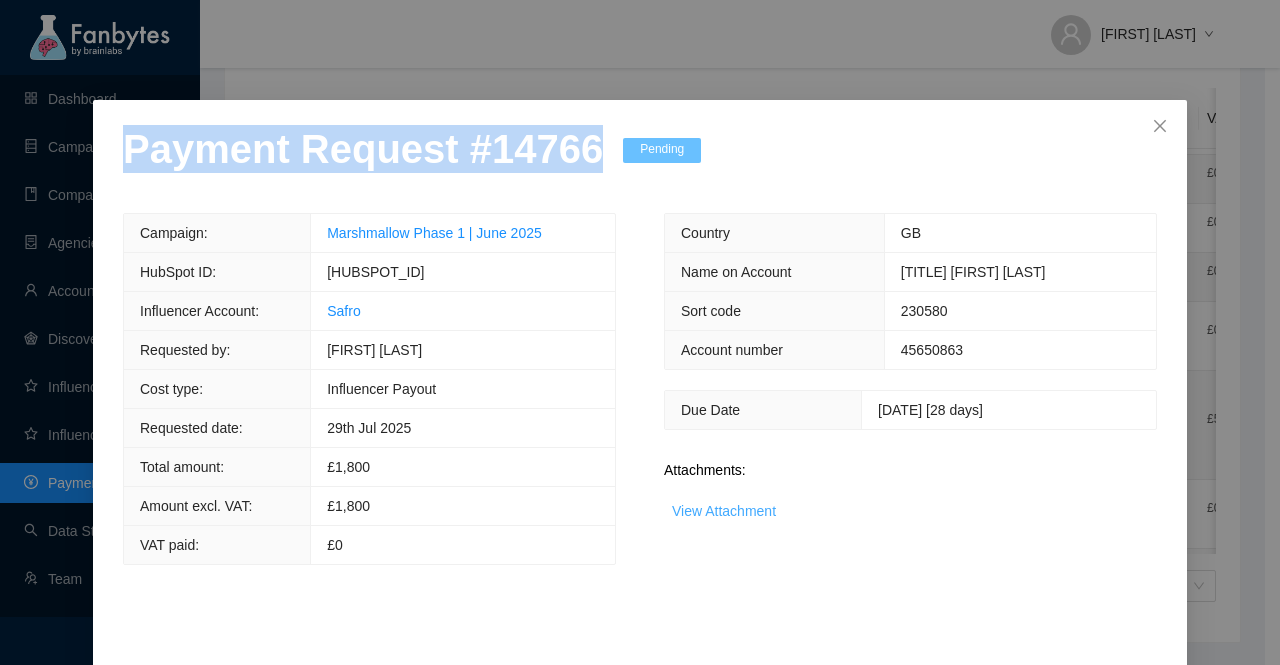 click on "View Attachment" at bounding box center [724, 511] 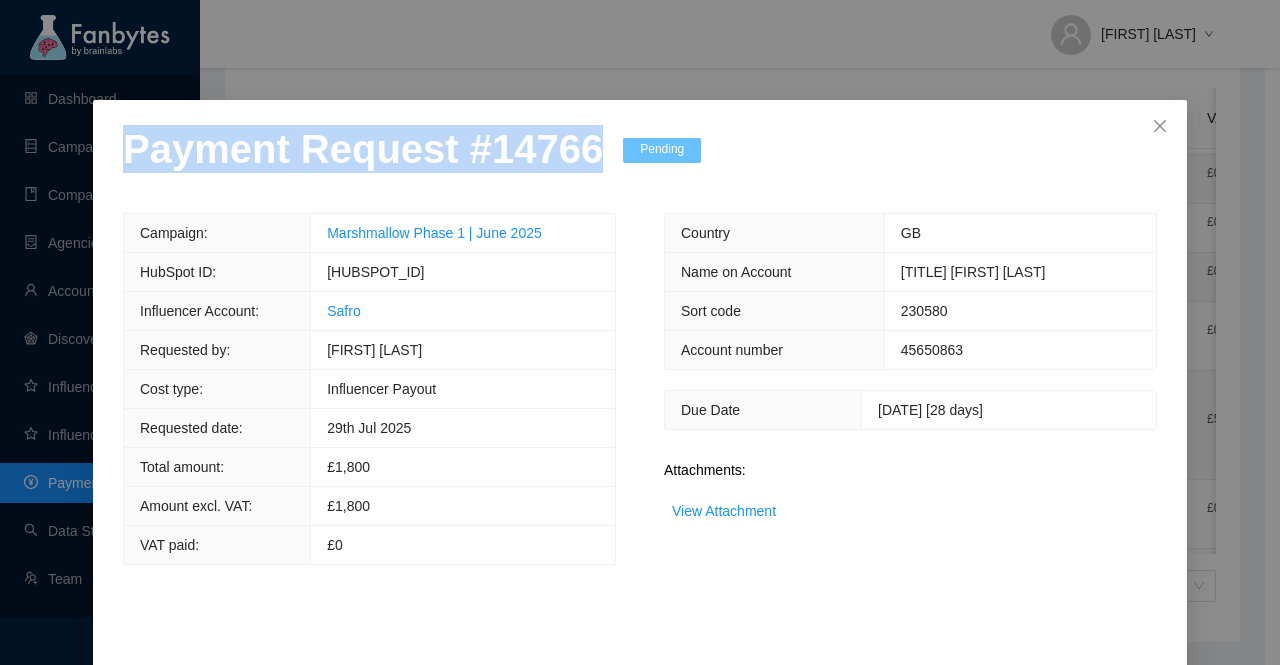 scroll, scrollTop: 78, scrollLeft: 0, axis: vertical 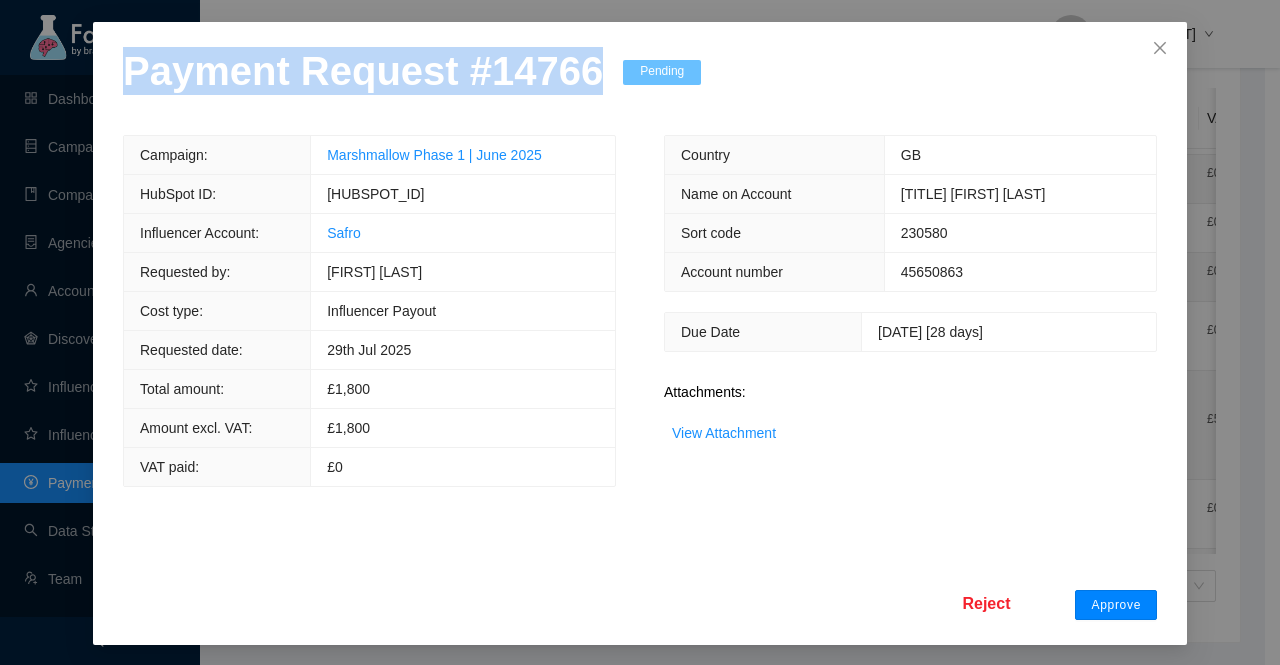 click on "Approve" at bounding box center [1116, 605] 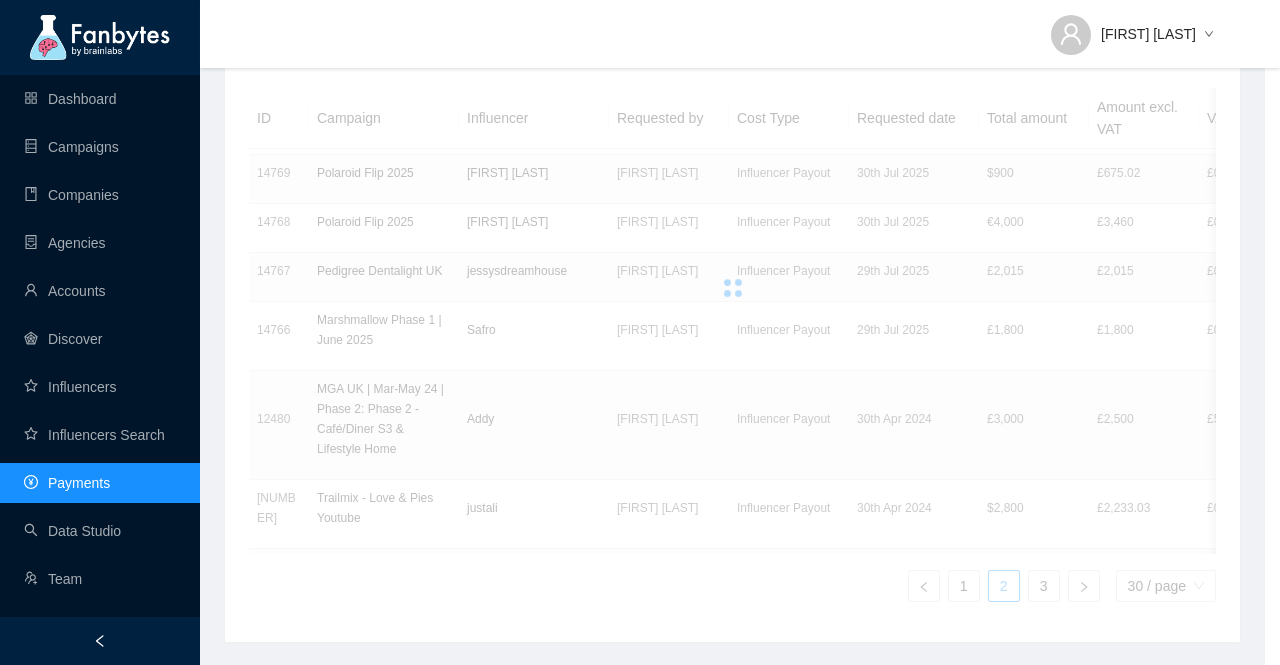 scroll, scrollTop: 0, scrollLeft: 0, axis: both 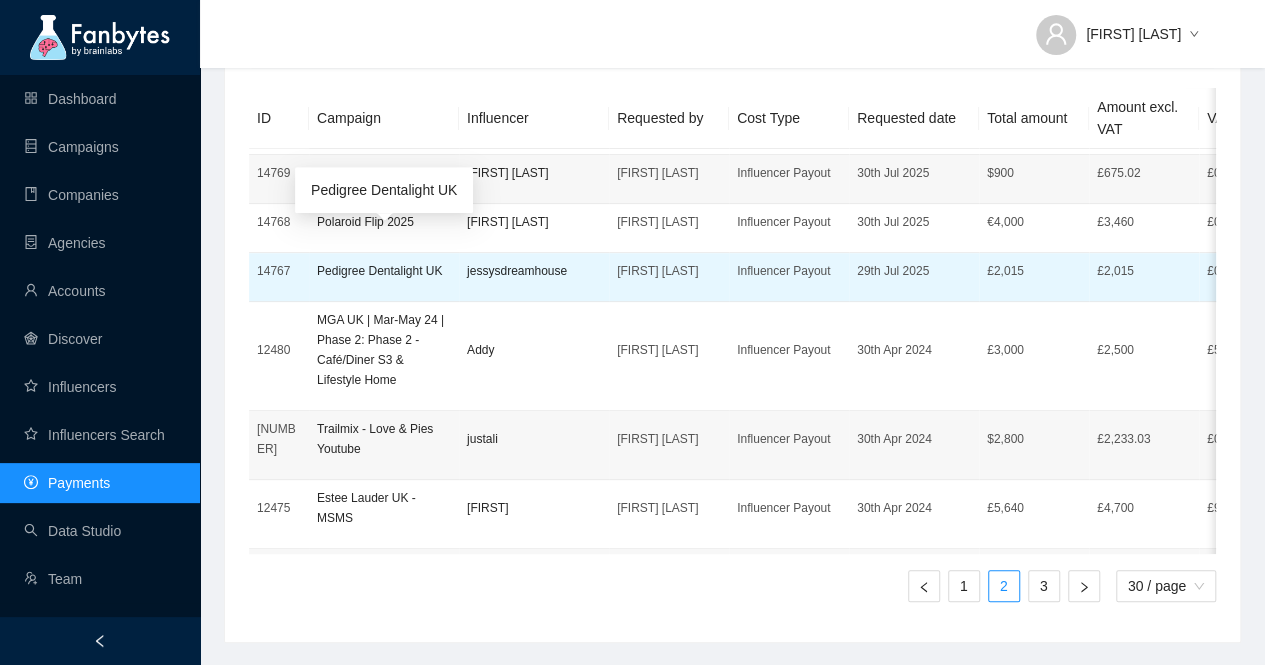 click on "Pedigree Dentalight UK" at bounding box center (384, 271) 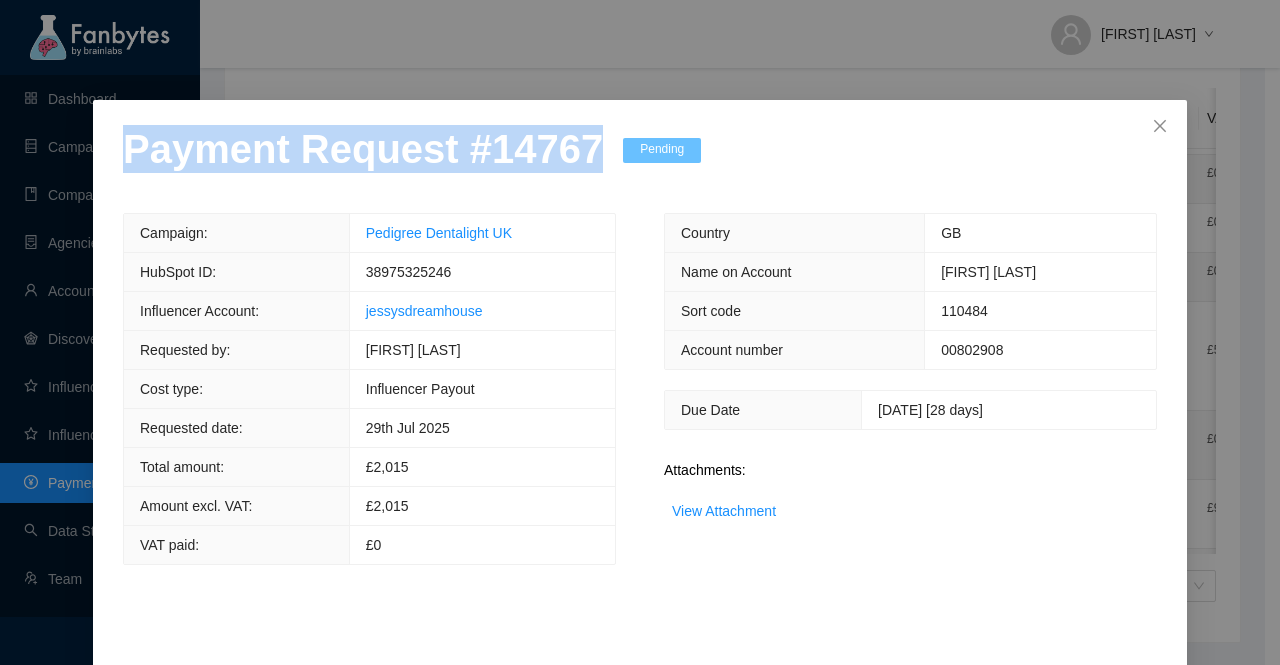 drag, startPoint x: 580, startPoint y: 162, endPoint x: 0, endPoint y: 182, distance: 580.3447 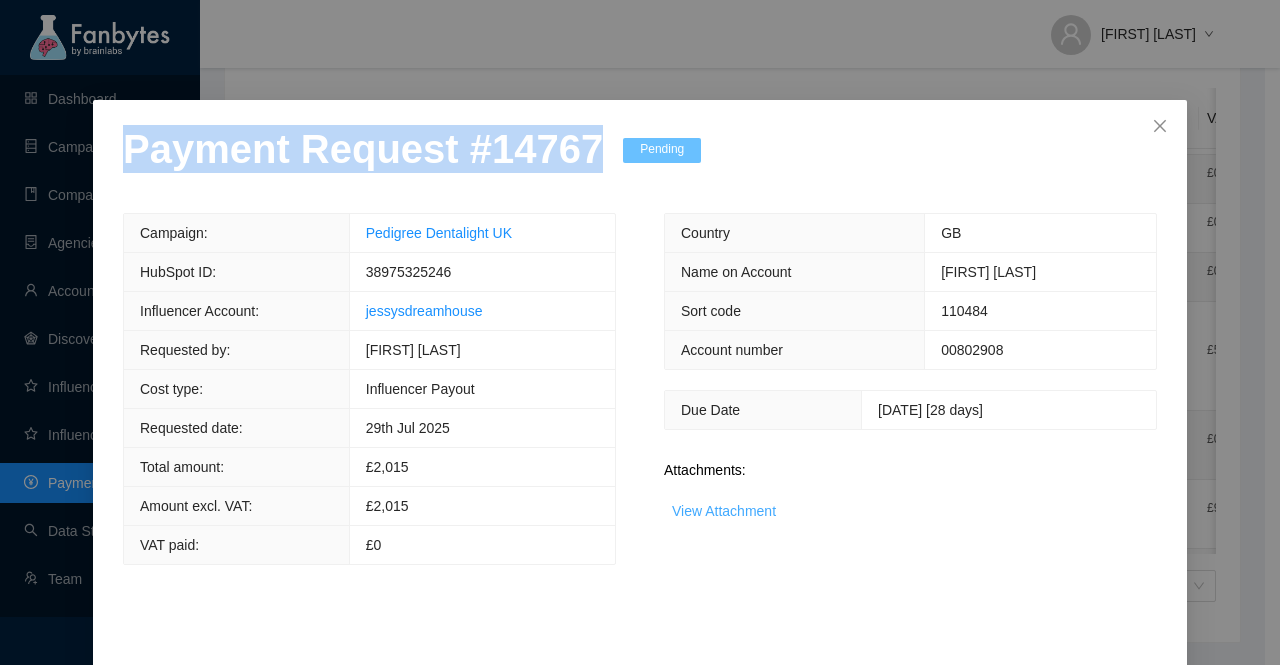 click on "View Attachment" at bounding box center (724, 511) 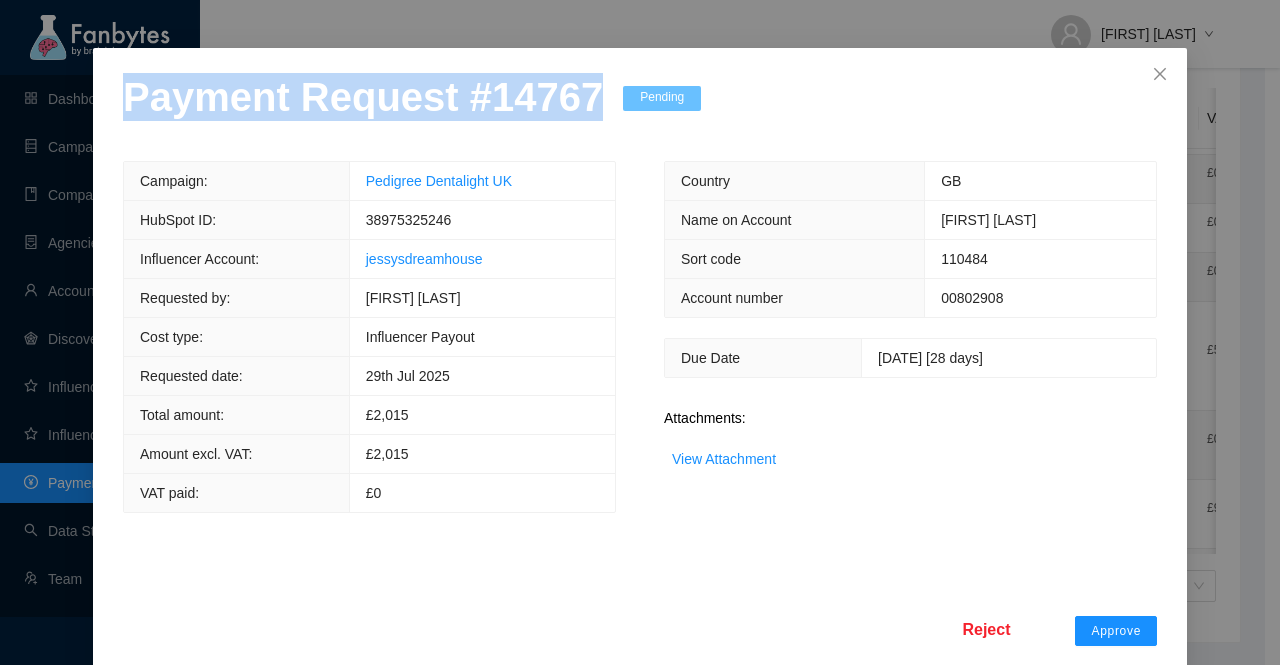 scroll, scrollTop: 78, scrollLeft: 0, axis: vertical 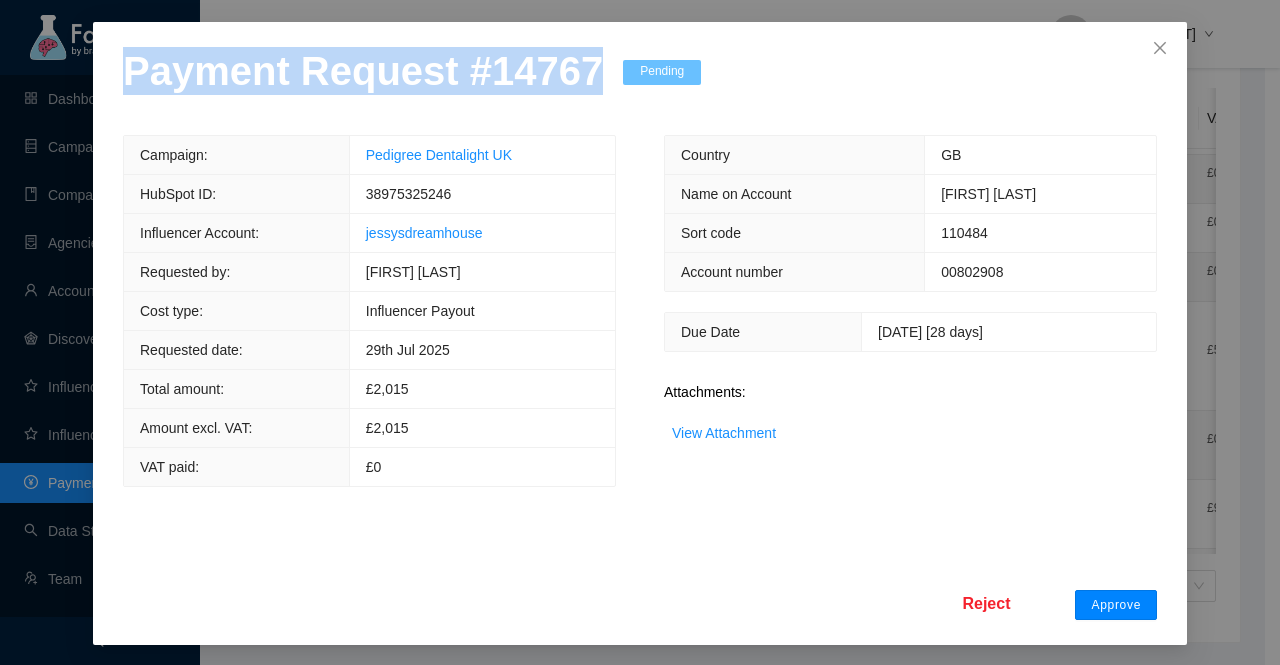 click on "Approve" at bounding box center (1116, 605) 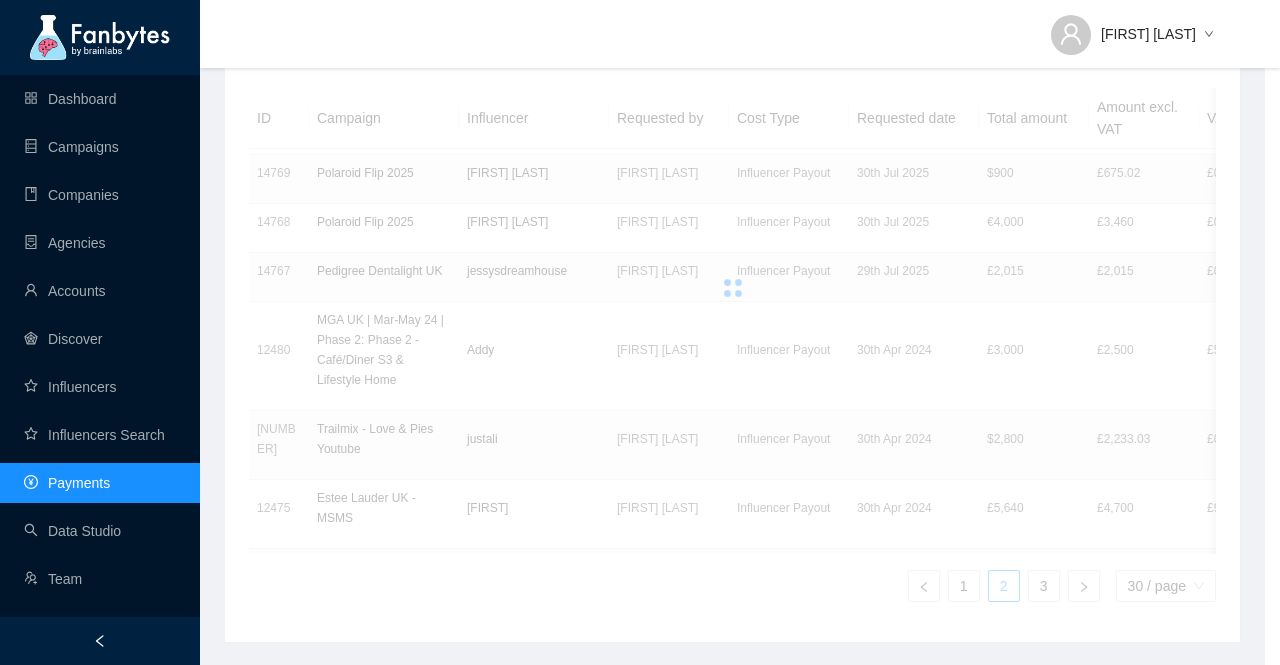 scroll, scrollTop: 0, scrollLeft: 0, axis: both 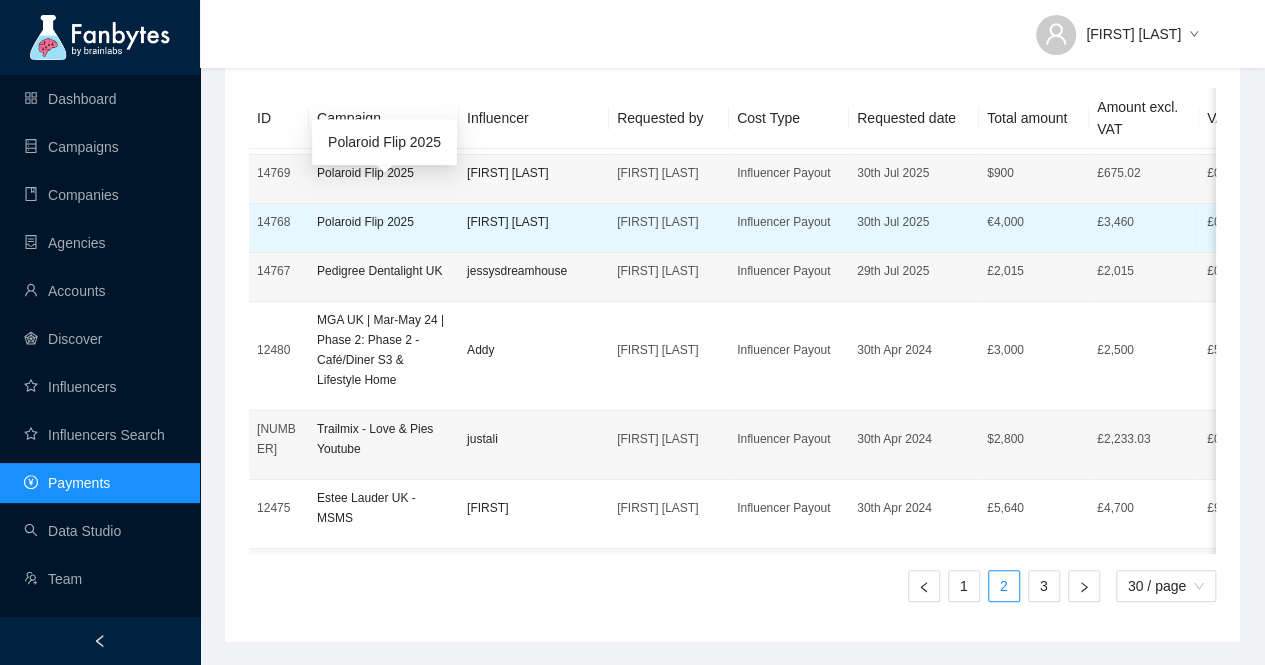 click on "Polaroid Flip 2025" at bounding box center (384, 222) 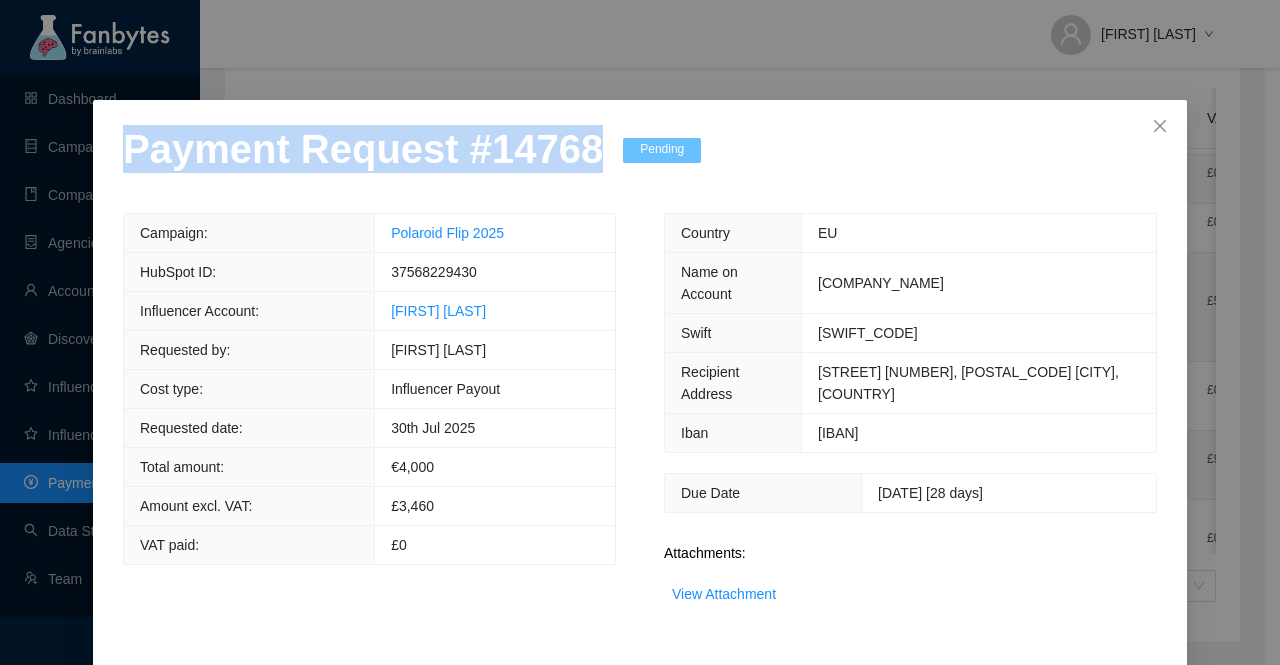 drag, startPoint x: 573, startPoint y: 164, endPoint x: 0, endPoint y: 163, distance: 573.00085 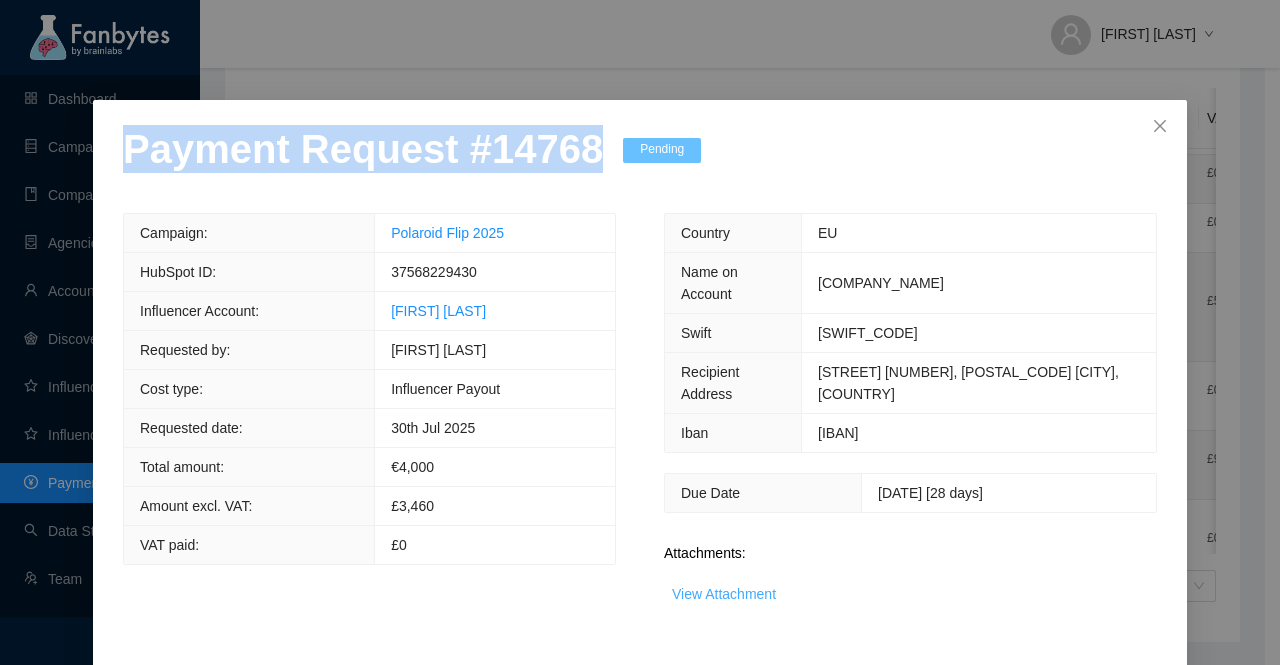 click on "View Attachment" at bounding box center (724, 594) 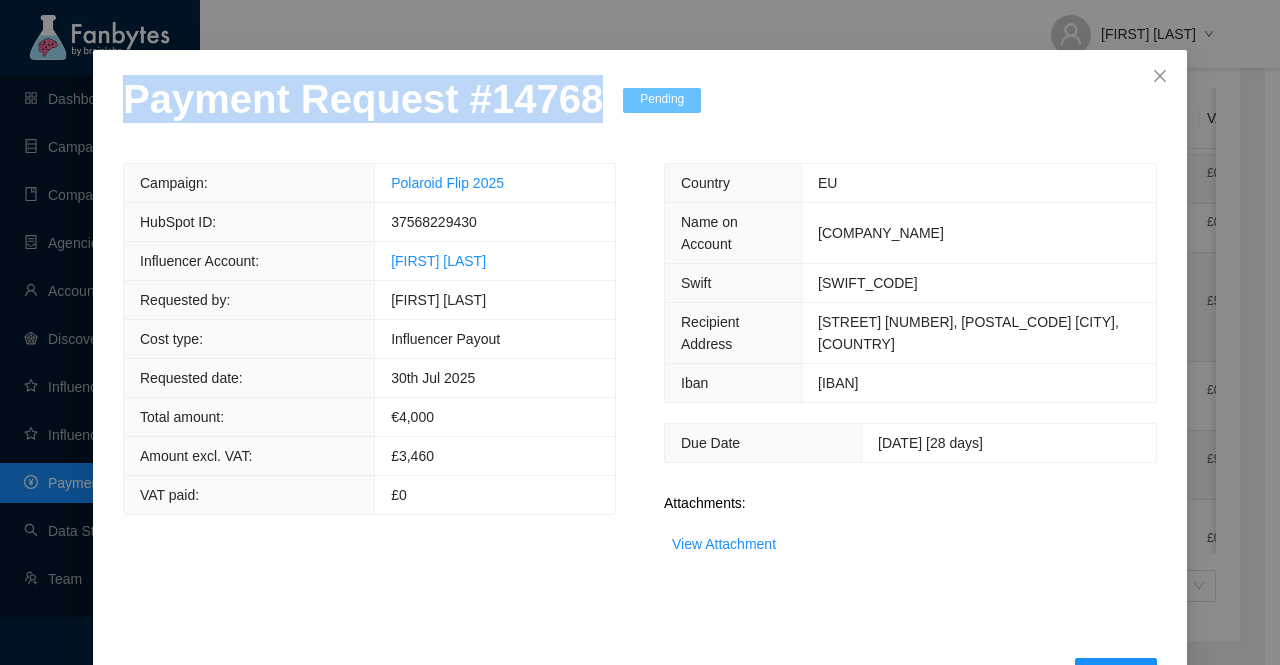 scroll, scrollTop: 78, scrollLeft: 0, axis: vertical 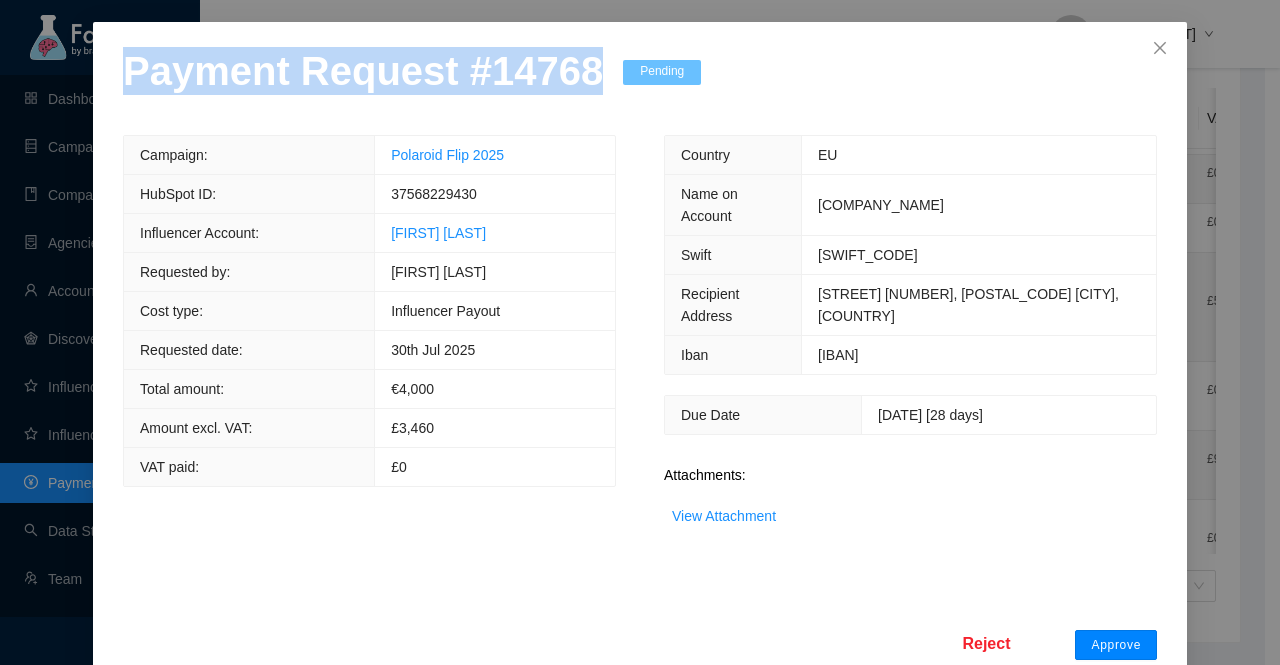click on "Approve" at bounding box center [1116, 645] 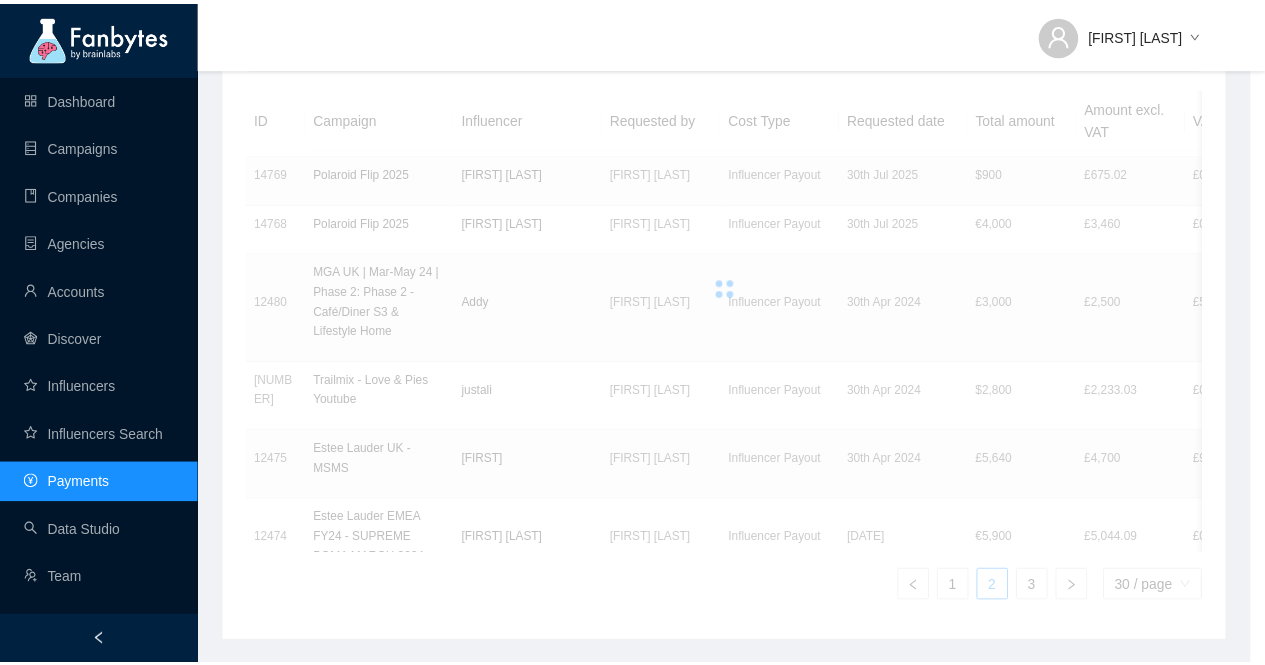 scroll, scrollTop: 0, scrollLeft: 0, axis: both 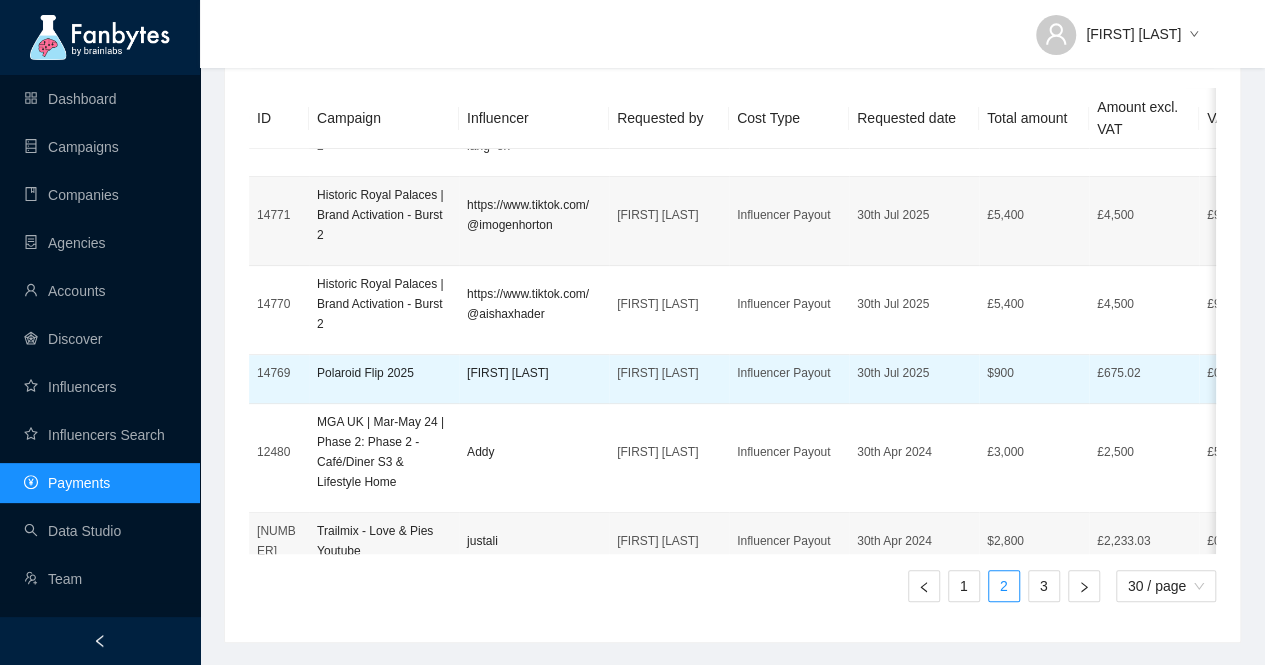 click on "Polaroid Flip 2025" at bounding box center (384, 379) 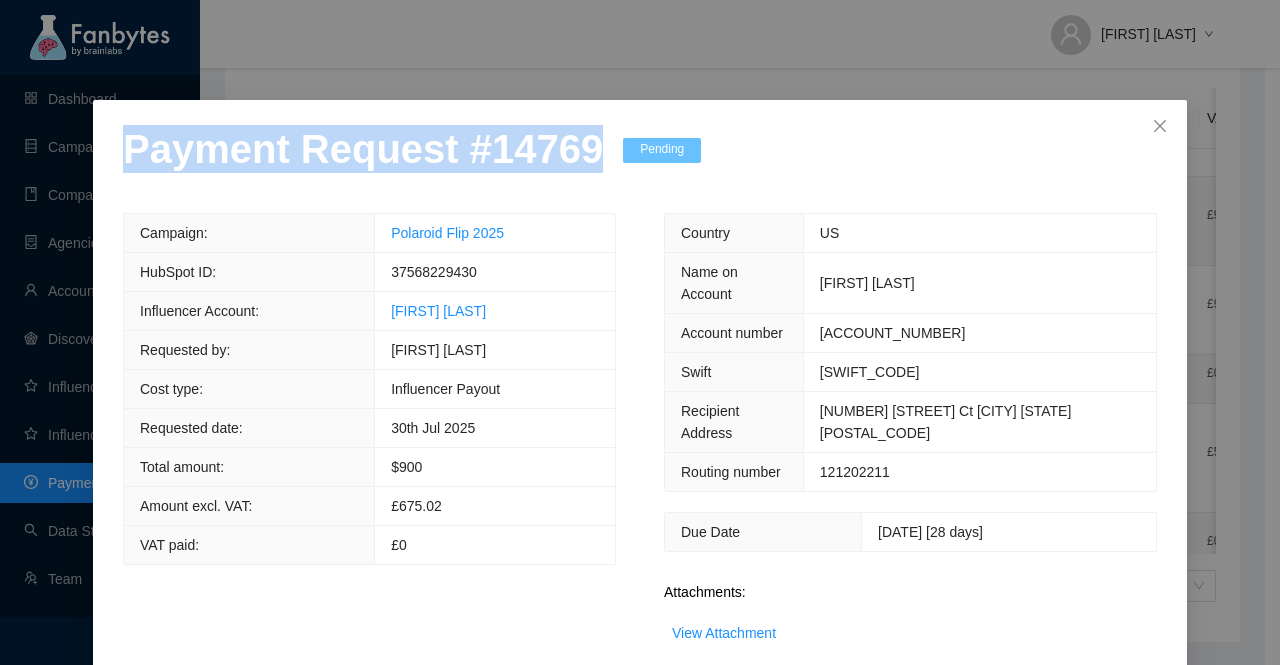 drag, startPoint x: 579, startPoint y: 156, endPoint x: 0, endPoint y: 157, distance: 579.00085 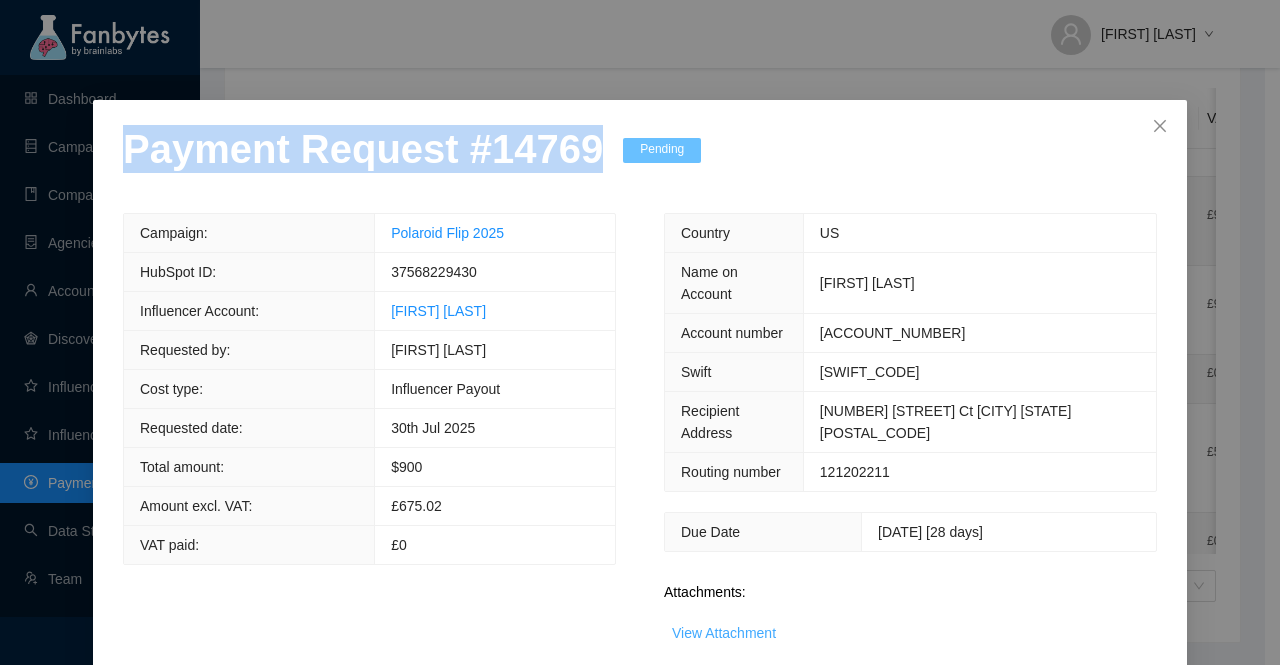 click on "View Attachment" at bounding box center [724, 633] 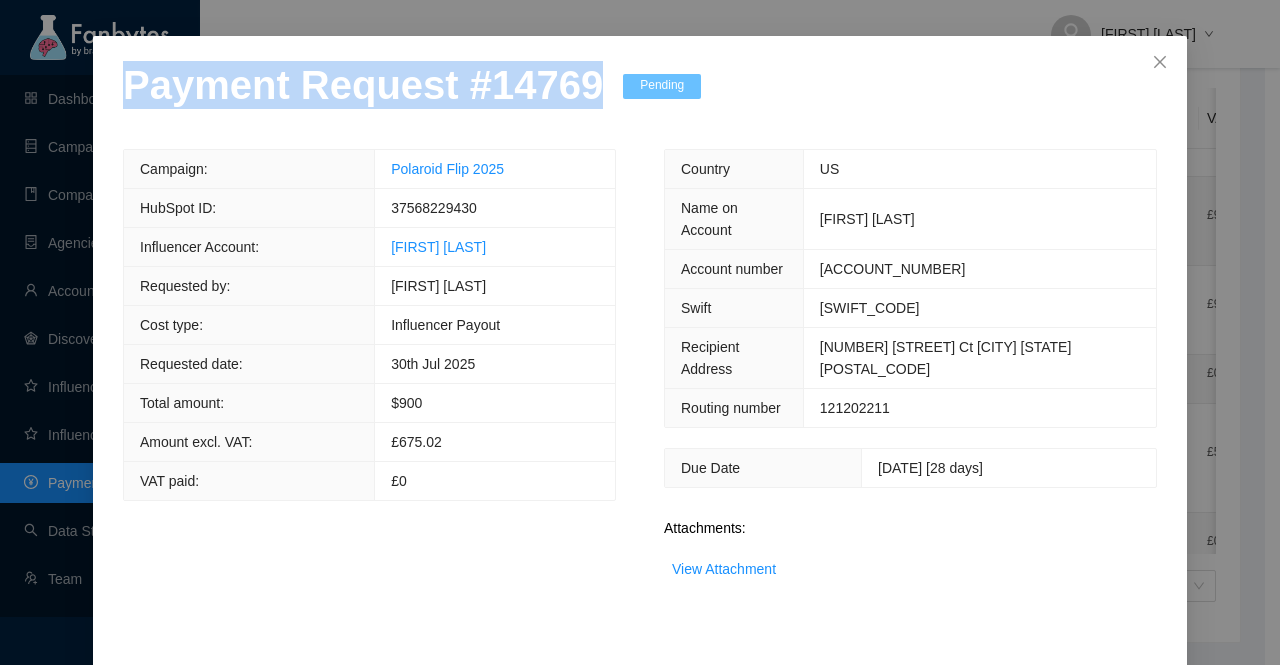 scroll, scrollTop: 114, scrollLeft: 0, axis: vertical 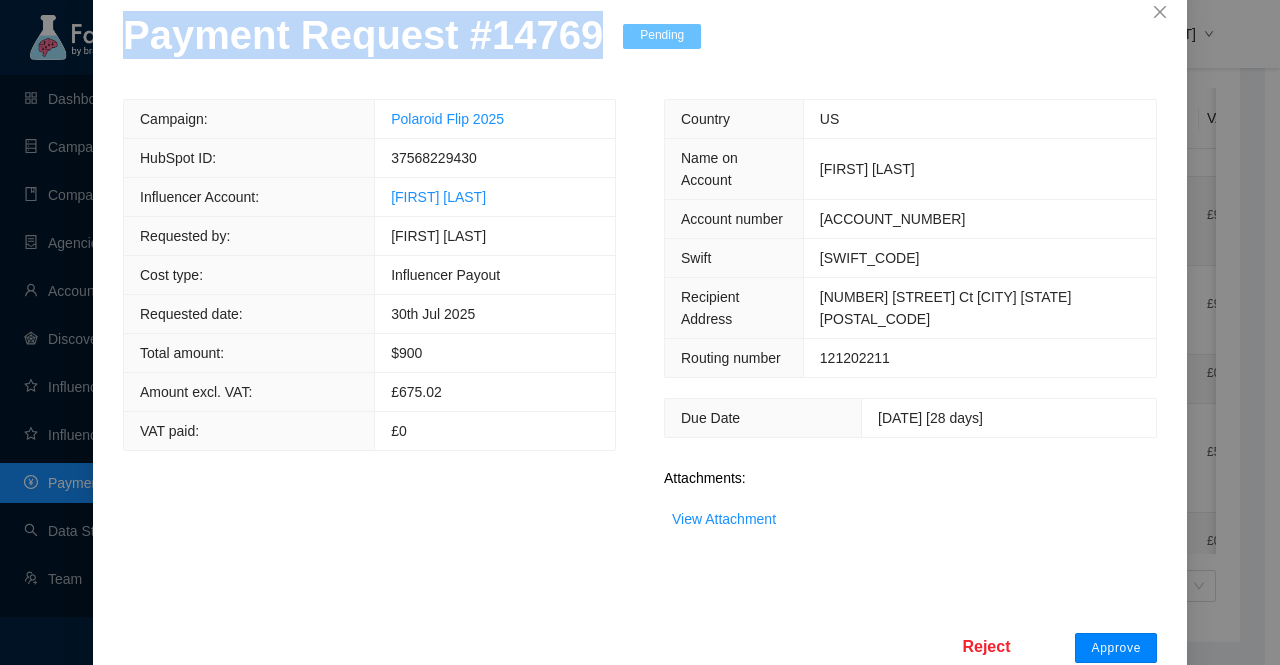 click on "Approve" at bounding box center [1116, 648] 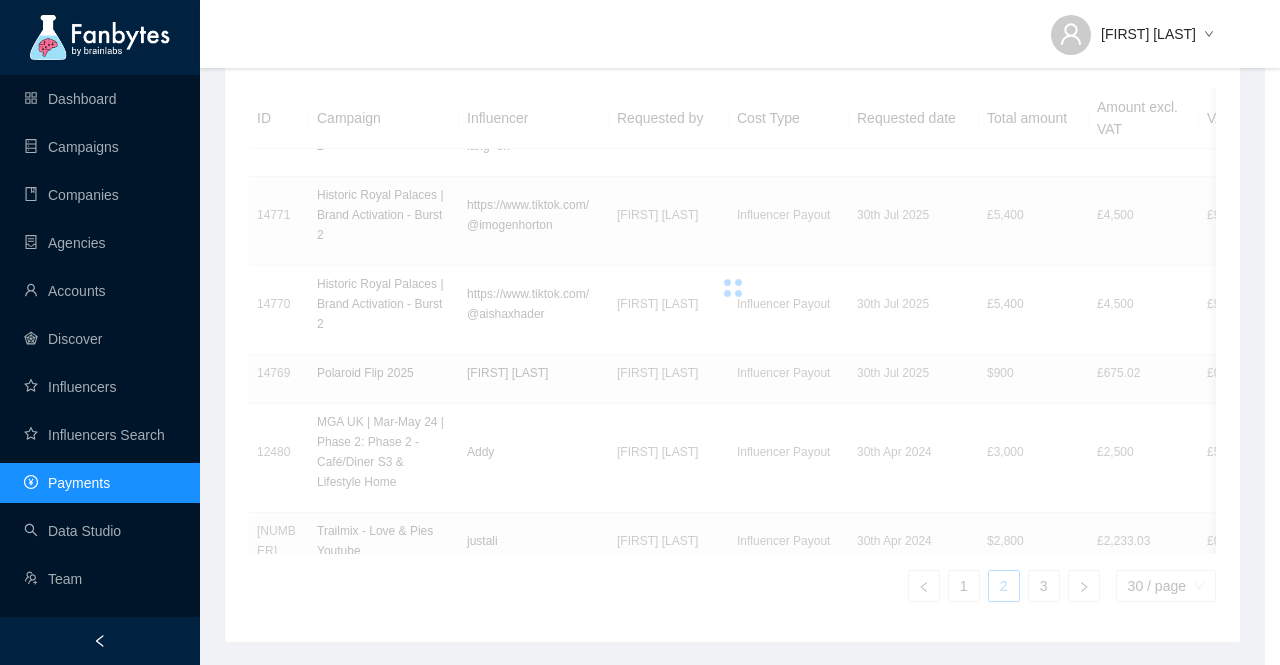 scroll, scrollTop: 14, scrollLeft: 0, axis: vertical 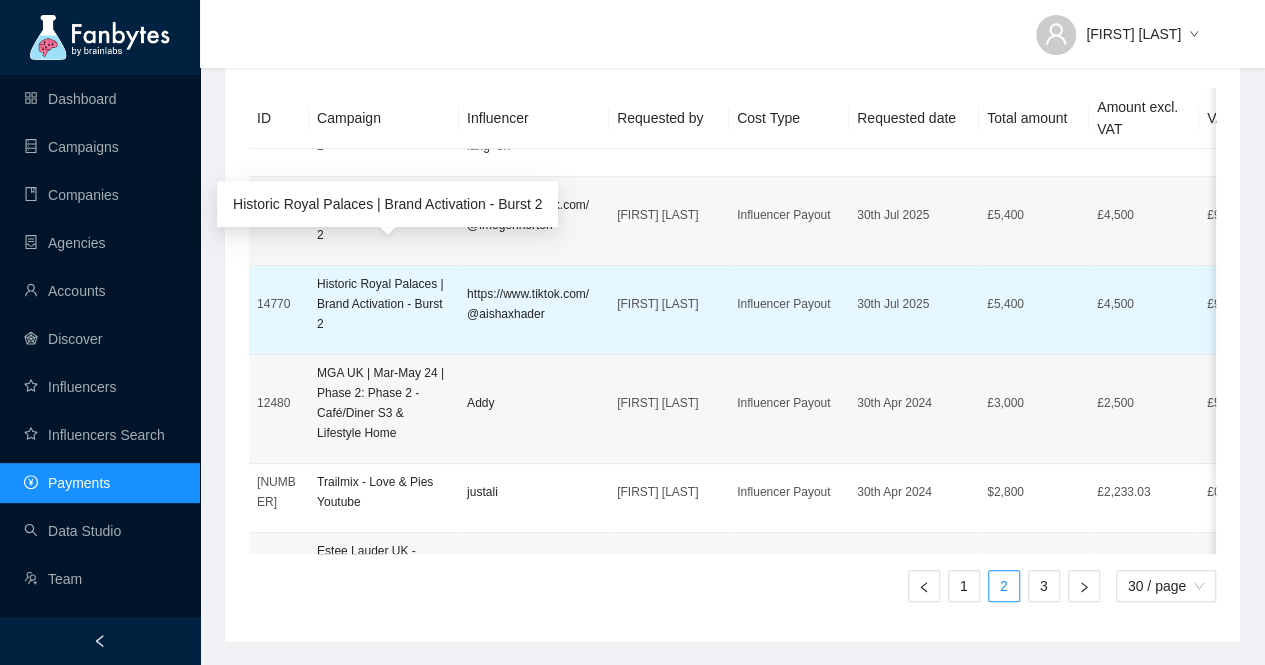 click on "Historic Royal Palaces | Brand Activation - Burst 2" at bounding box center [384, 304] 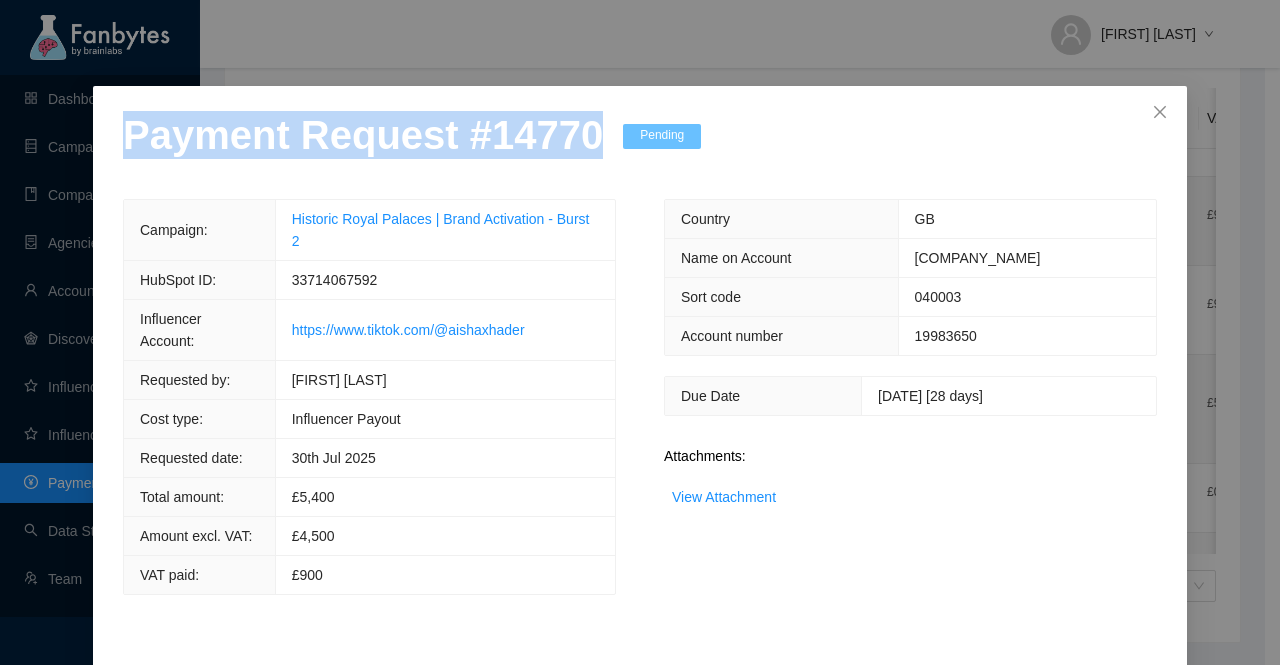 drag, startPoint x: 581, startPoint y: 146, endPoint x: 0, endPoint y: 180, distance: 581.99396 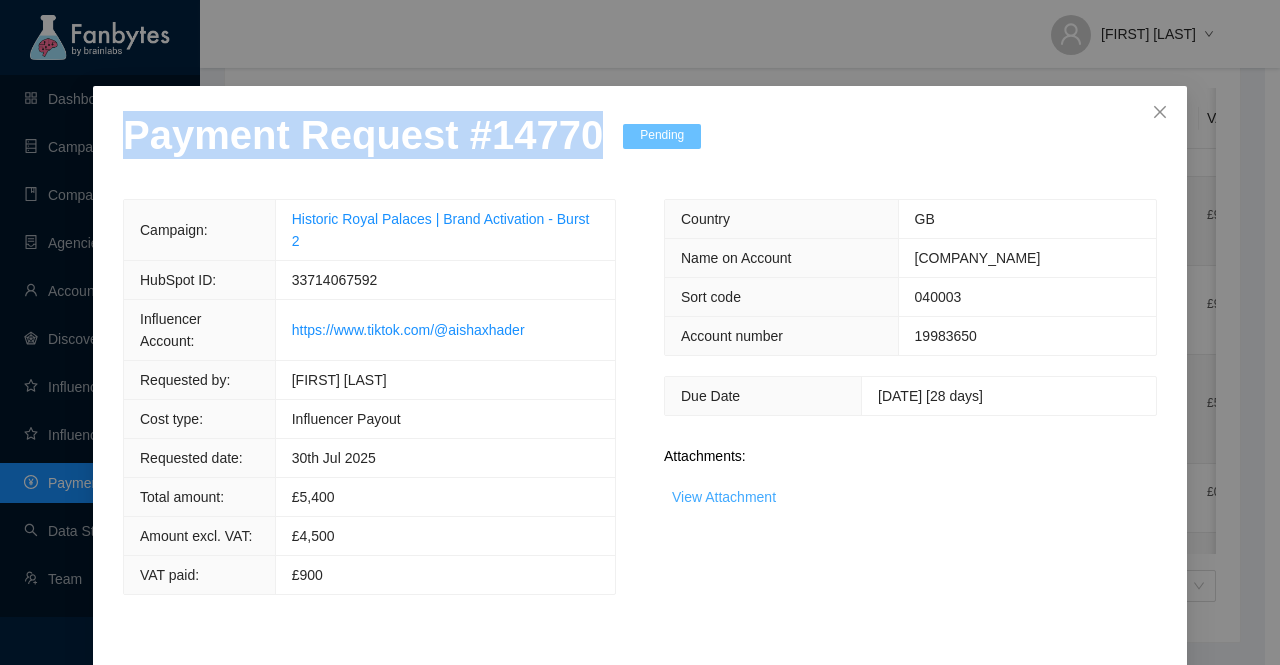click on "View Attachment" at bounding box center [724, 497] 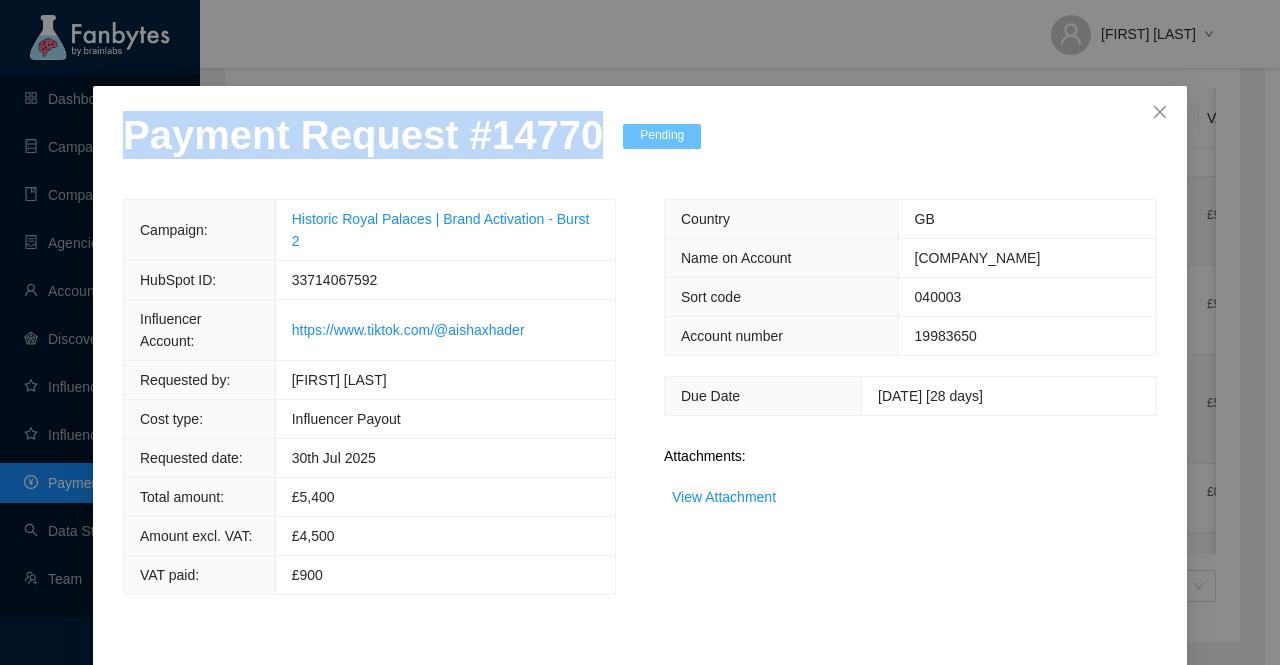 scroll, scrollTop: 78, scrollLeft: 0, axis: vertical 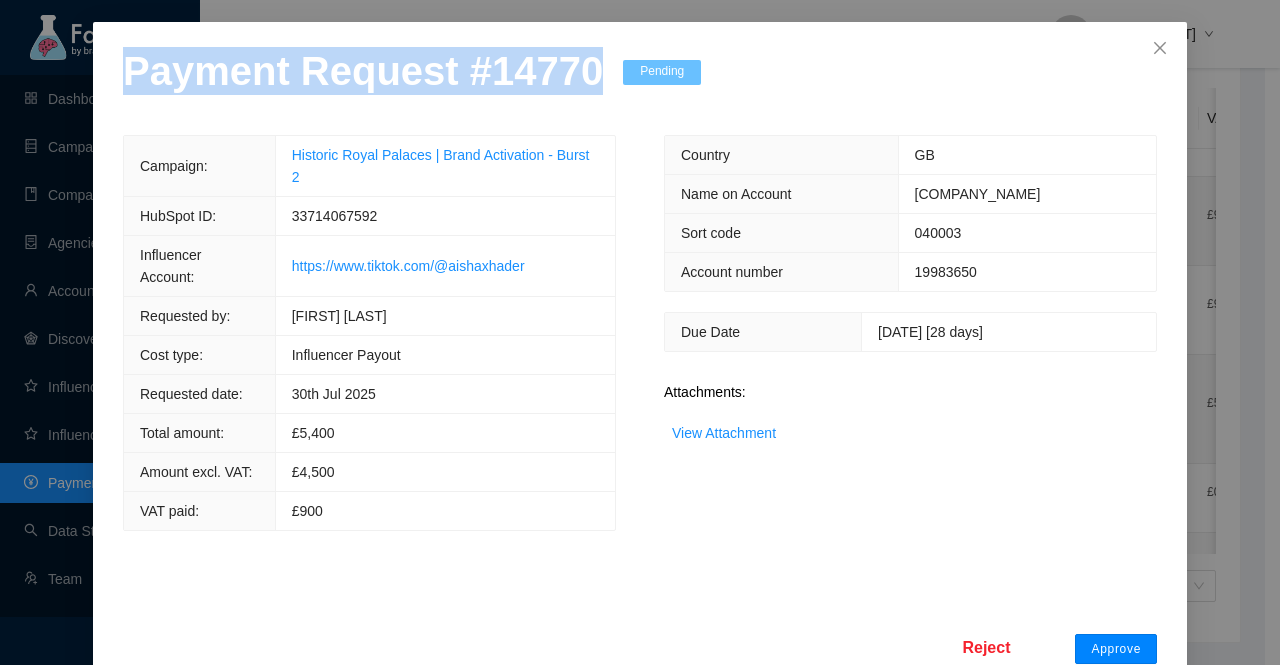 click on "Approve" at bounding box center (1116, 649) 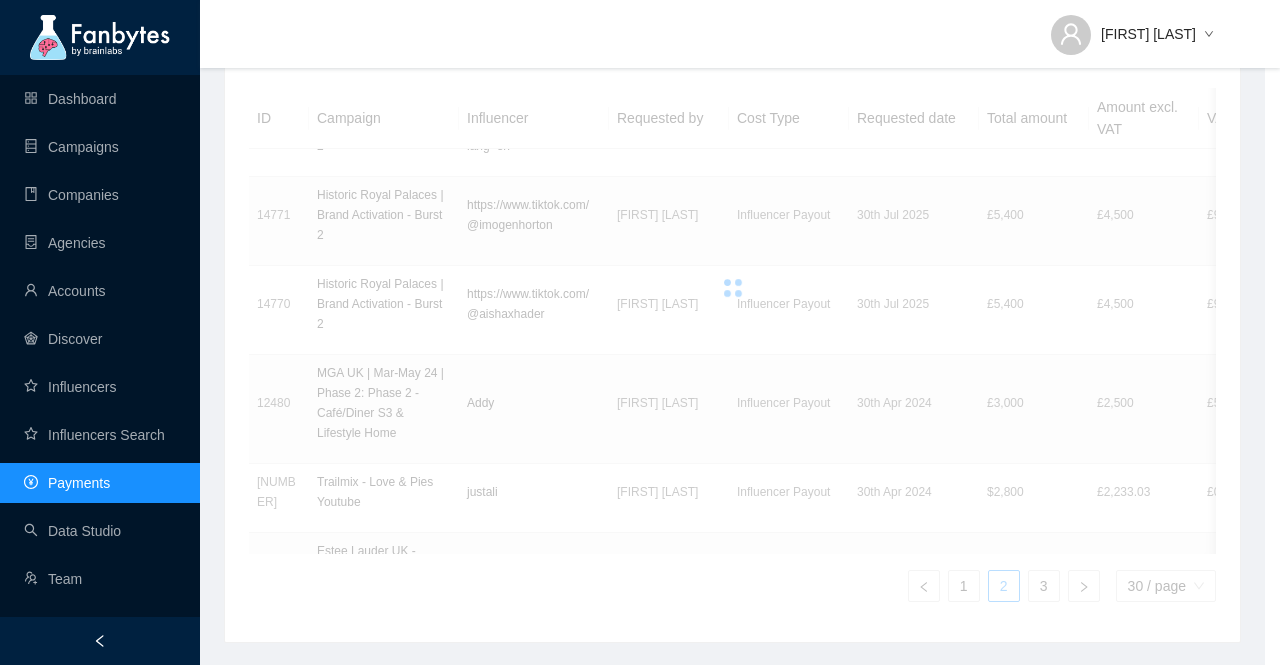 scroll, scrollTop: 0, scrollLeft: 0, axis: both 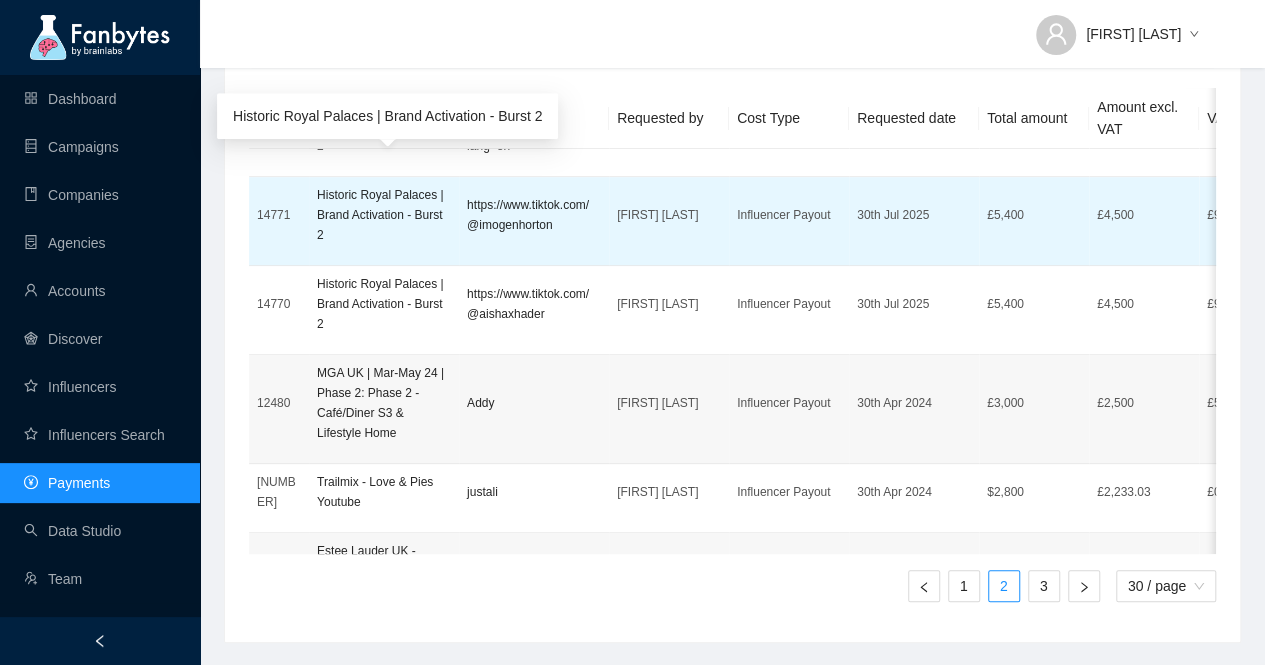 click on "Historic Royal Palaces | Brand Activation - Burst 2" at bounding box center [384, 215] 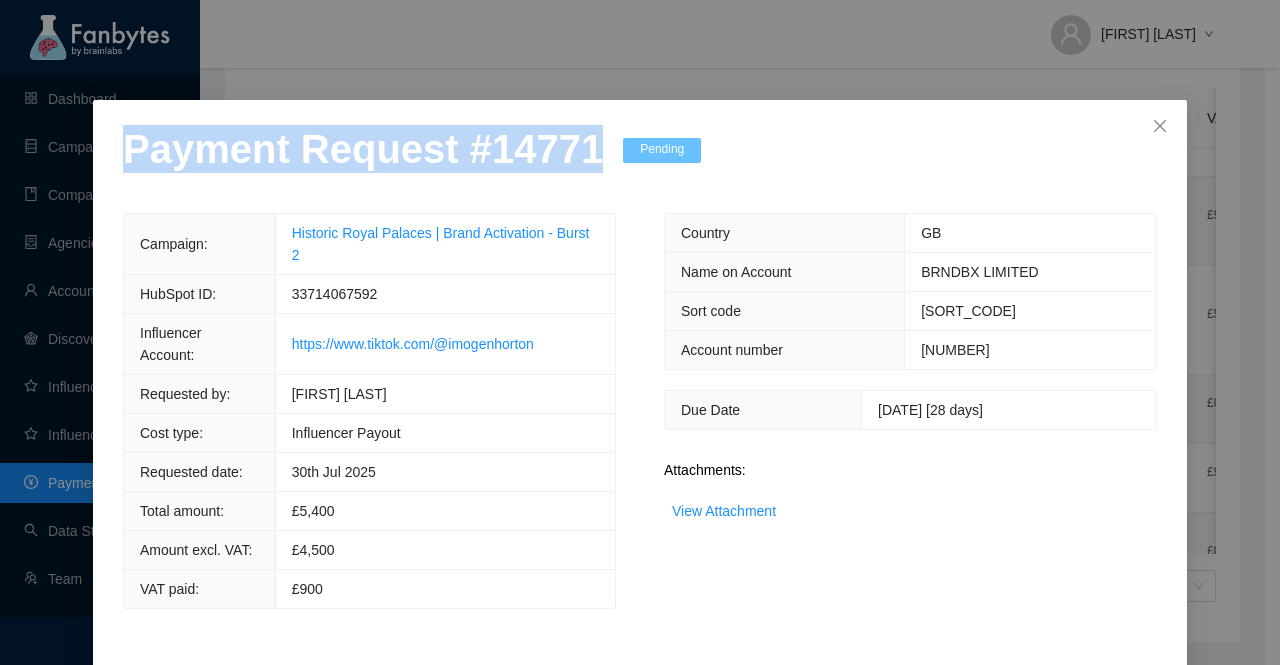 drag, startPoint x: 574, startPoint y: 147, endPoint x: 0, endPoint y: 149, distance: 574.0035 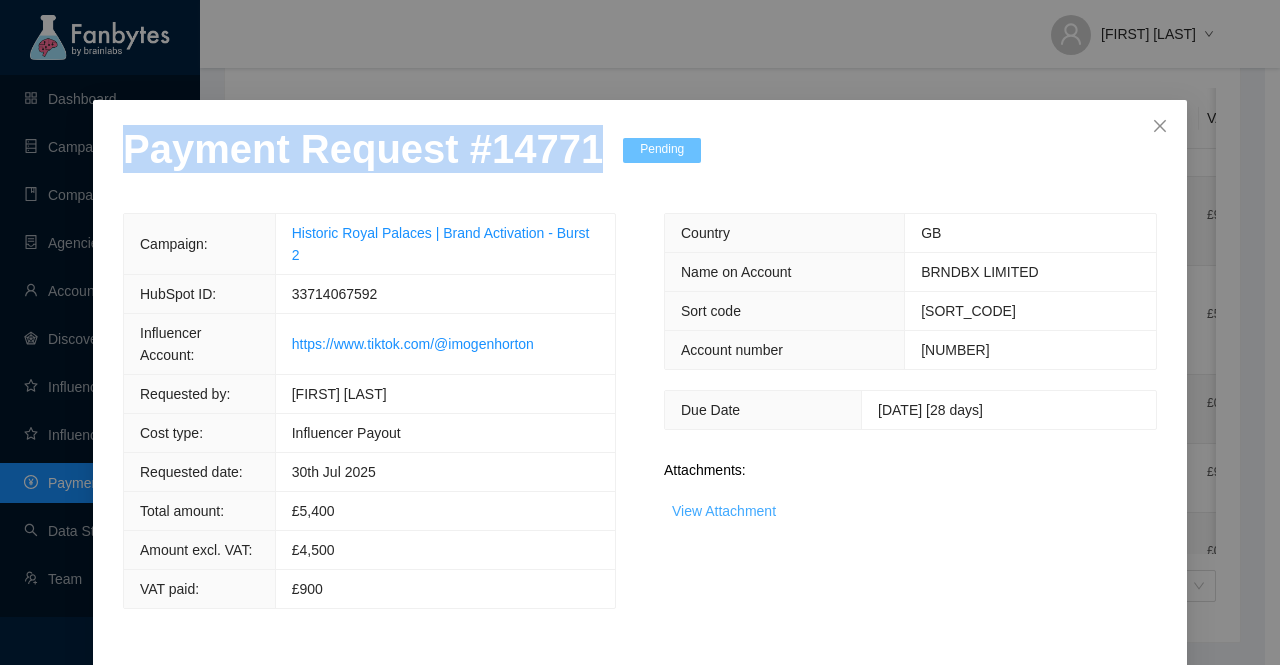 click on "View Attachment" at bounding box center [724, 511] 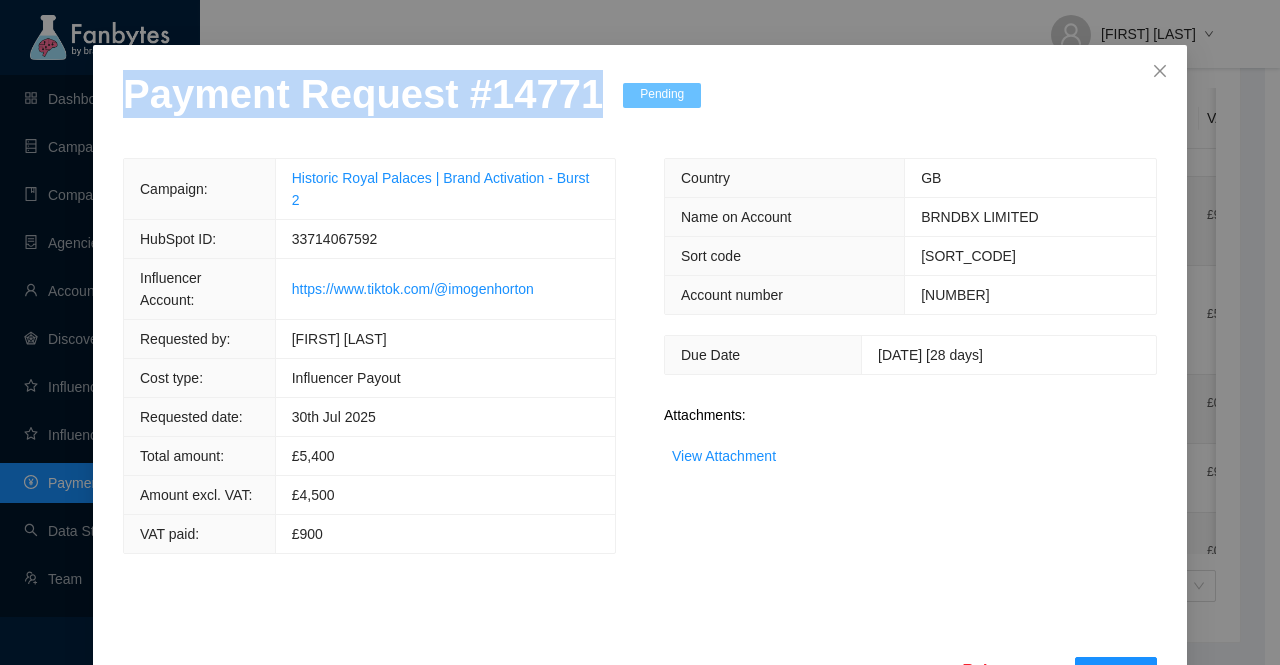 scroll, scrollTop: 78, scrollLeft: 0, axis: vertical 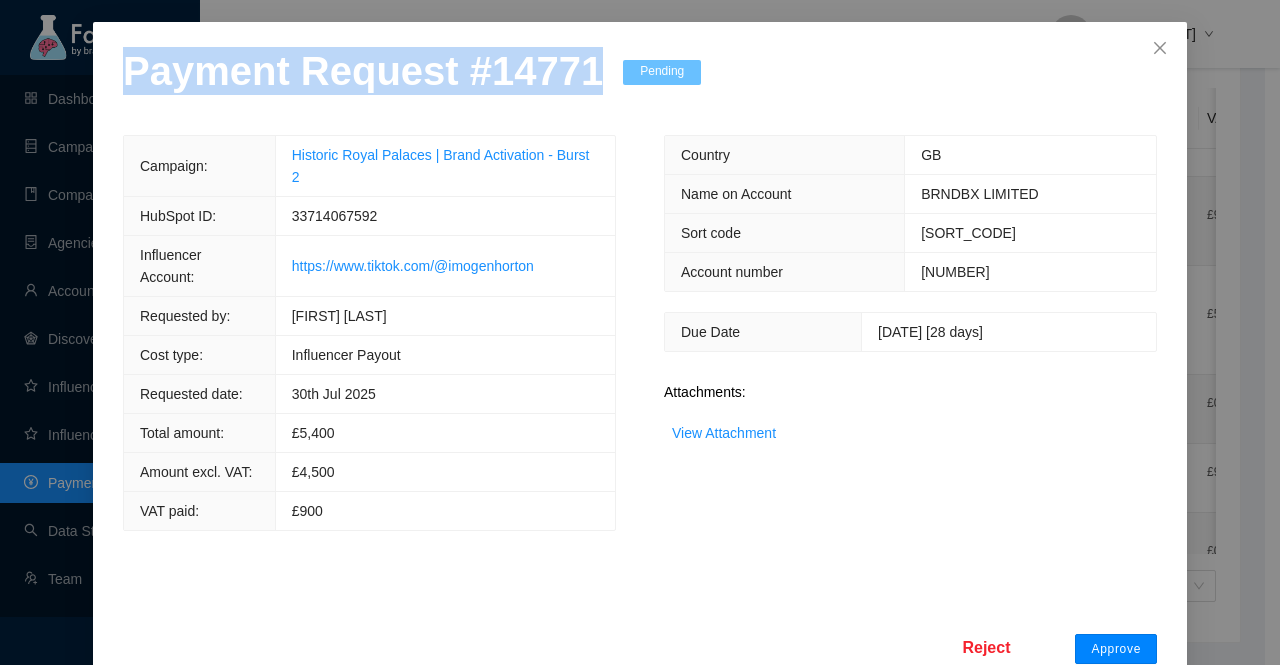click on "Approve" at bounding box center (1116, 649) 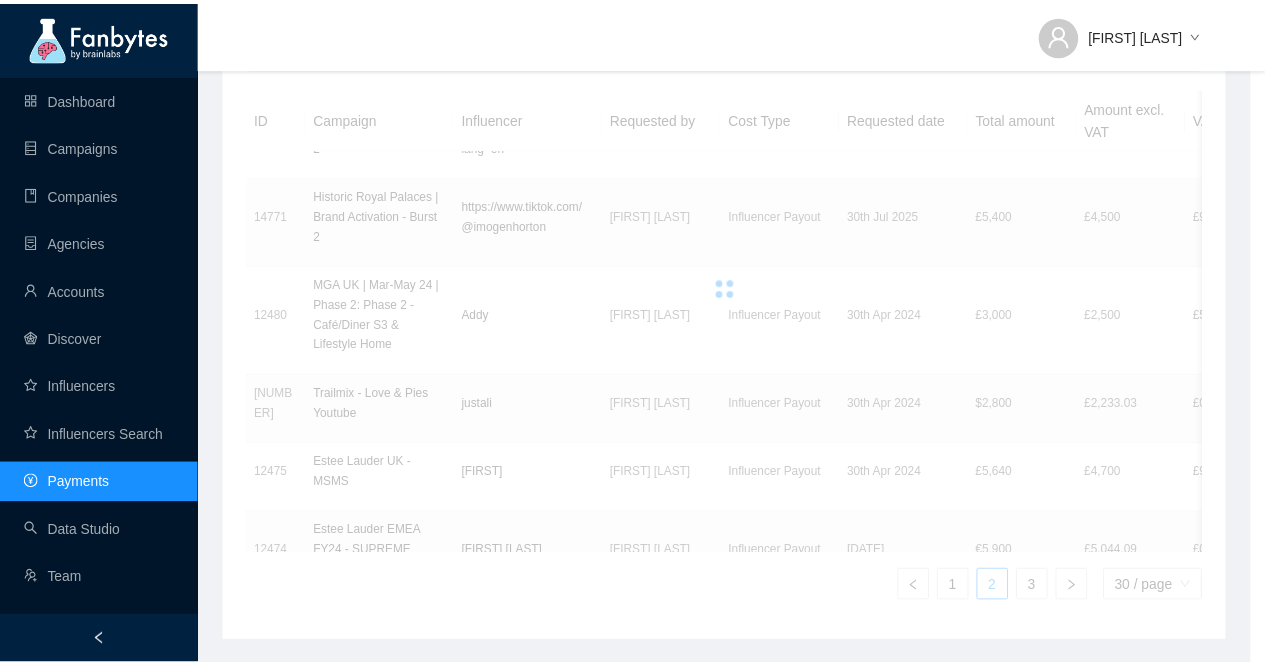 scroll, scrollTop: 0, scrollLeft: 0, axis: both 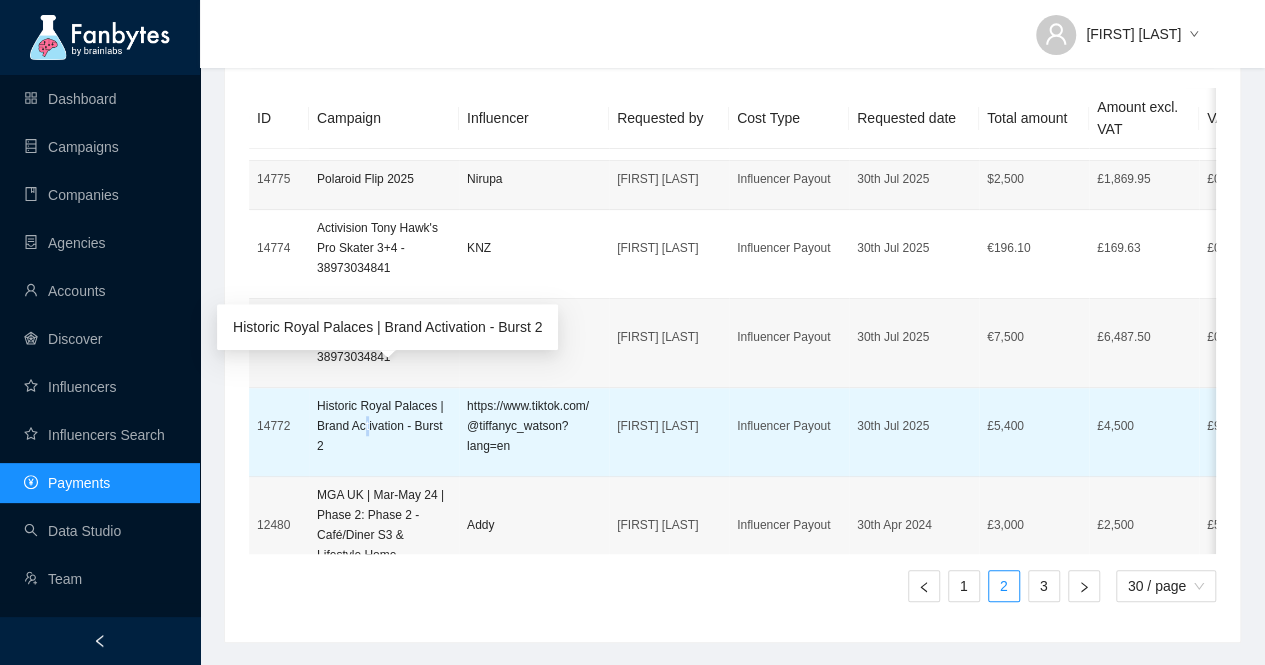 click on "Historic Royal Palaces | Brand Activation - Burst 2" at bounding box center (384, 426) 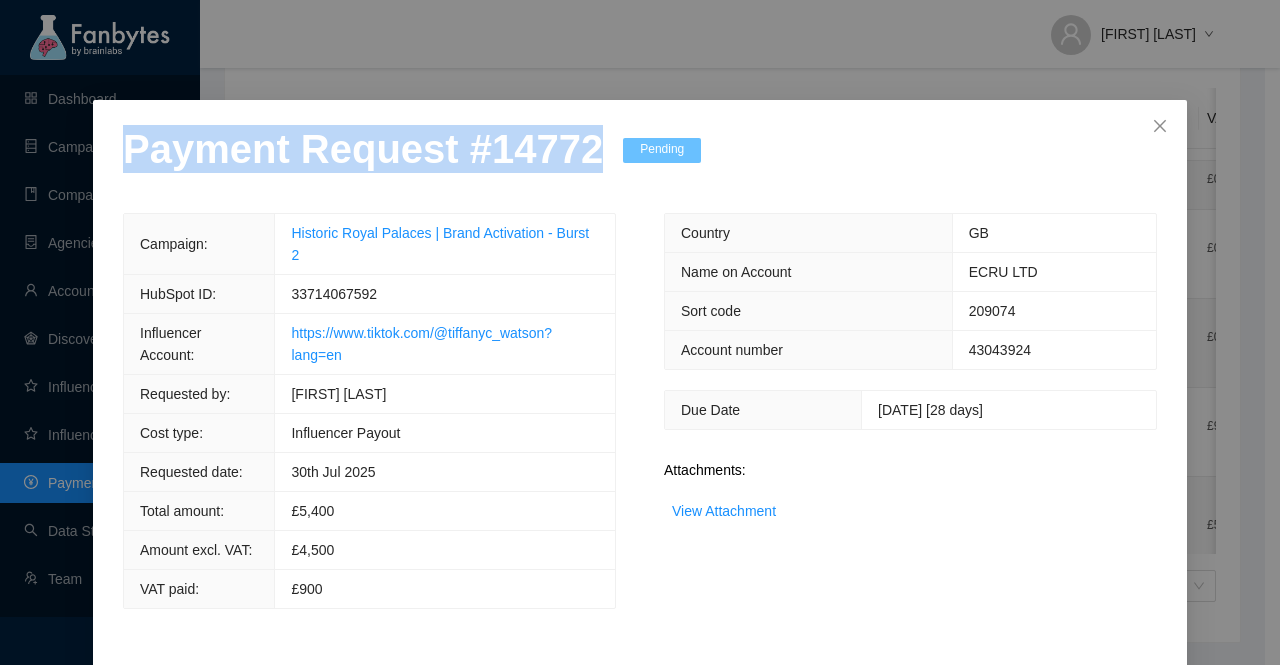 drag, startPoint x: 566, startPoint y: 155, endPoint x: 0, endPoint y: 163, distance: 566.0565 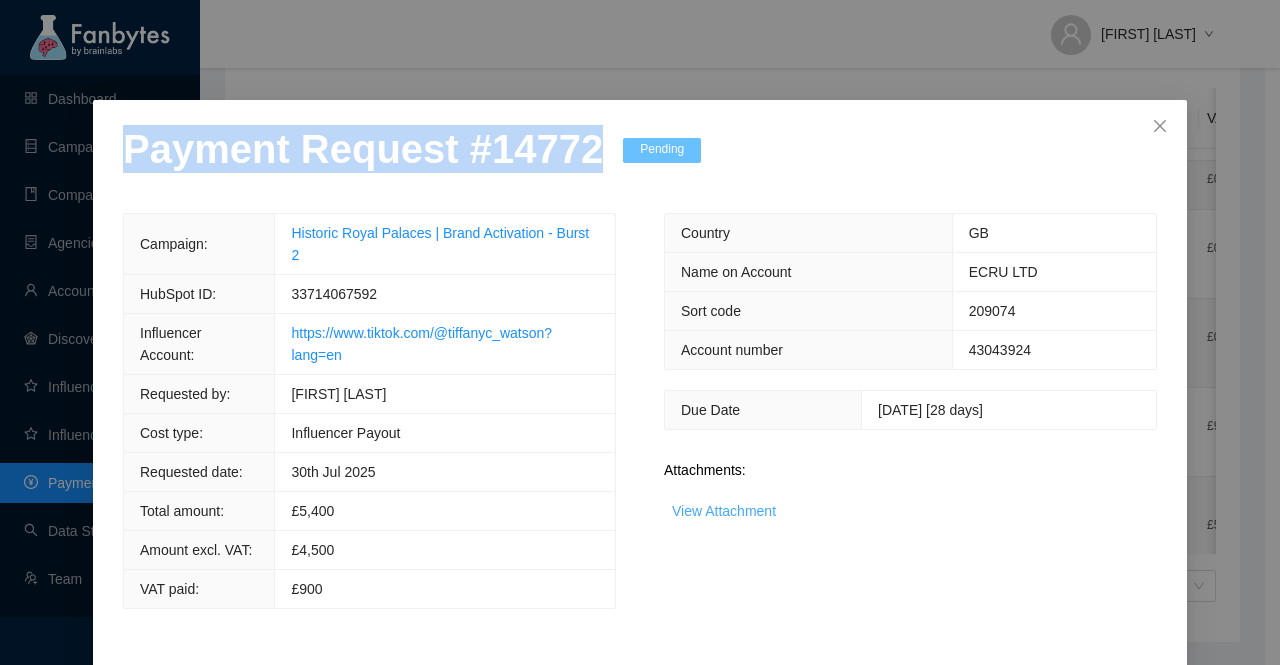 click on "View Attachment" at bounding box center [724, 511] 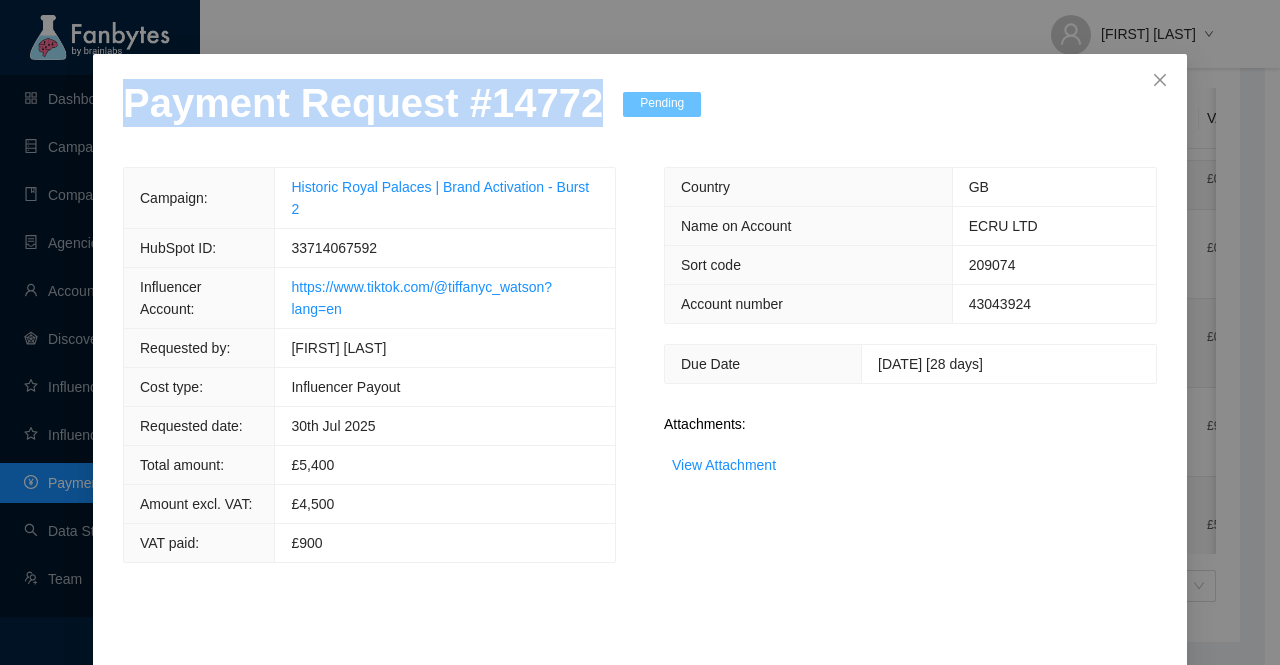 scroll, scrollTop: 100, scrollLeft: 0, axis: vertical 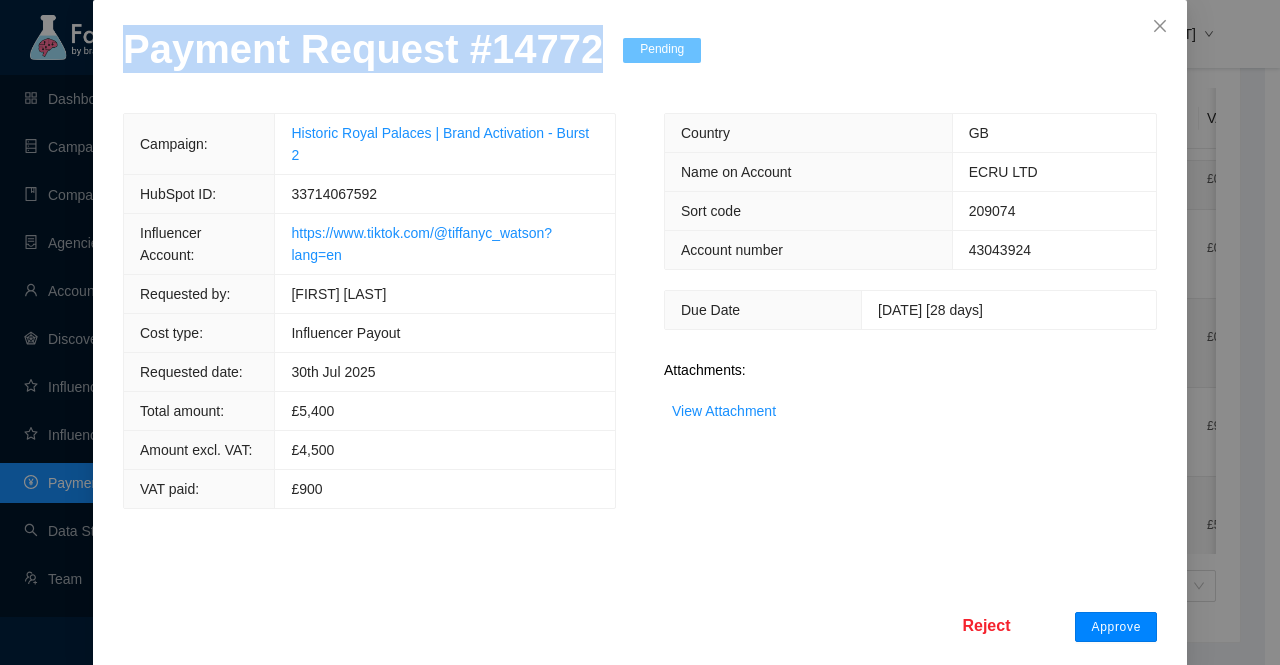 click on "Approve" at bounding box center (1116, 627) 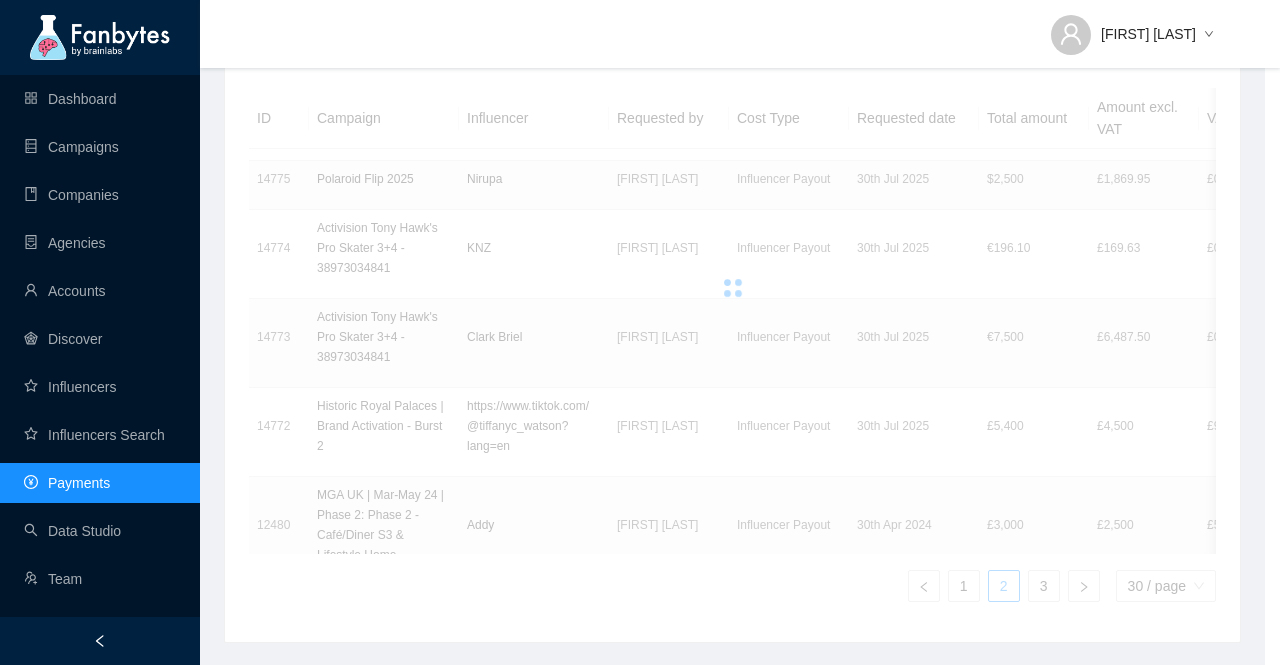 scroll, scrollTop: 0, scrollLeft: 0, axis: both 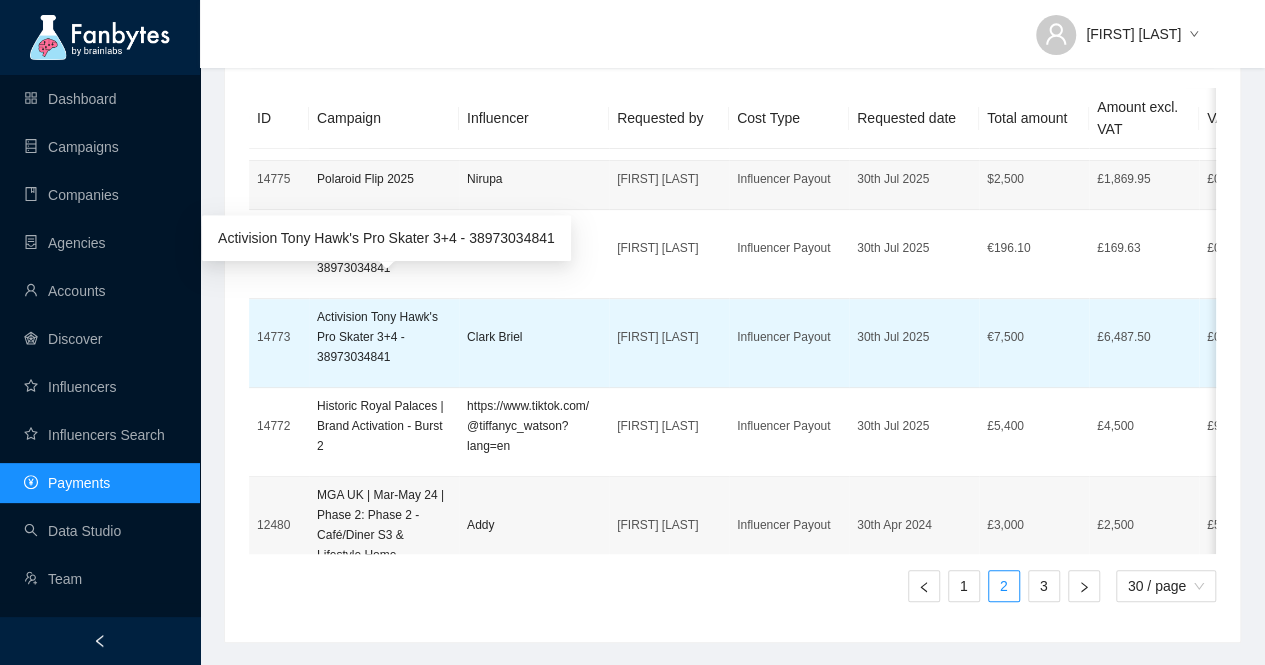 click on "Activision Tony Hawk's Pro Skater 3+4 - 38973034841" at bounding box center [384, 337] 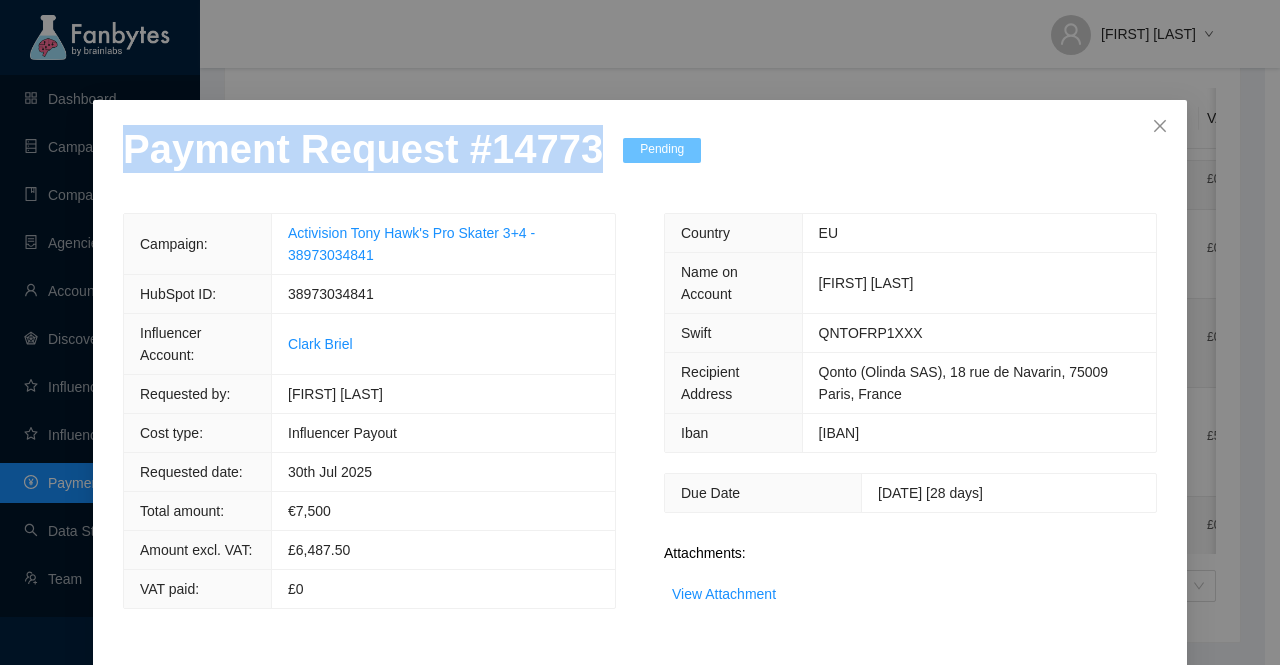 drag, startPoint x: 573, startPoint y: 151, endPoint x: 0, endPoint y: 159, distance: 573.05585 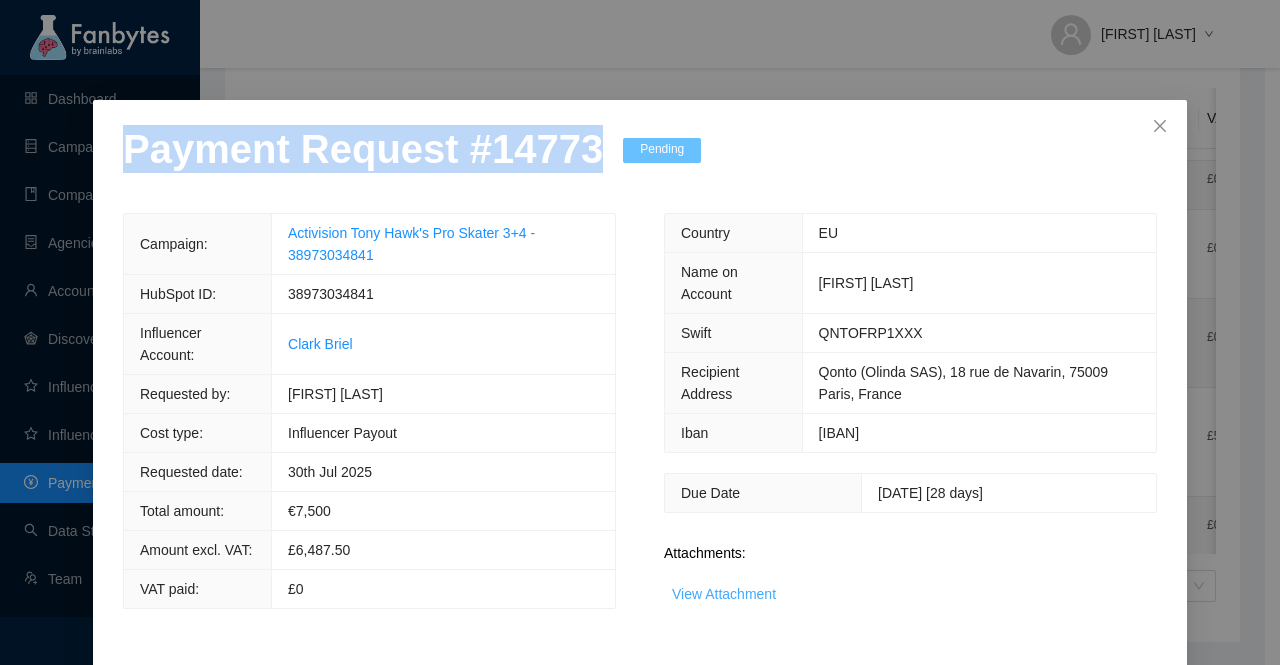 click on "View Attachment" at bounding box center [724, 594] 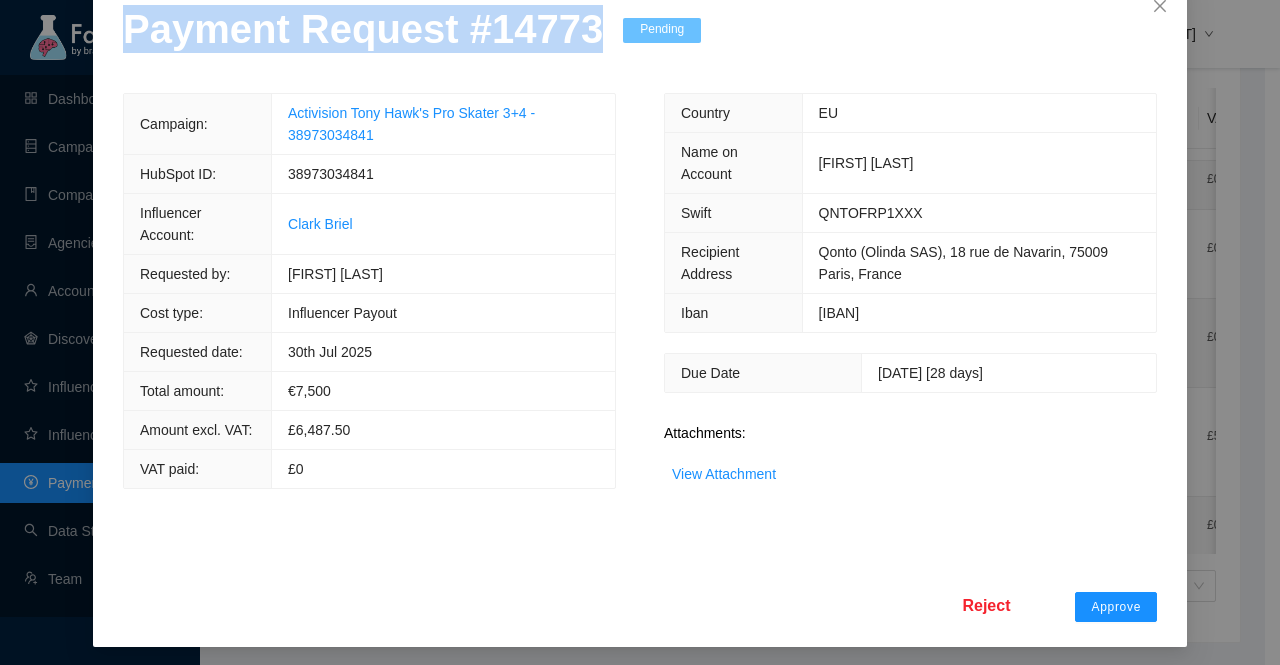 scroll, scrollTop: 122, scrollLeft: 0, axis: vertical 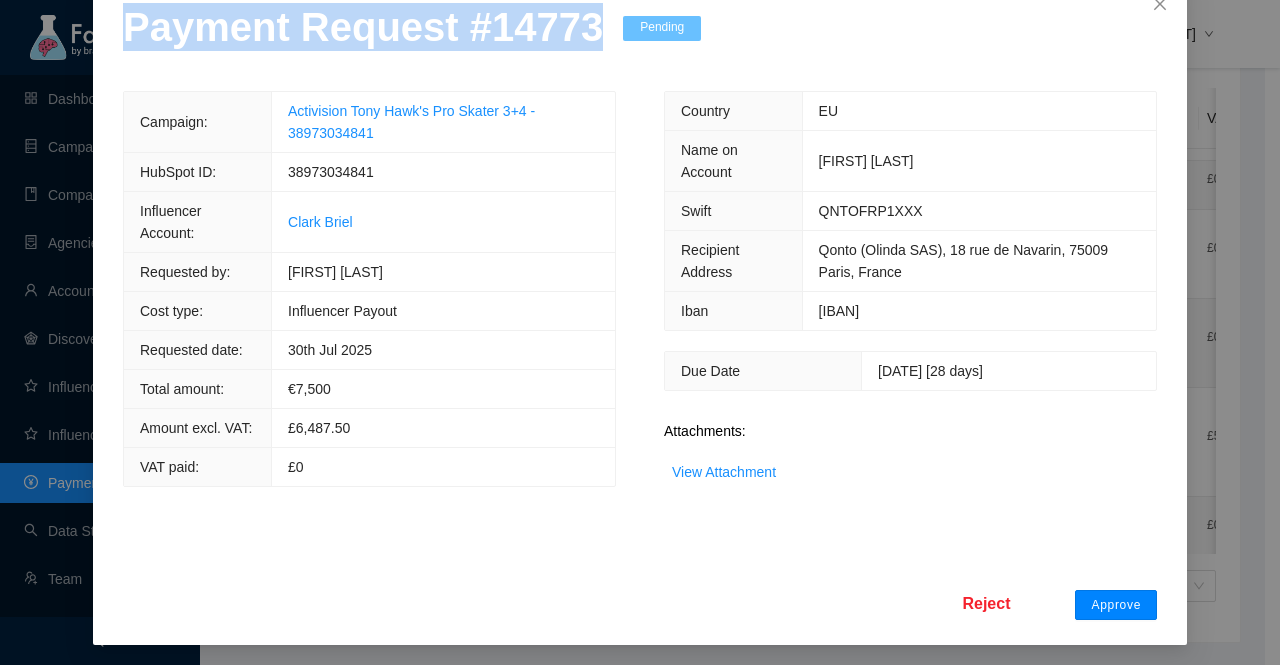 drag, startPoint x: 1116, startPoint y: 599, endPoint x: 1057, endPoint y: 573, distance: 64.4748 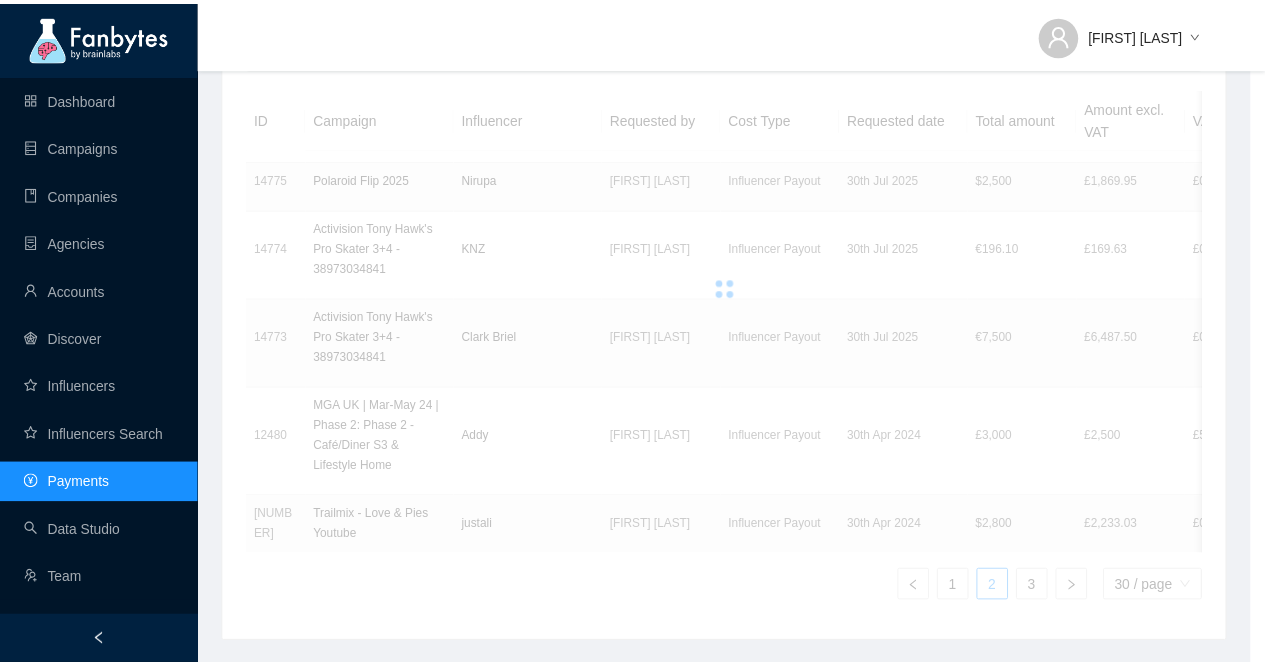 scroll, scrollTop: 22, scrollLeft: 0, axis: vertical 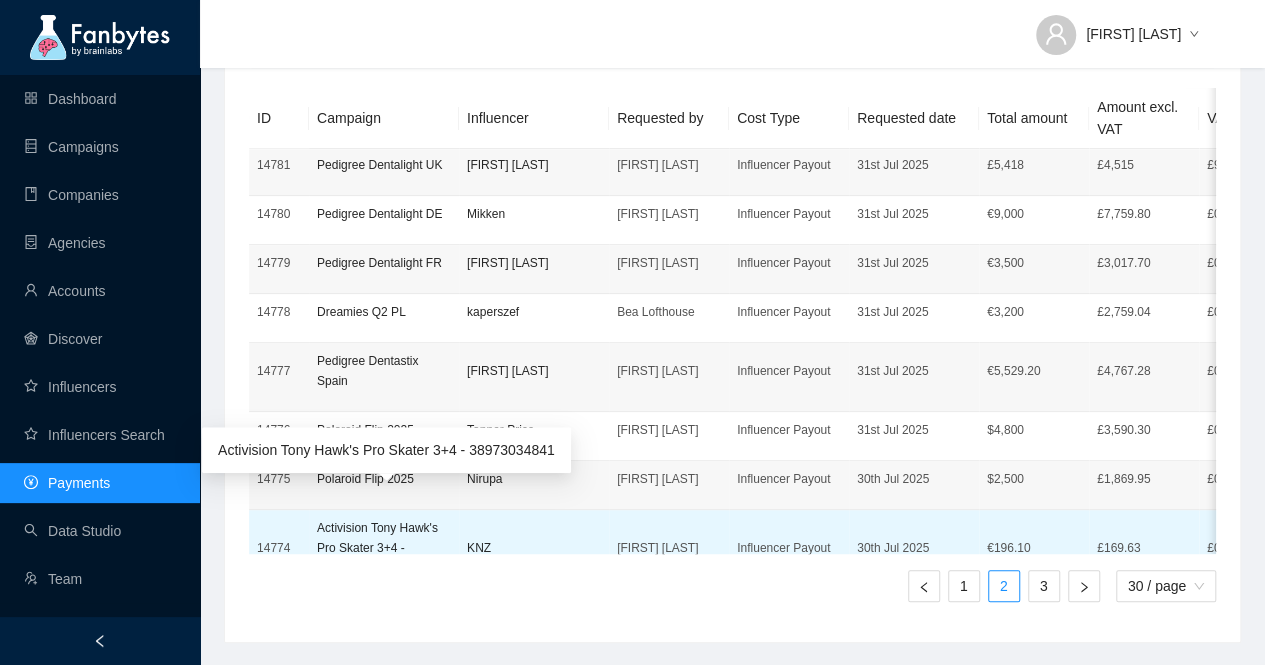 click on "Activision Tony Hawk's Pro Skater 3+4 - 38973034841" at bounding box center [384, 548] 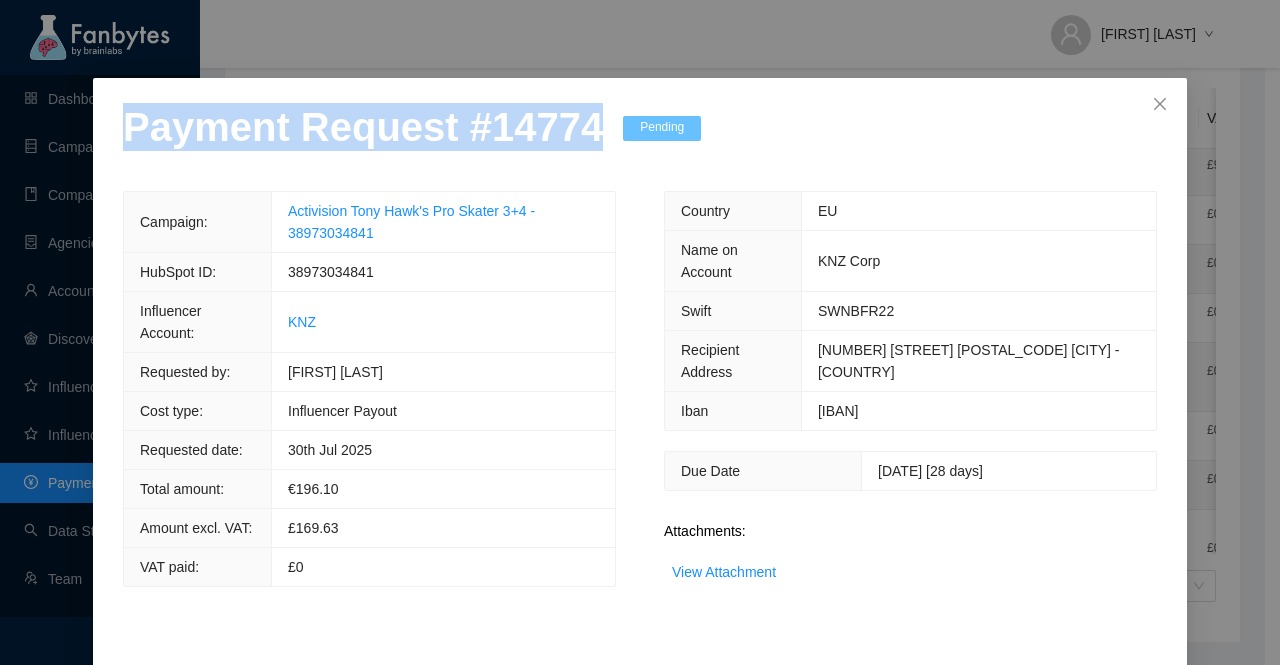 drag, startPoint x: 577, startPoint y: 153, endPoint x: 0, endPoint y: 165, distance: 577.12476 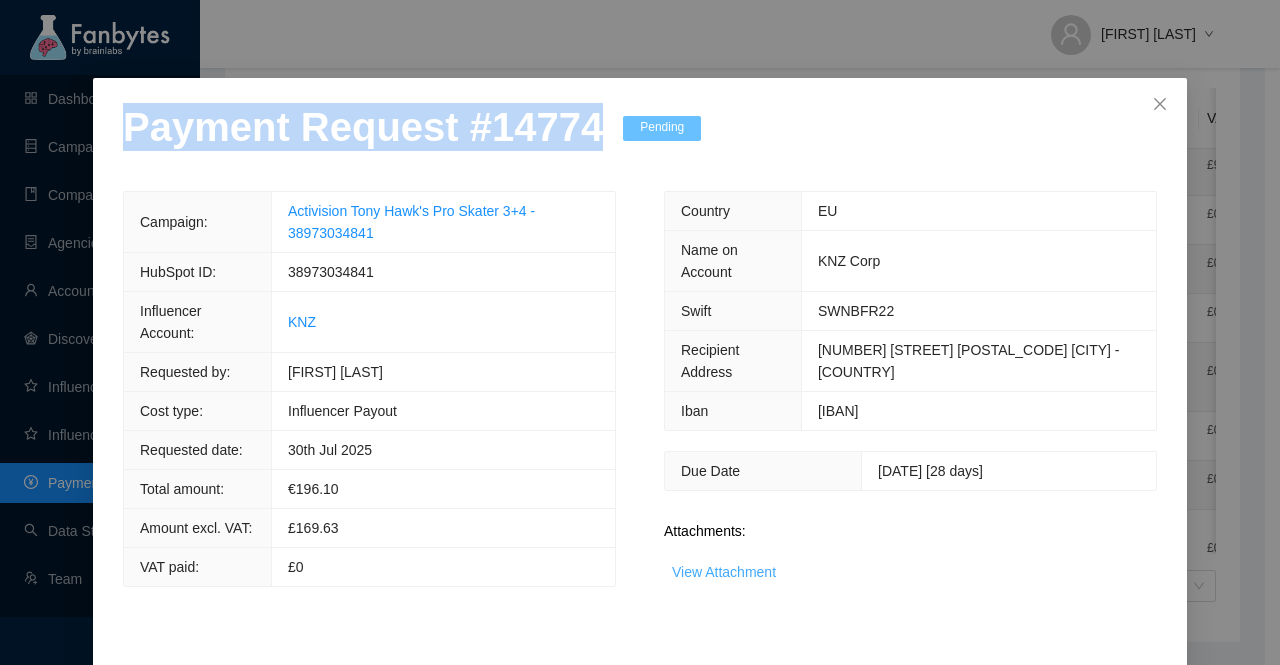 click on "View Attachment" at bounding box center [724, 572] 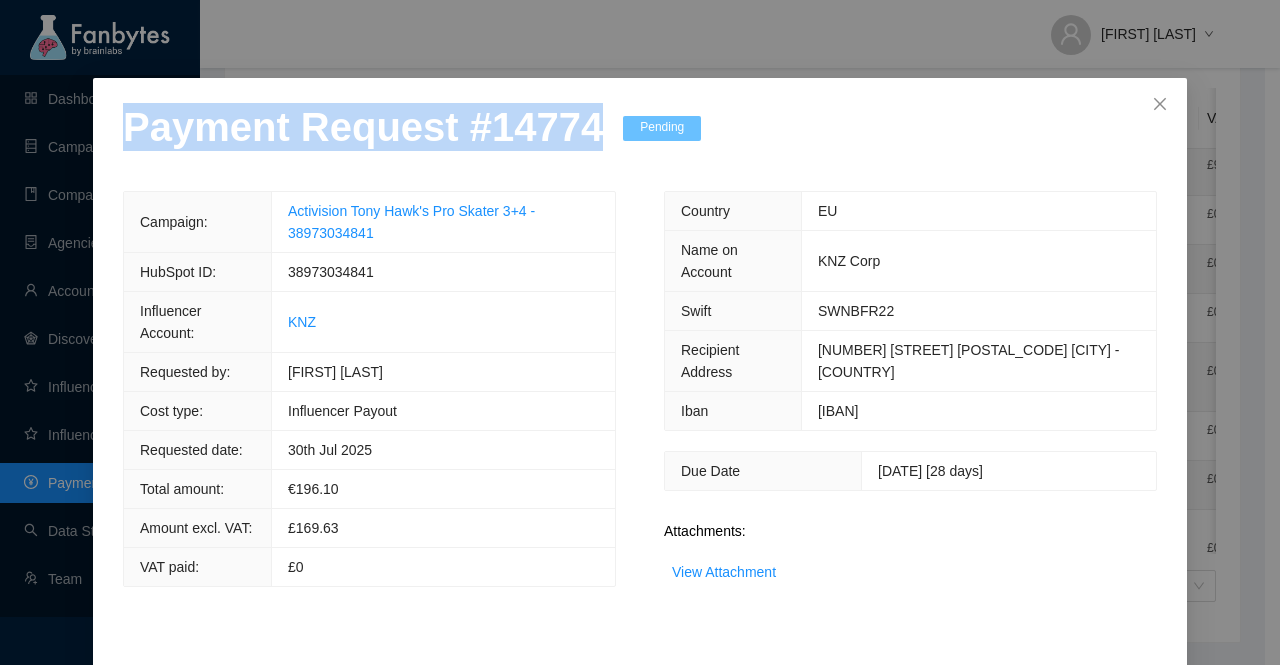 scroll, scrollTop: 122, scrollLeft: 0, axis: vertical 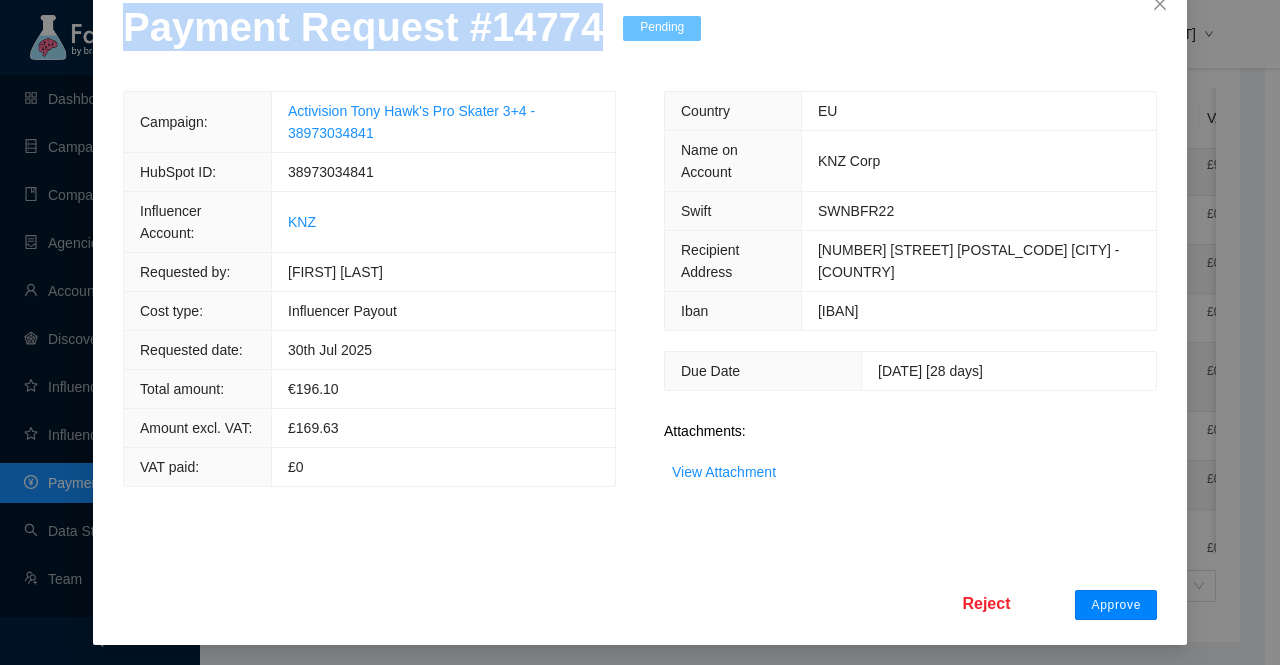 click on "Approve" at bounding box center [1116, 605] 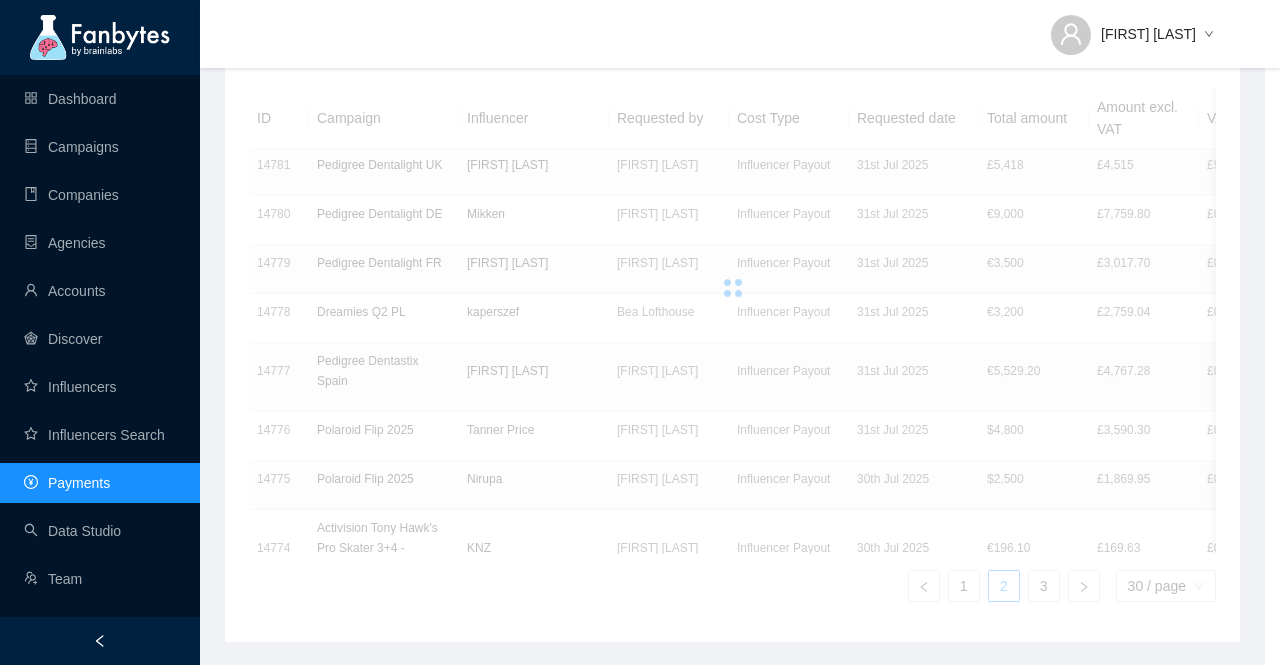 scroll, scrollTop: 22, scrollLeft: 0, axis: vertical 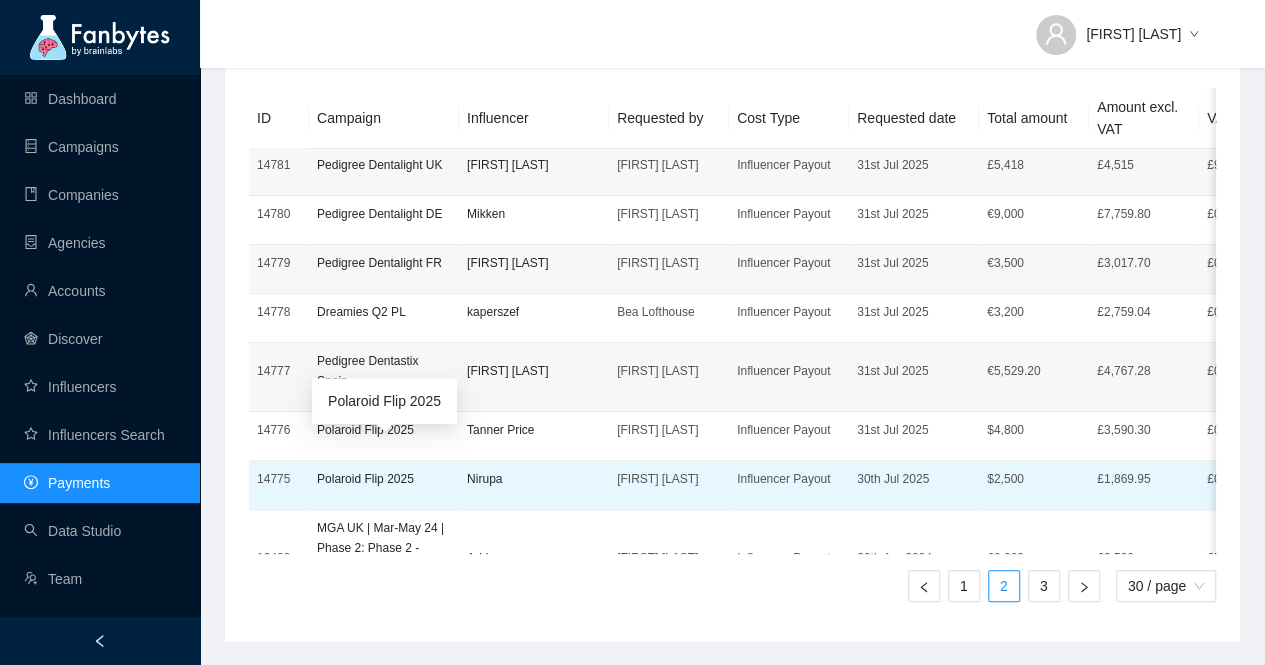 click on "Polaroid Flip 2025" at bounding box center (384, 479) 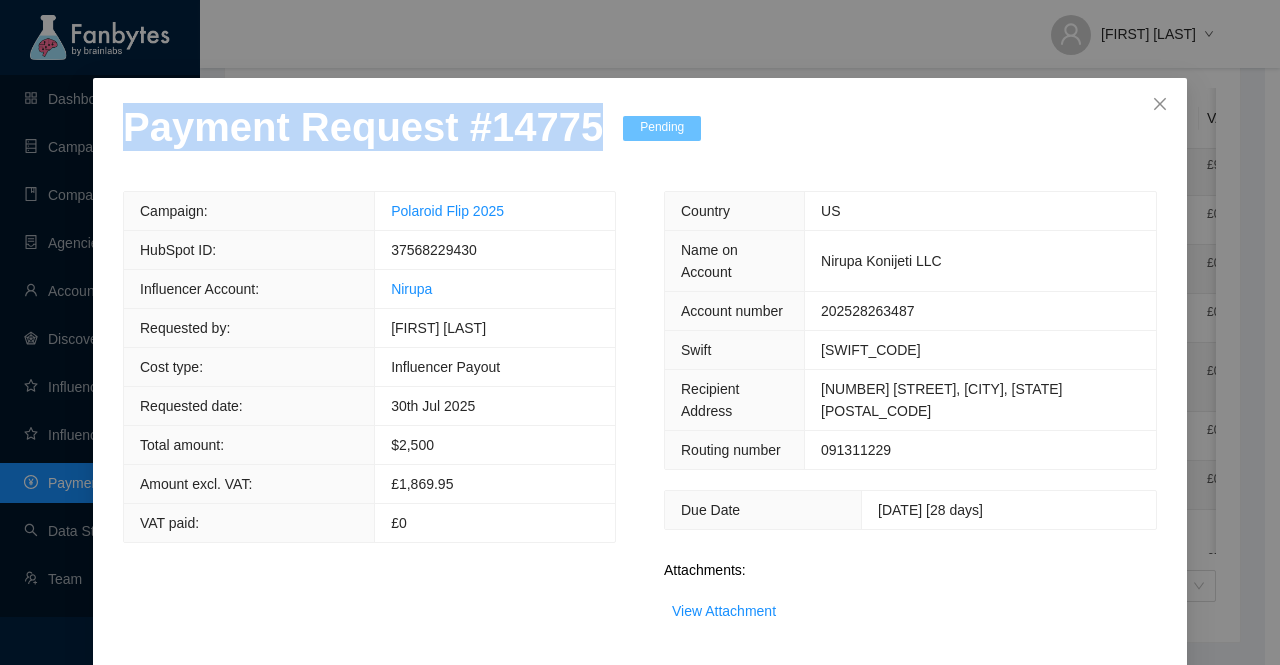 drag, startPoint x: 574, startPoint y: 157, endPoint x: 0, endPoint y: 158, distance: 574.00085 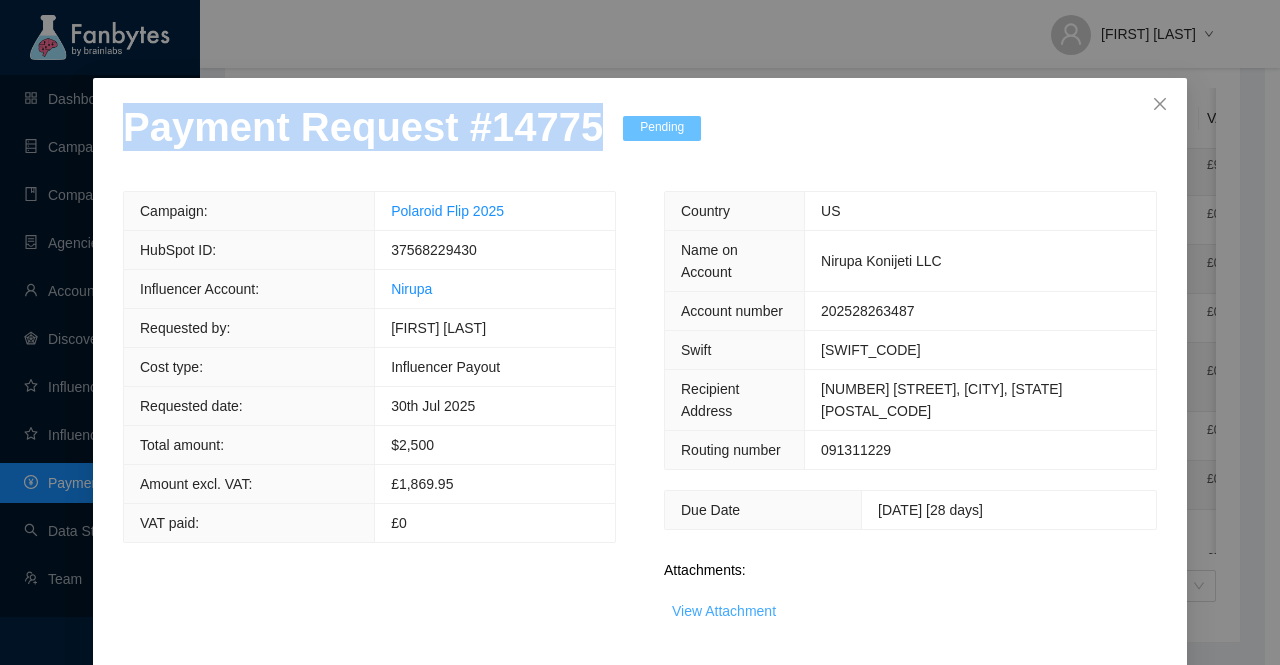 click on "View Attachment" at bounding box center (724, 611) 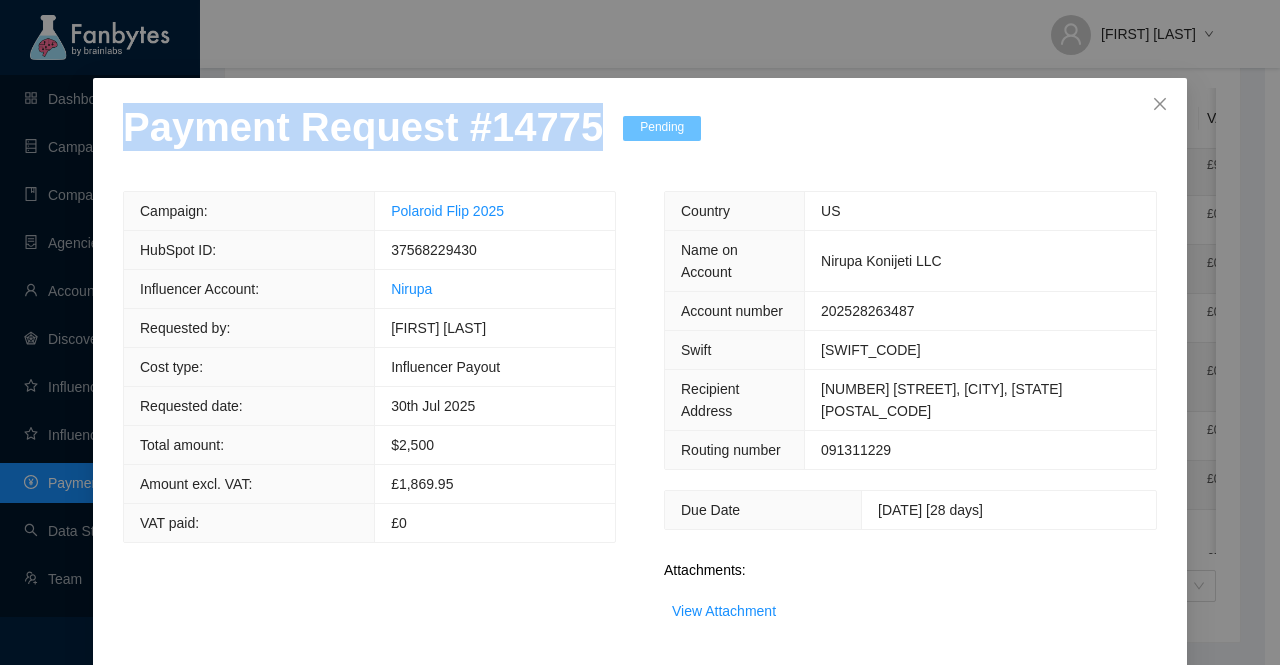scroll, scrollTop: 114, scrollLeft: 0, axis: vertical 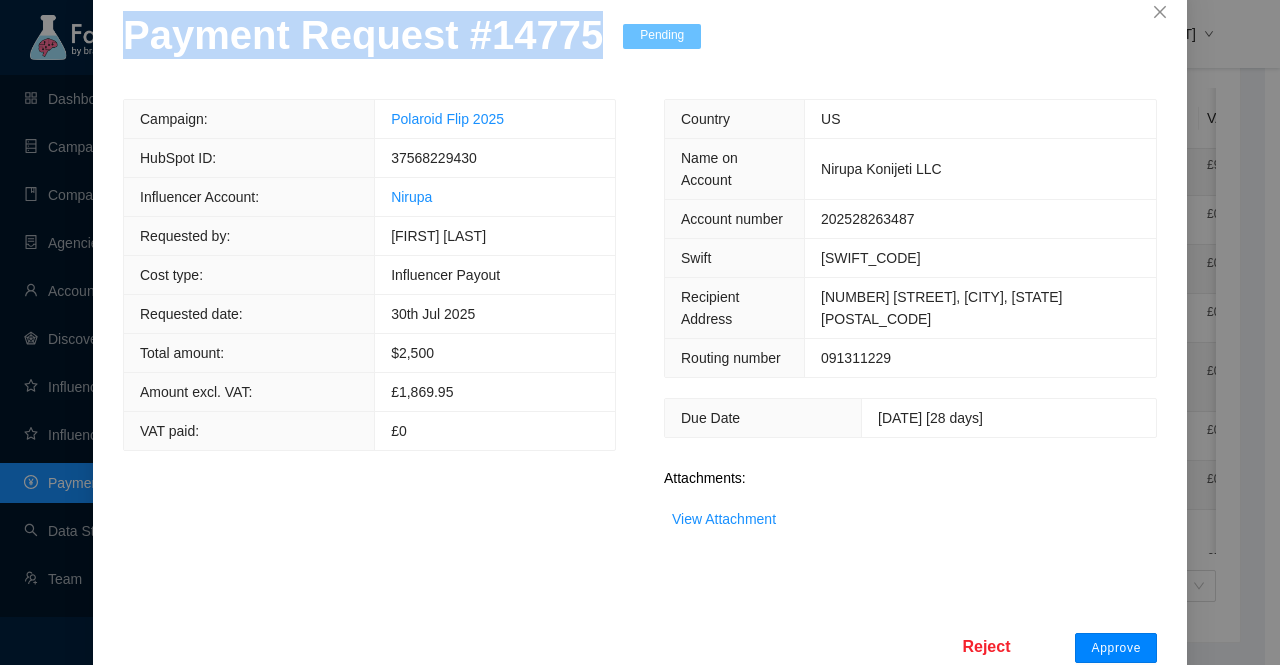 click on "Approve" at bounding box center (1116, 648) 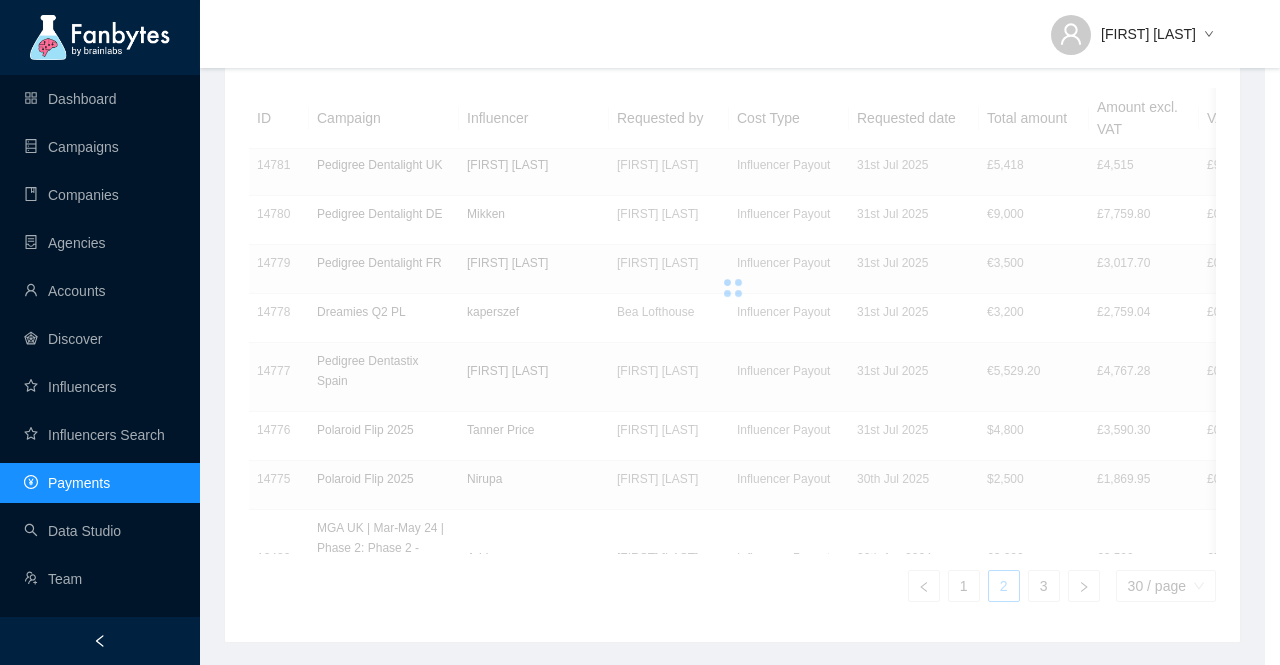 scroll, scrollTop: 14, scrollLeft: 0, axis: vertical 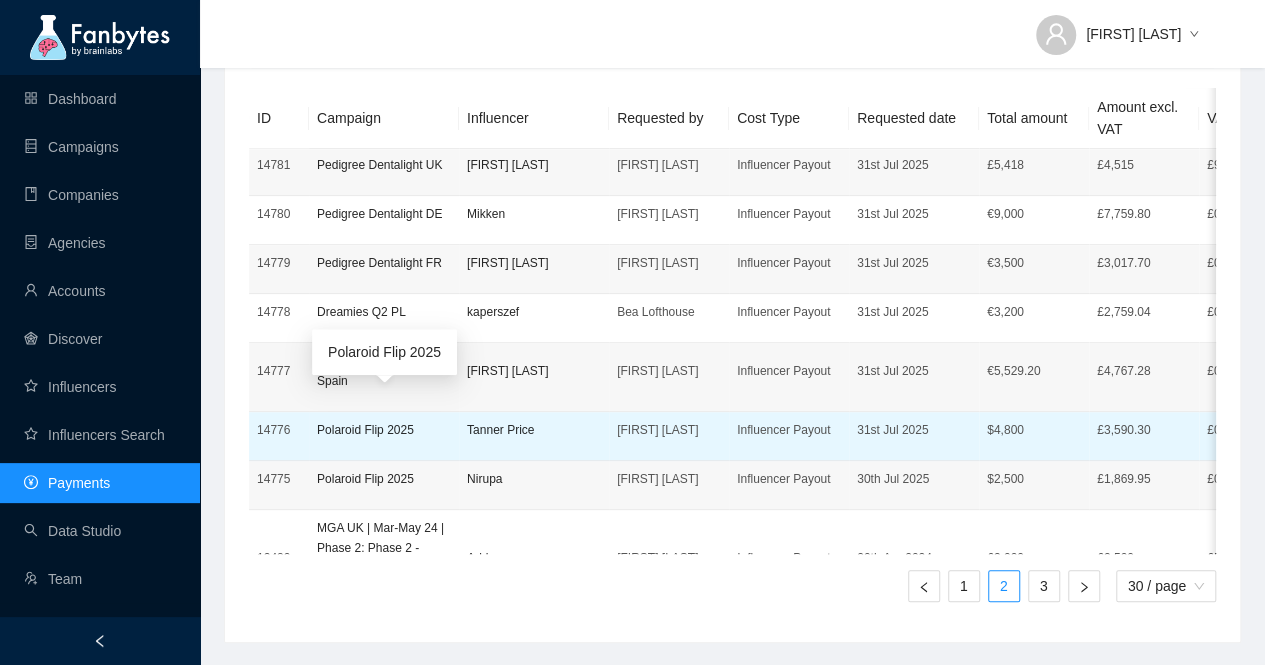 click on "Polaroid Flip 2025" at bounding box center [384, 430] 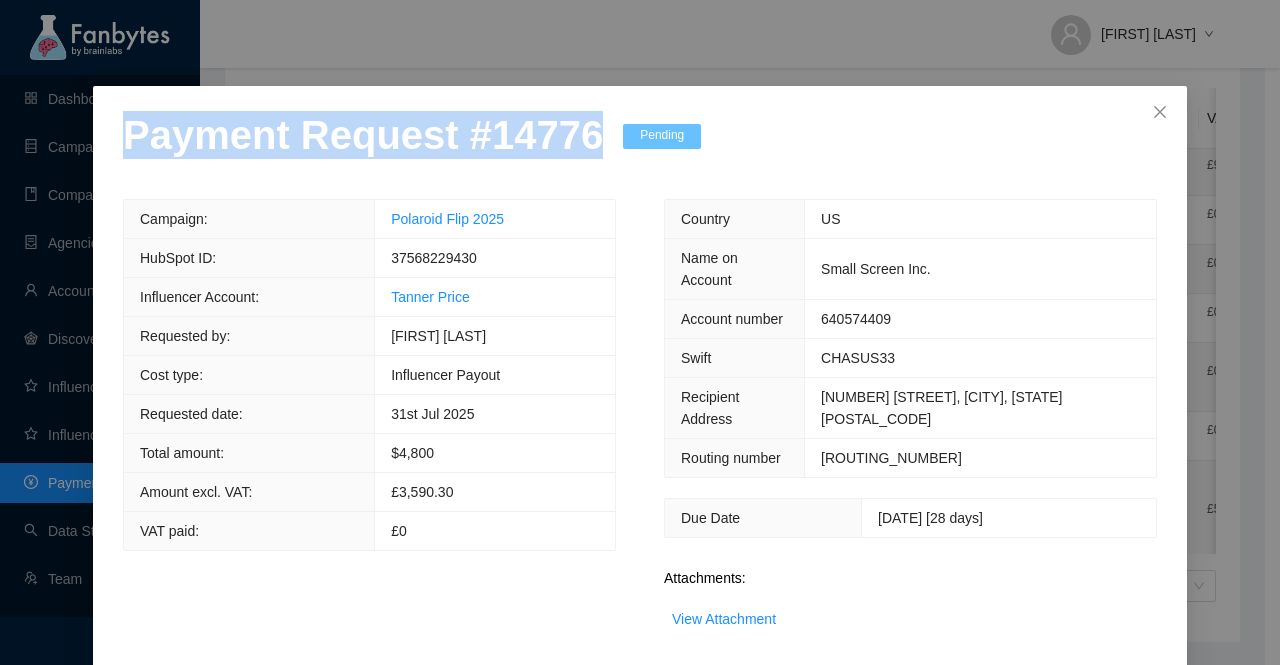 drag, startPoint x: 575, startPoint y: 157, endPoint x: 0, endPoint y: 167, distance: 575.087 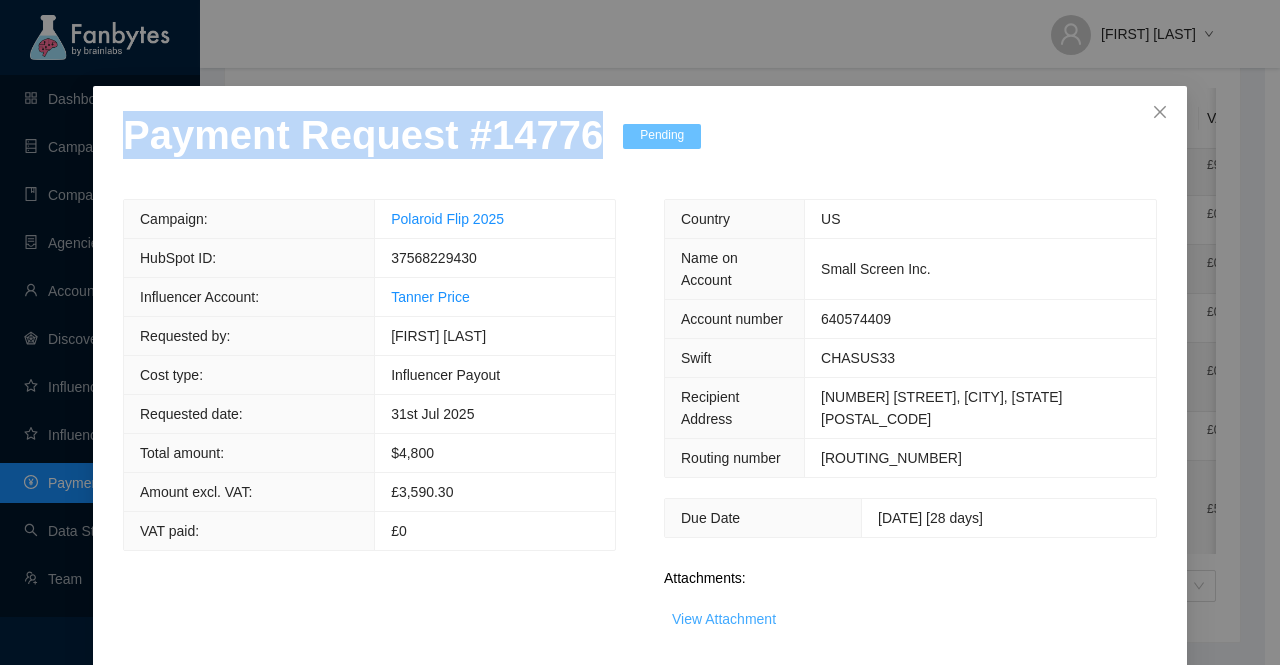 click on "View Attachment" at bounding box center (724, 619) 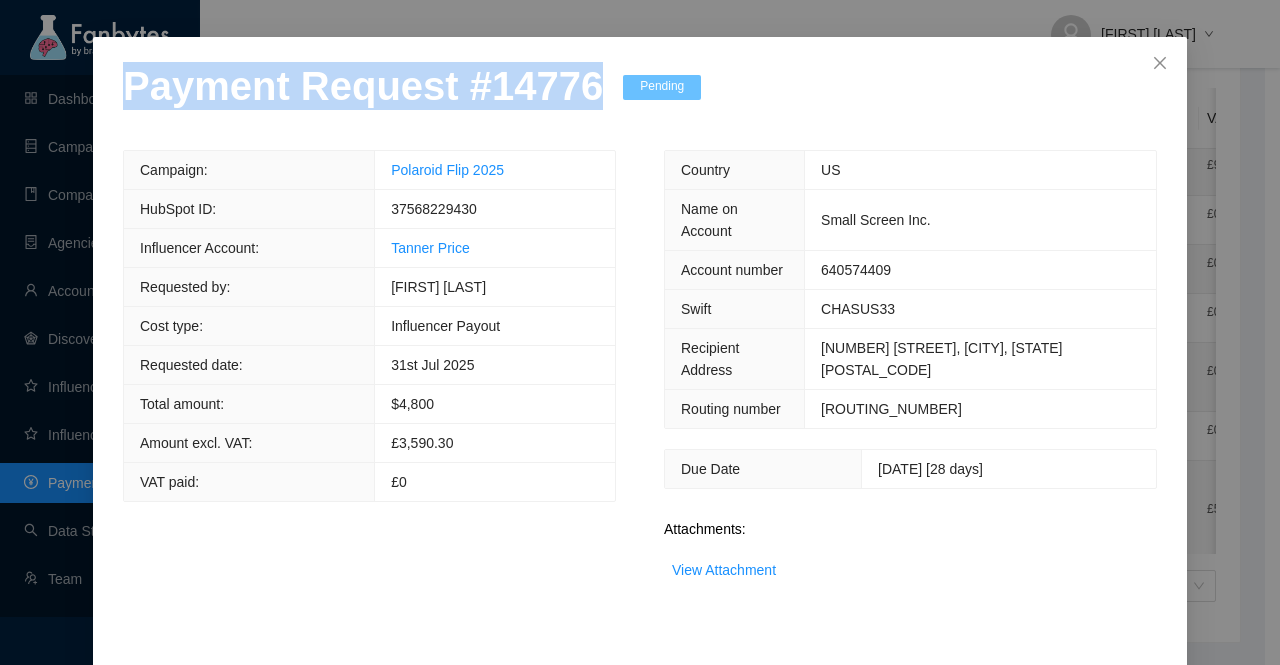 scroll, scrollTop: 114, scrollLeft: 0, axis: vertical 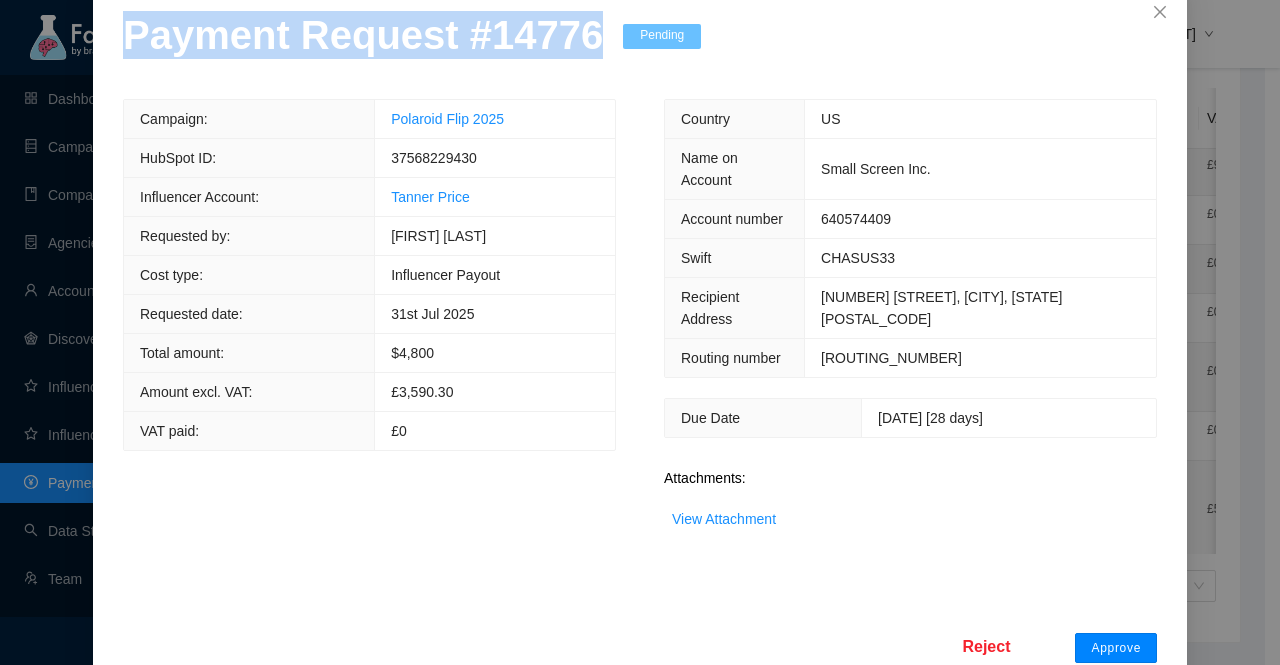 click on "Approve" at bounding box center (1116, 648) 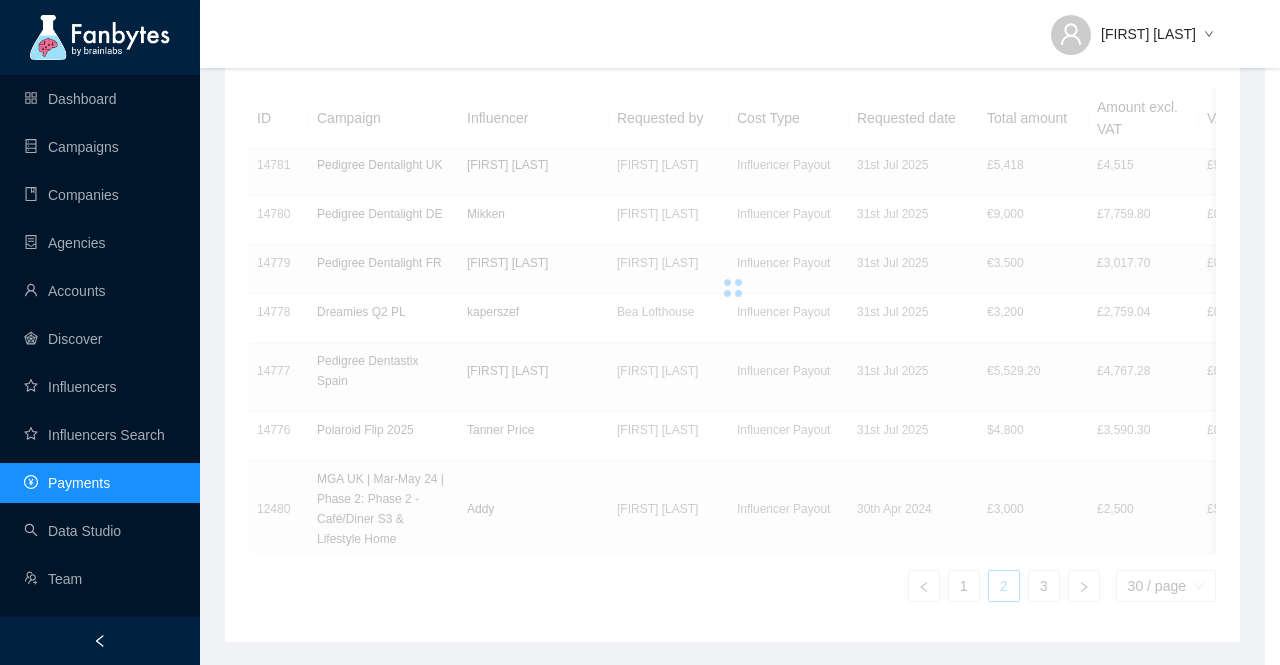 scroll, scrollTop: 0, scrollLeft: 0, axis: both 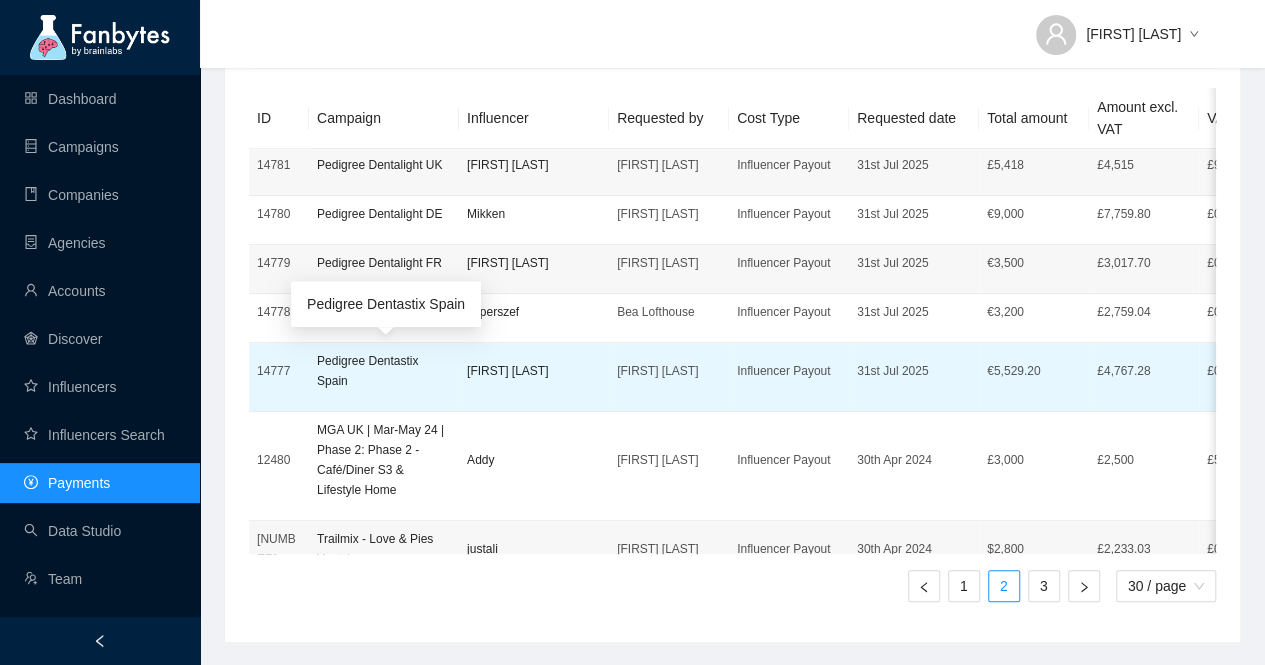 click on "Pedigree Dentastix Spain" at bounding box center (384, 371) 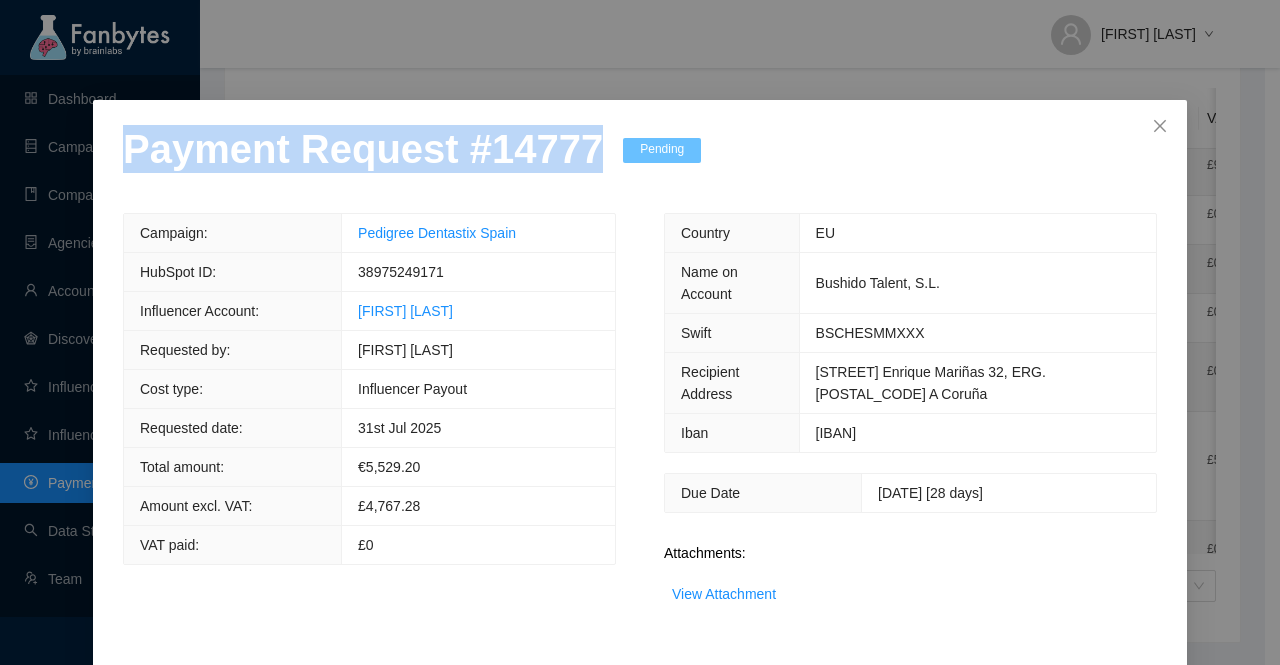 drag, startPoint x: 566, startPoint y: 162, endPoint x: 0, endPoint y: 167, distance: 566.0221 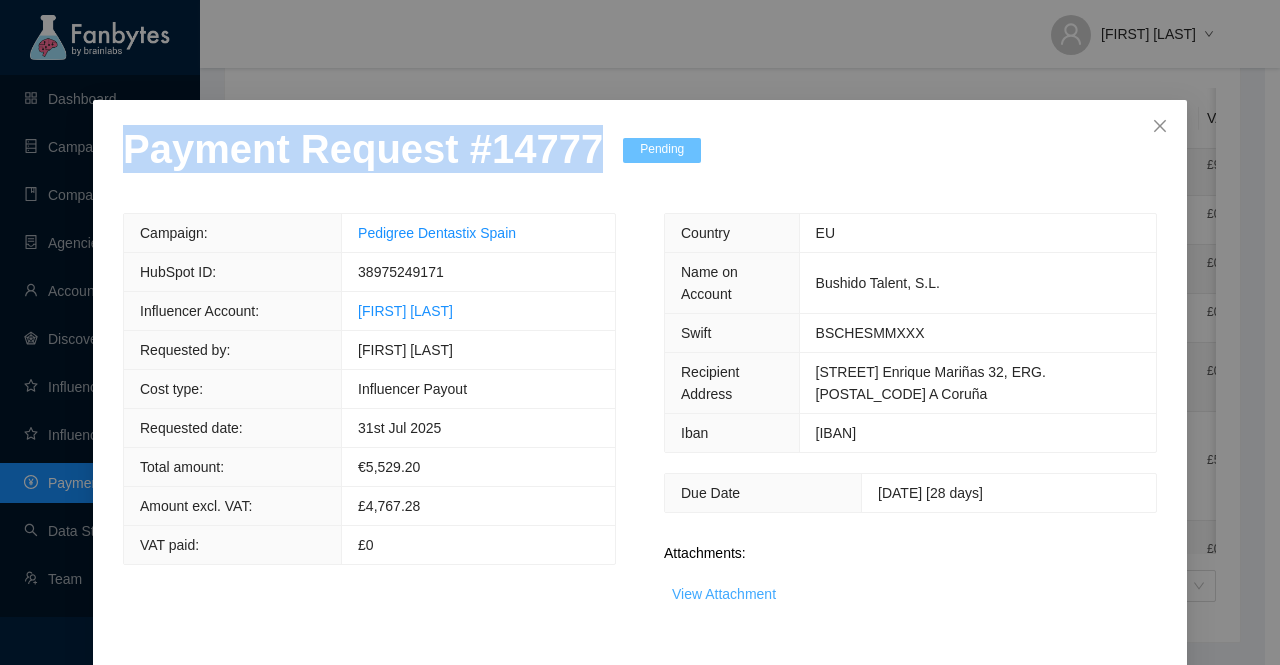 click on "View Attachment" at bounding box center (724, 594) 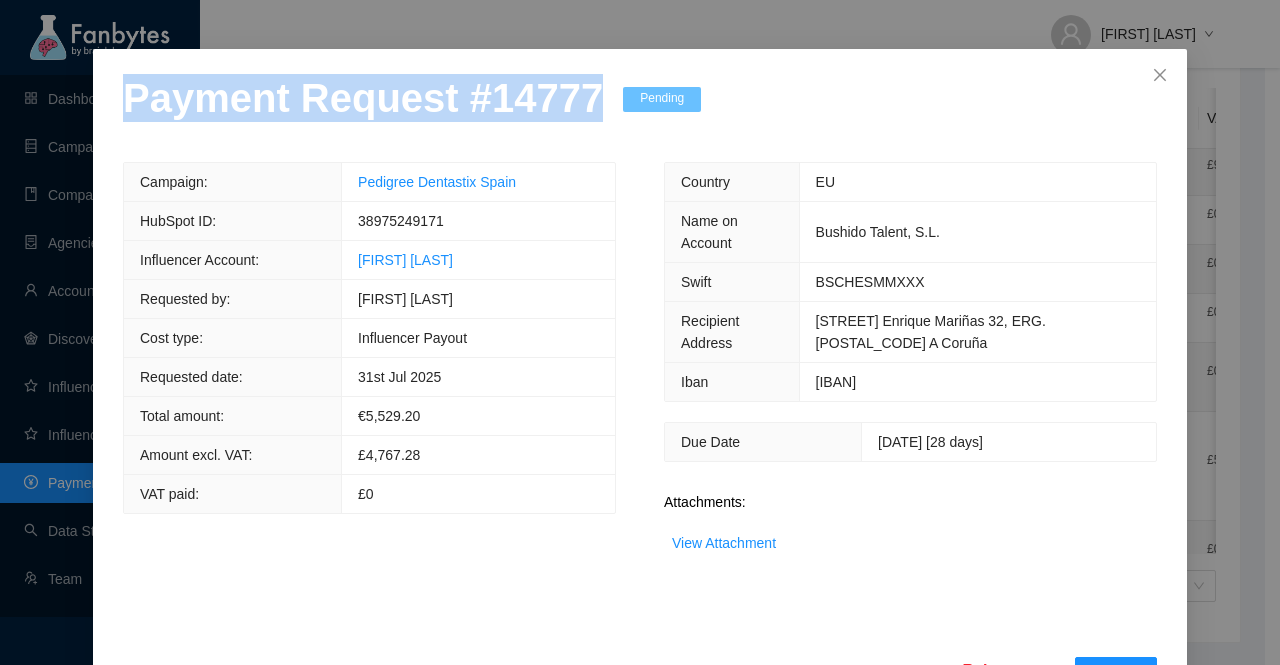 scroll, scrollTop: 78, scrollLeft: 0, axis: vertical 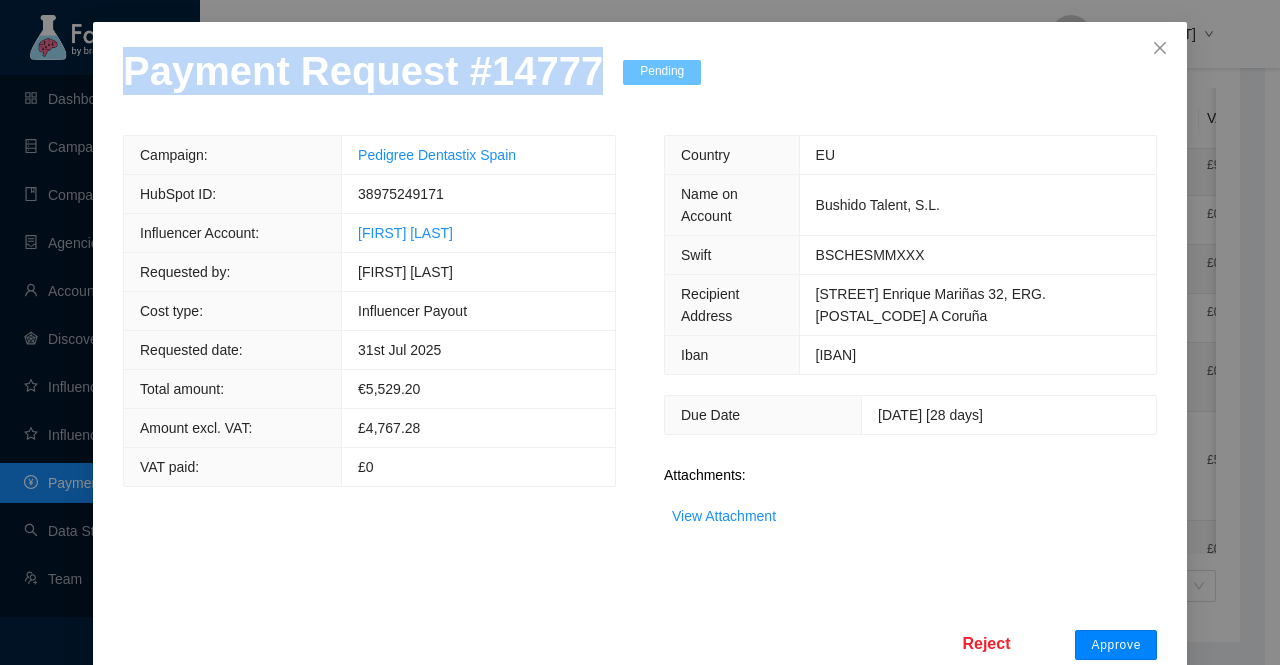 click on "Approve" at bounding box center [1116, 645] 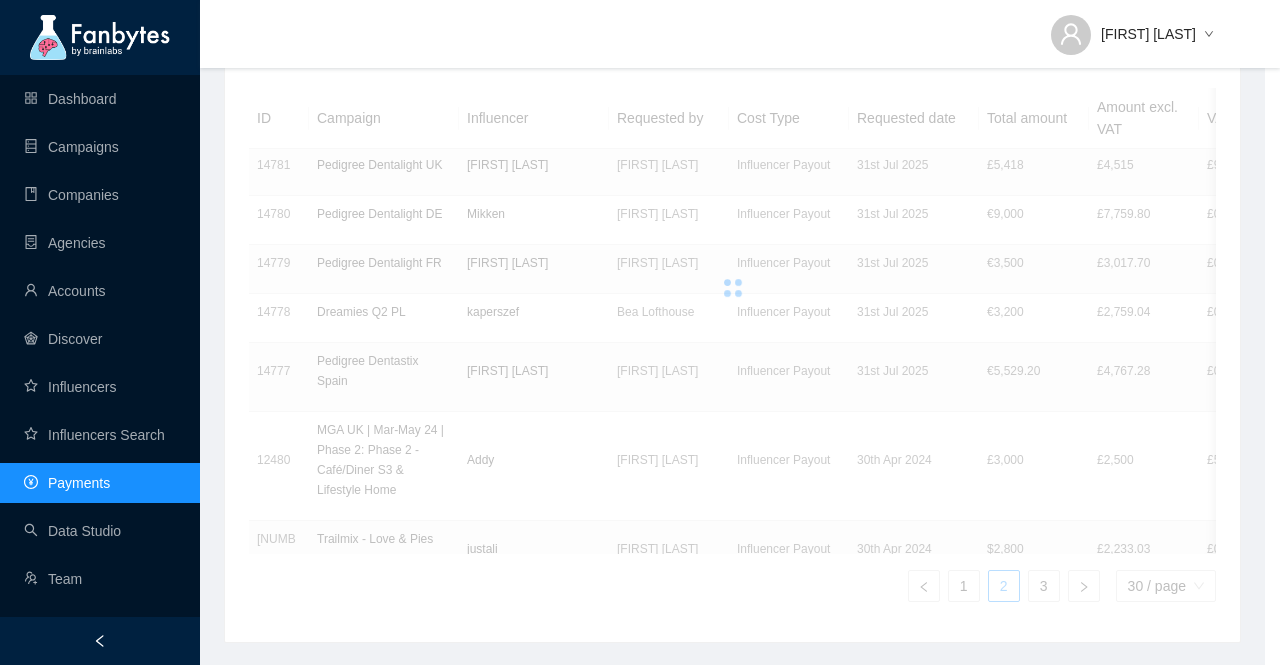 scroll, scrollTop: 0, scrollLeft: 0, axis: both 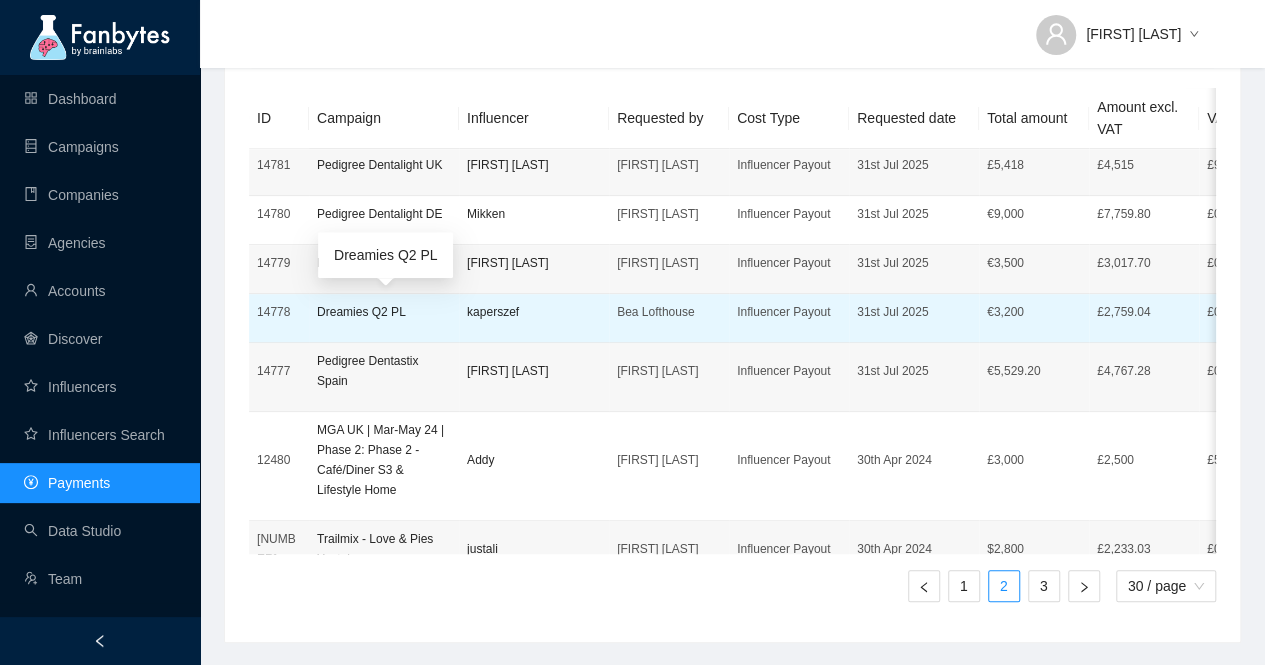 click on "Dreamies Q2 PL" at bounding box center [384, 312] 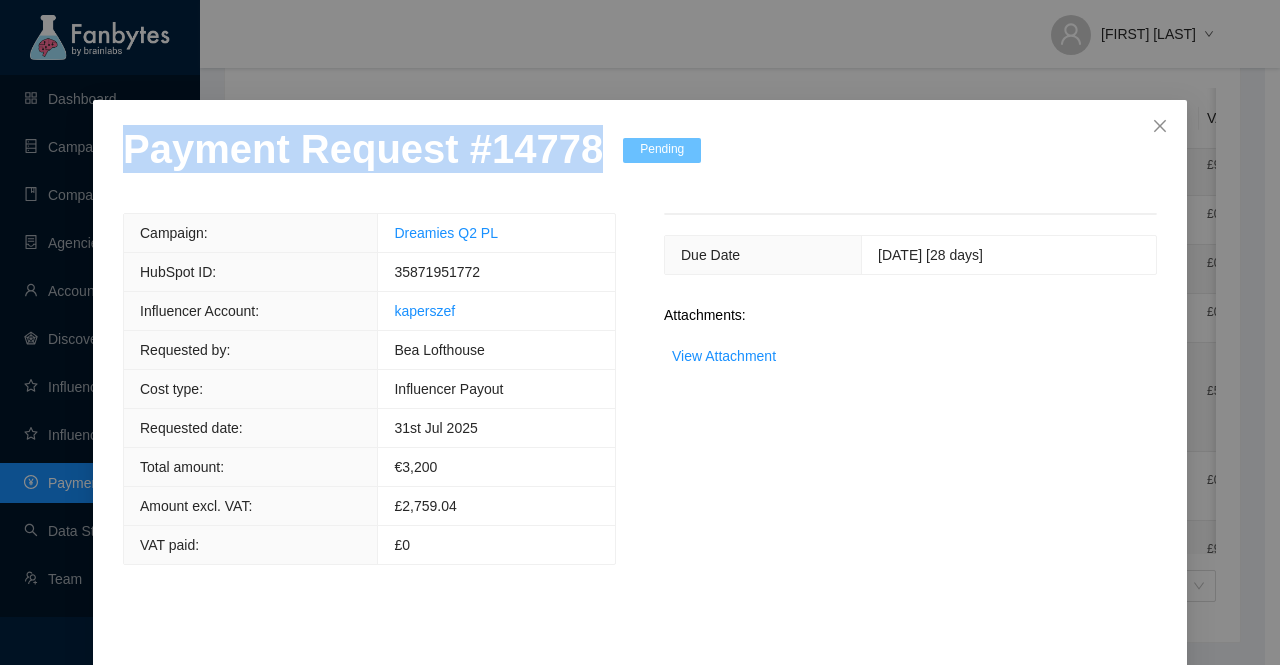 drag, startPoint x: 584, startPoint y: 139, endPoint x: 0, endPoint y: 141, distance: 584.0034 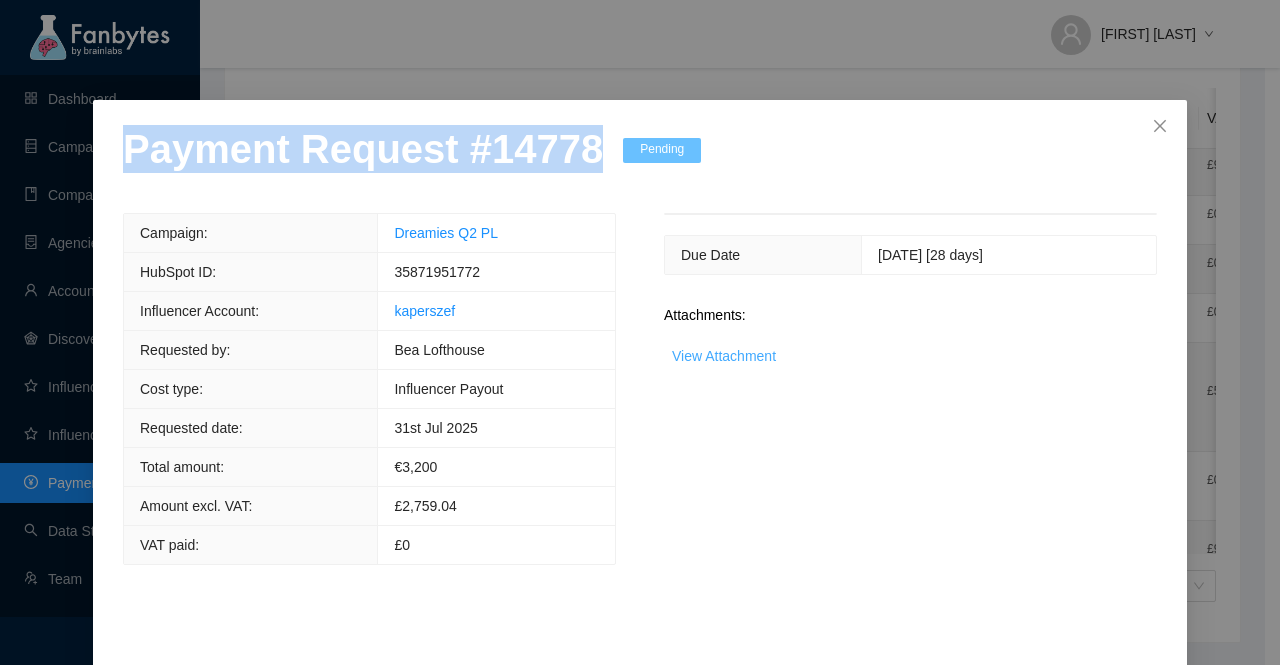 click on "View Attachment" at bounding box center (724, 356) 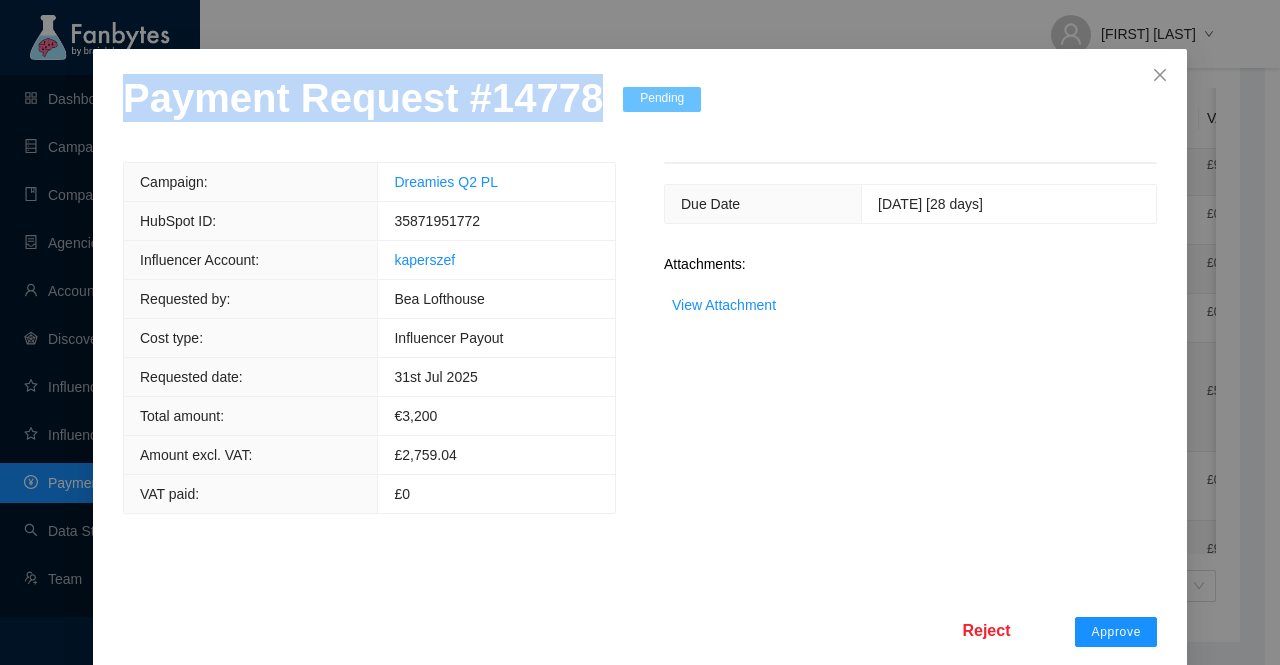 scroll, scrollTop: 78, scrollLeft: 0, axis: vertical 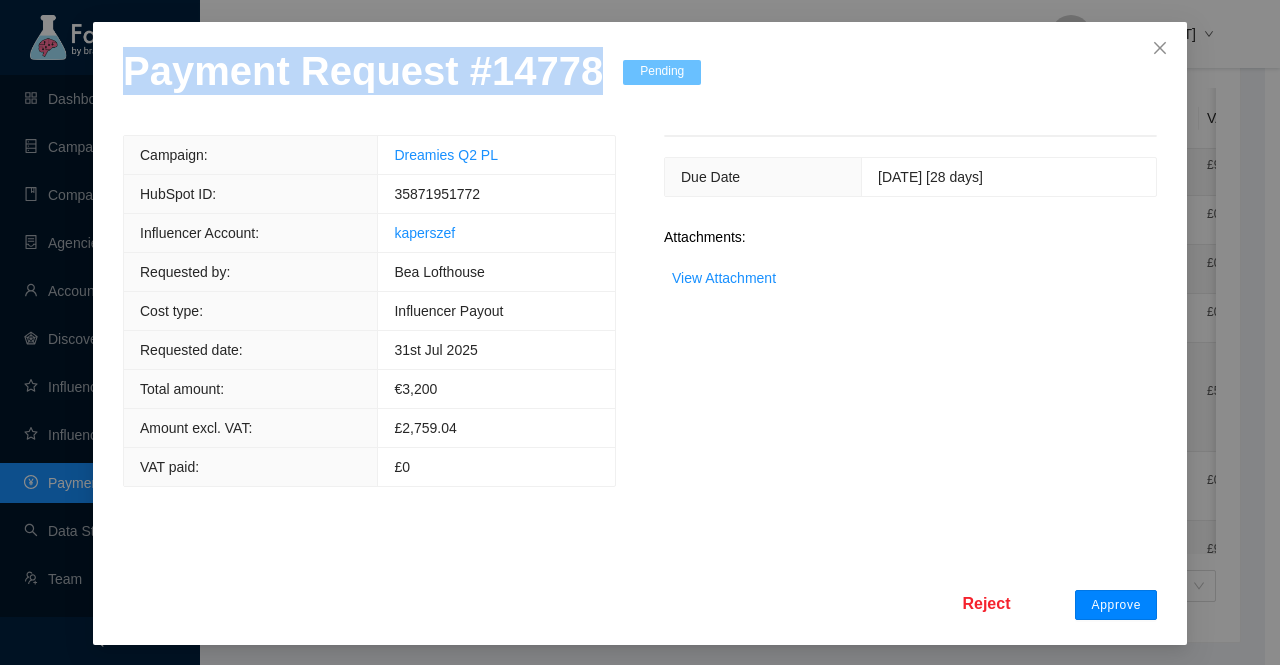 click on "Approve" at bounding box center (1116, 605) 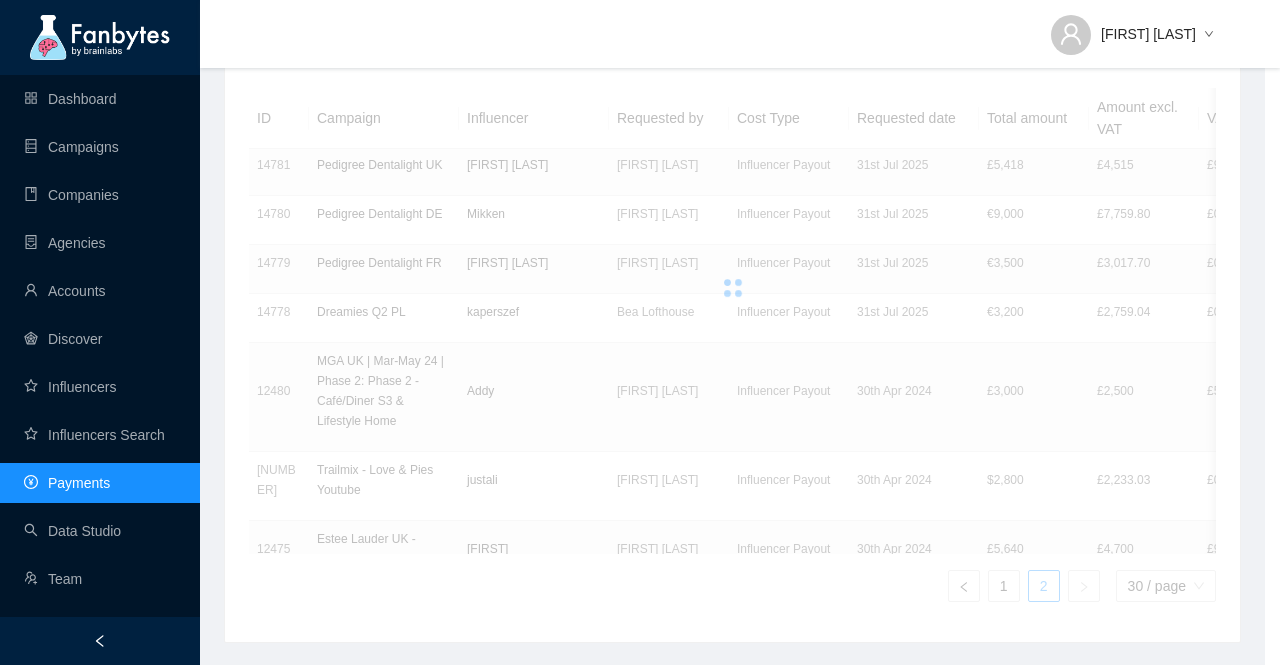 type 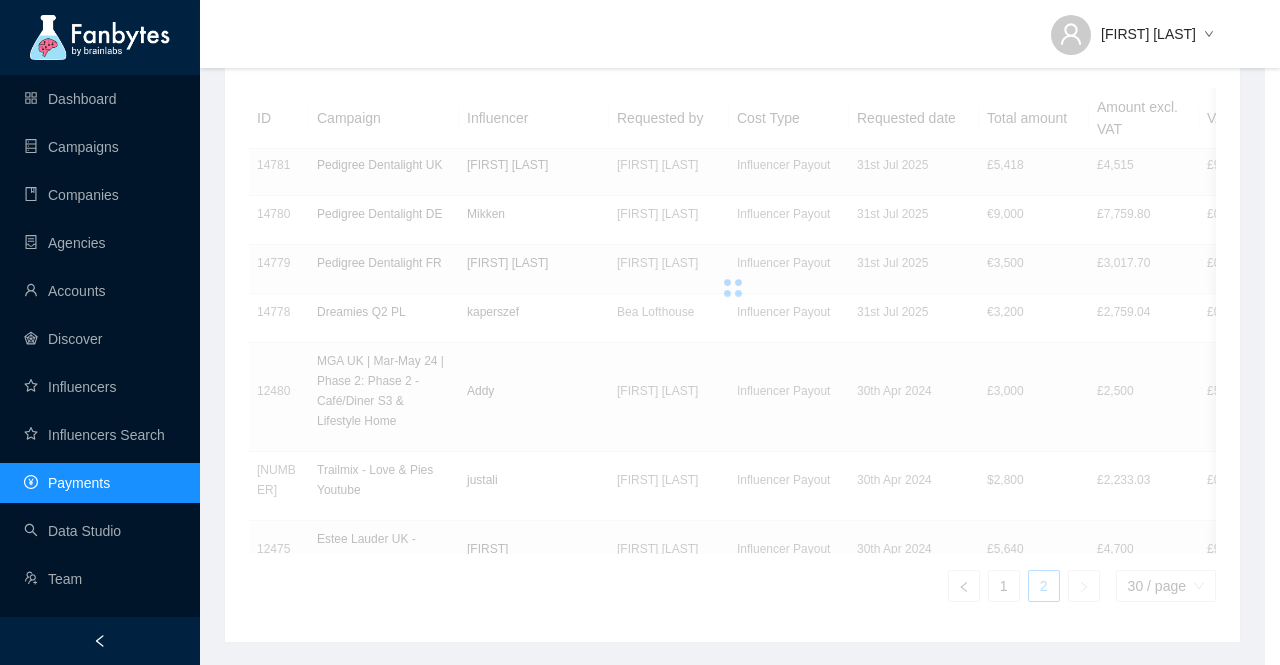 scroll, scrollTop: 0, scrollLeft: 0, axis: both 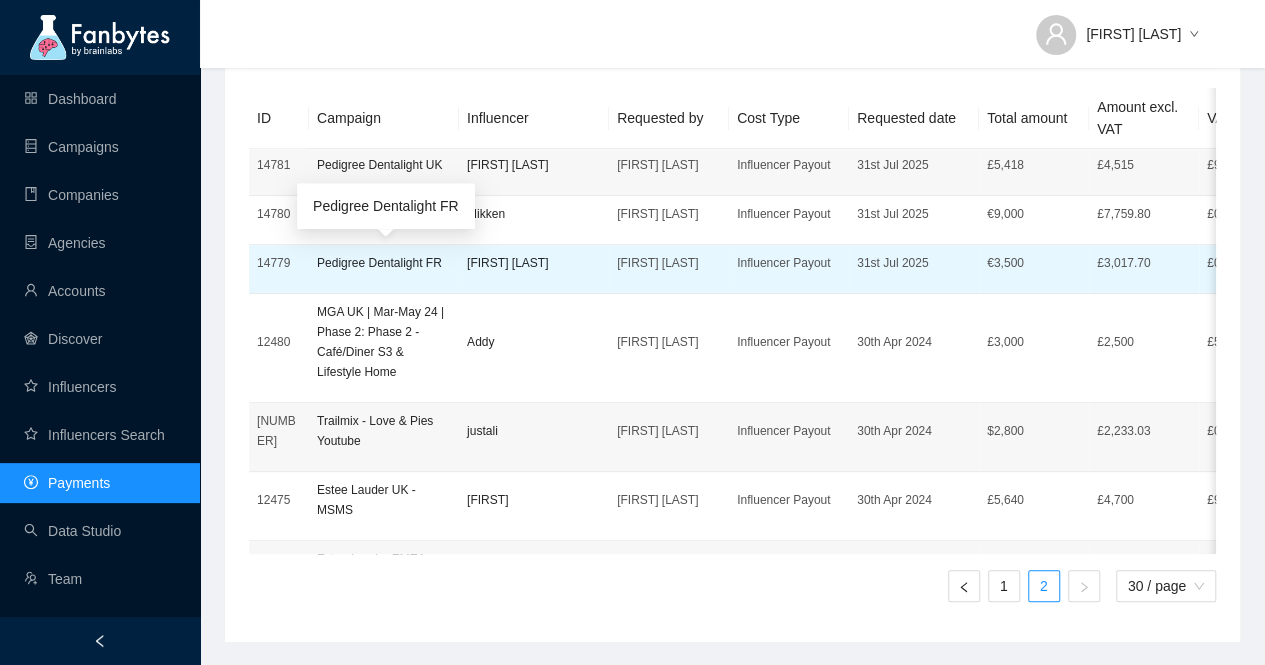 click on "Pedigree Dentalight FR" at bounding box center [384, 263] 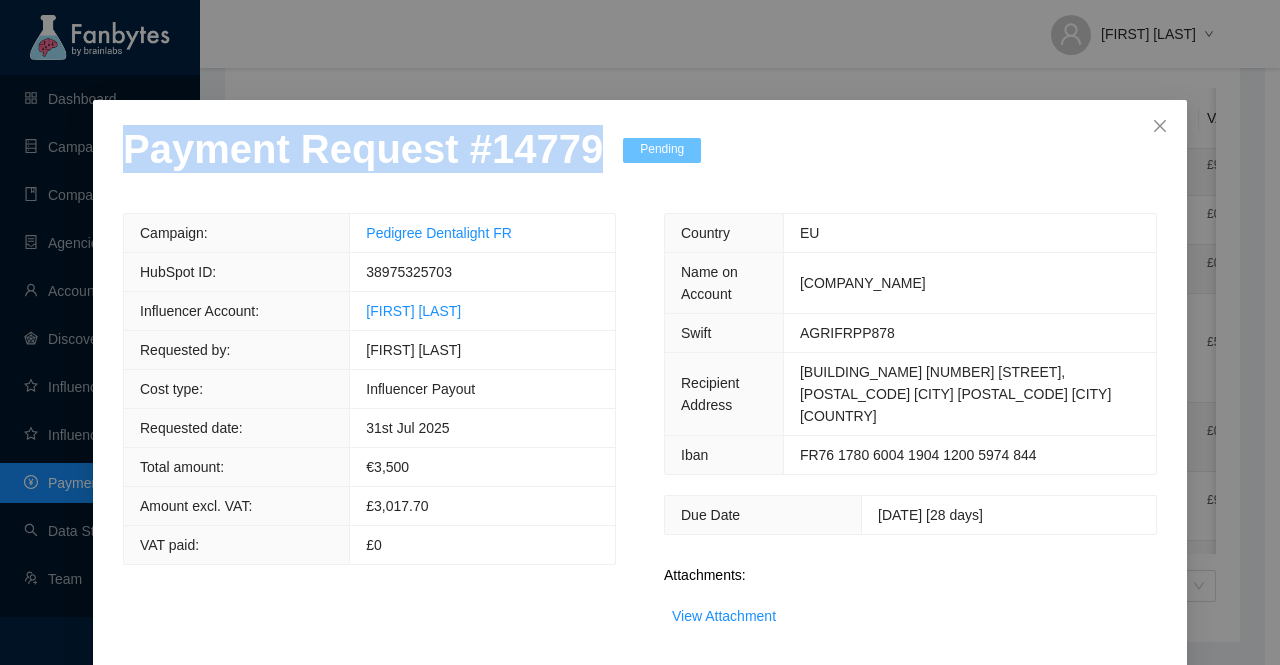 drag, startPoint x: 574, startPoint y: 161, endPoint x: 0, endPoint y: 183, distance: 574.42145 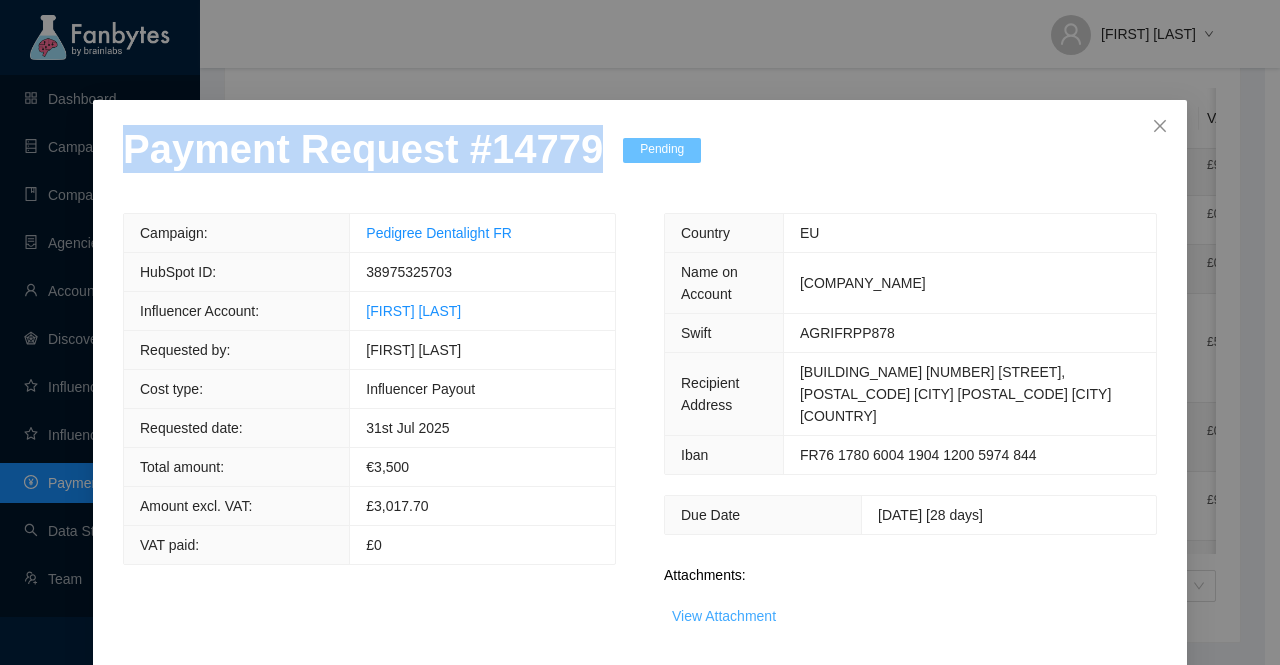 click on "View Attachment" at bounding box center (724, 616) 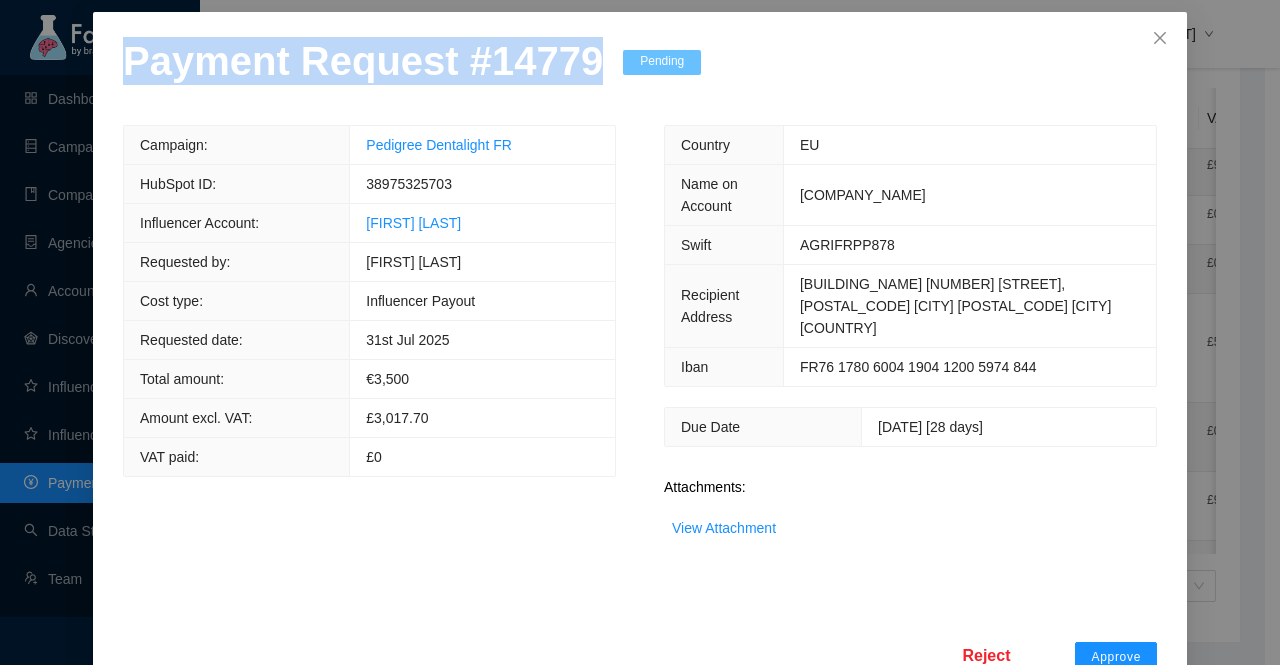 scroll, scrollTop: 119, scrollLeft: 0, axis: vertical 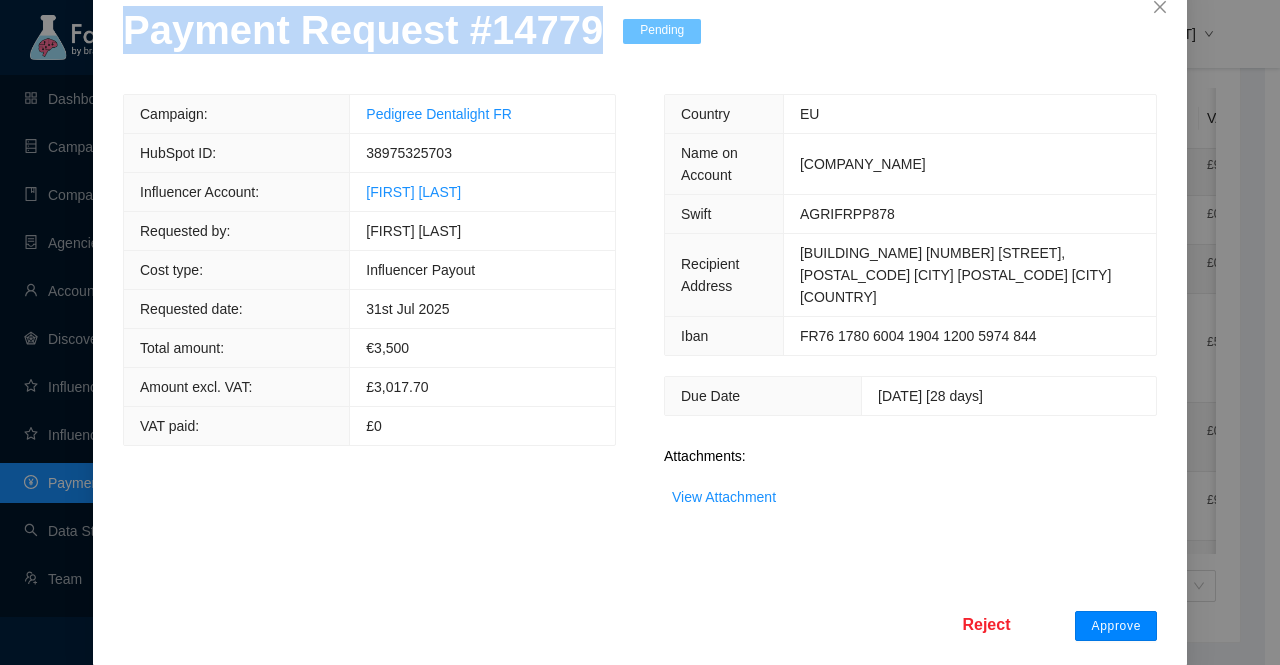 click on "Approve" at bounding box center (1116, 626) 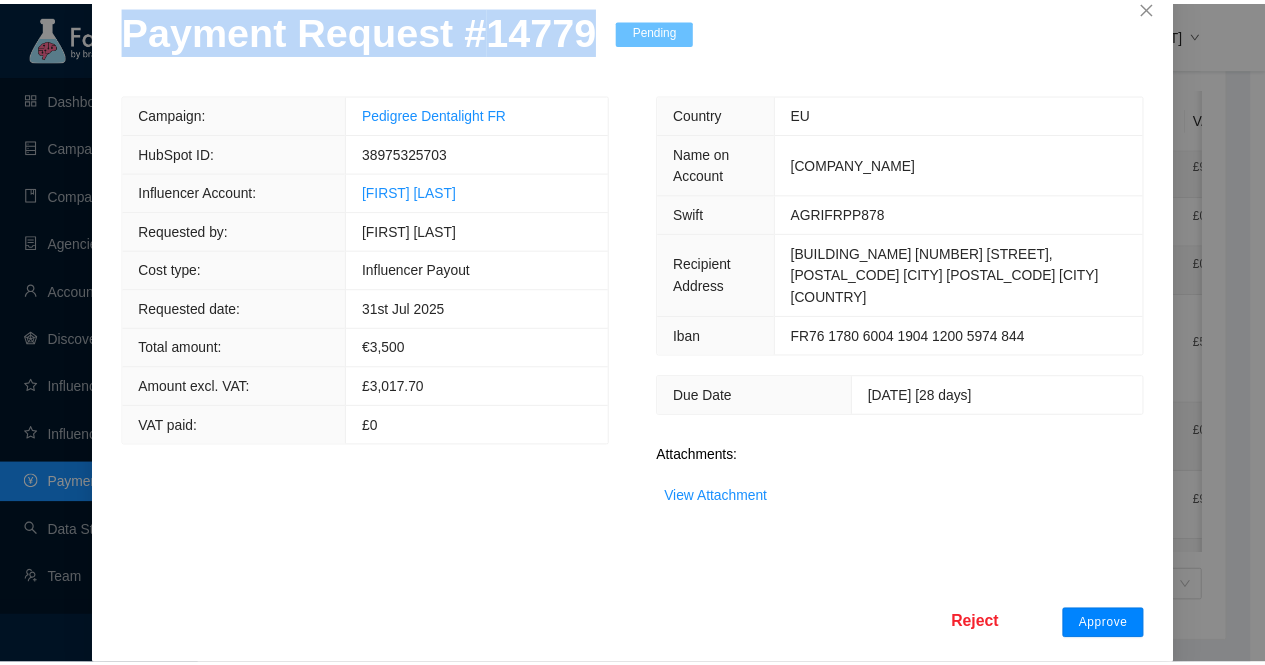 scroll, scrollTop: 19, scrollLeft: 0, axis: vertical 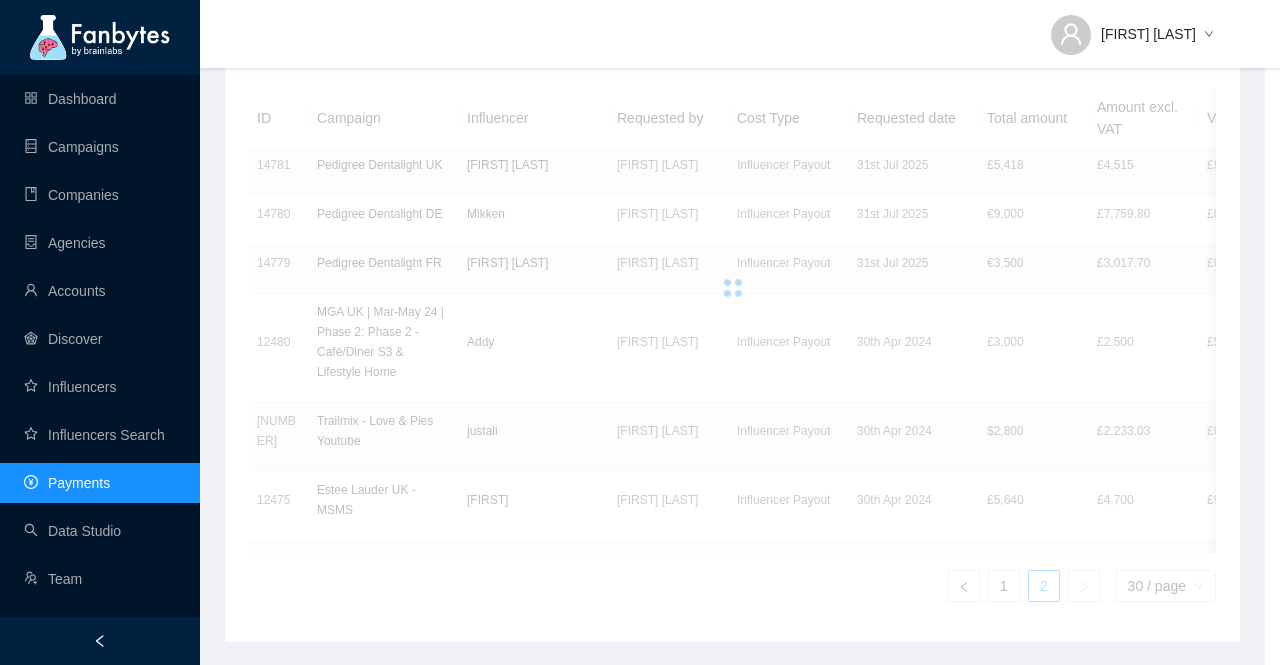 type 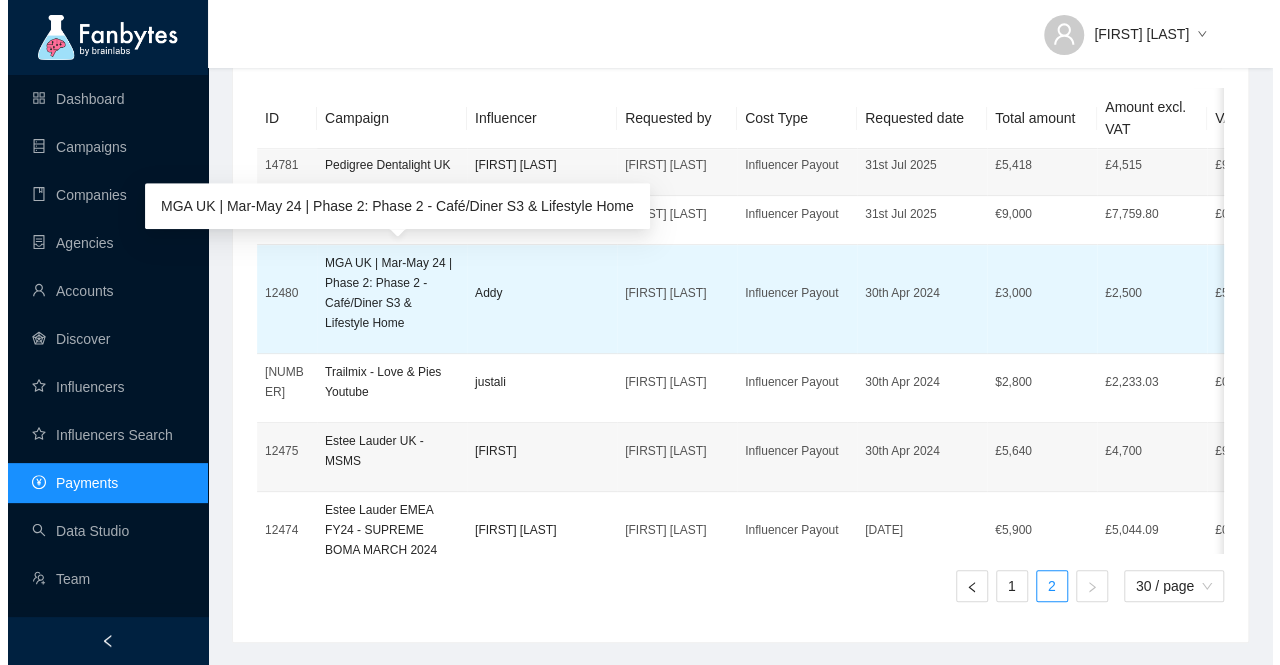 scroll, scrollTop: 86, scrollLeft: 0, axis: vertical 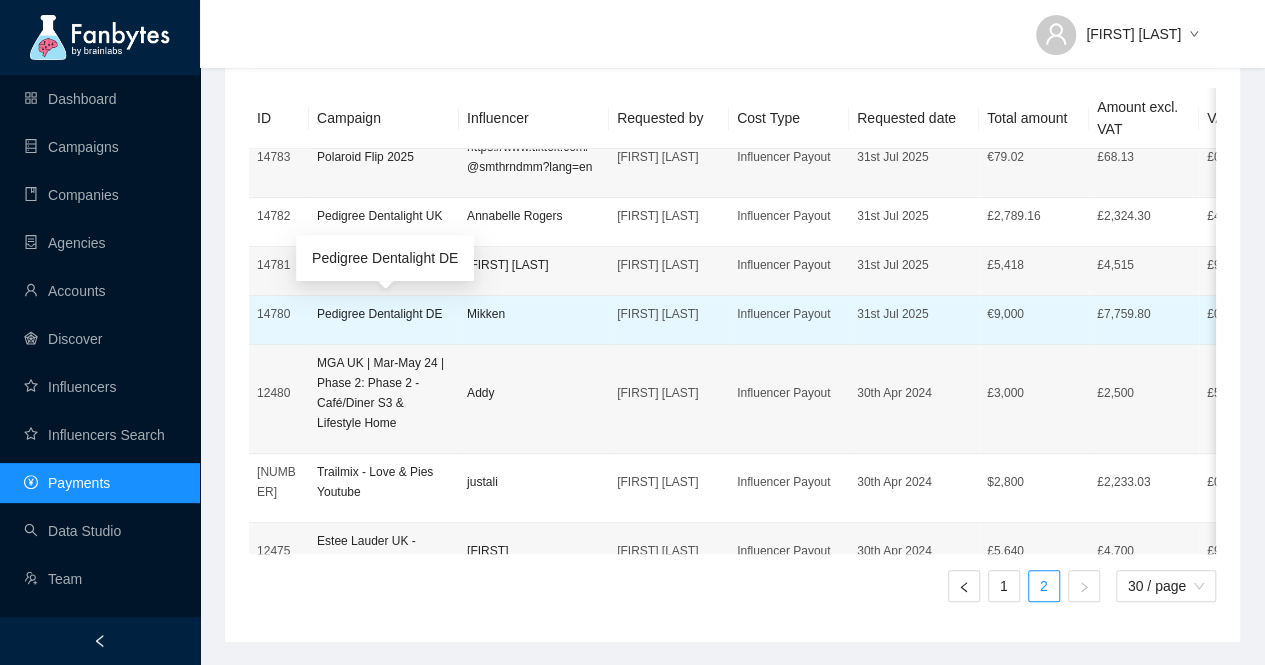 click on "Pedigree Dentalight DE" at bounding box center (384, 314) 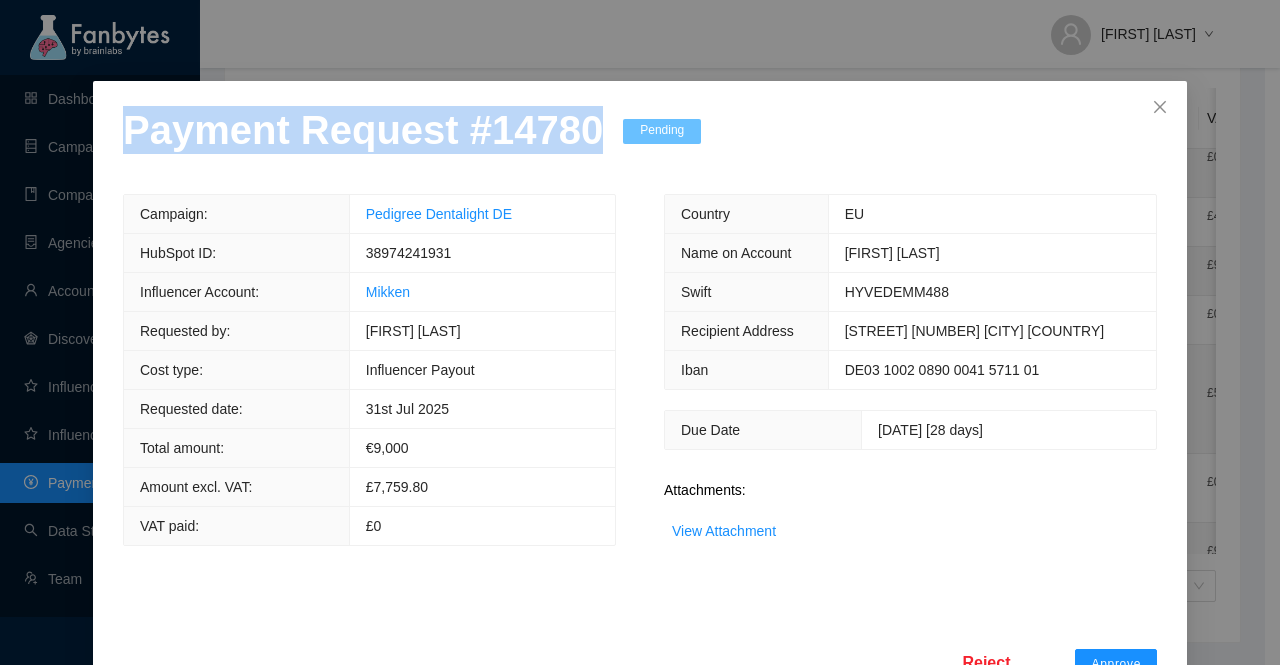 drag, startPoint x: 576, startPoint y: 150, endPoint x: 0, endPoint y: 165, distance: 576.19525 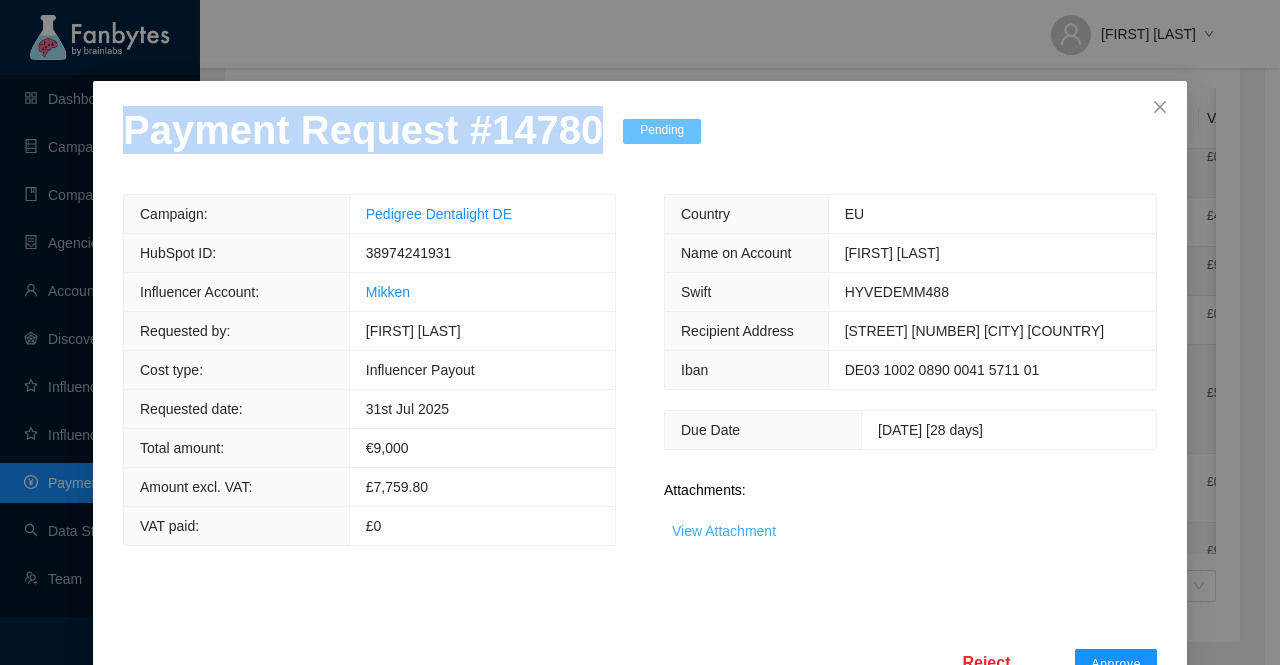 click on "View Attachment" at bounding box center [724, 531] 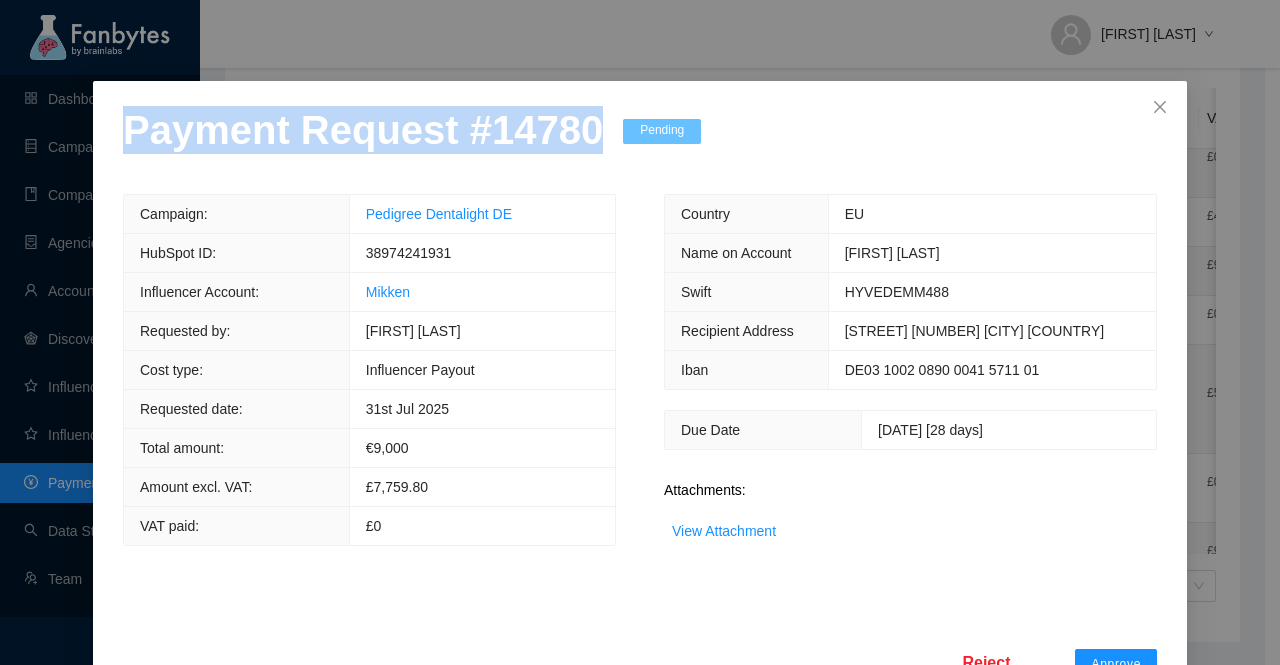 scroll, scrollTop: 78, scrollLeft: 0, axis: vertical 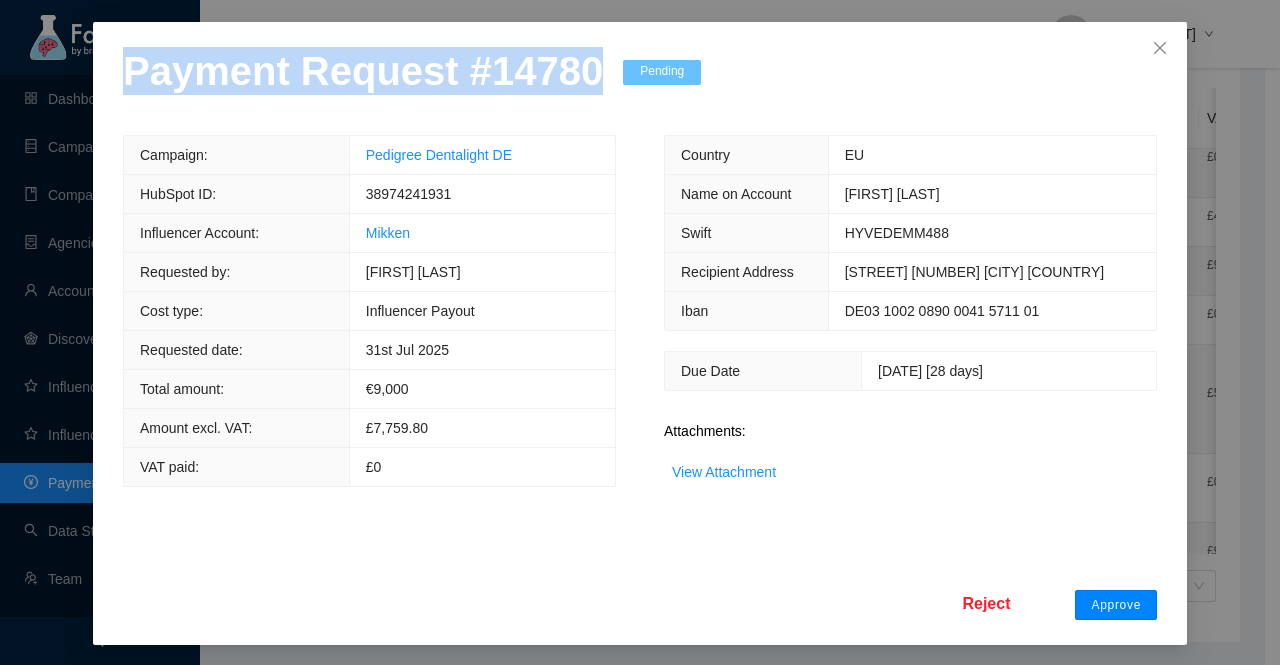 click on "Approve" at bounding box center [1116, 605] 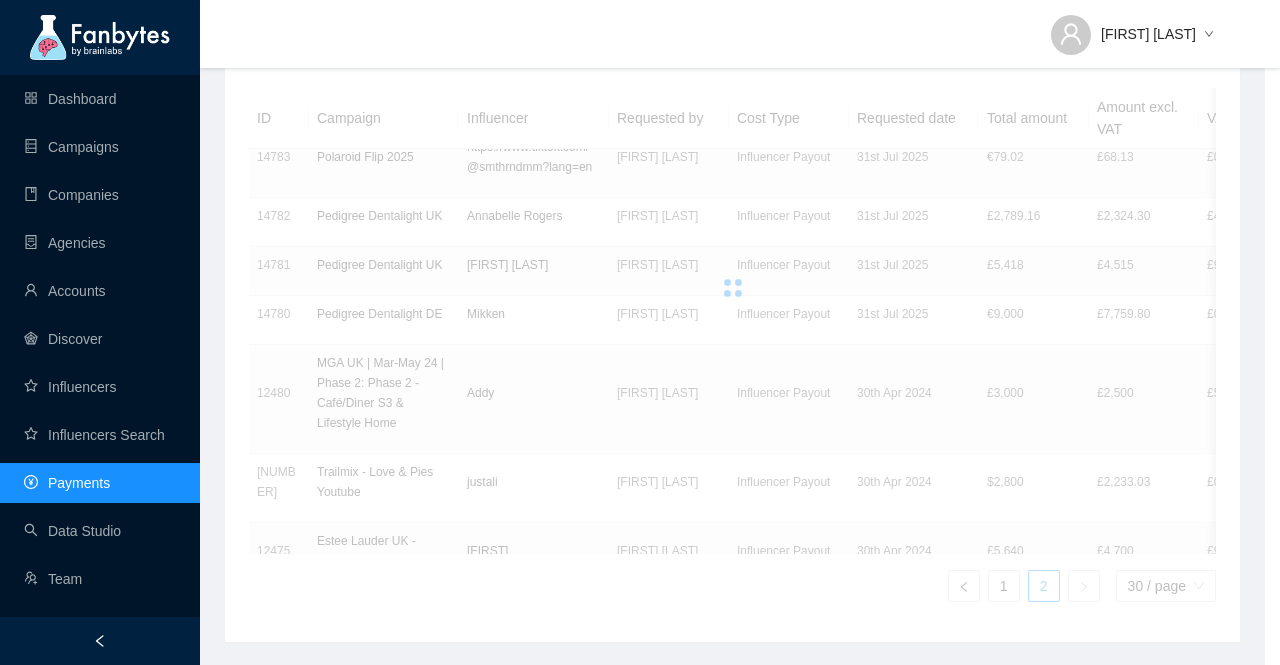 scroll, scrollTop: 0, scrollLeft: 0, axis: both 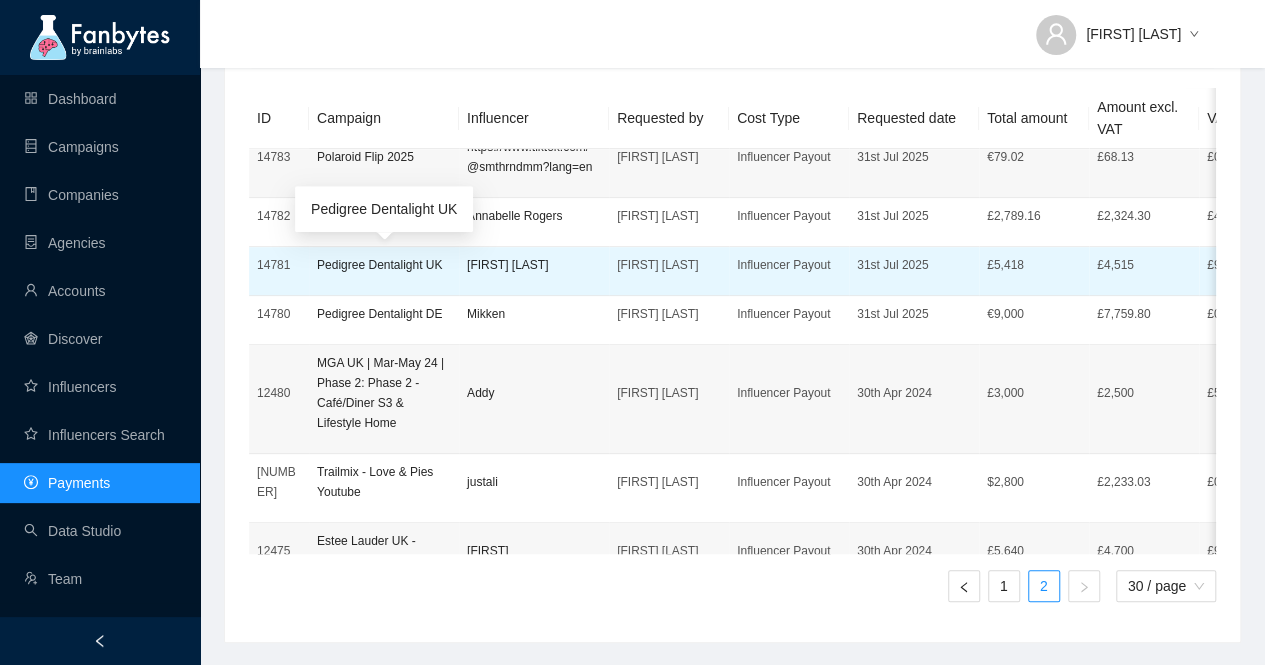 click on "Pedigree Dentalight UK" at bounding box center (384, 265) 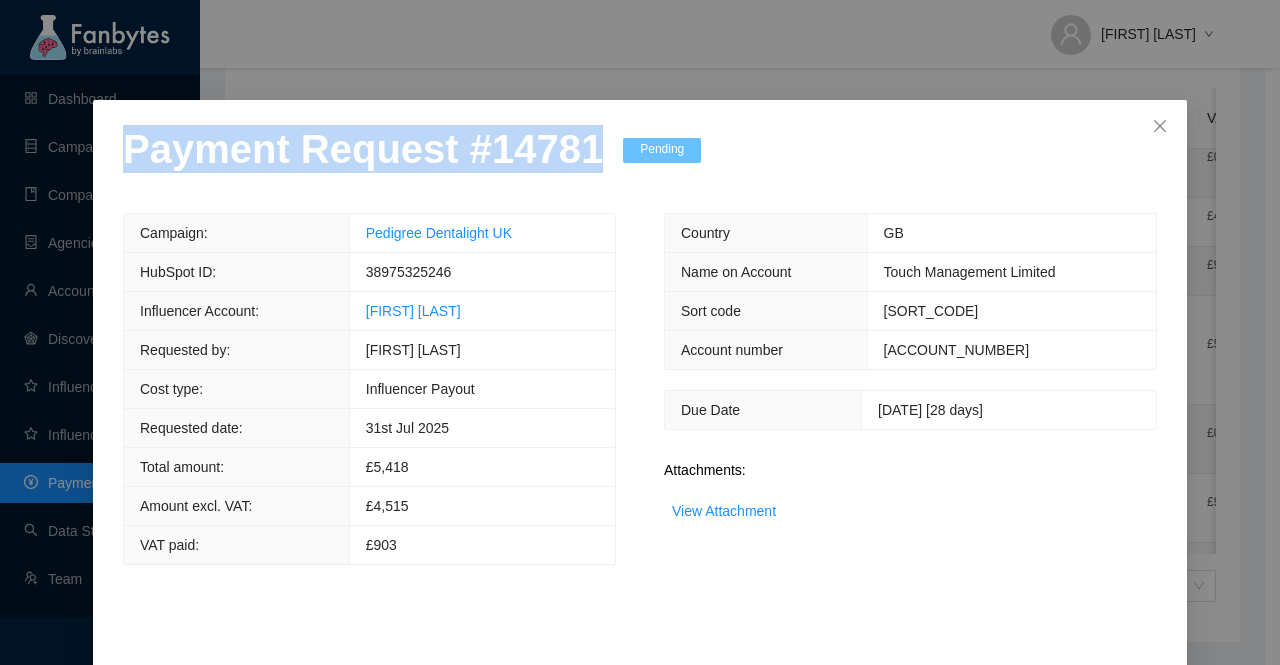 drag, startPoint x: 575, startPoint y: 156, endPoint x: 0, endPoint y: 170, distance: 575.1704 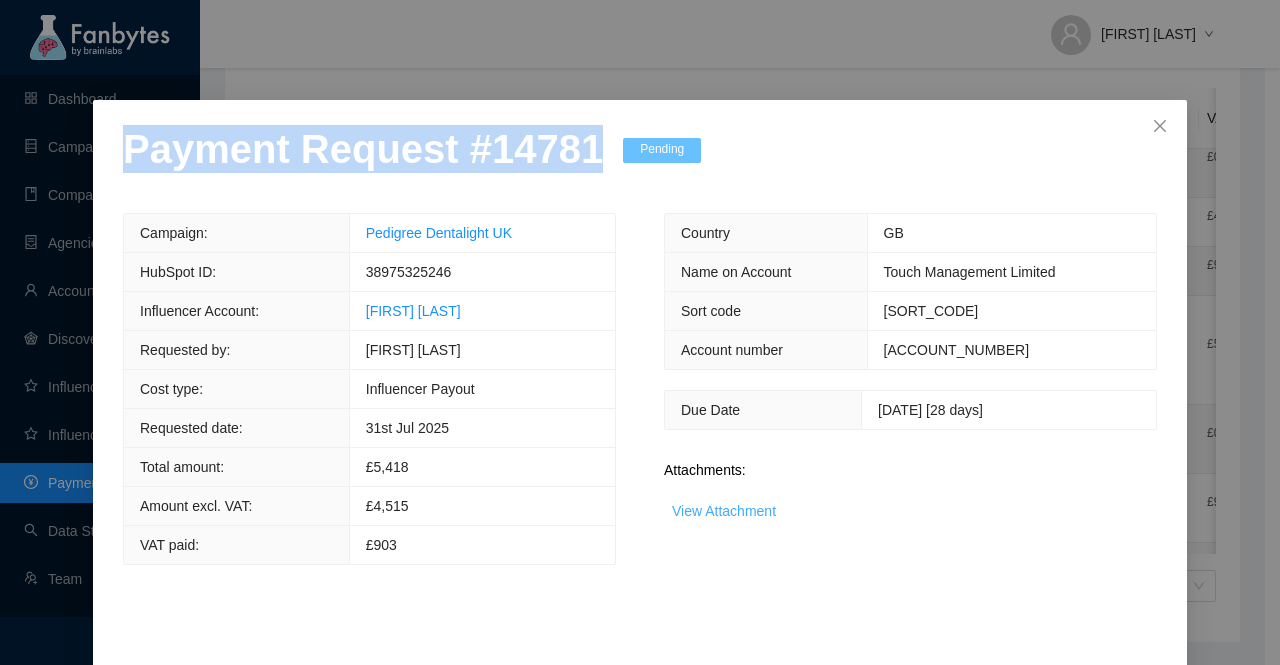 click on "View Attachment" at bounding box center [724, 511] 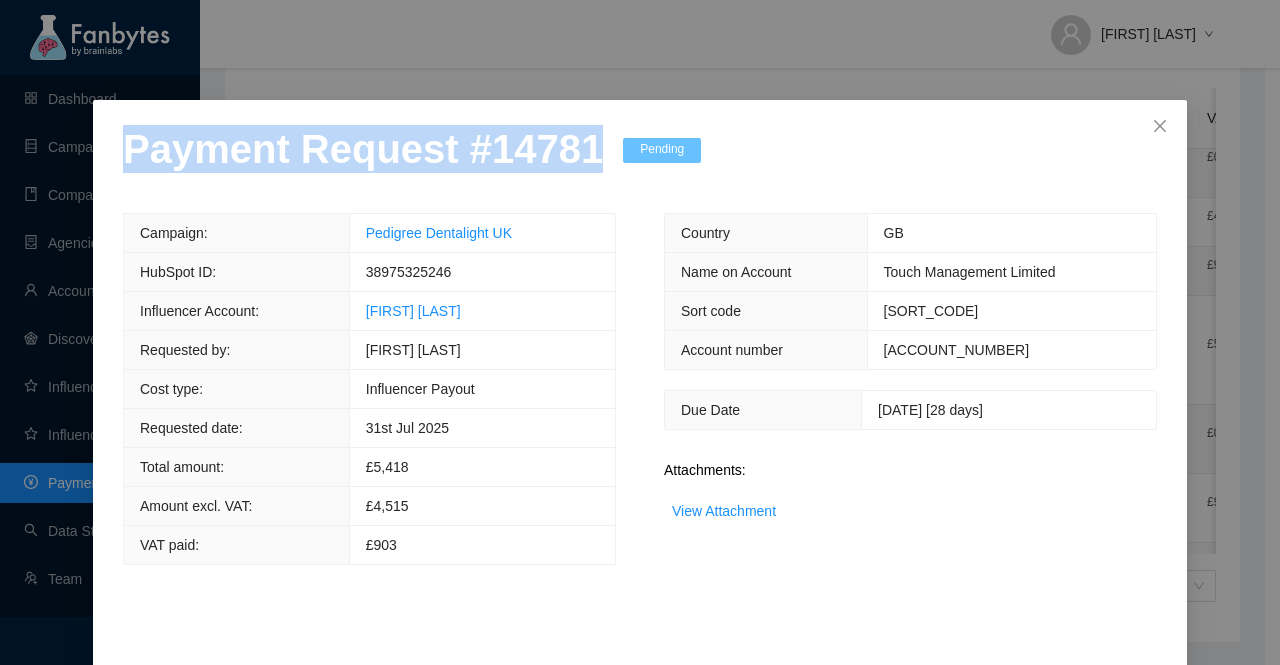 scroll, scrollTop: 78, scrollLeft: 0, axis: vertical 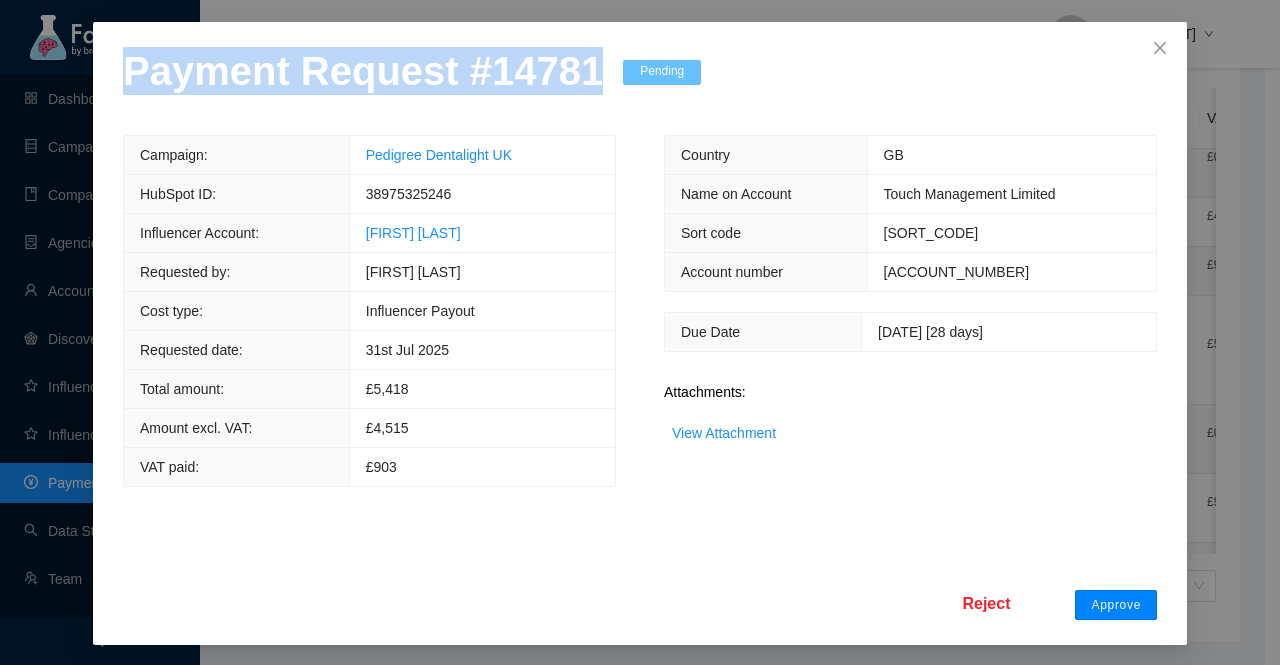 click on "Approve" at bounding box center (1116, 605) 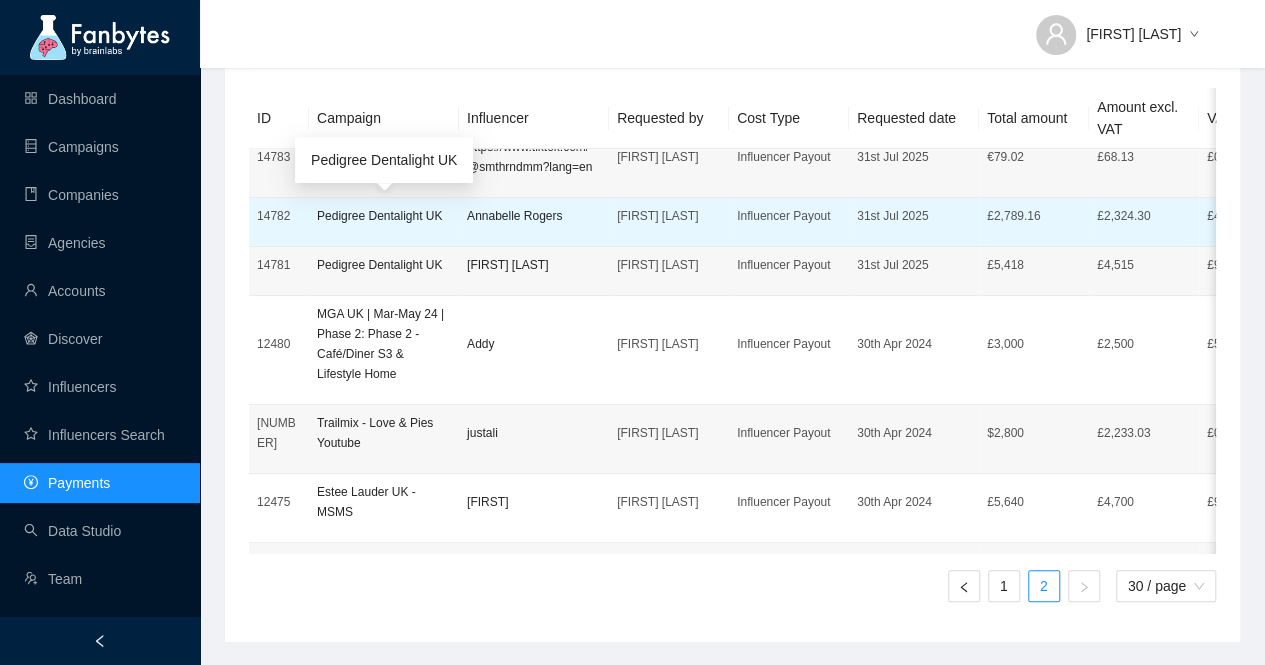 click on "Pedigree Dentalight UK" at bounding box center (384, 216) 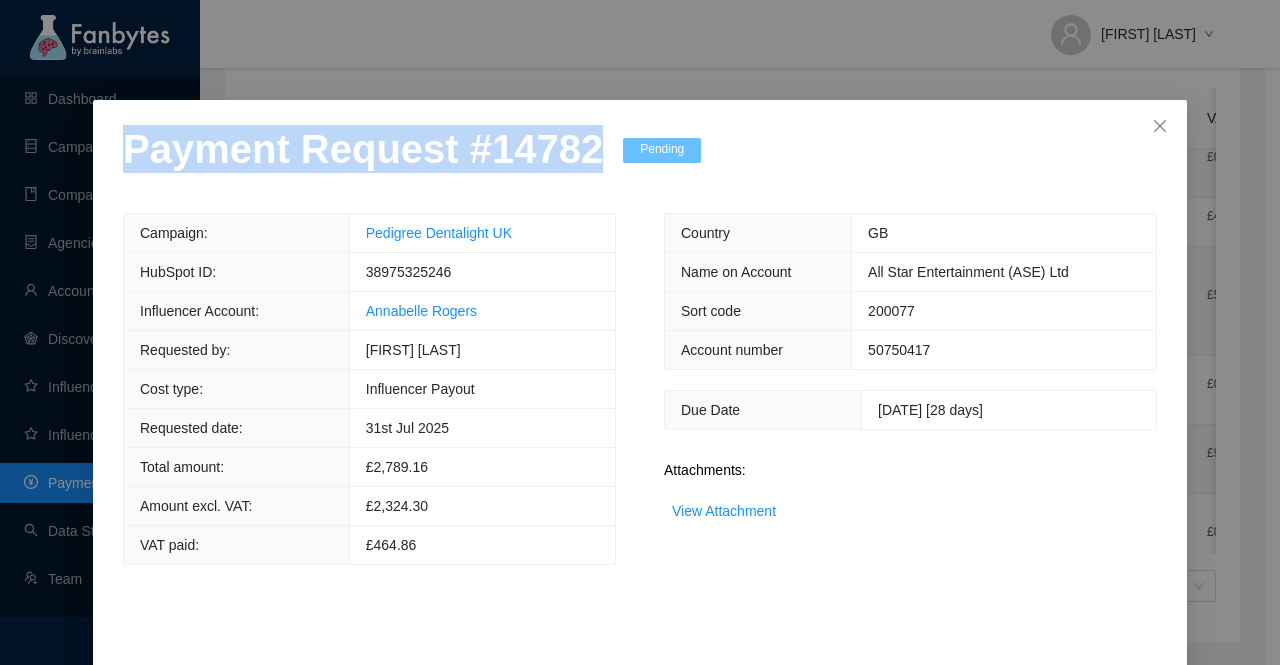 drag, startPoint x: 574, startPoint y: 143, endPoint x: 0, endPoint y: 143, distance: 574 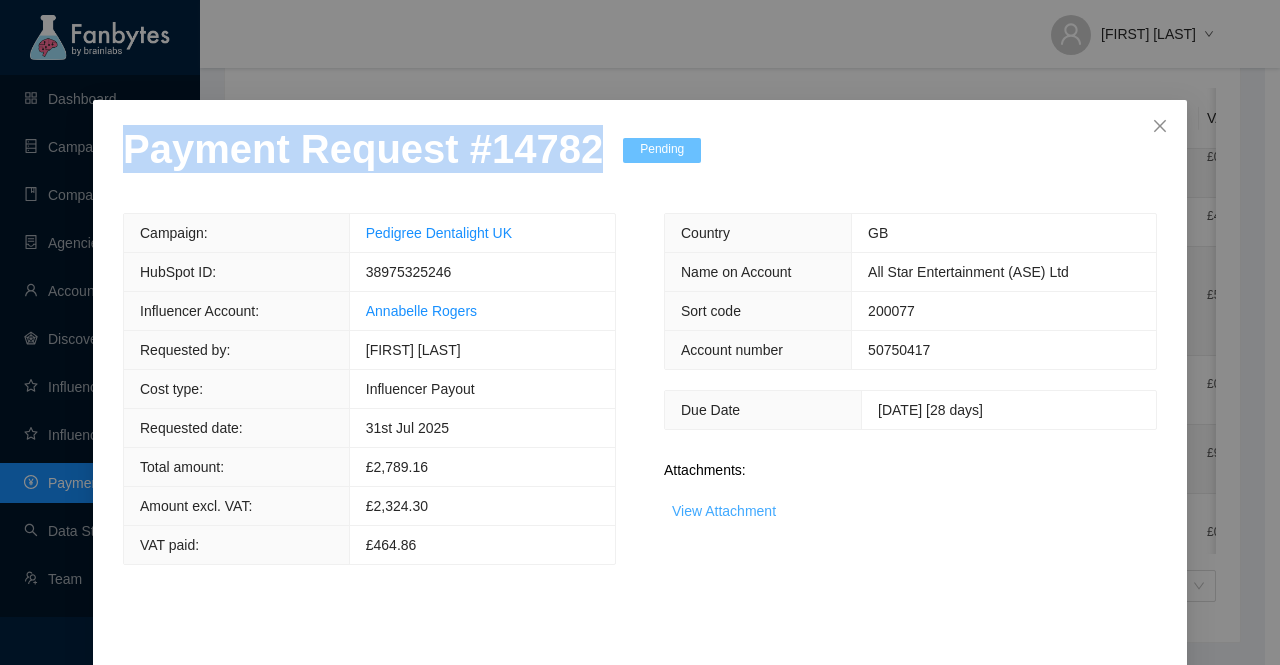 click on "View Attachment" at bounding box center (724, 511) 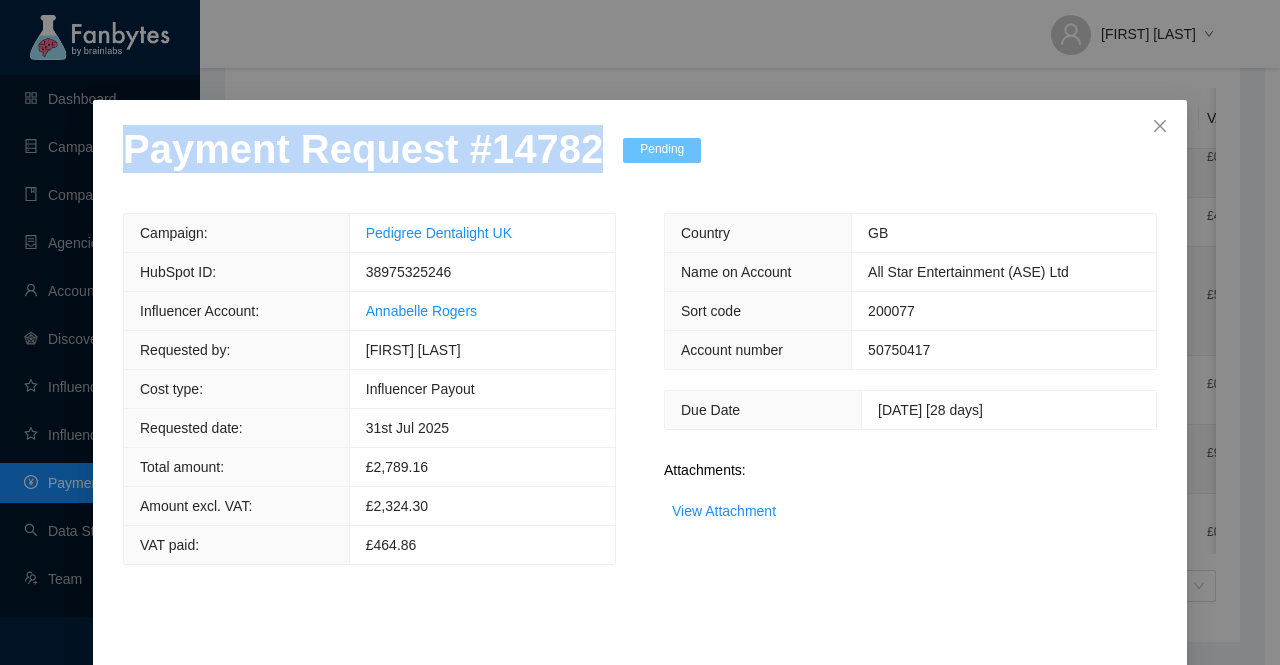 scroll, scrollTop: 78, scrollLeft: 0, axis: vertical 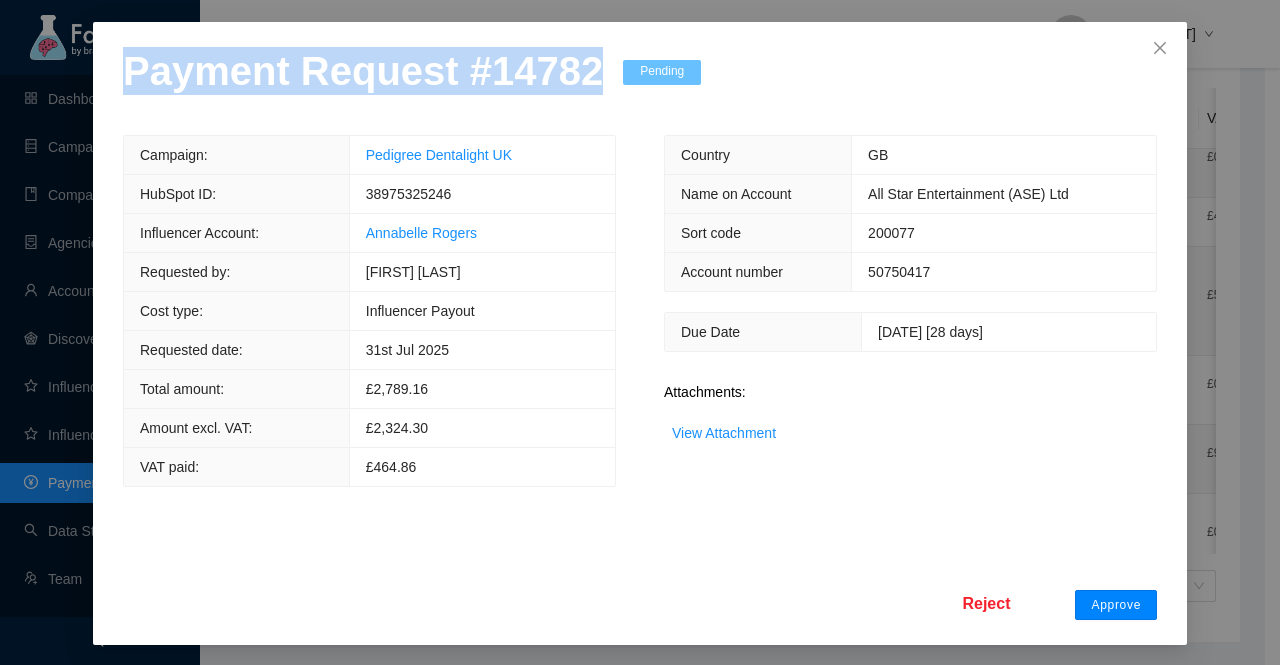 click on "Approve" at bounding box center [1116, 605] 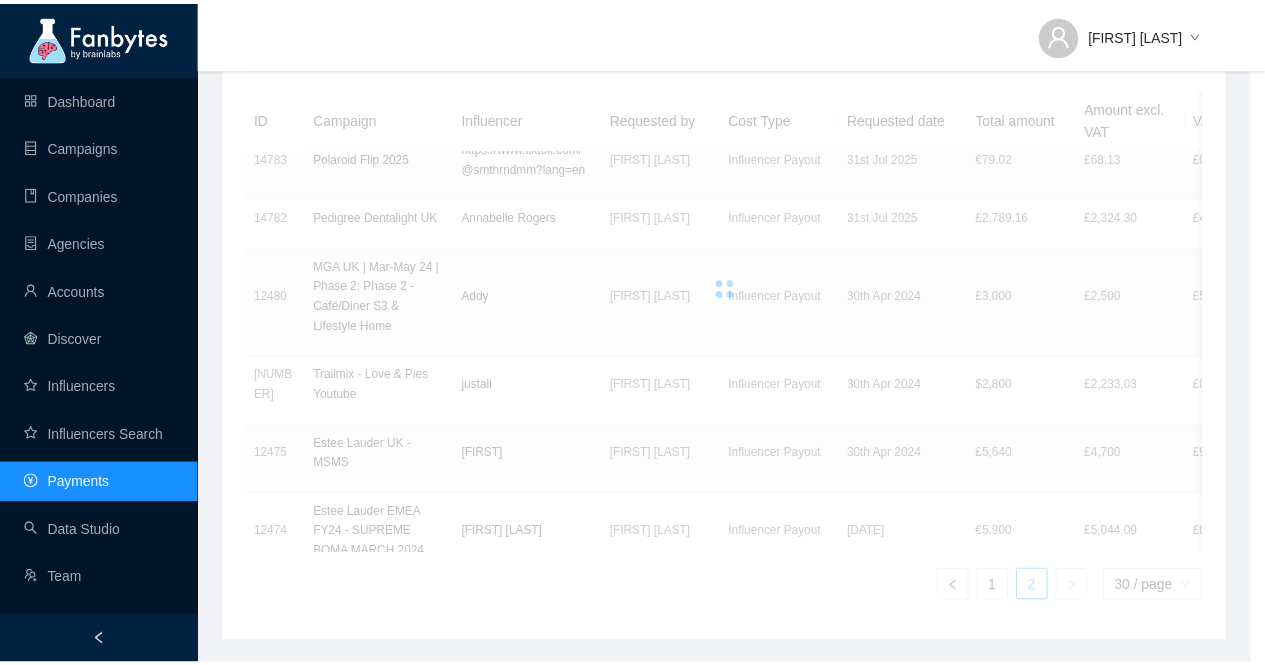 scroll, scrollTop: 0, scrollLeft: 0, axis: both 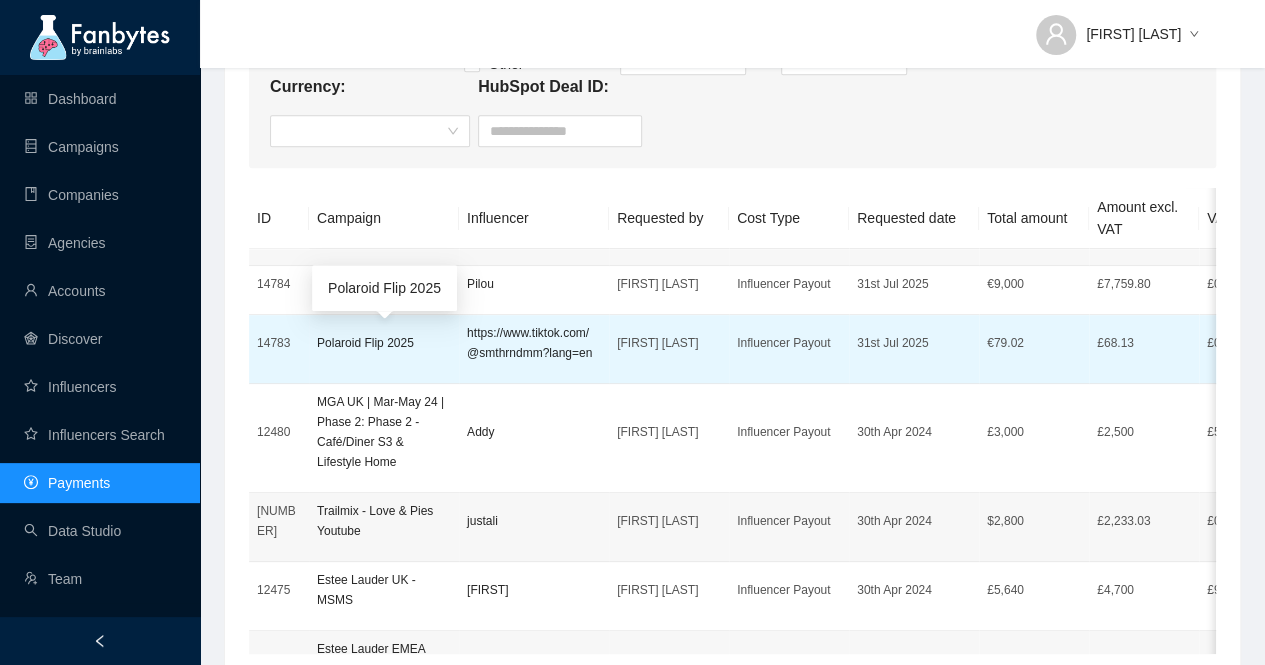click on "Polaroid Flip 2025" at bounding box center (384, 343) 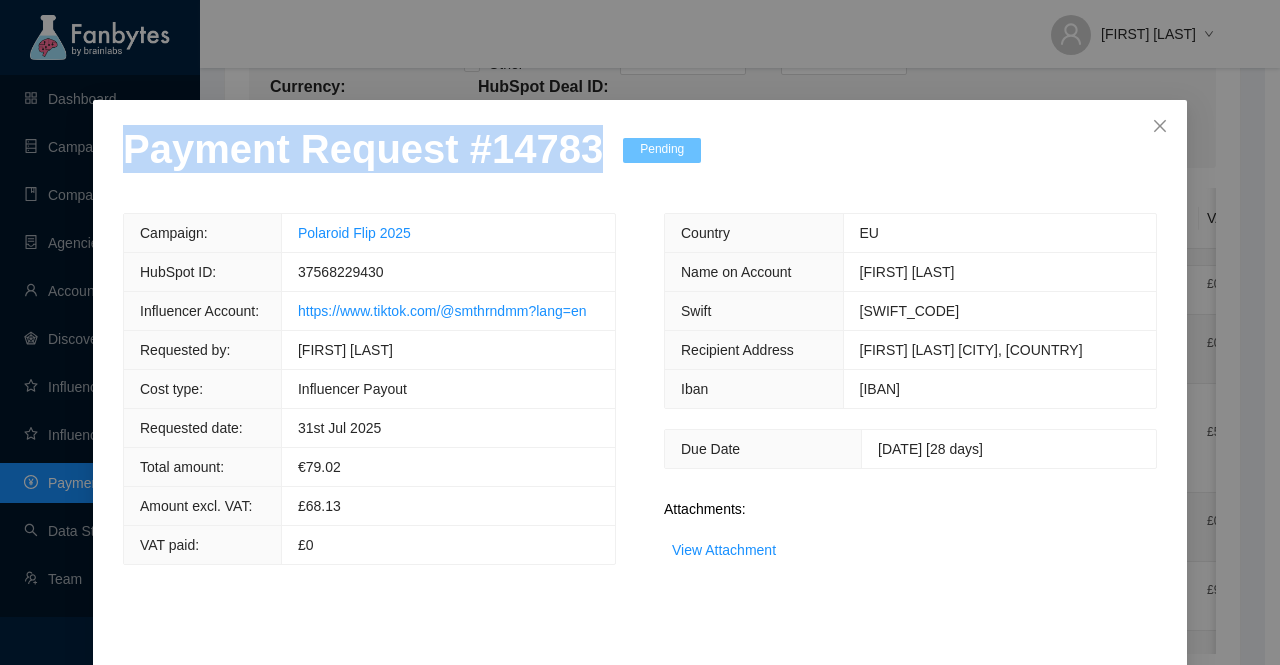 drag, startPoint x: 574, startPoint y: 149, endPoint x: 0, endPoint y: 156, distance: 574.04266 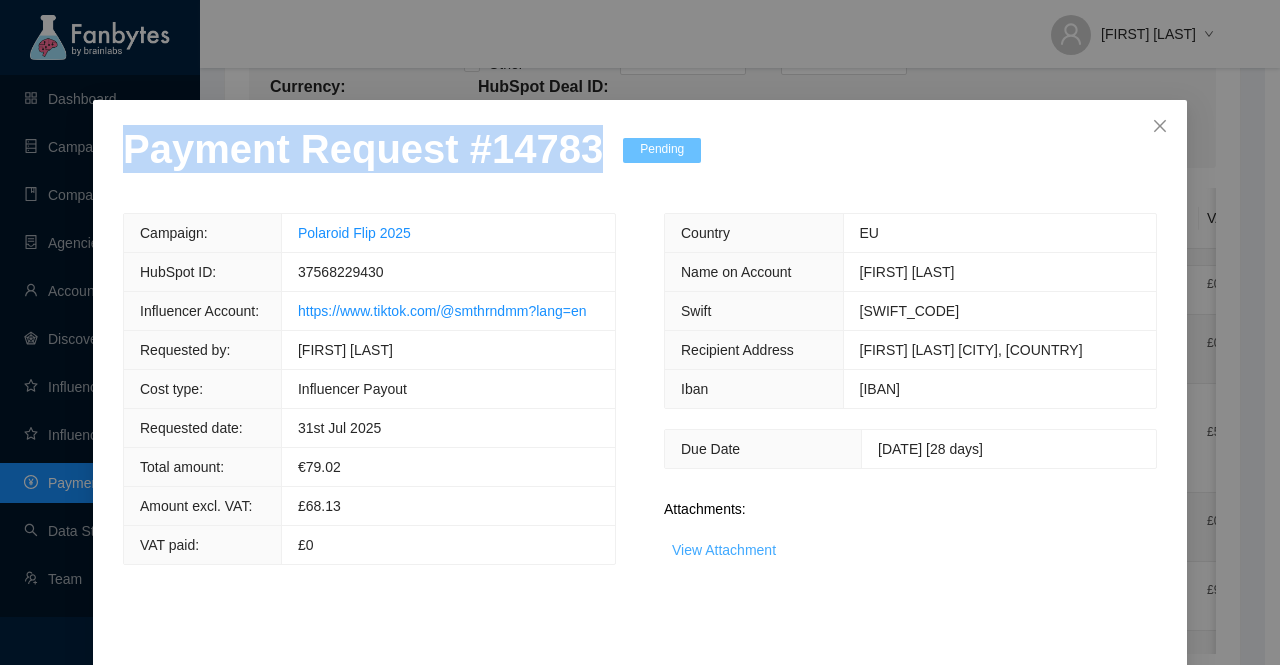 click on "View Attachment" at bounding box center [724, 550] 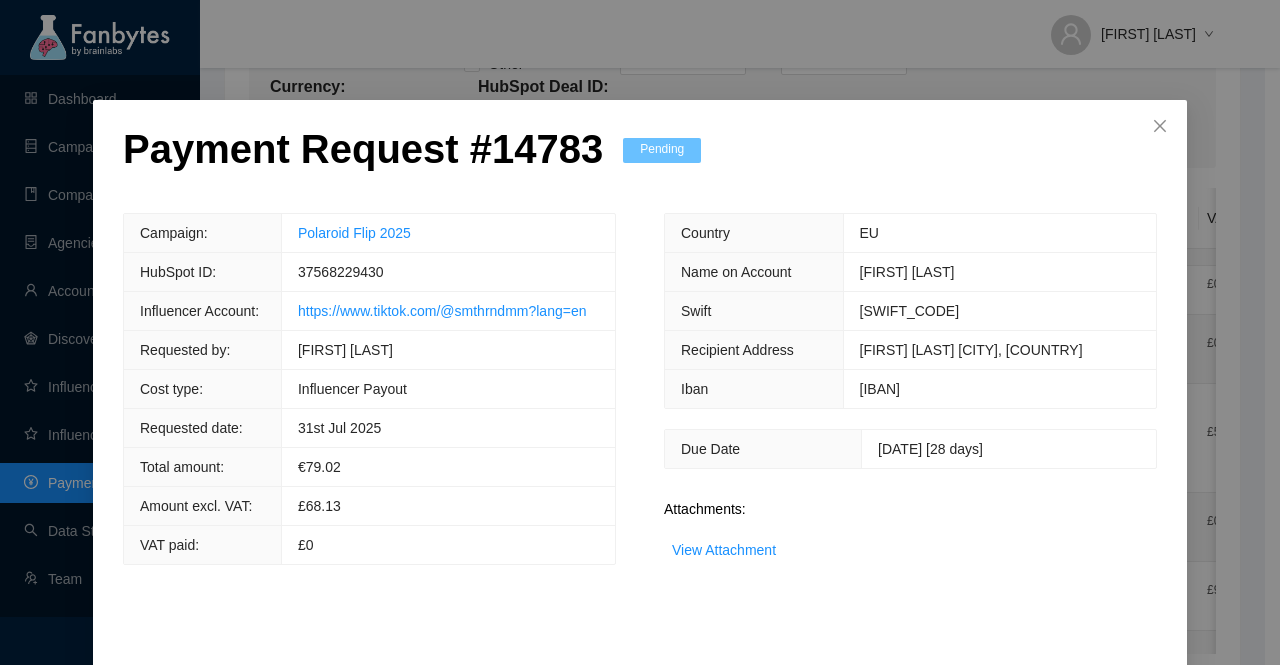 click on "Payment Request # 14783 Pending Campaign: Polaroid Flip 2025 HubSpot ID: 37568229430 Influencer Account: https://www.tiktok.com/@smthrndmm?lang=en Requested by: [FIRST] [LAST] Cost type: Influencer Payout Requested date: 31st Jul 2025 Total amount: € 79.02 Amount excl. VAT: £68.13 VAT paid: £0 Country EU Name on Account Maksim Panov Swift TBCBGE22 Recipient Address Mose Gogiberidze 5 Tbilisi, Georgia Iban GE70TB7944645068100025 Due Date 29/08/2025  [28 days] Attachments: View Attachment Reject Approve" at bounding box center [640, 411] 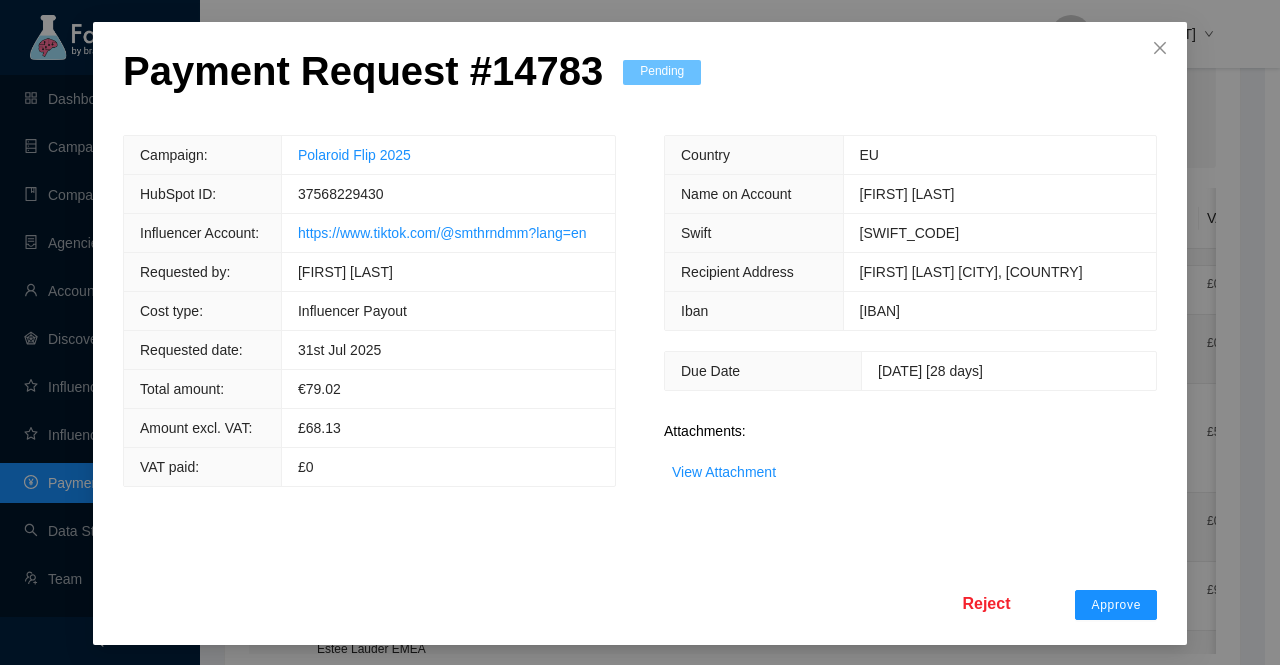 scroll, scrollTop: 78, scrollLeft: 0, axis: vertical 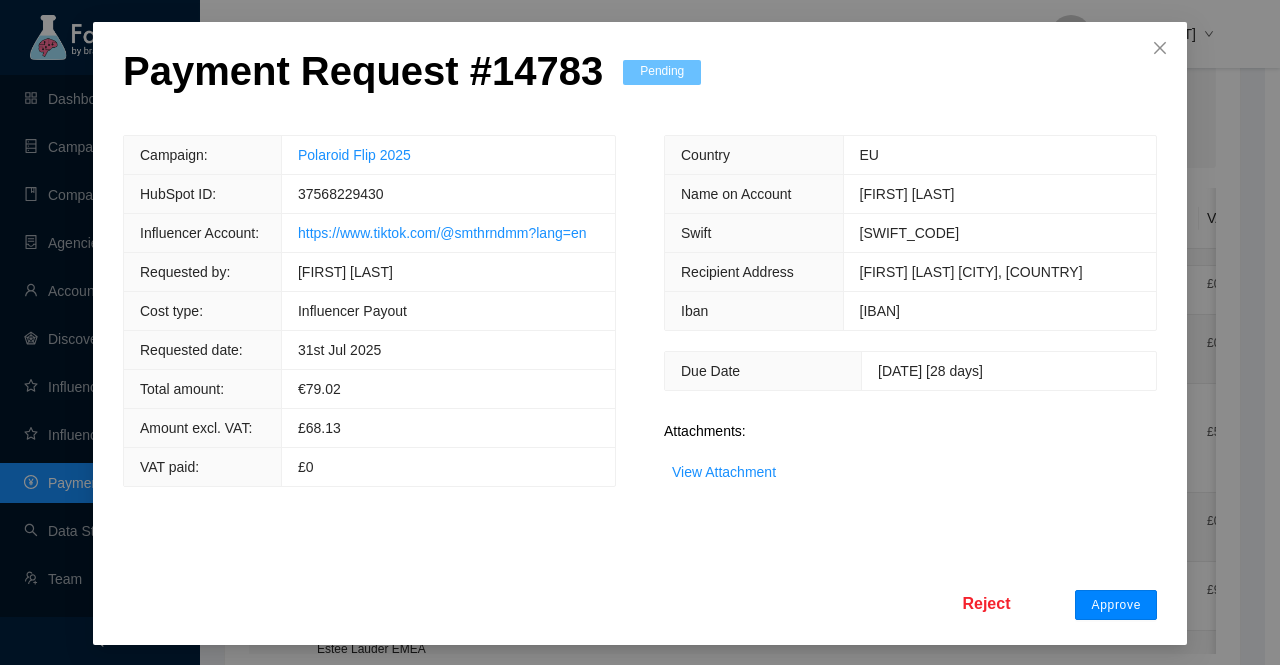 click on "Approve" at bounding box center [1116, 605] 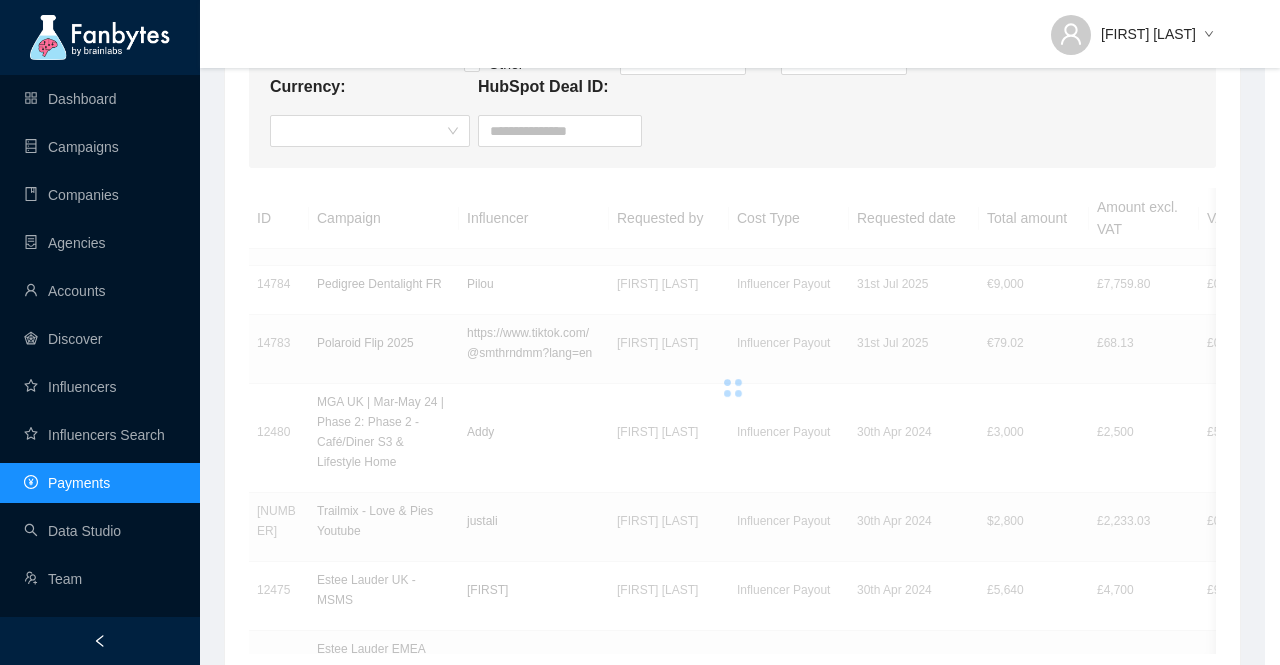 scroll, scrollTop: 0, scrollLeft: 0, axis: both 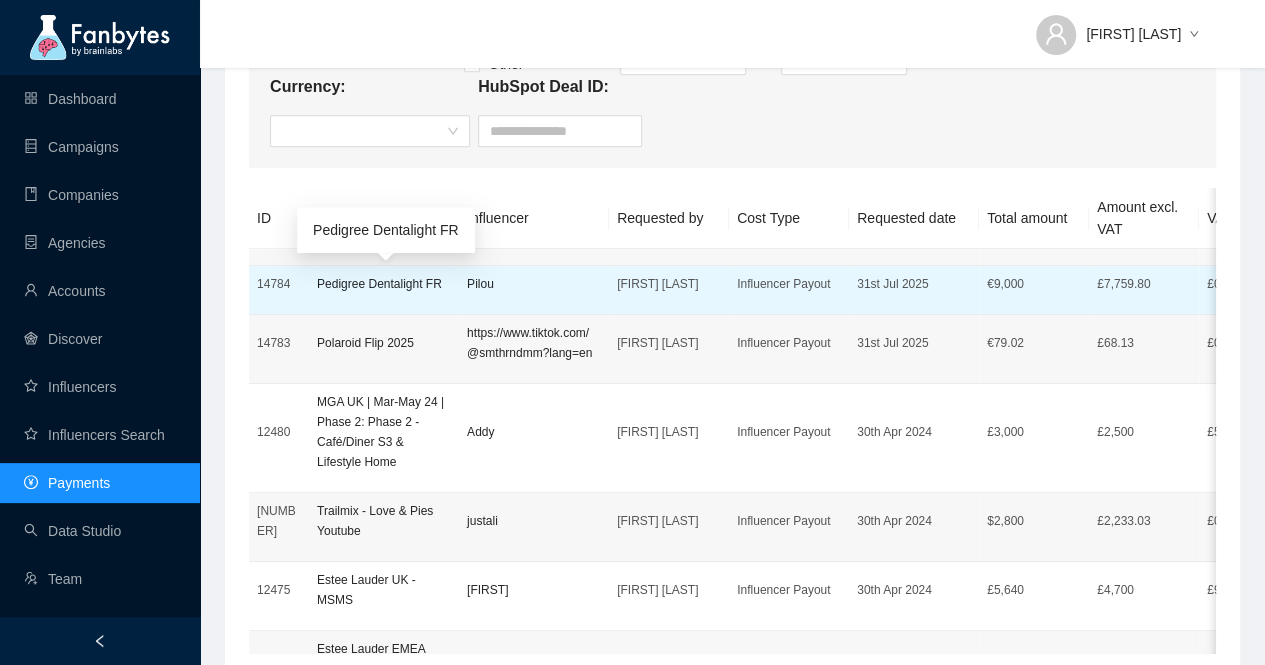 click on "Pedigree Dentalight FR" at bounding box center (384, 284) 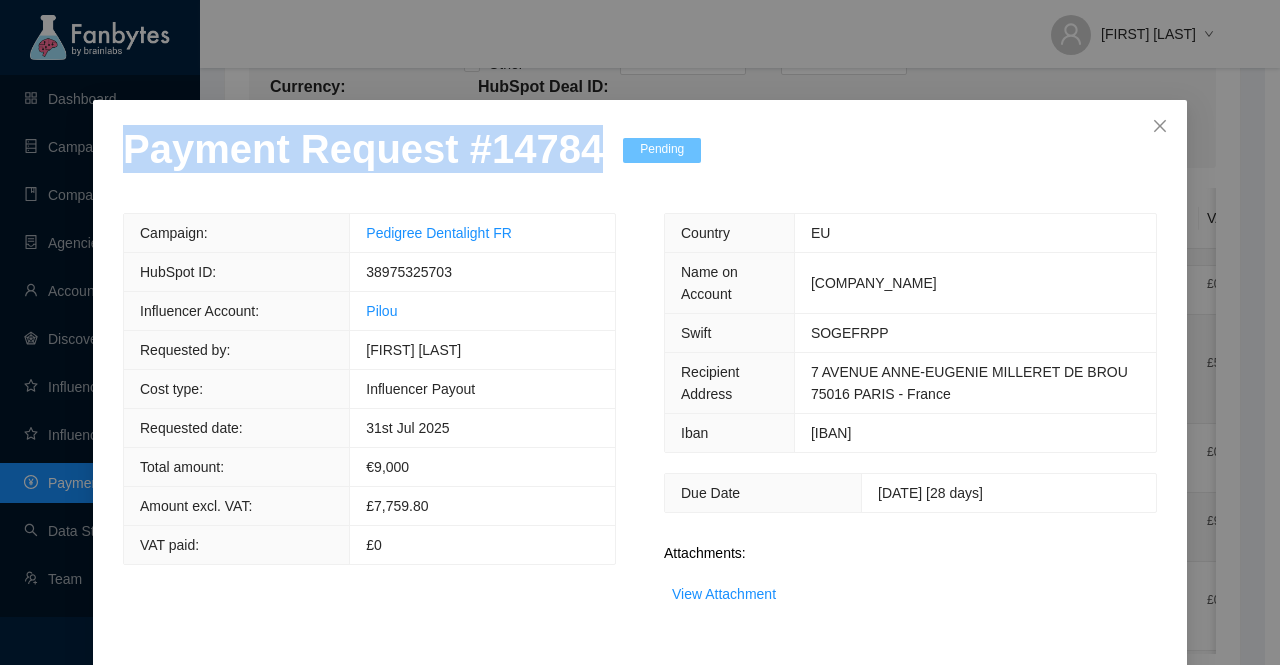 drag, startPoint x: 568, startPoint y: 158, endPoint x: 0, endPoint y: 172, distance: 568.1725 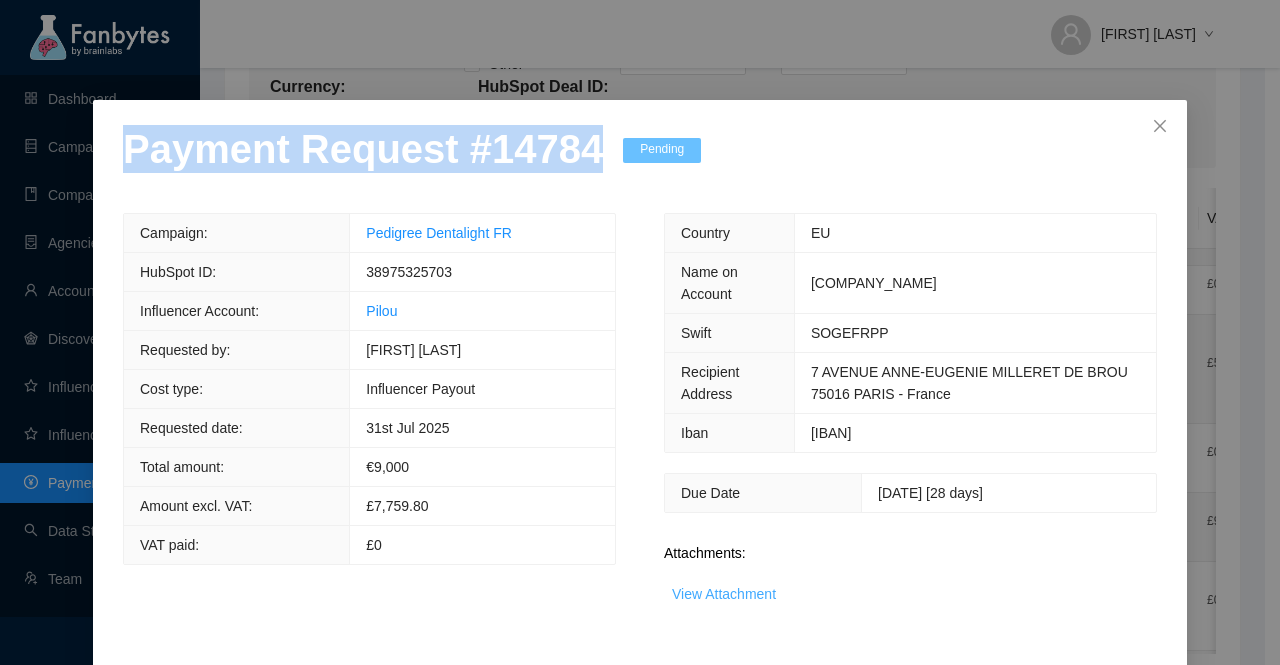 click on "View Attachment" at bounding box center [724, 594] 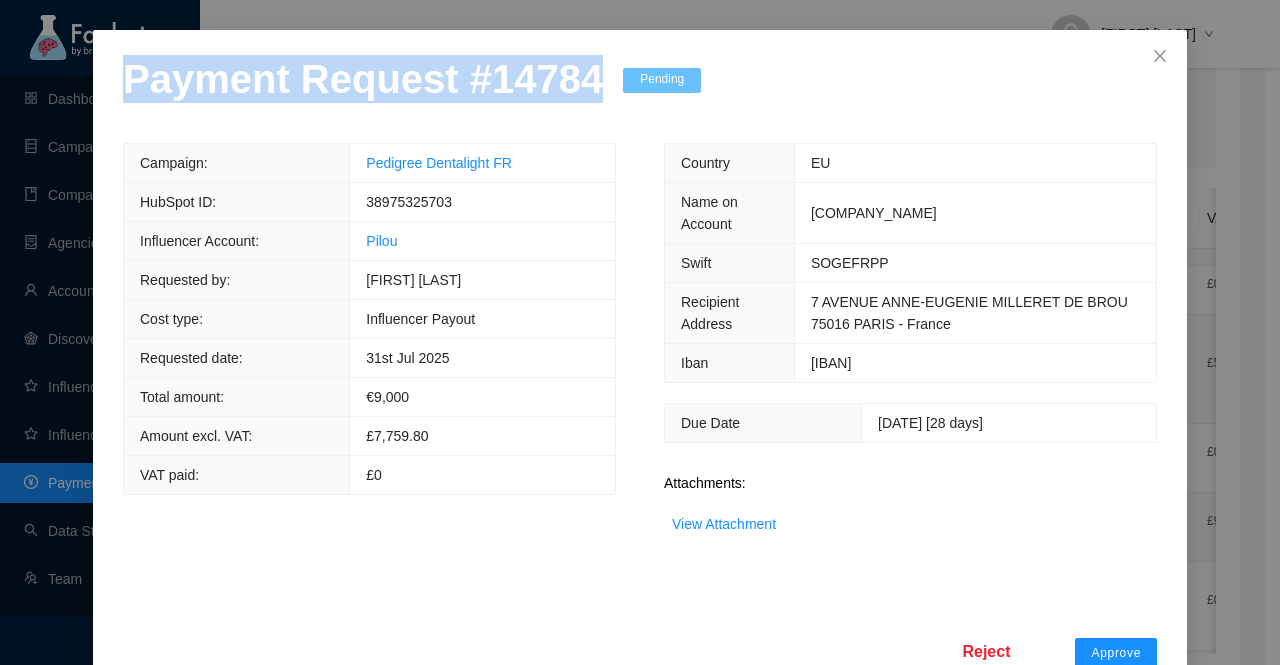 scroll, scrollTop: 119, scrollLeft: 0, axis: vertical 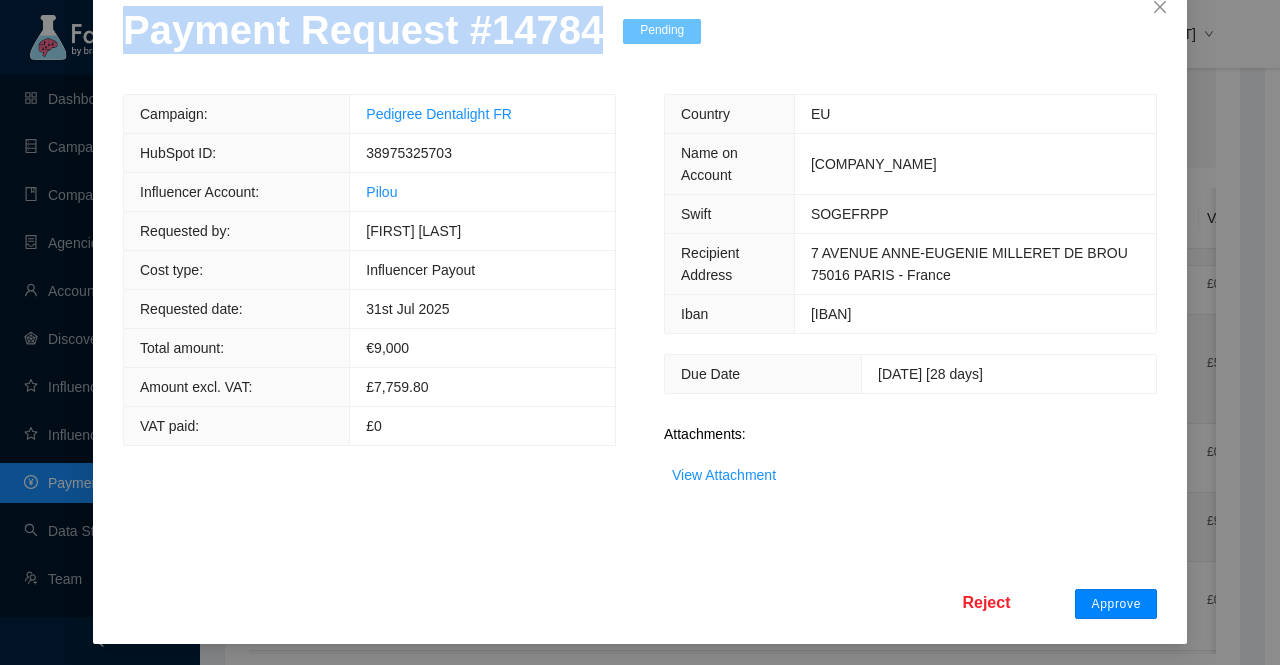 click on "Approve" at bounding box center [1116, 604] 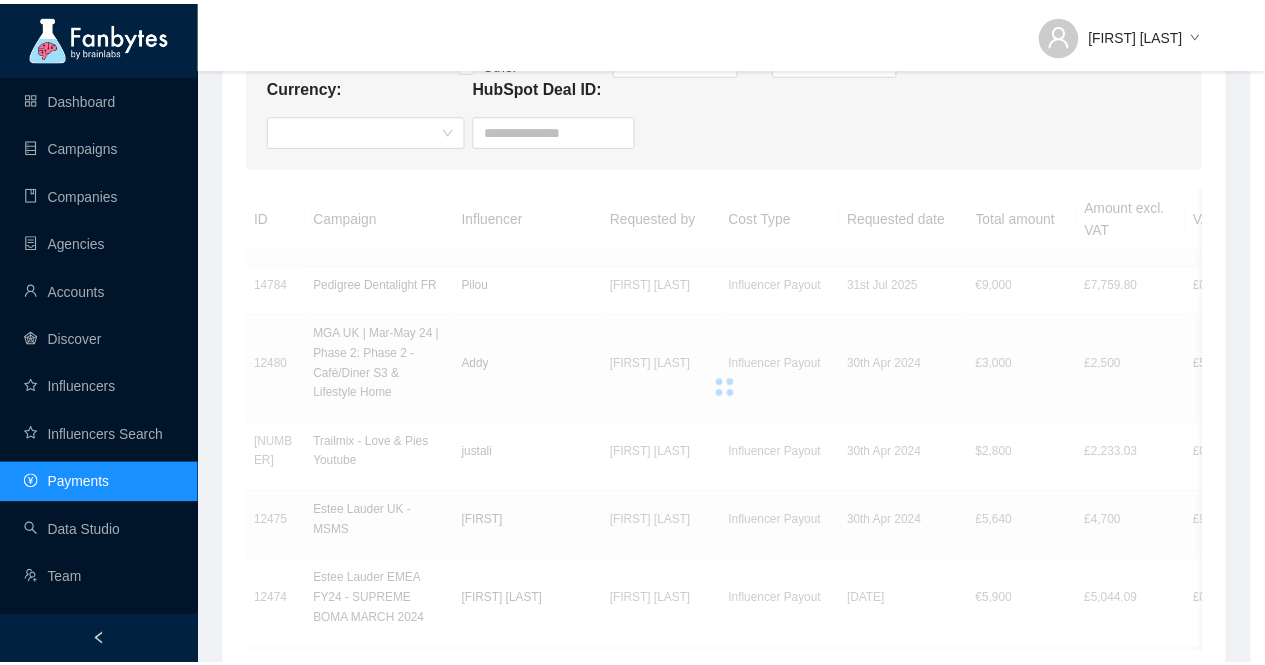scroll, scrollTop: 19, scrollLeft: 0, axis: vertical 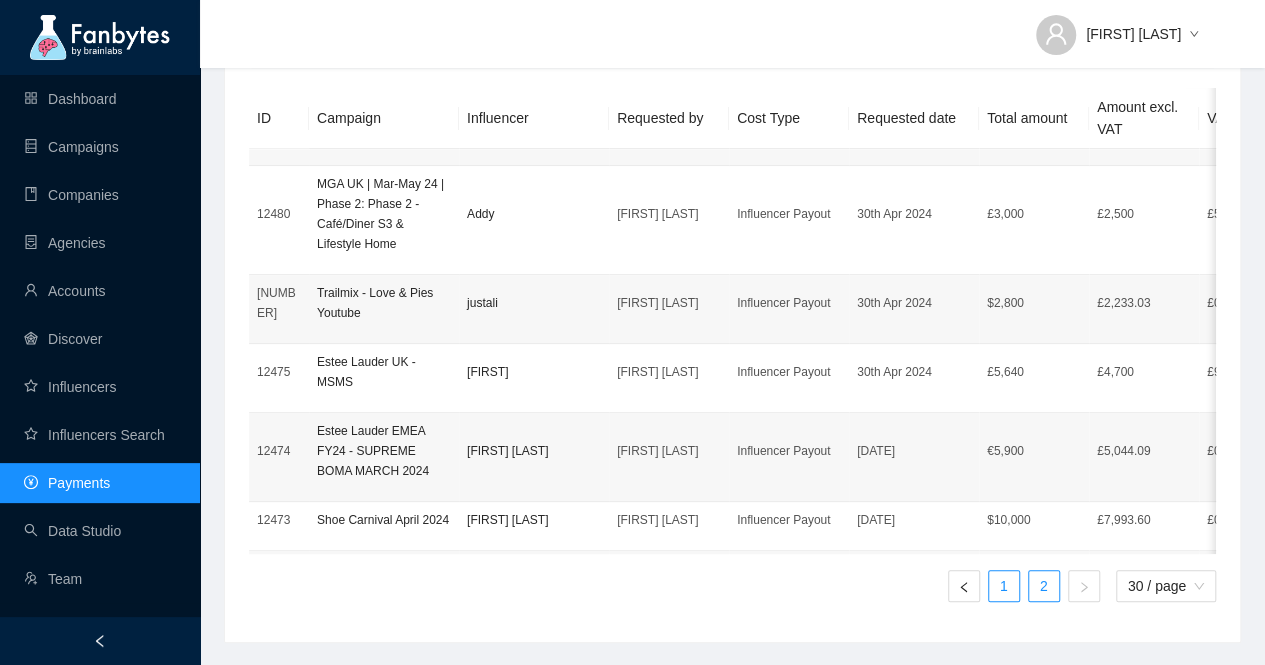 click on "1" at bounding box center [1004, 586] 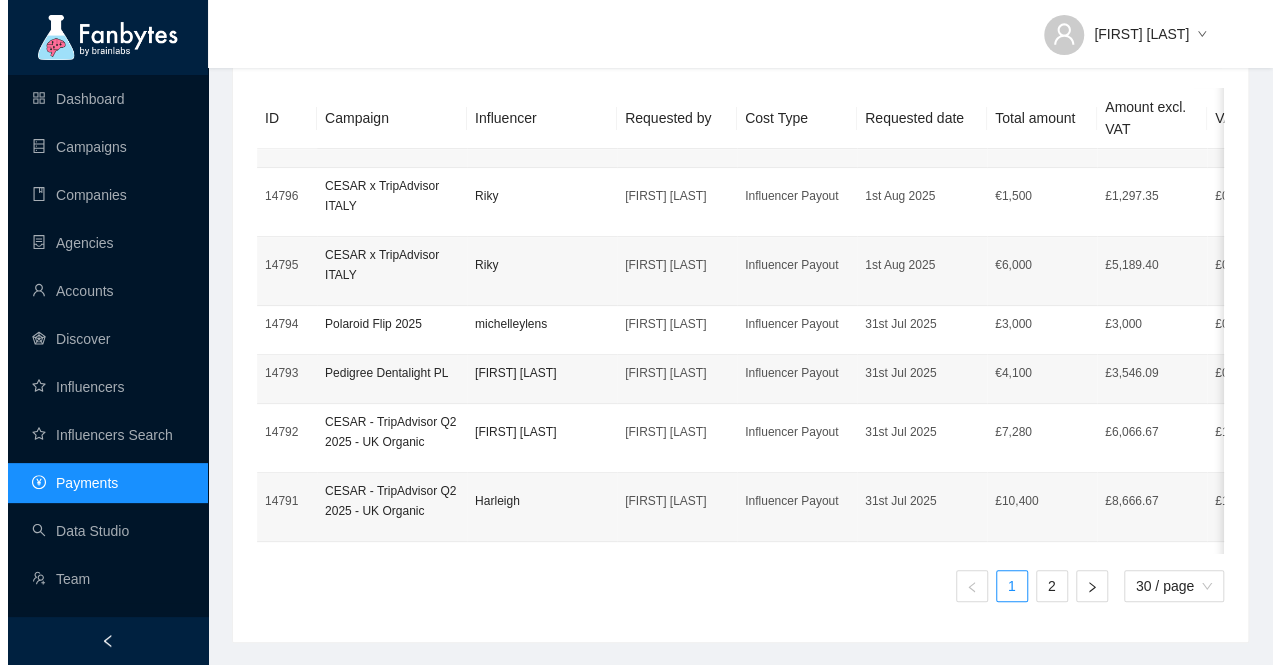 scroll, scrollTop: 1306, scrollLeft: 0, axis: vertical 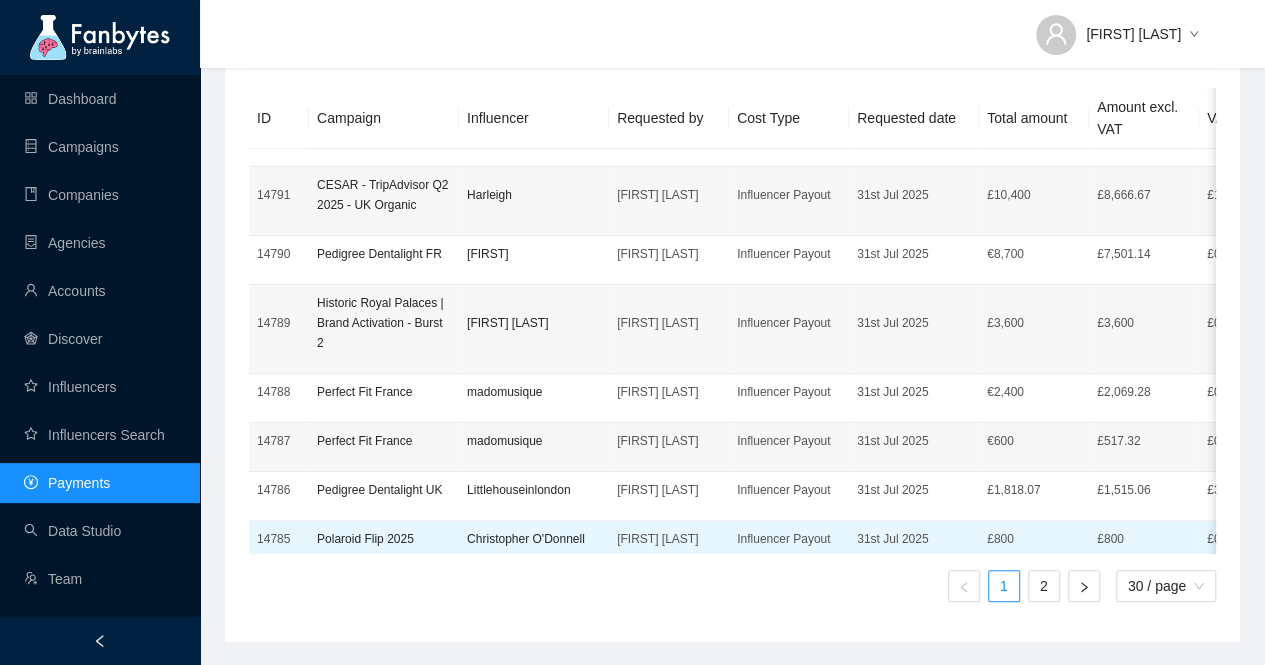 click on "Polaroid Flip 2025" at bounding box center (384, 539) 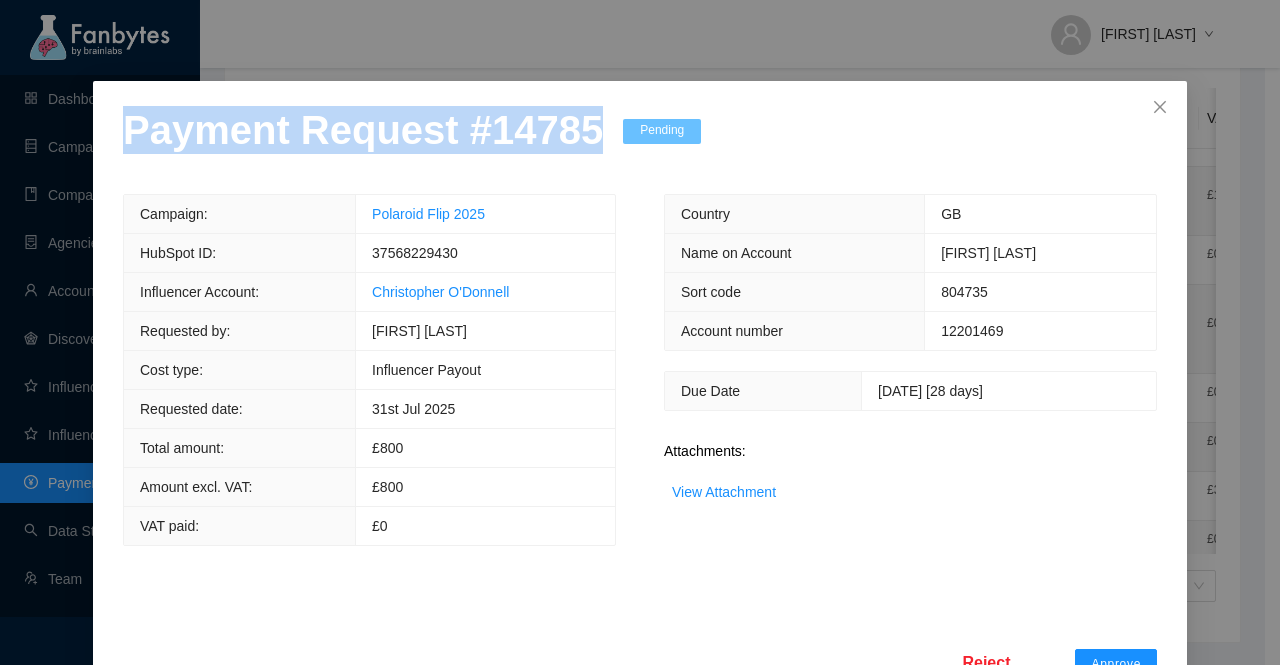 drag, startPoint x: 576, startPoint y: 151, endPoint x: 0, endPoint y: 157, distance: 576.03125 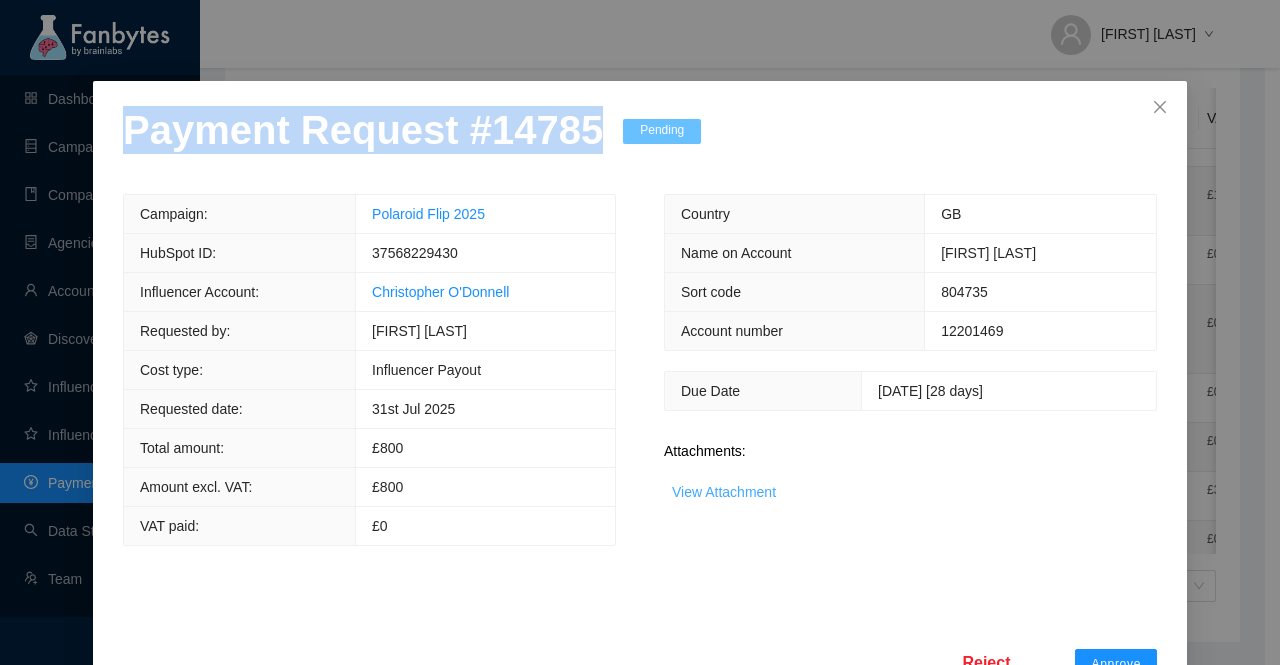 click on "View Attachment" at bounding box center [724, 492] 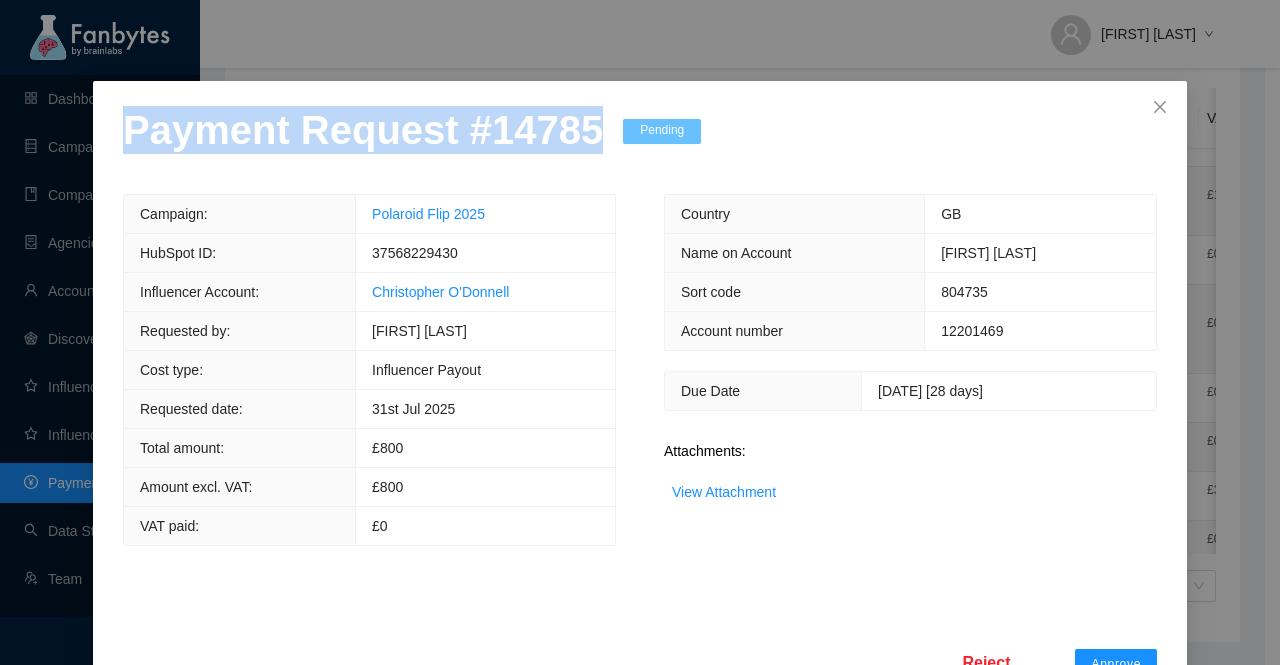 scroll, scrollTop: 78, scrollLeft: 0, axis: vertical 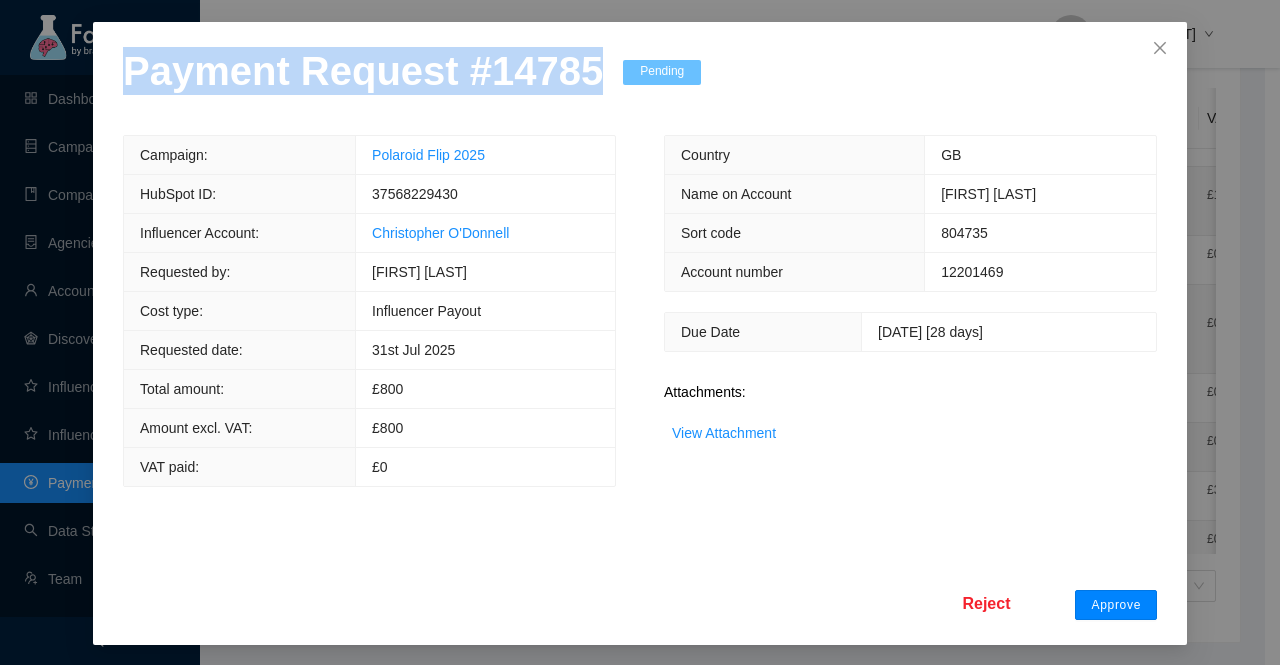 click on "Approve" at bounding box center [1116, 605] 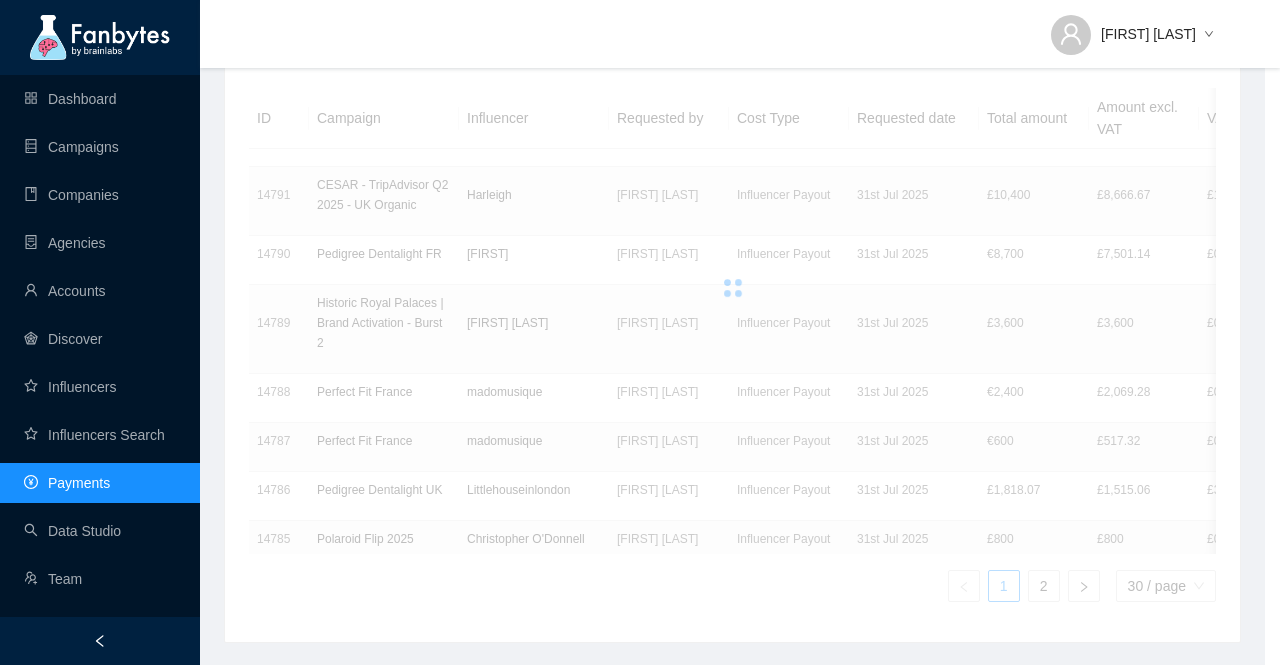 scroll, scrollTop: 0, scrollLeft: 0, axis: both 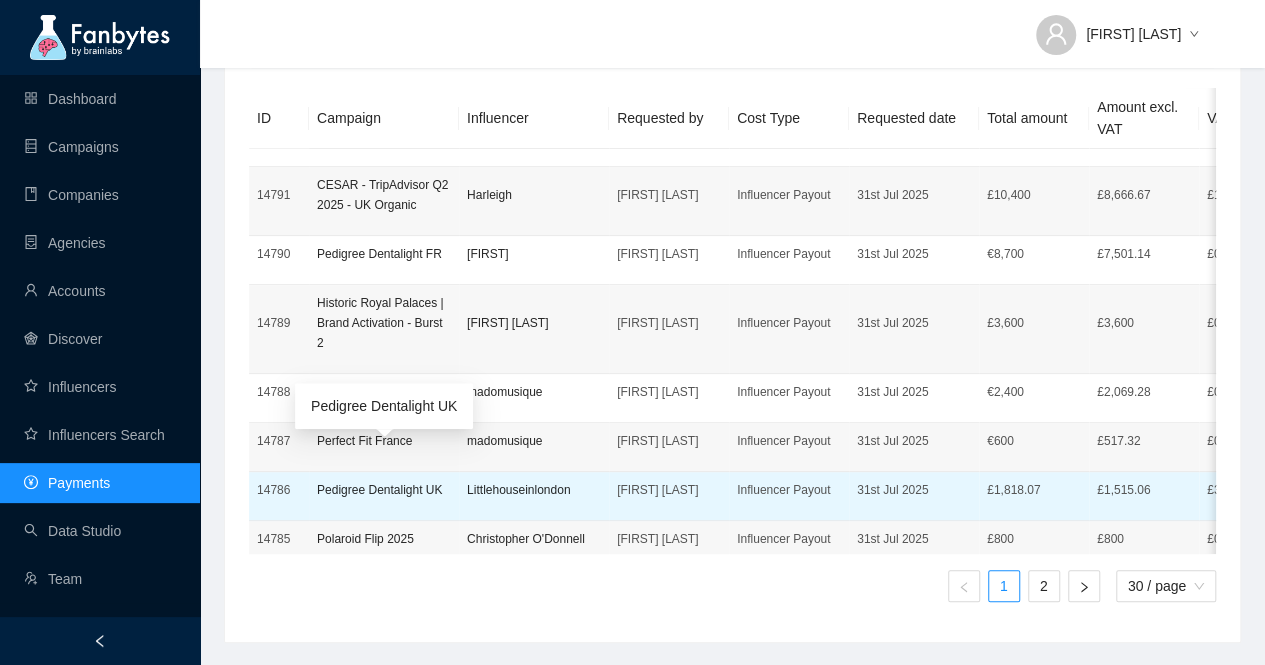 click on "Pedigree Dentalight UK" at bounding box center (384, 490) 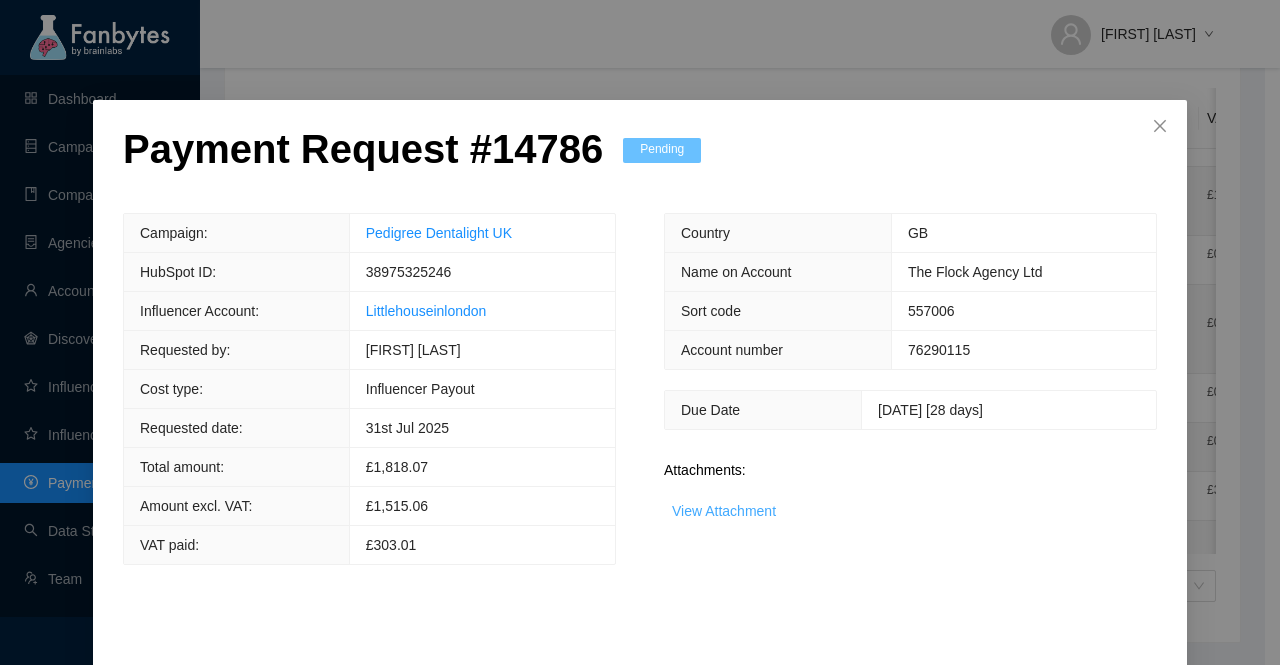 click on "View Attachment" at bounding box center (724, 511) 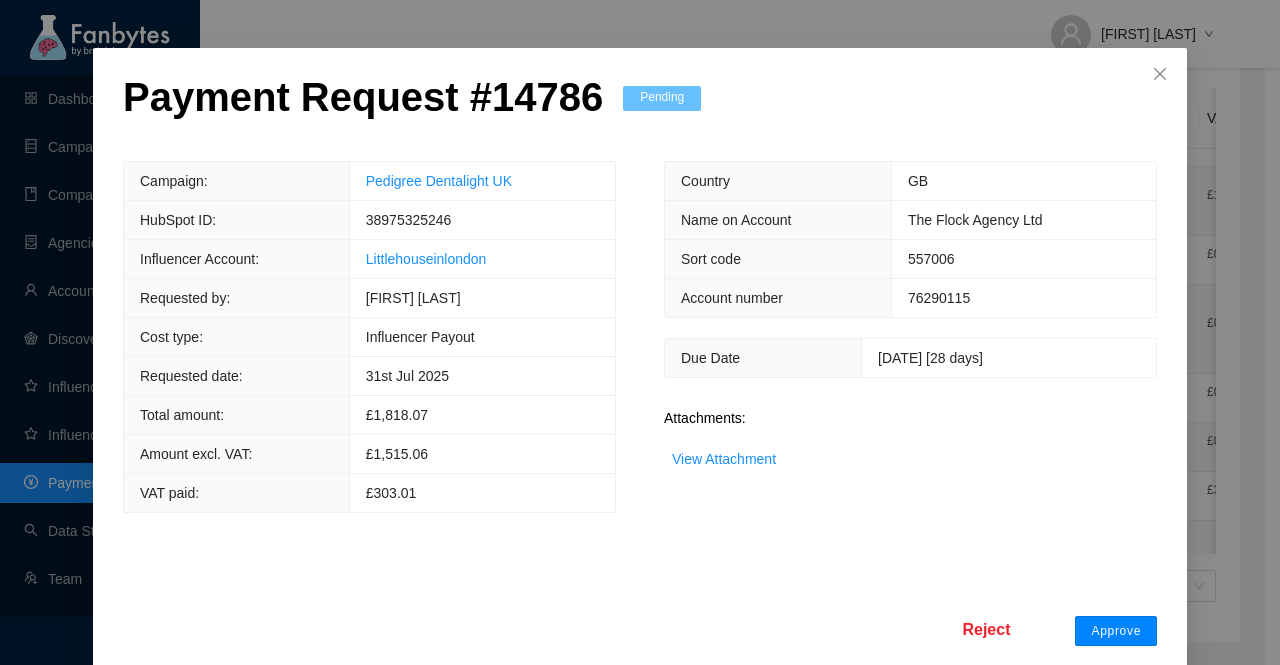 scroll, scrollTop: 78, scrollLeft: 0, axis: vertical 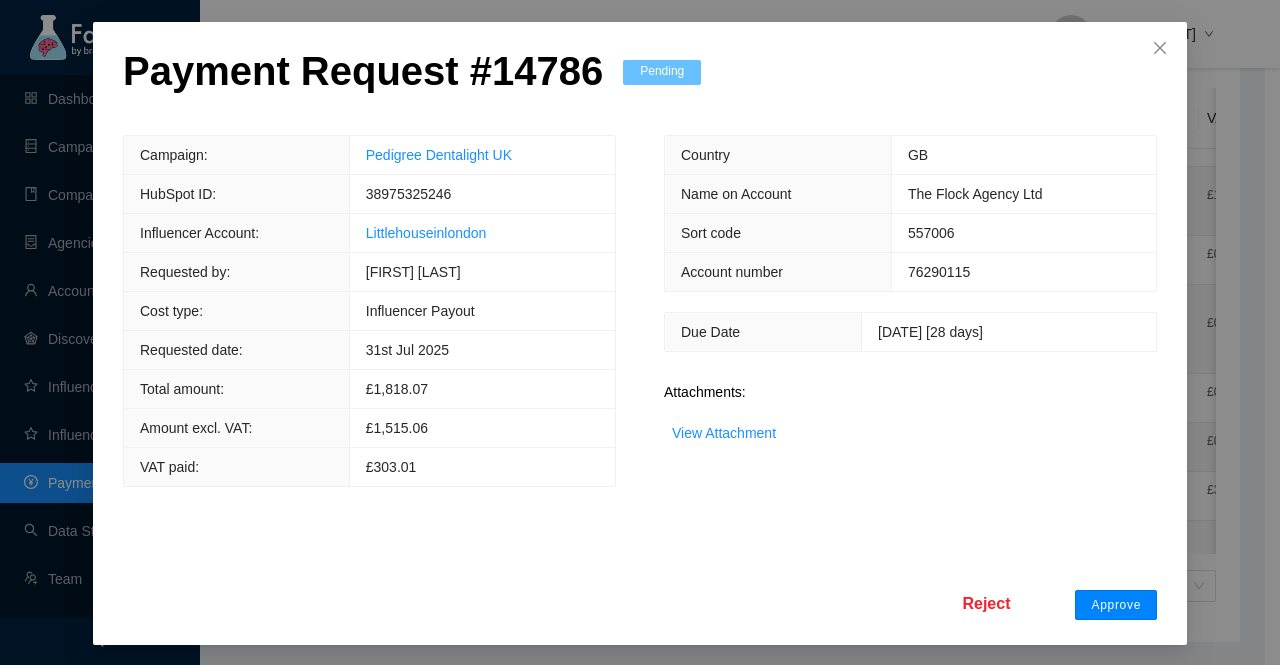 click on "Approve" at bounding box center (1116, 605) 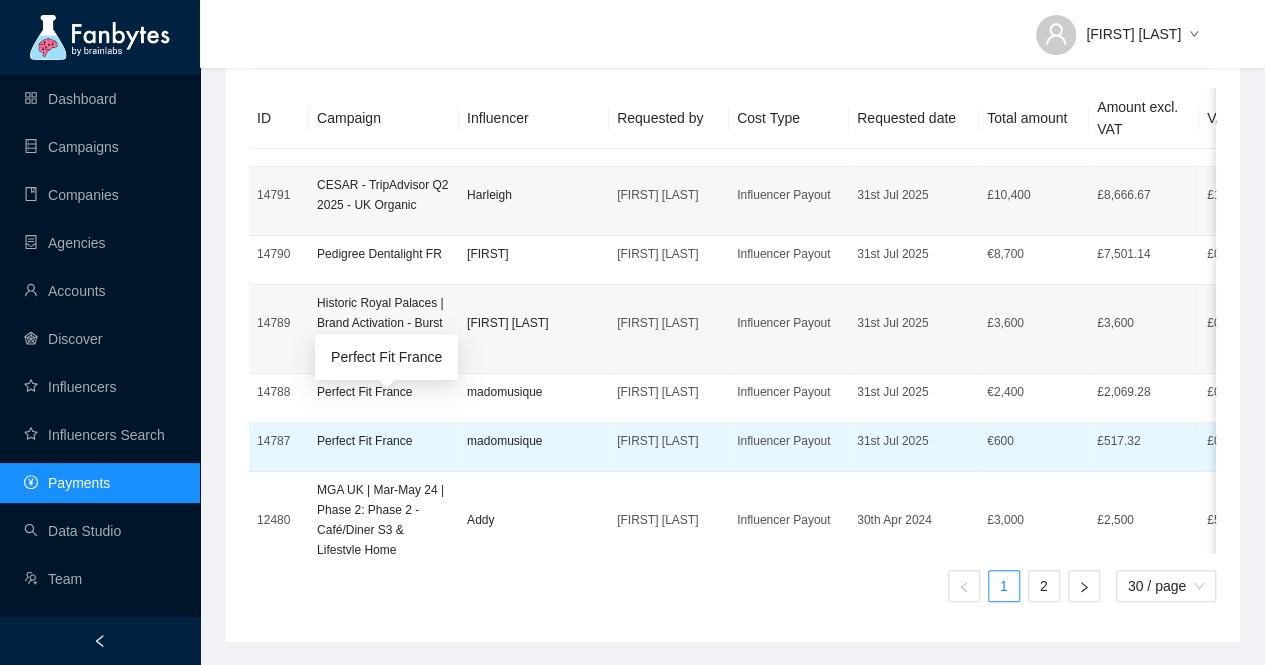 click on "Perfect Fit France" at bounding box center (384, 441) 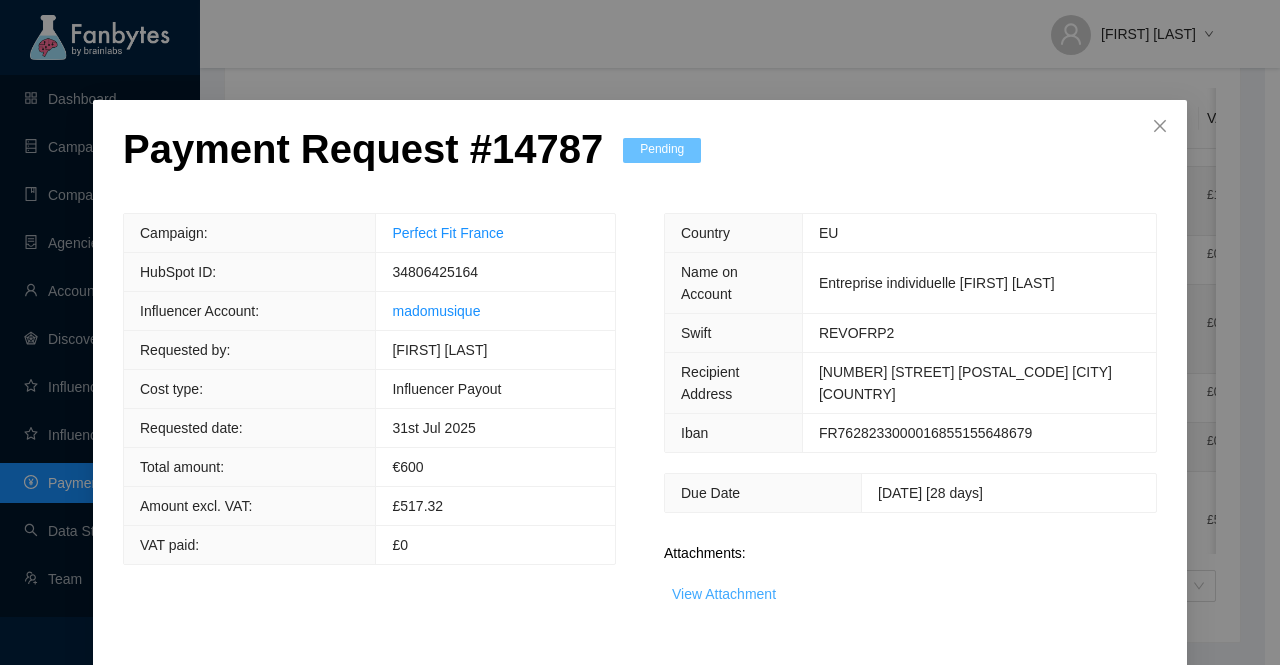 click on "View Attachment" at bounding box center [724, 594] 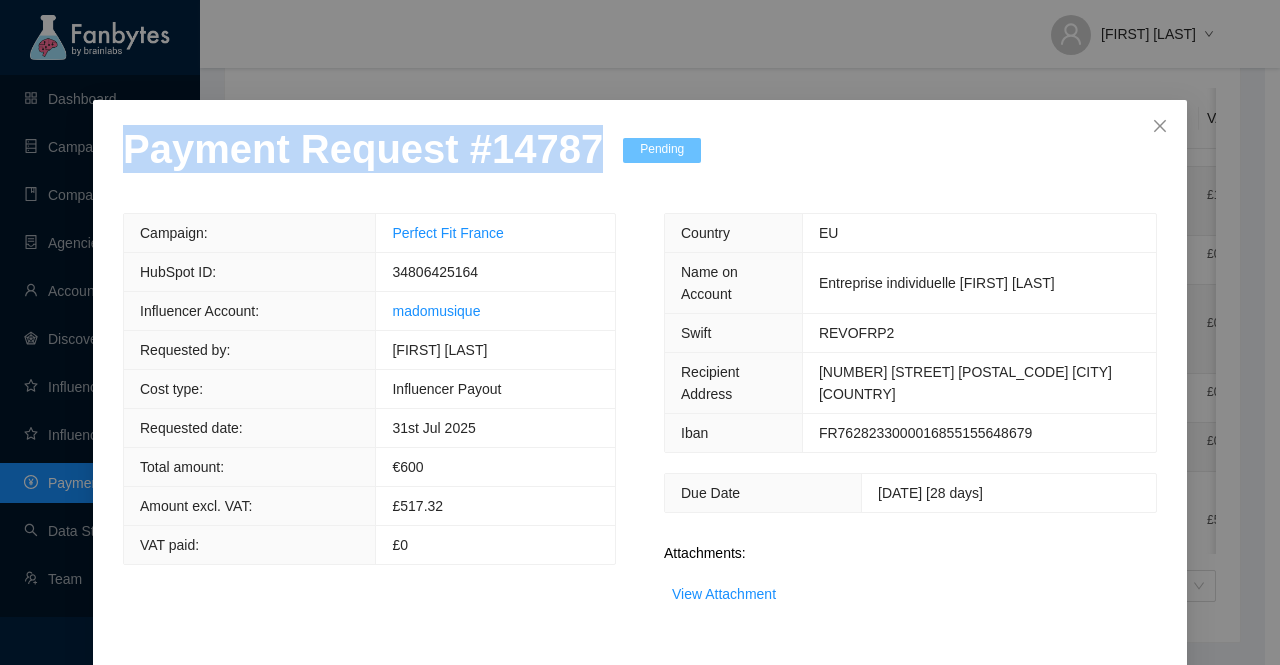 drag, startPoint x: 576, startPoint y: 154, endPoint x: 0, endPoint y: 159, distance: 576.0217 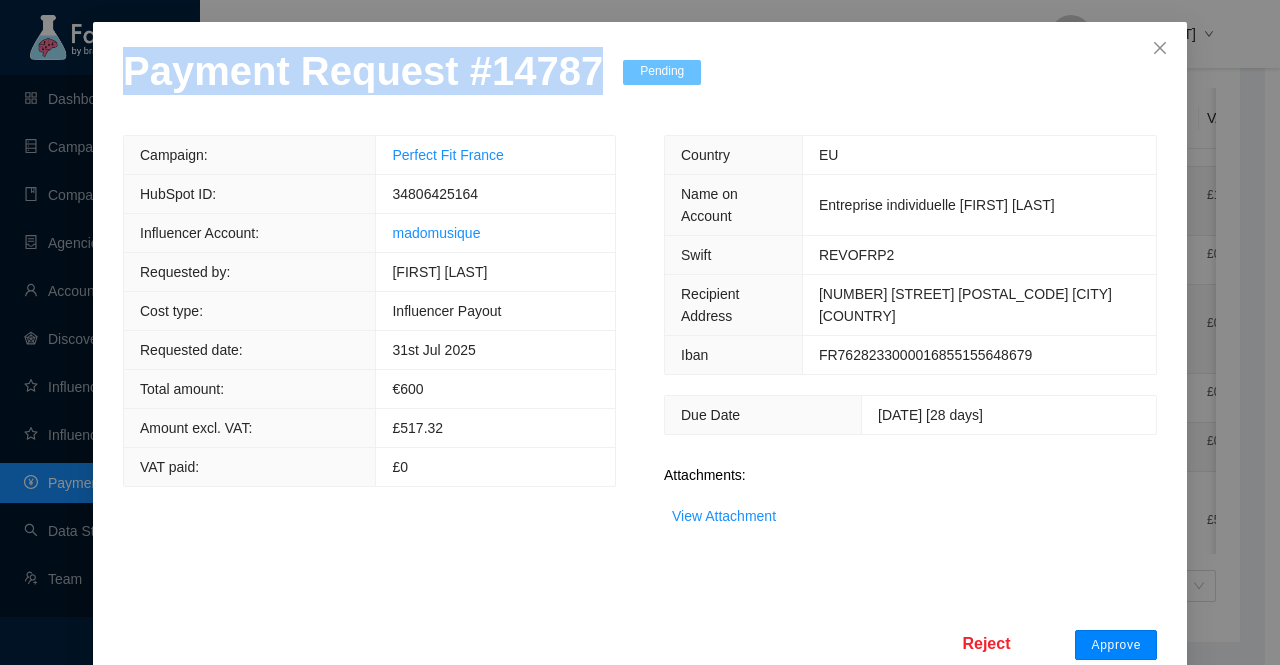click on "Approve" at bounding box center (1116, 645) 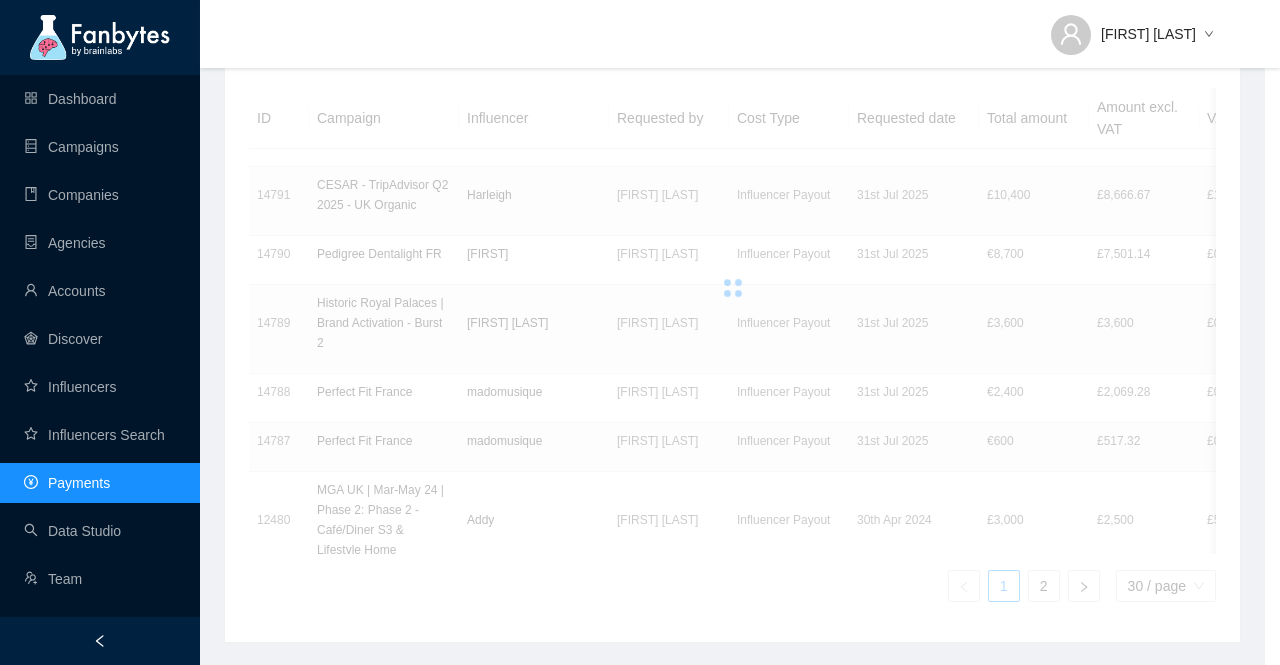 scroll, scrollTop: 0, scrollLeft: 0, axis: both 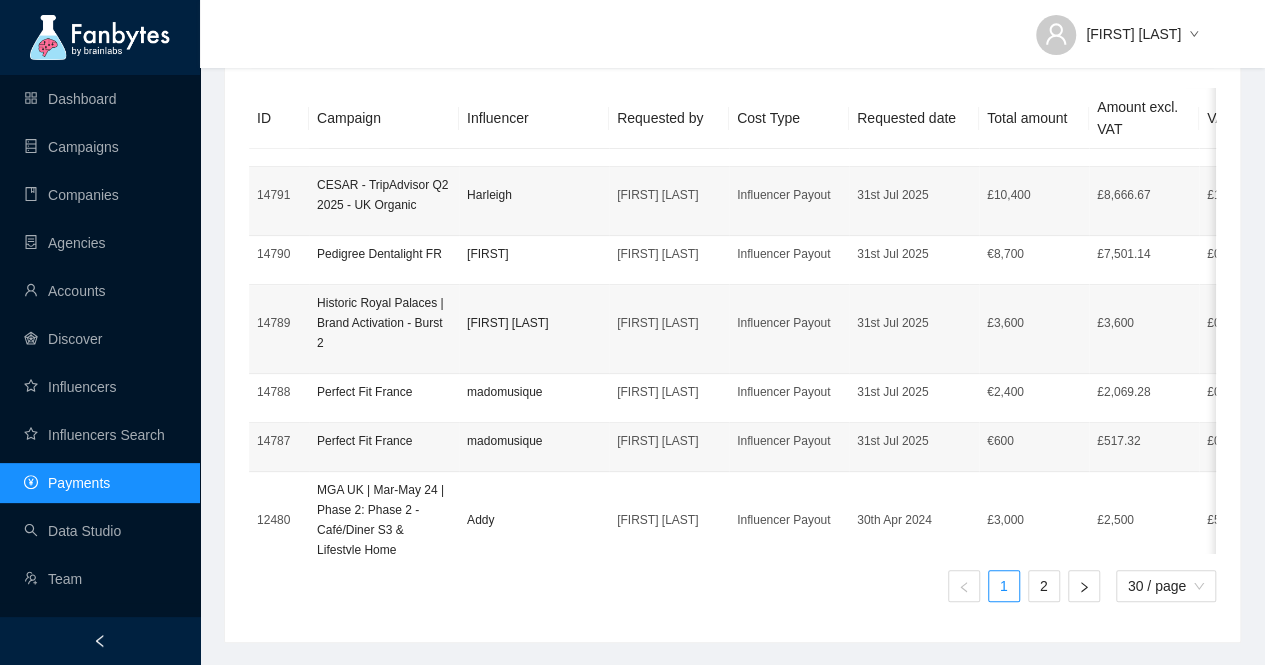click on "Perfect Fit France" at bounding box center [384, 392] 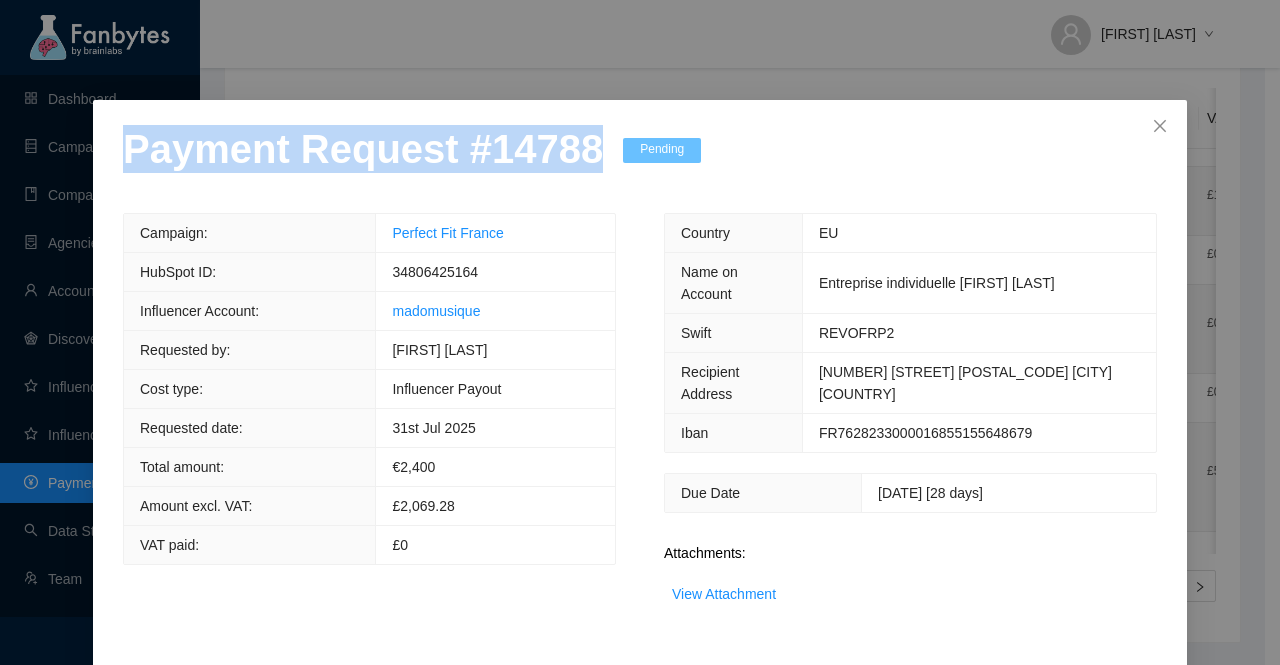 drag, startPoint x: 583, startPoint y: 168, endPoint x: 0, endPoint y: 167, distance: 583.00085 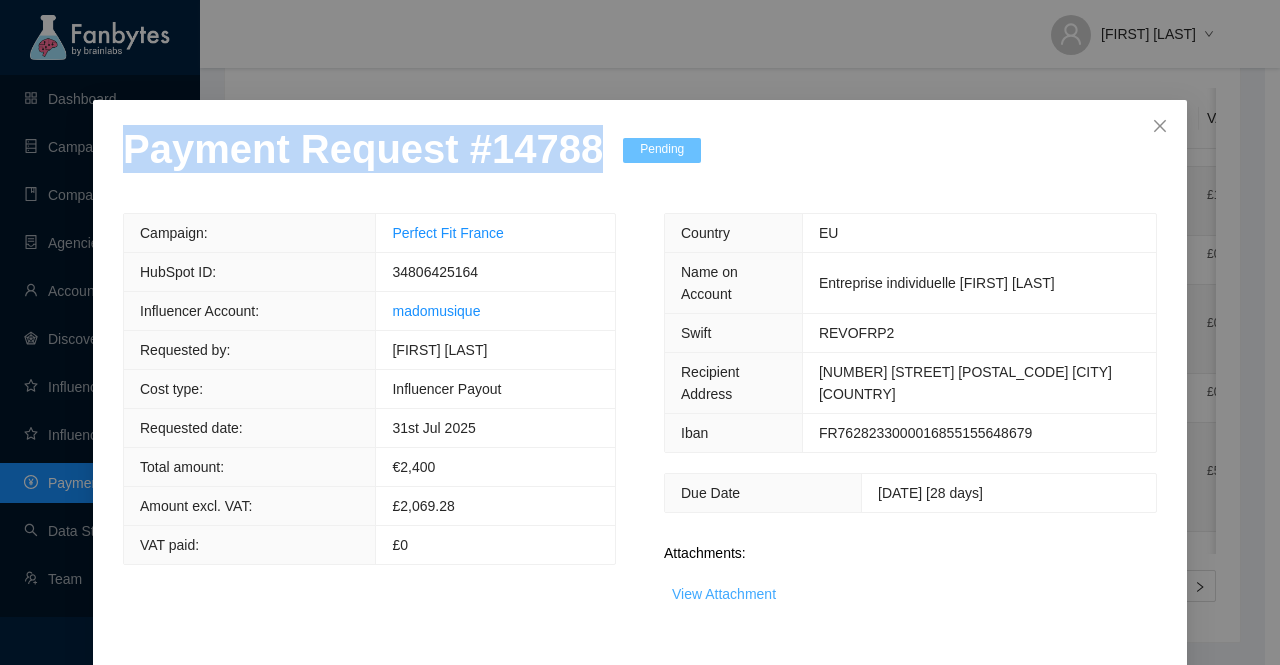 click on "View Attachment" at bounding box center (724, 594) 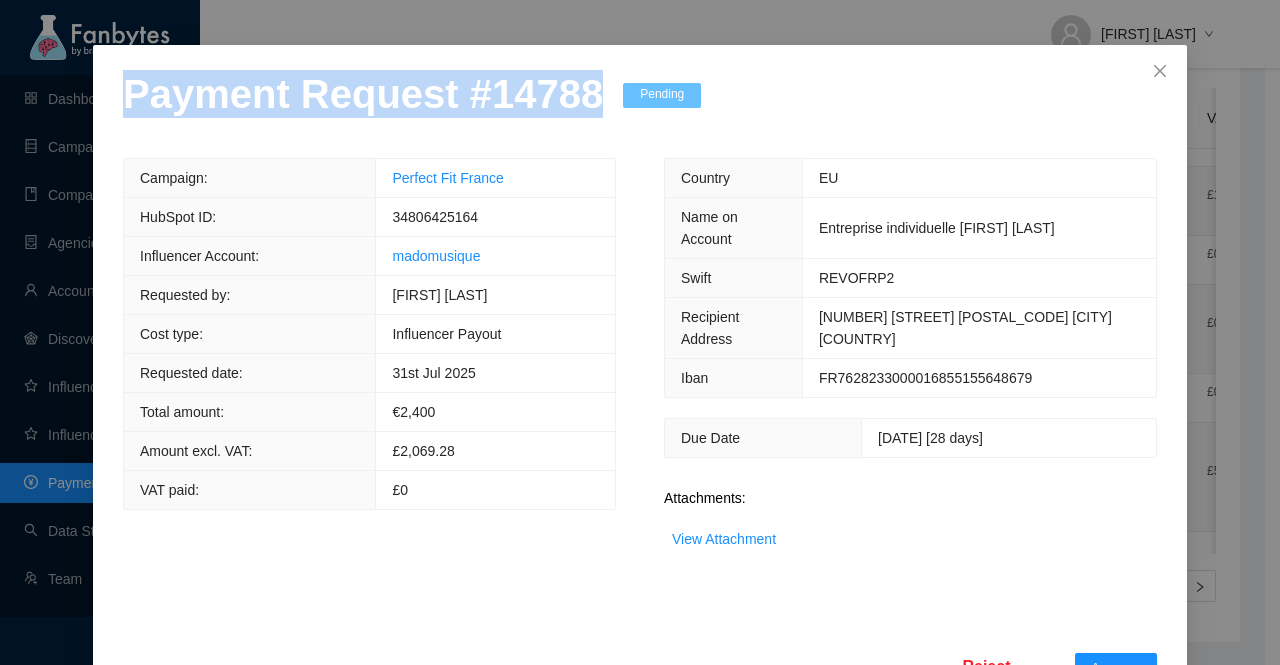 scroll, scrollTop: 78, scrollLeft: 0, axis: vertical 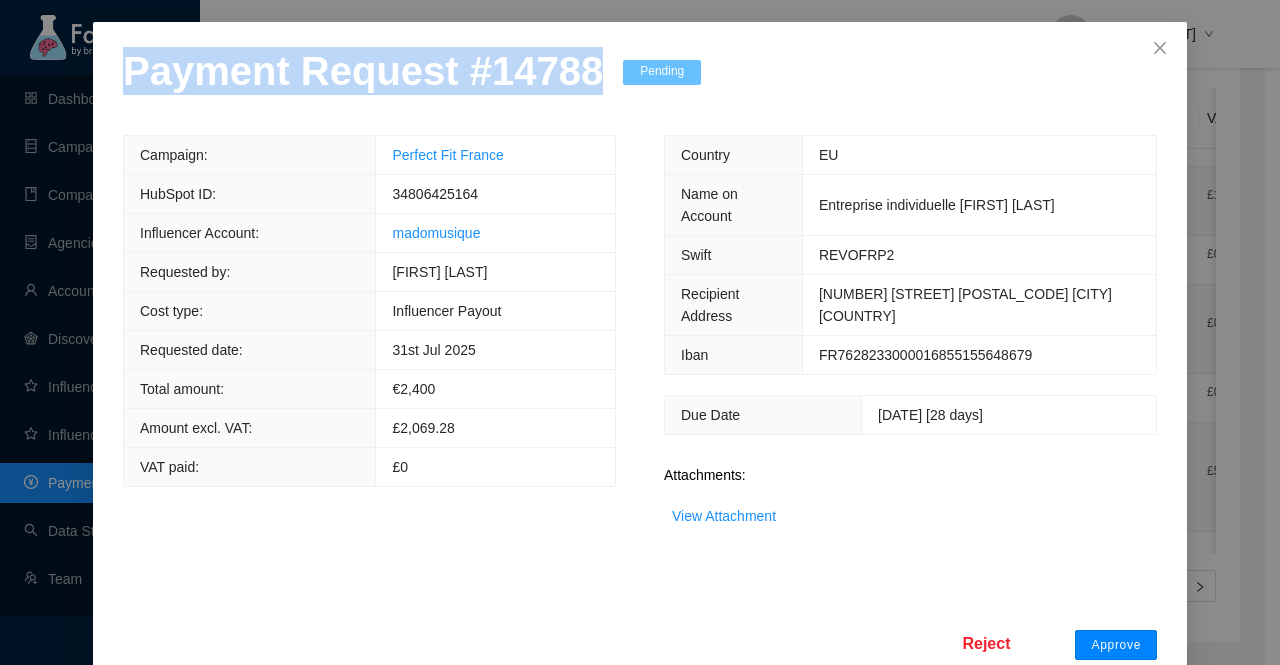 click on "Approve" at bounding box center (1116, 645) 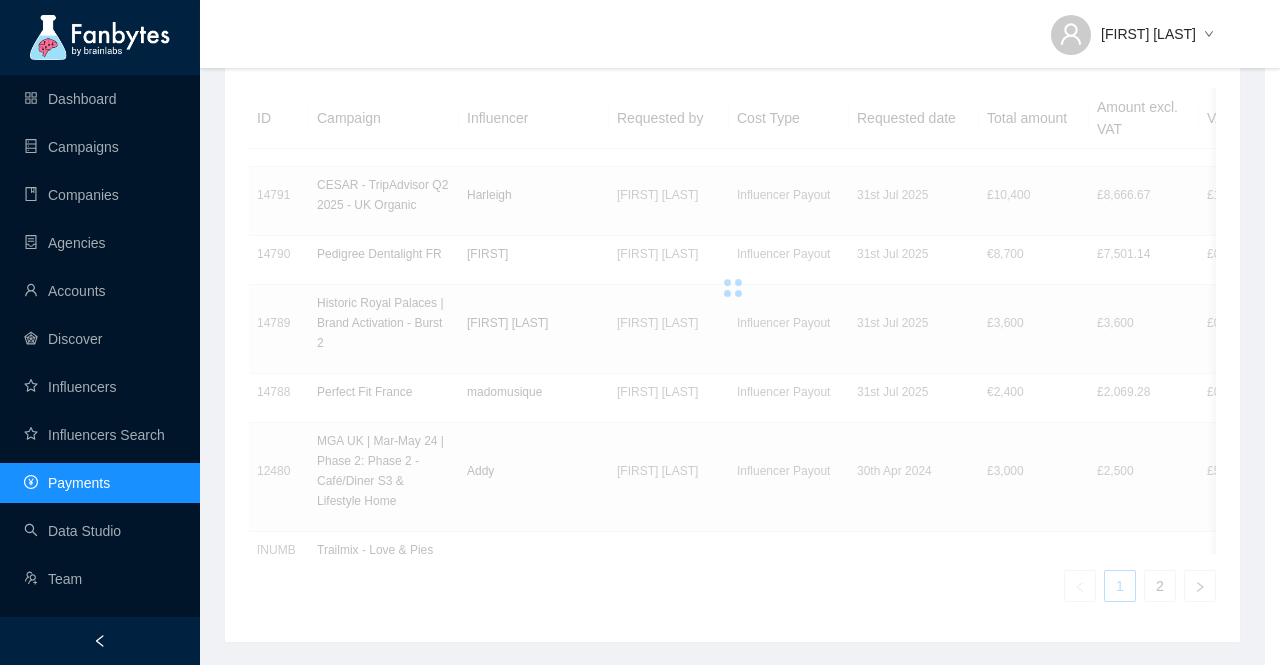 scroll, scrollTop: 0, scrollLeft: 0, axis: both 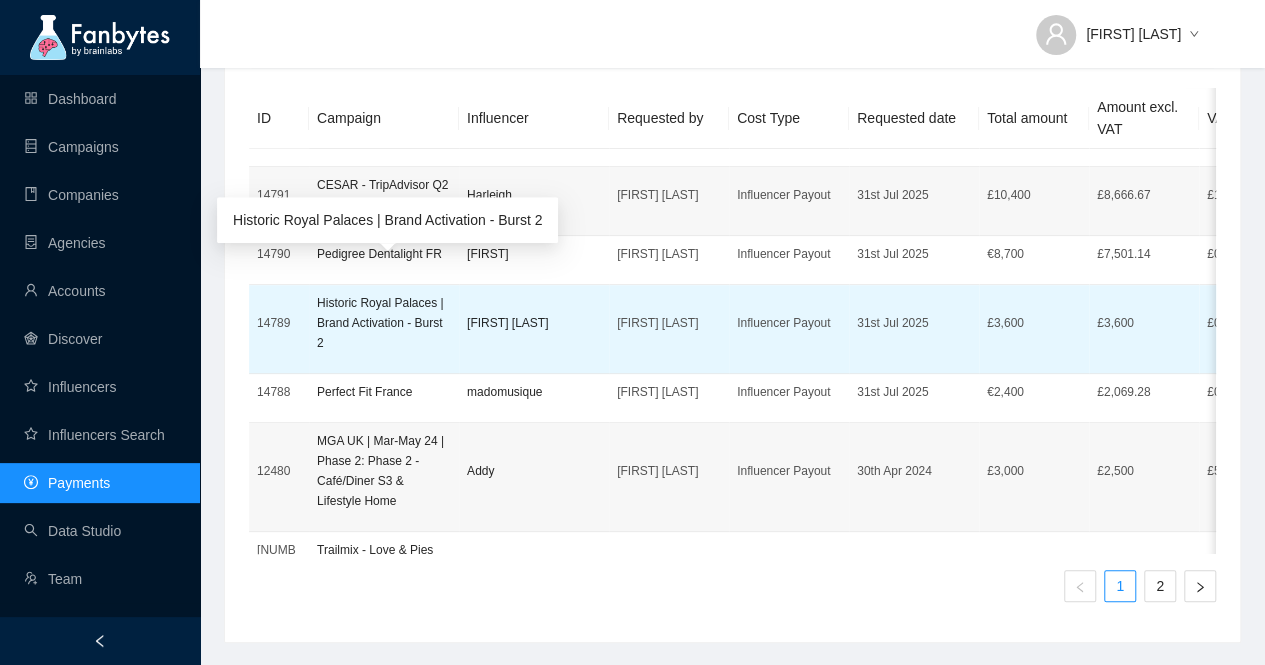 click on "Historic Royal Palaces | Brand Activation - Burst 2" at bounding box center (384, 323) 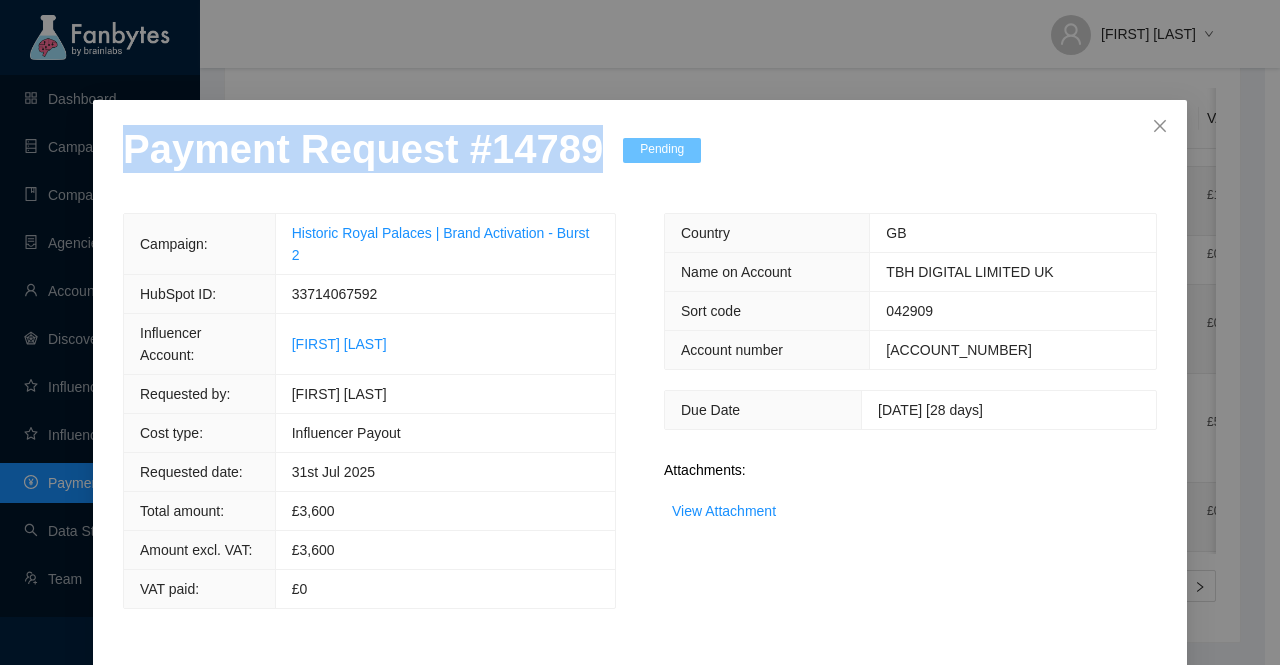 drag, startPoint x: 574, startPoint y: 161, endPoint x: 0, endPoint y: 161, distance: 574 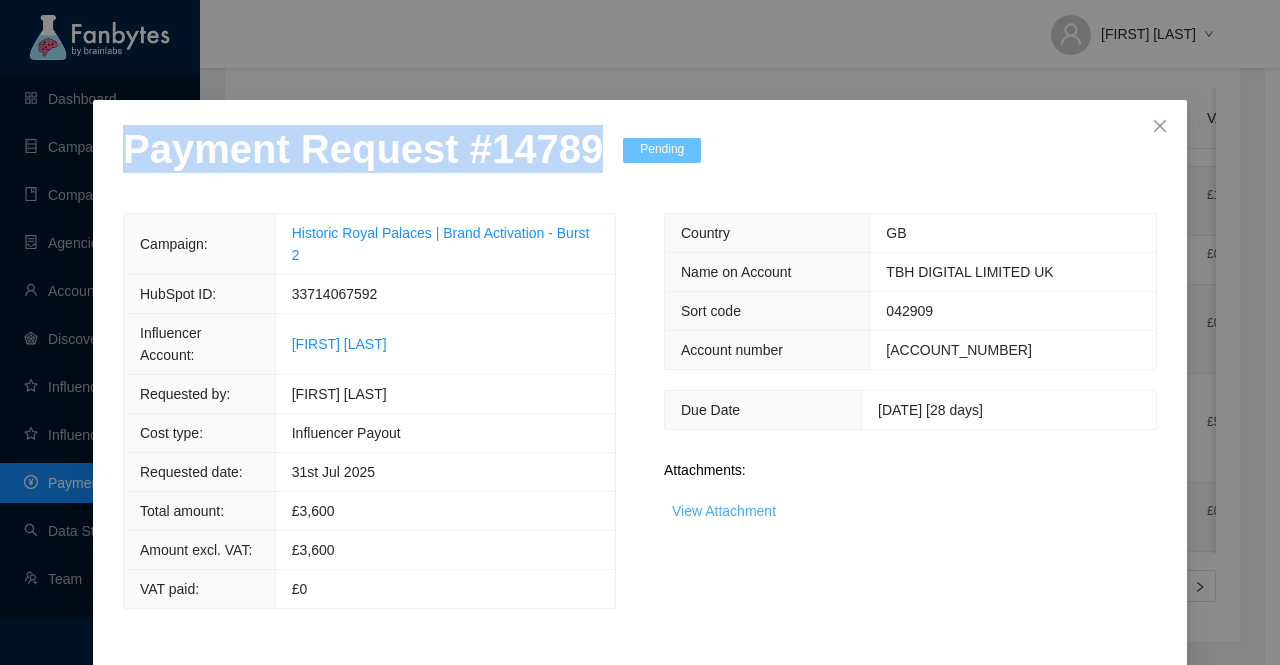 click on "View Attachment" at bounding box center [724, 511] 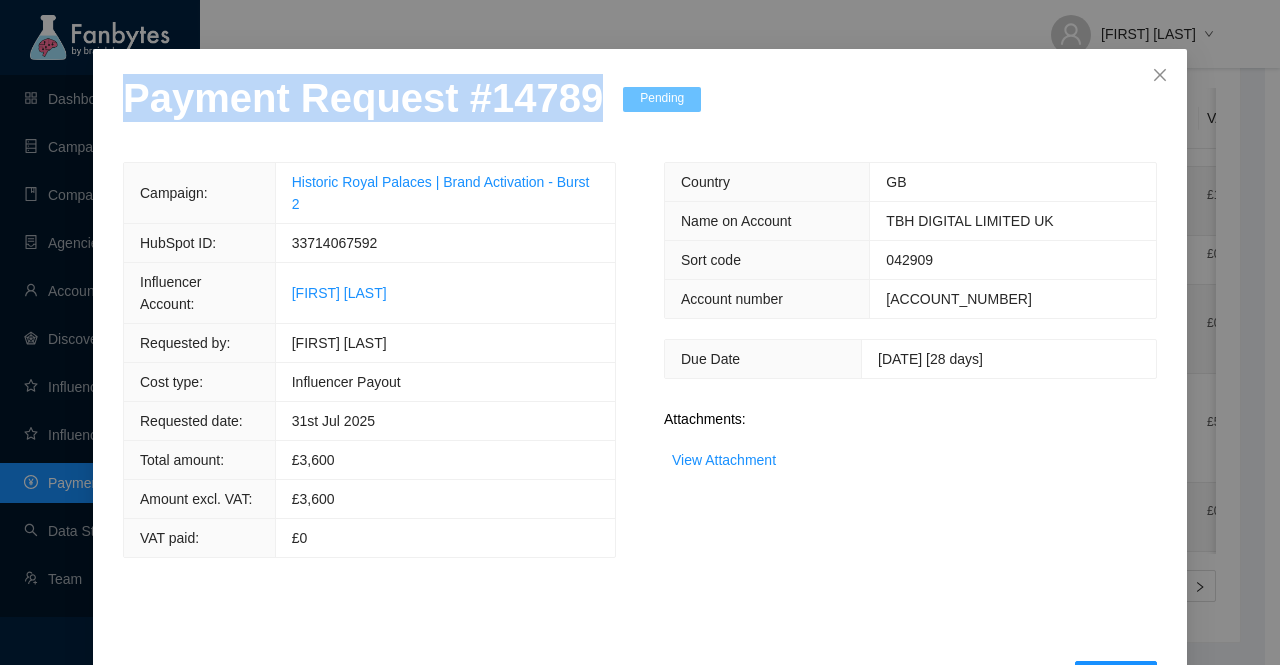 scroll, scrollTop: 78, scrollLeft: 0, axis: vertical 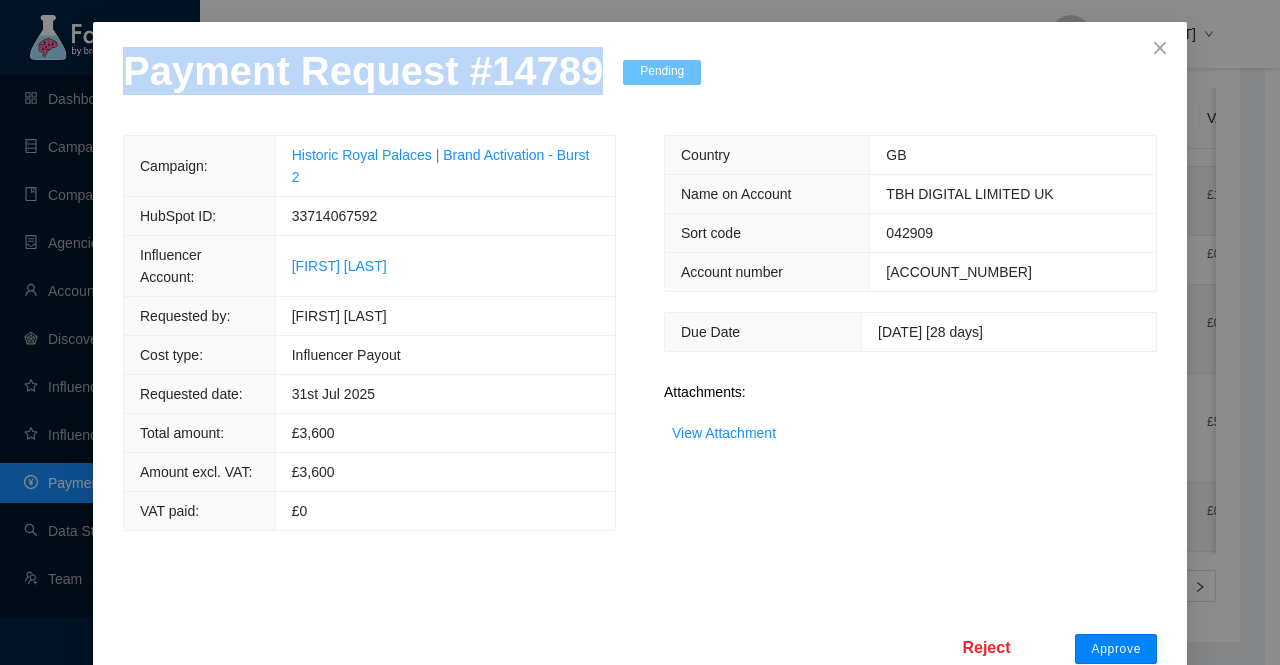 click on "Approve" at bounding box center (1116, 649) 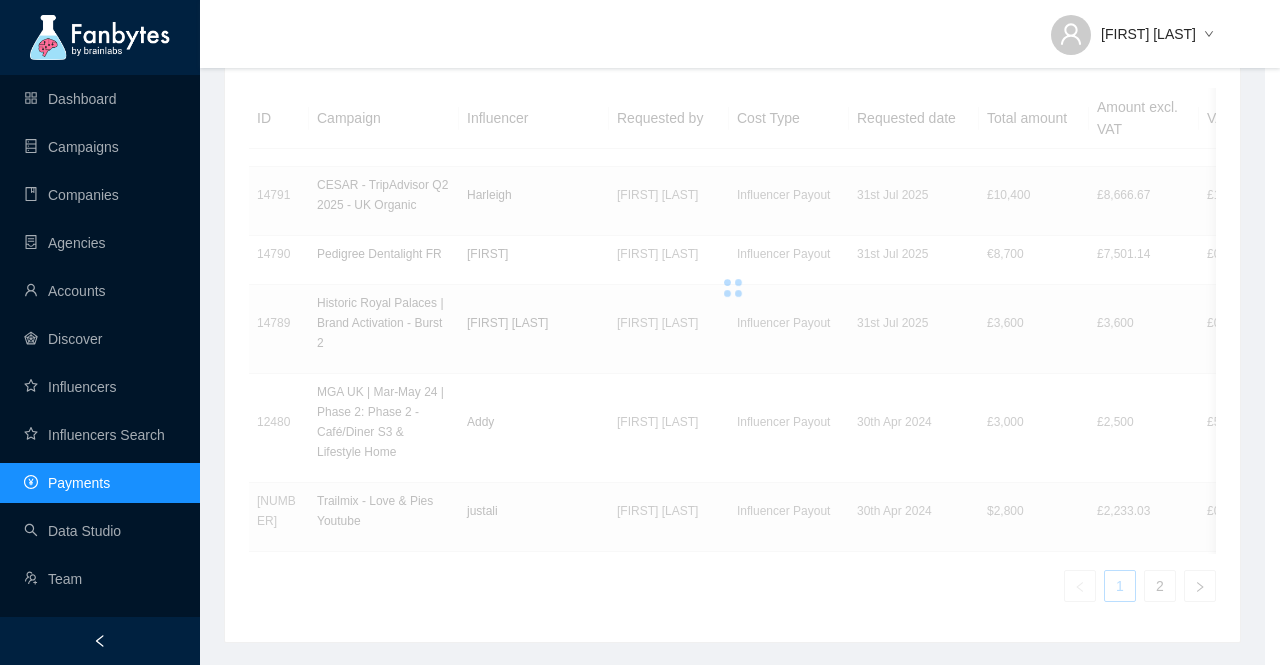 scroll, scrollTop: 0, scrollLeft: 0, axis: both 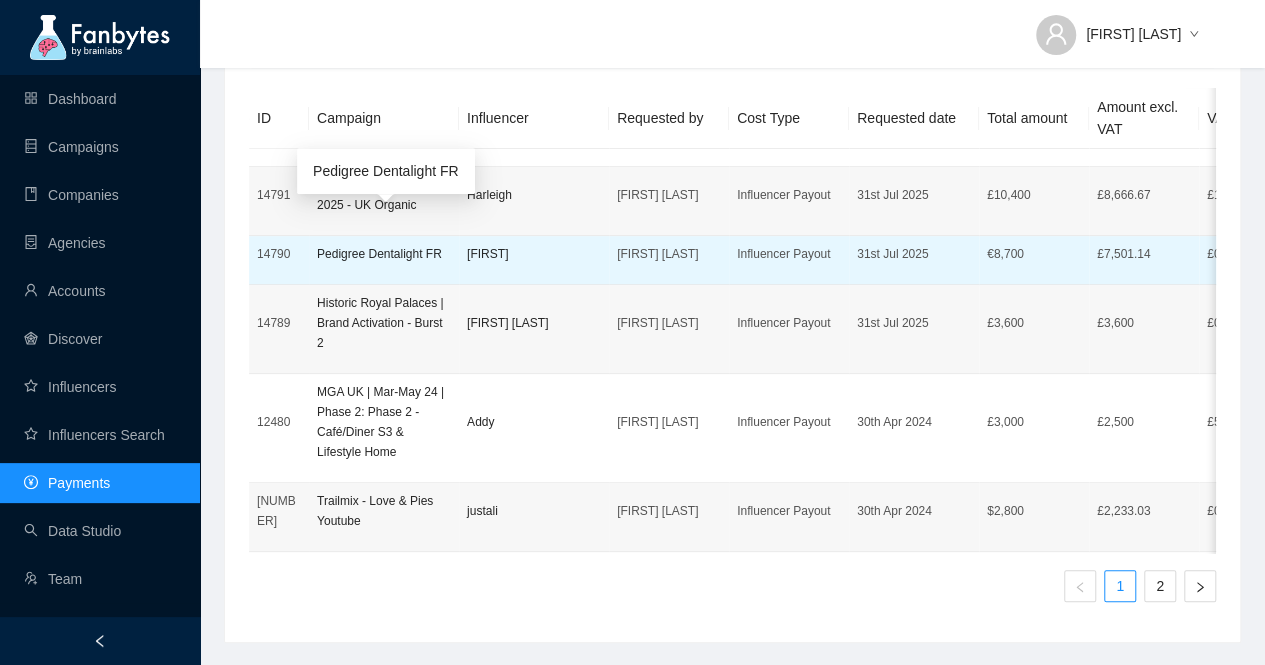 click on "Pedigree Dentalight FR" at bounding box center [384, 254] 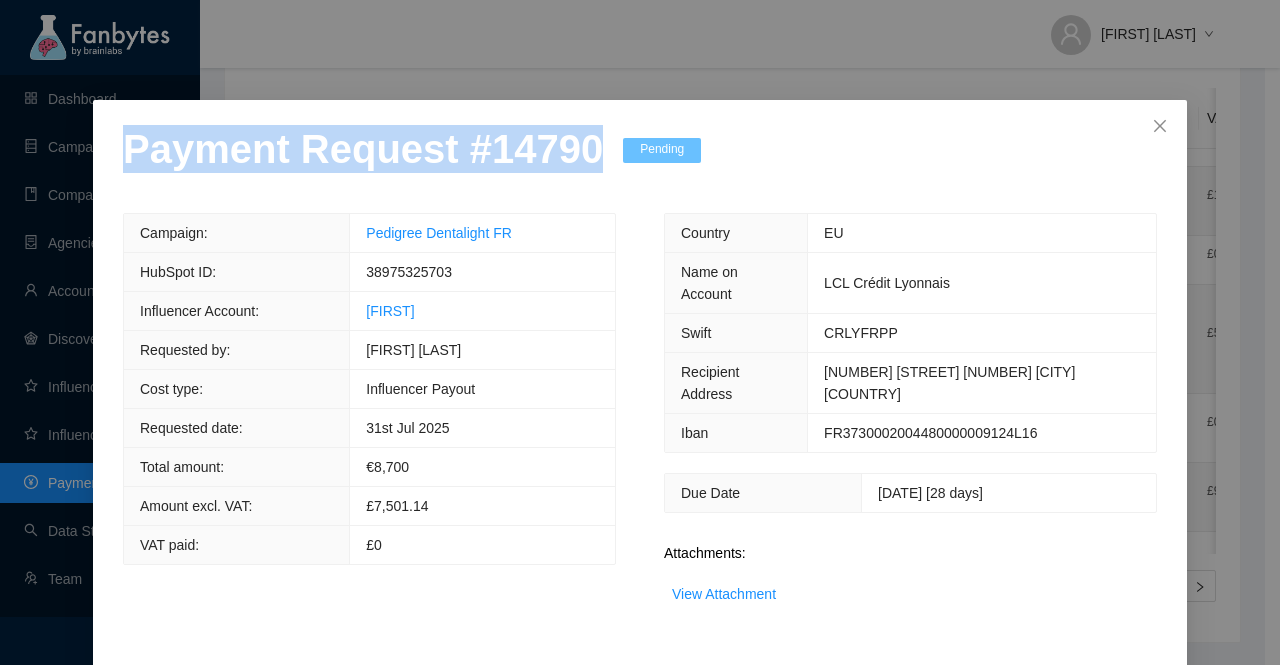 drag, startPoint x: 557, startPoint y: 163, endPoint x: 0, endPoint y: 163, distance: 557 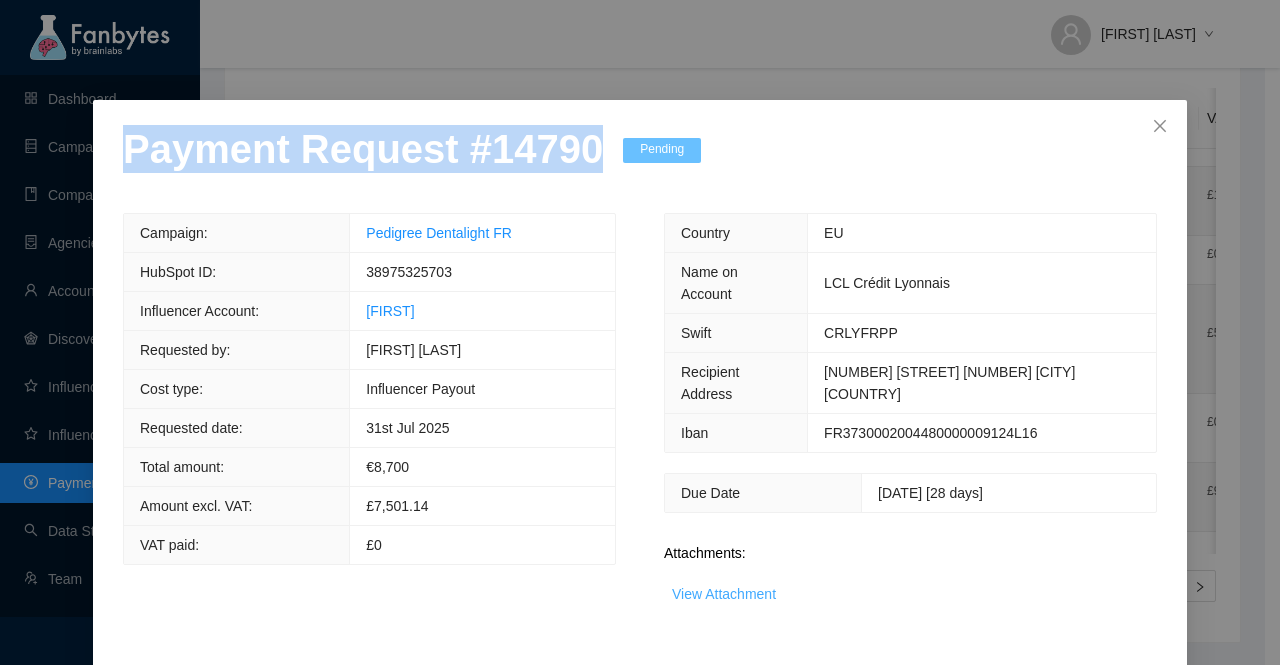 click on "View Attachment" at bounding box center (724, 594) 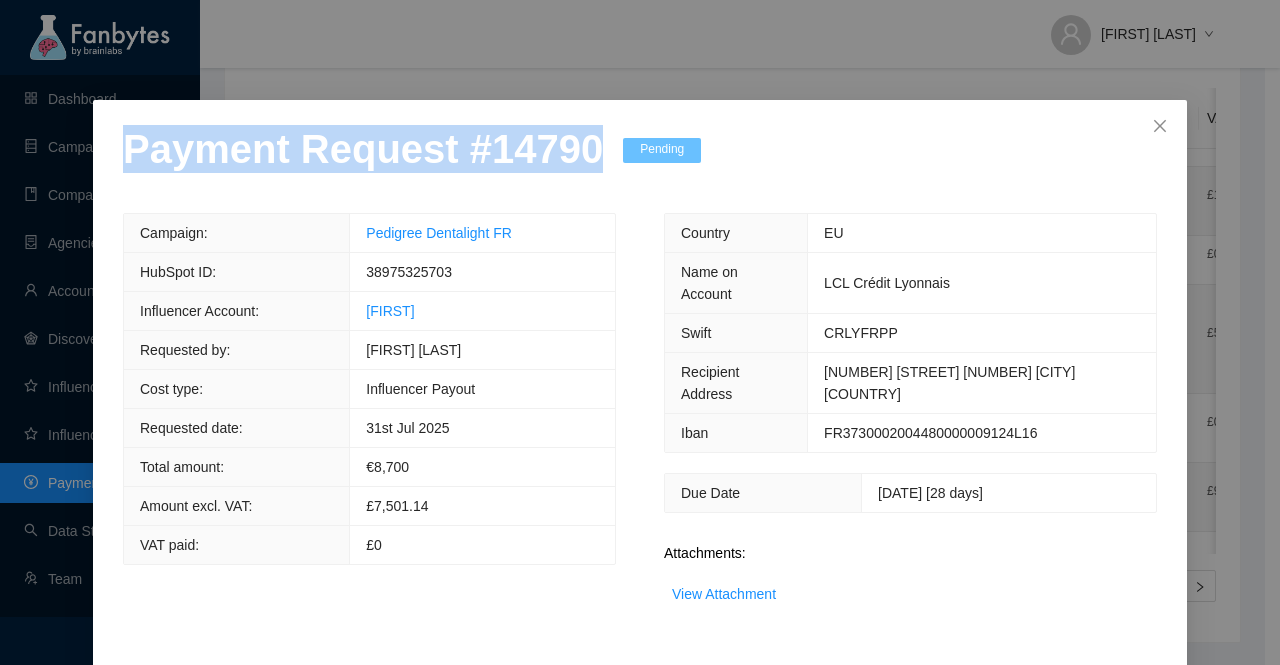 scroll, scrollTop: 78, scrollLeft: 0, axis: vertical 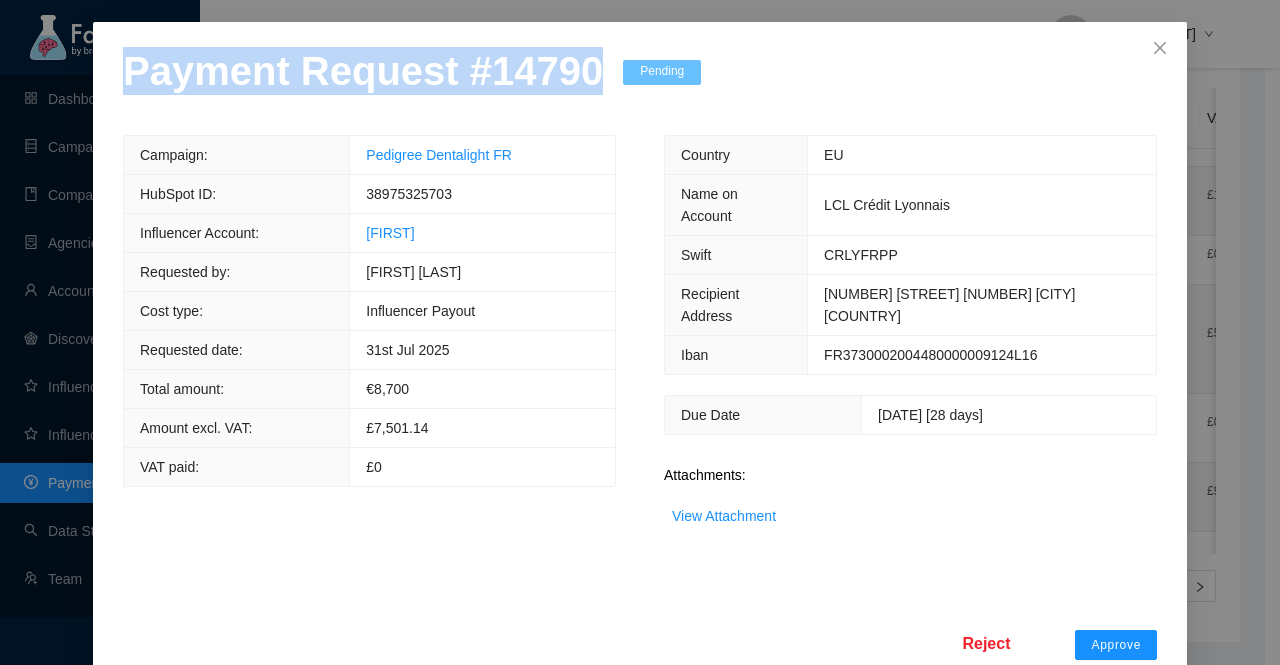 click on "Reject" at bounding box center (986, 643) 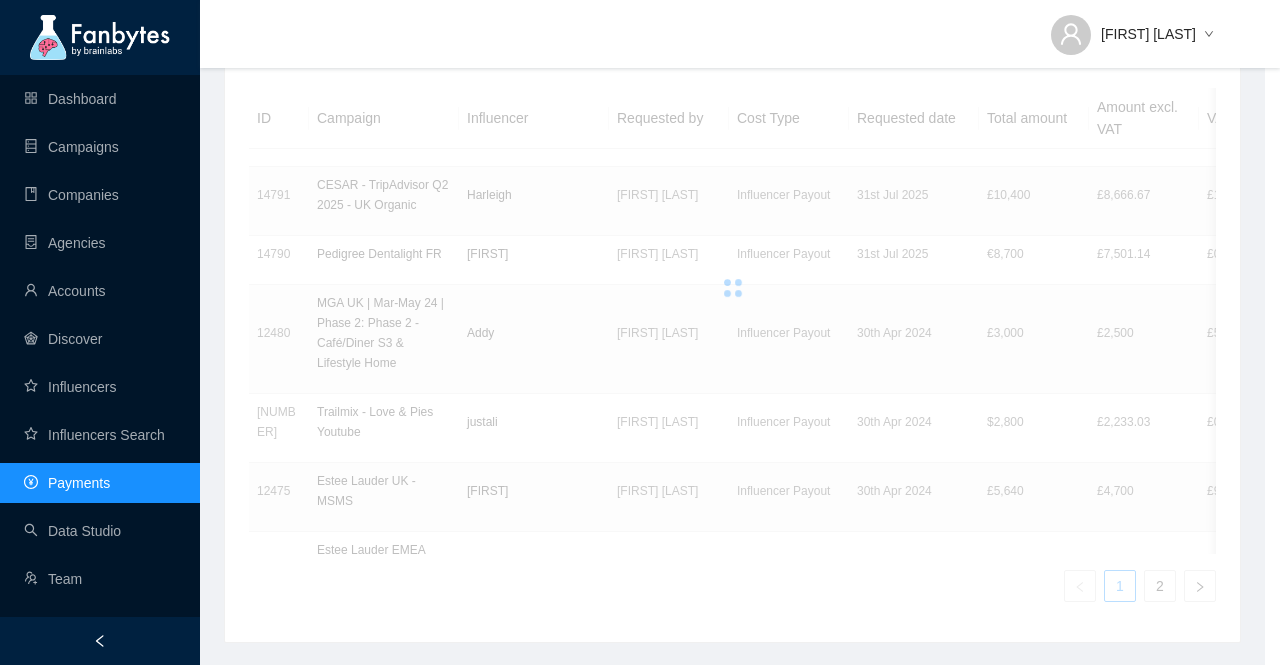 scroll, scrollTop: 0, scrollLeft: 0, axis: both 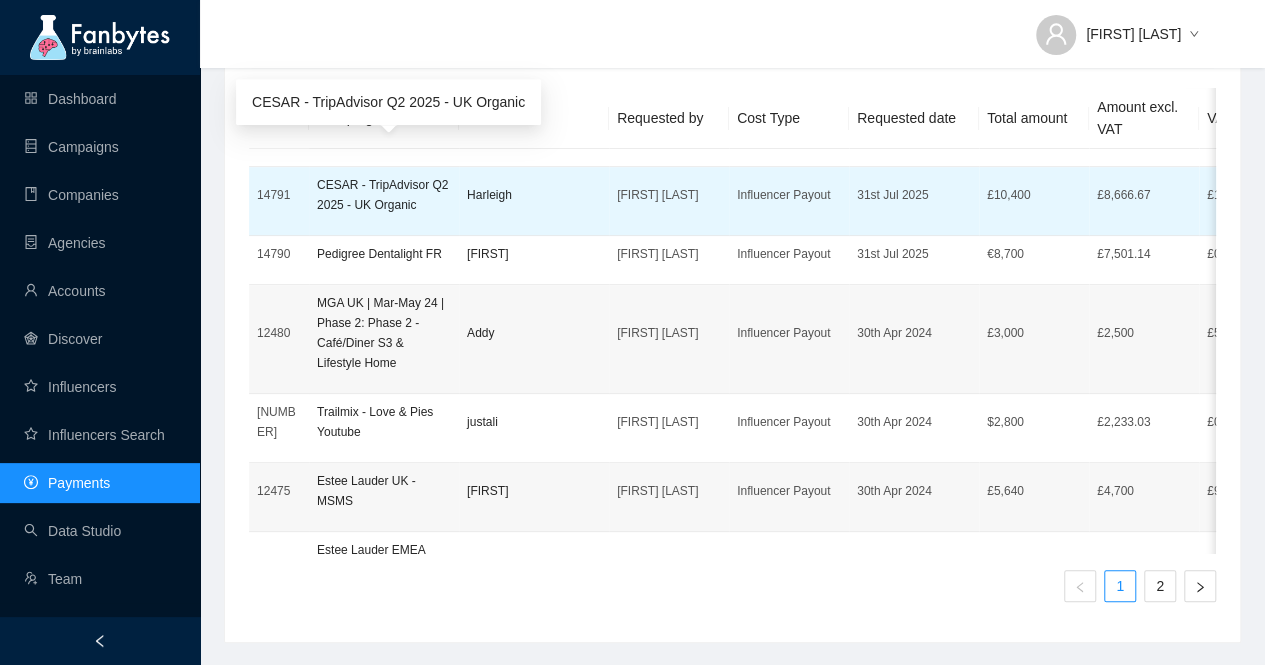 click on "CESAR - TripAdvisor Q2 2025 - UK Organic" at bounding box center (384, 195) 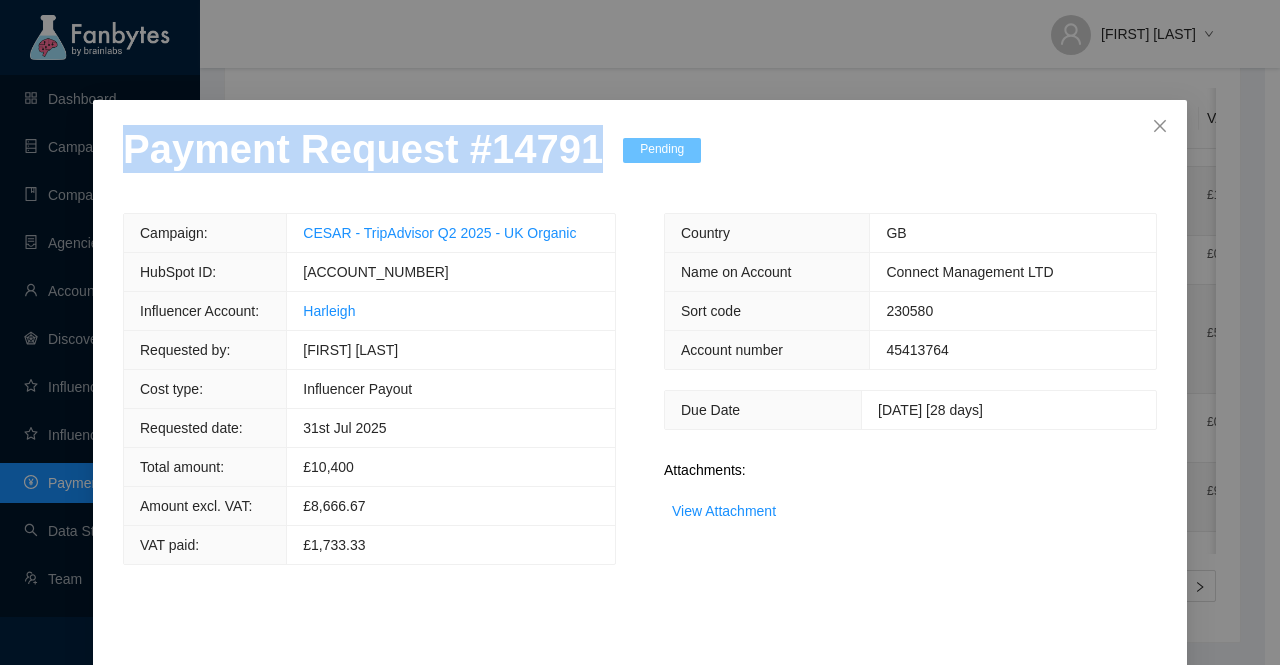 drag, startPoint x: 570, startPoint y: 153, endPoint x: 0, endPoint y: 142, distance: 570.10614 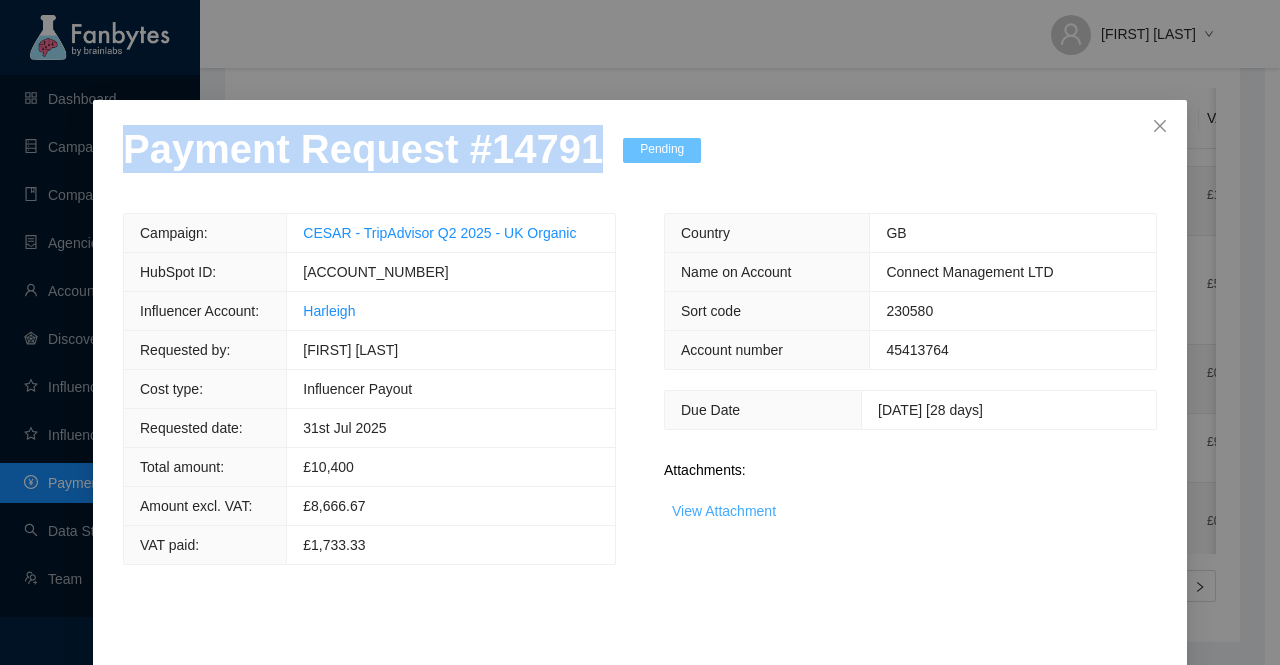 click on "View Attachment" at bounding box center [724, 511] 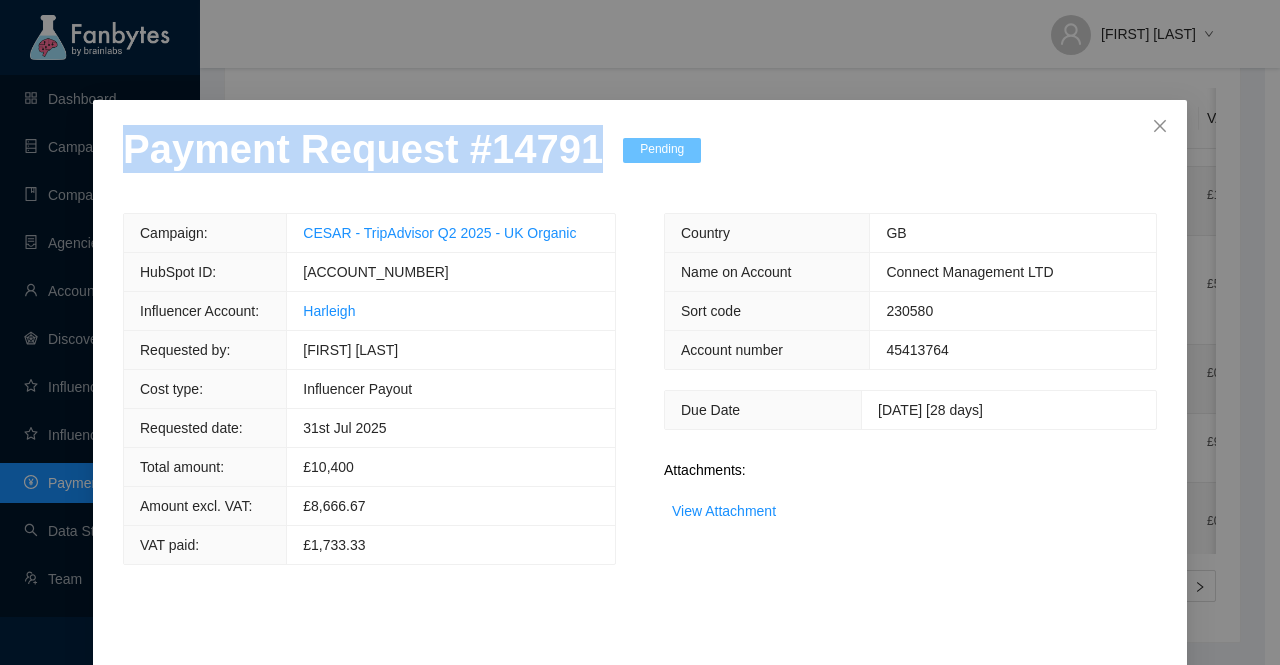 scroll, scrollTop: 78, scrollLeft: 0, axis: vertical 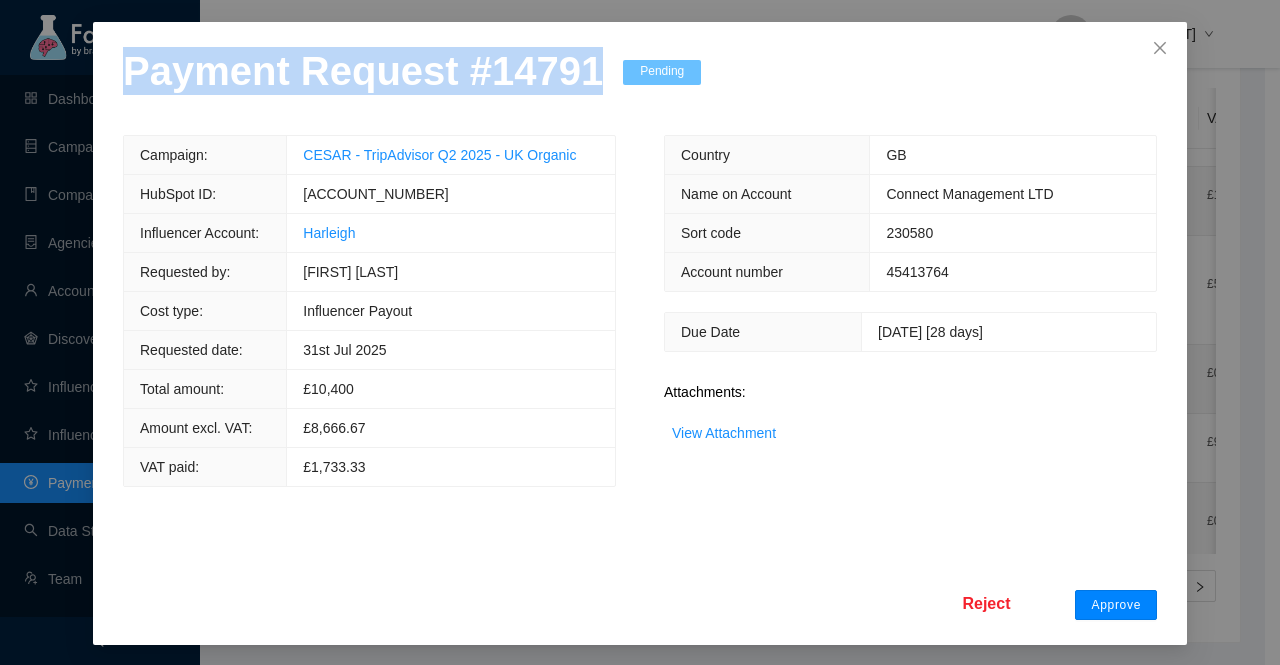 click on "Approve" at bounding box center [1116, 605] 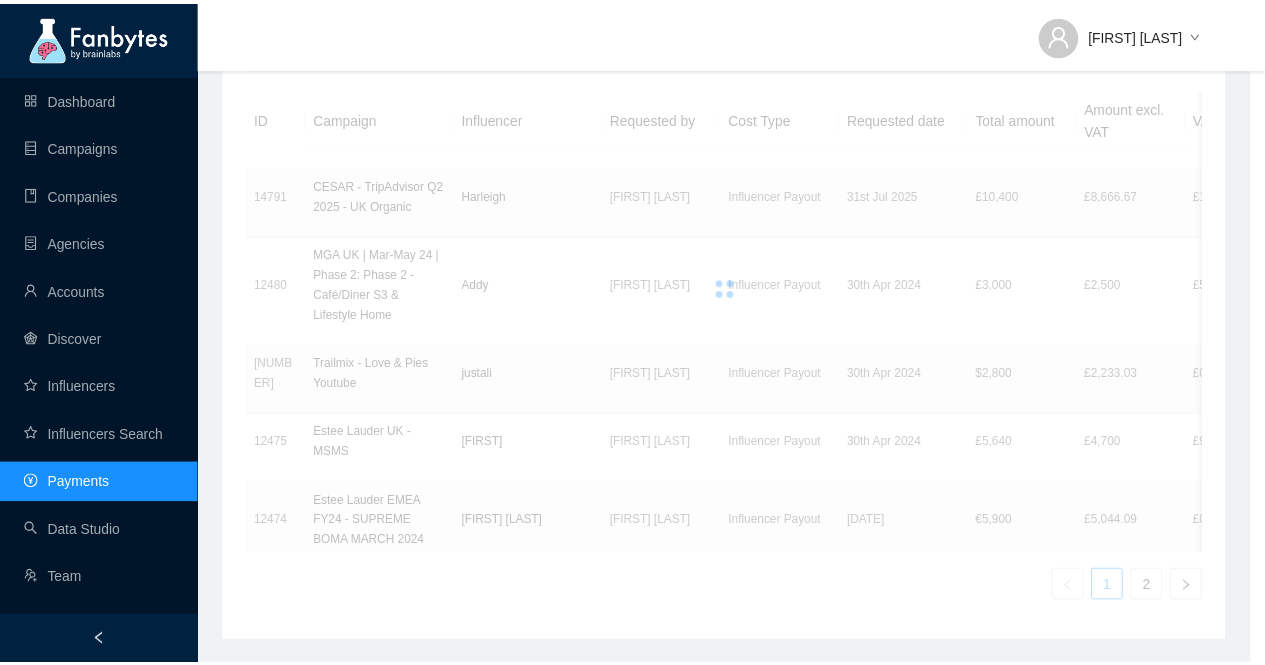 scroll, scrollTop: 0, scrollLeft: 0, axis: both 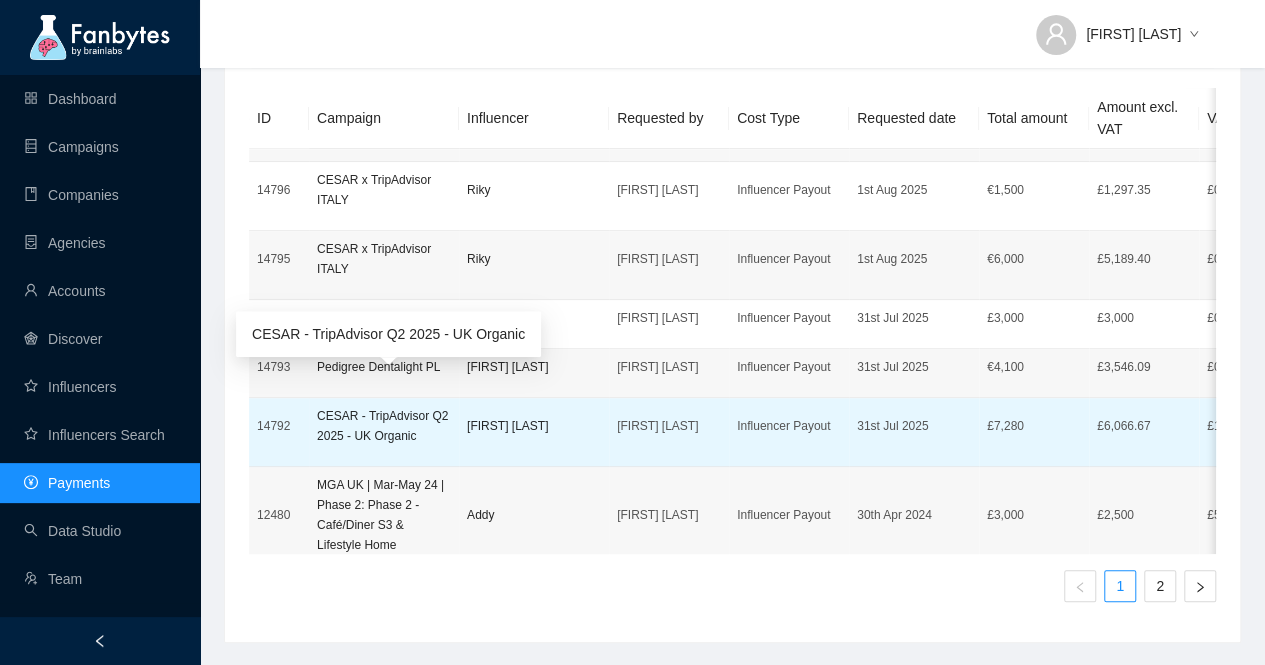 click on "CESAR - TripAdvisor Q2 2025 - UK Organic" at bounding box center (384, 426) 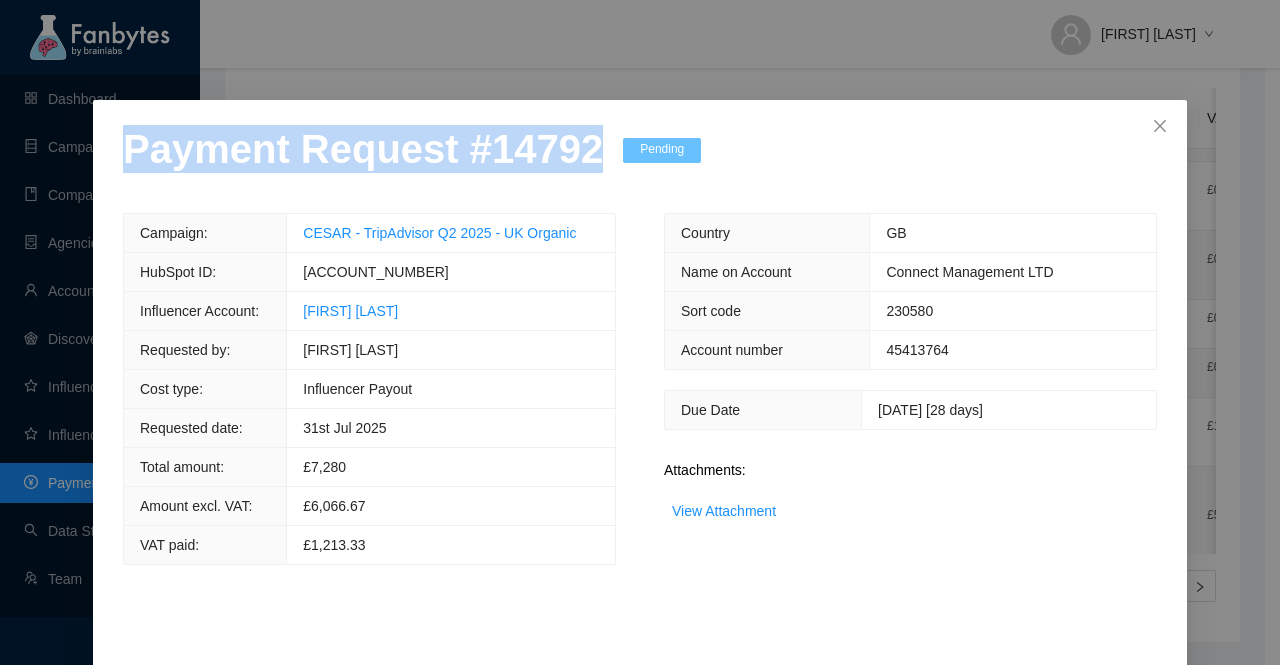 drag, startPoint x: 573, startPoint y: 155, endPoint x: 0, endPoint y: 163, distance: 573.05585 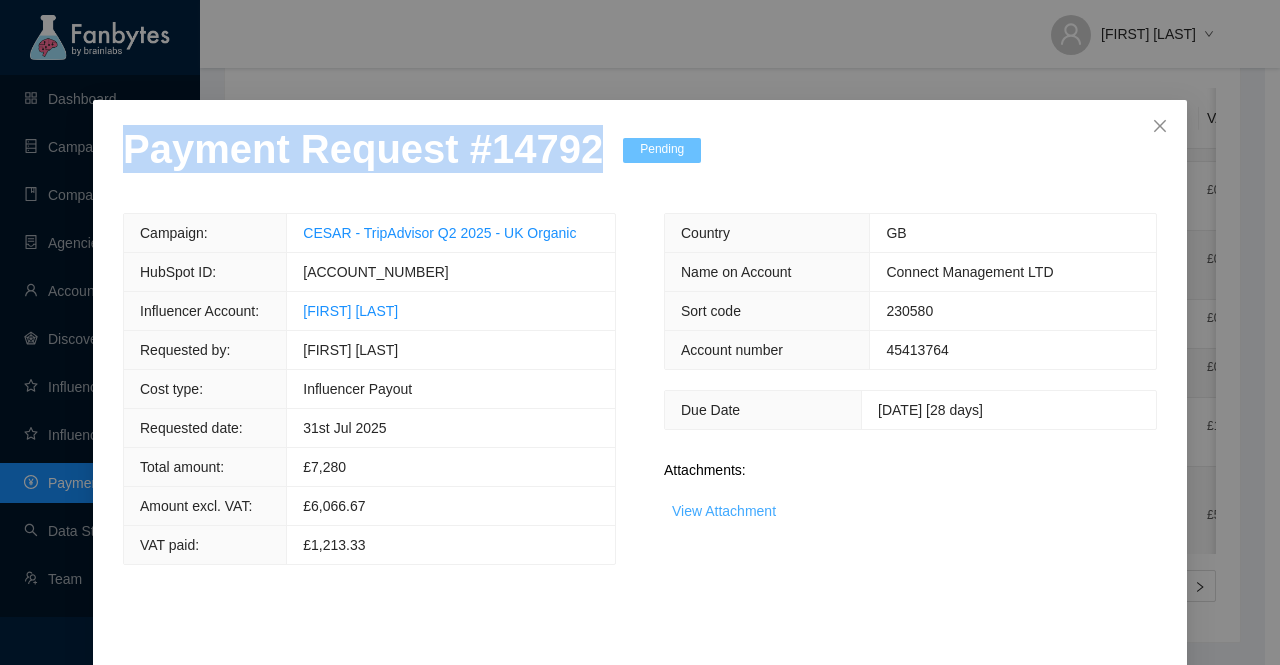 click on "View Attachment" at bounding box center [724, 511] 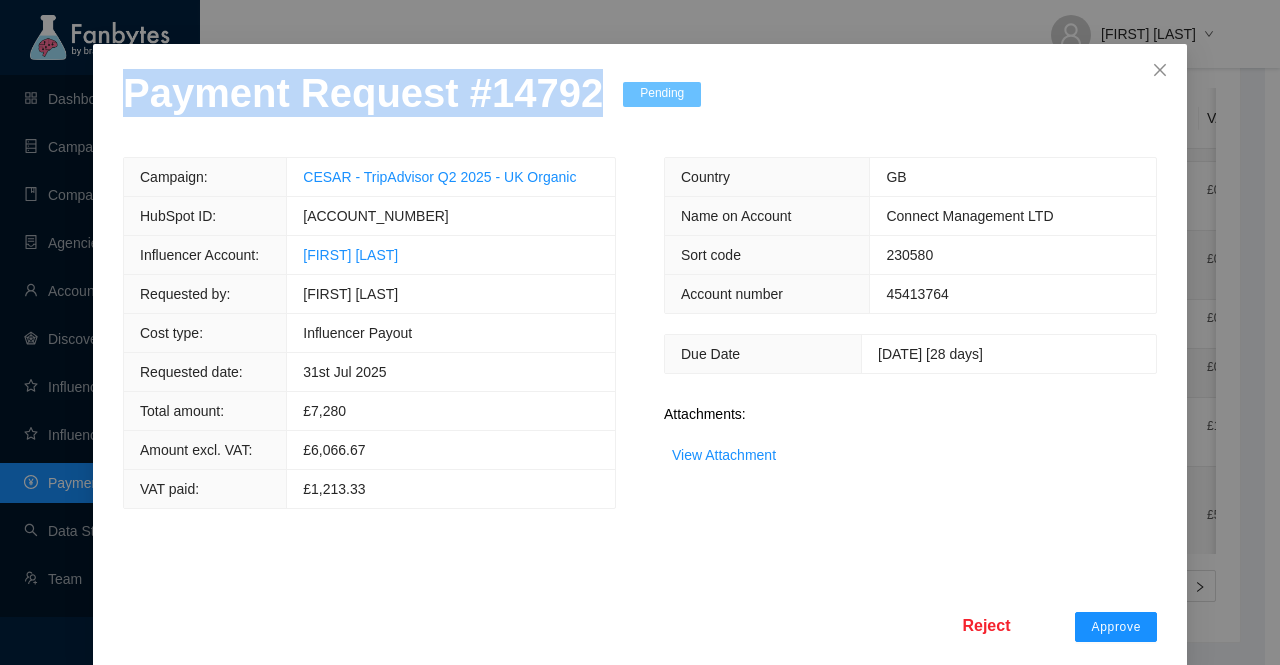 scroll, scrollTop: 78, scrollLeft: 0, axis: vertical 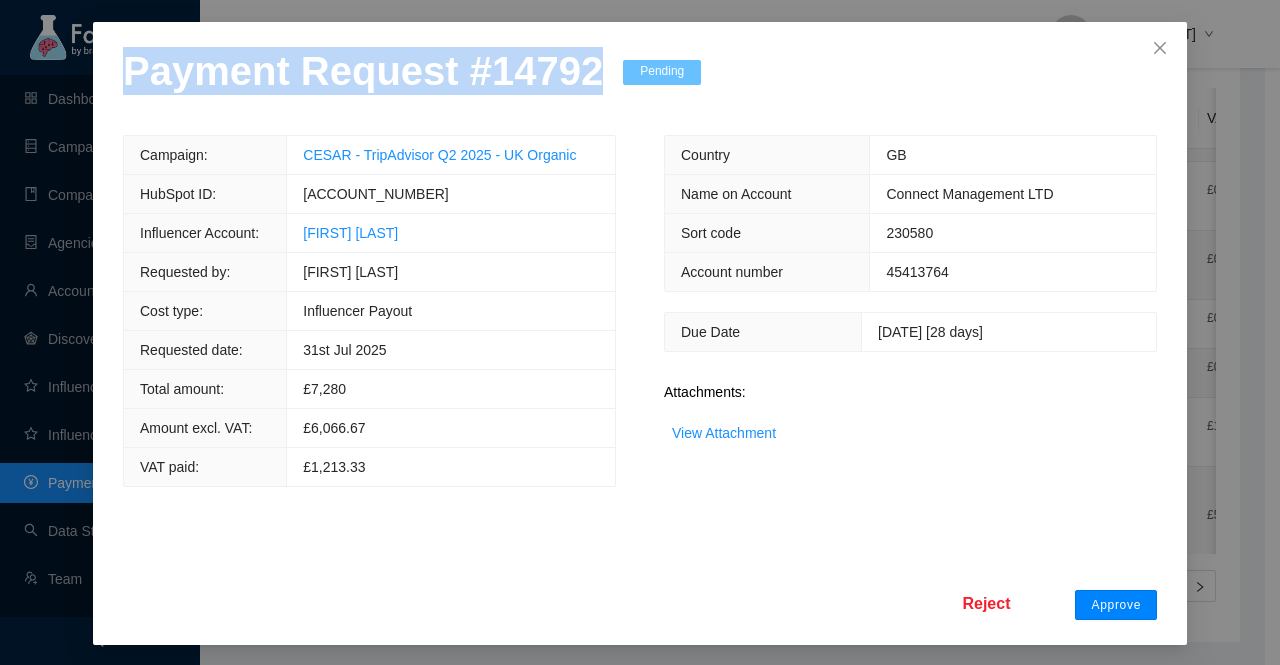 click on "Approve" at bounding box center [1116, 605] 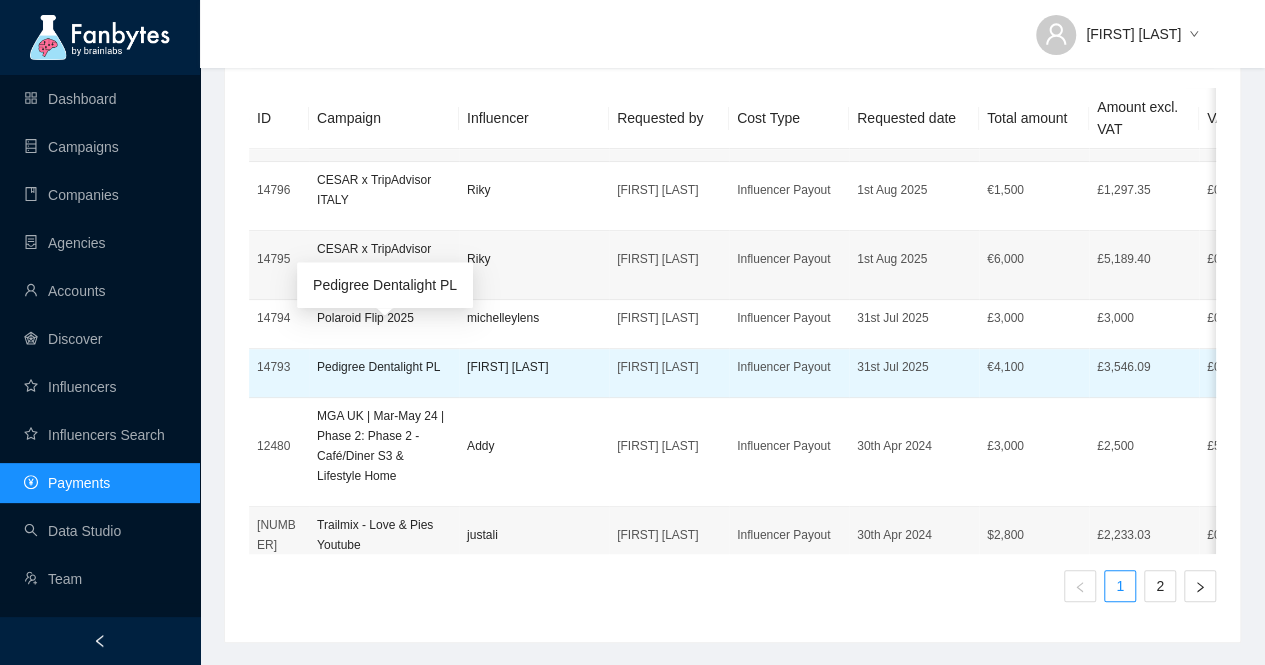 click on "Pedigree Dentalight PL" at bounding box center (384, 367) 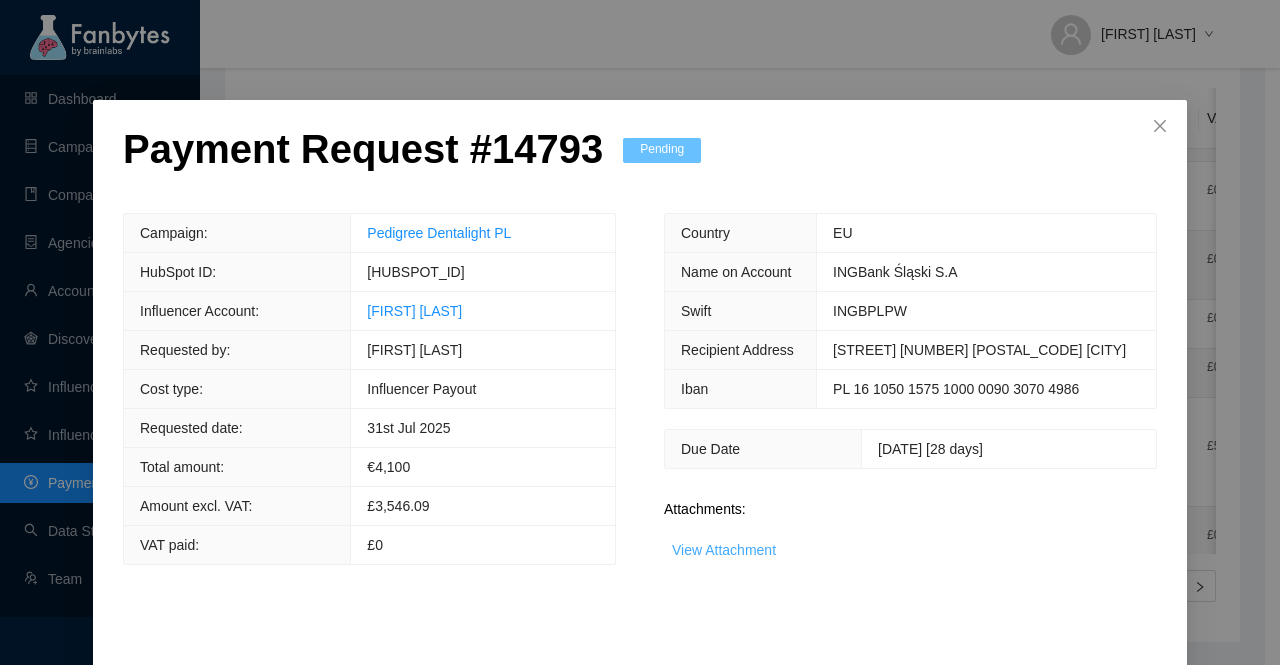 click on "View Attachment" at bounding box center (724, 550) 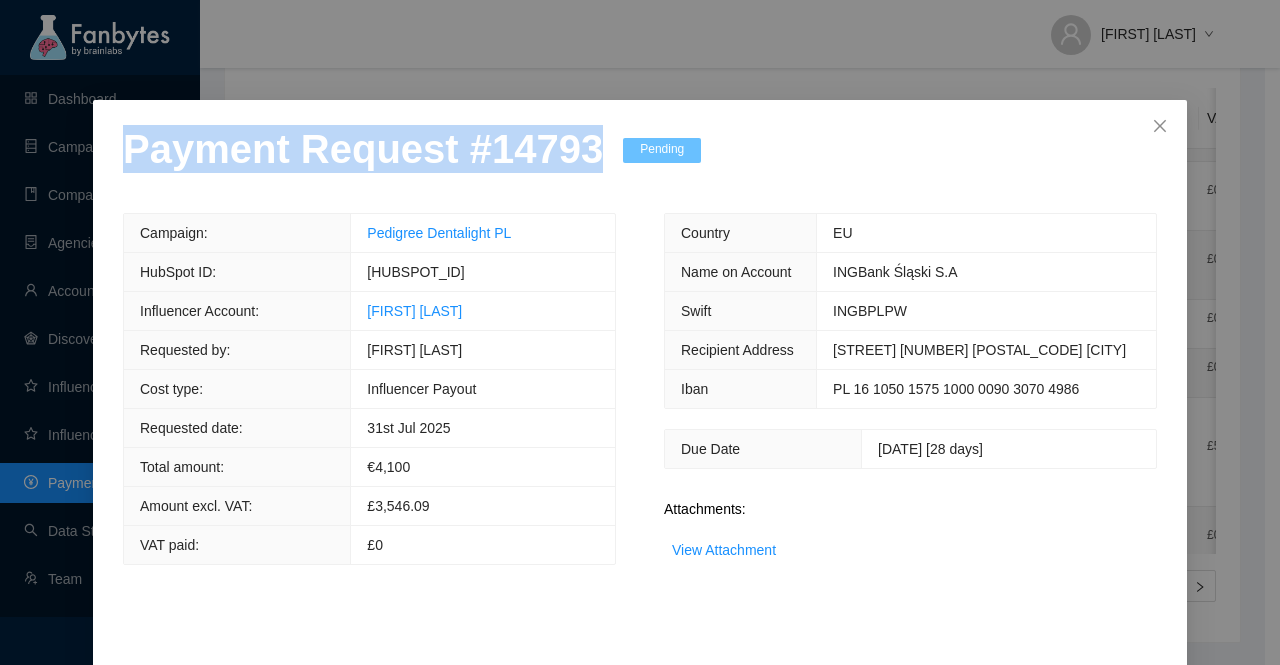 drag, startPoint x: 572, startPoint y: 147, endPoint x: 0, endPoint y: 149, distance: 572.0035 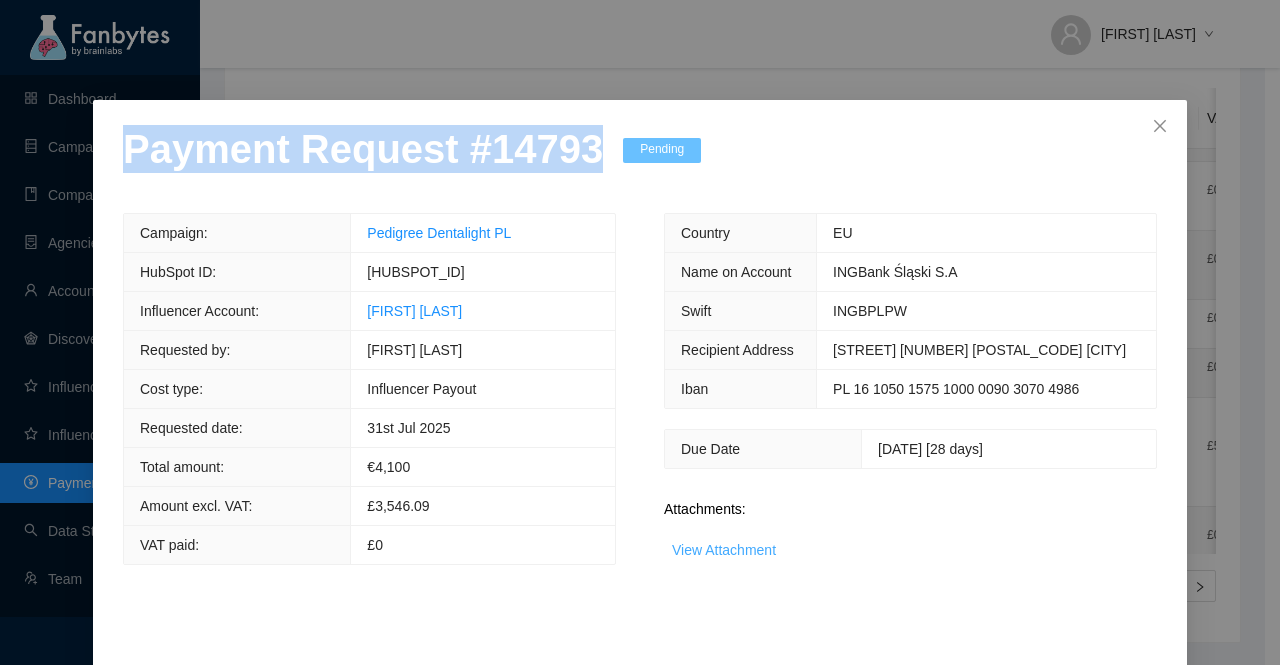 click on "View Attachment" at bounding box center (724, 550) 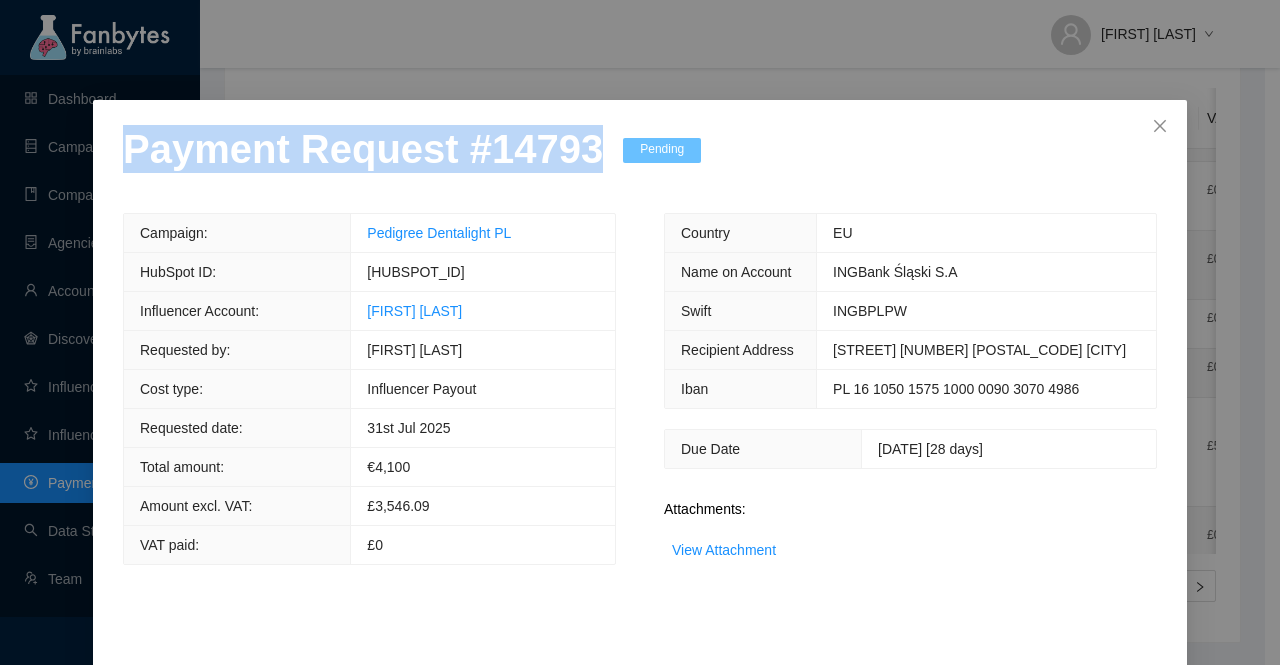 scroll, scrollTop: 78, scrollLeft: 0, axis: vertical 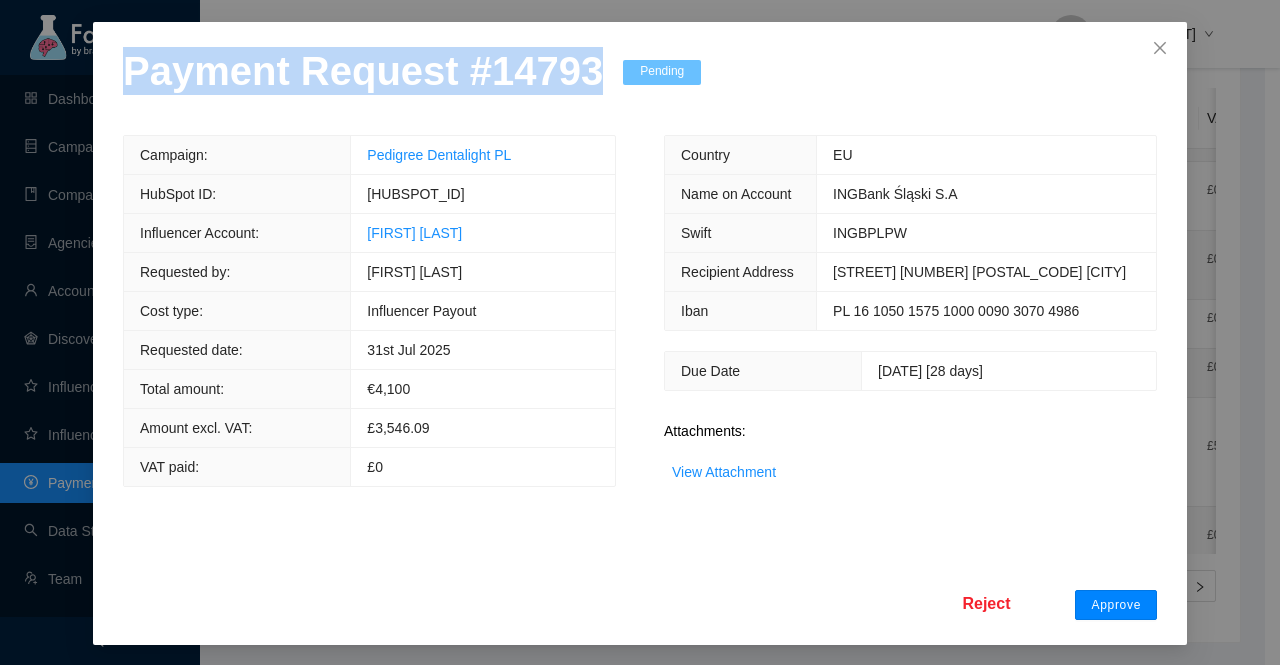 click on "Approve" at bounding box center [1116, 605] 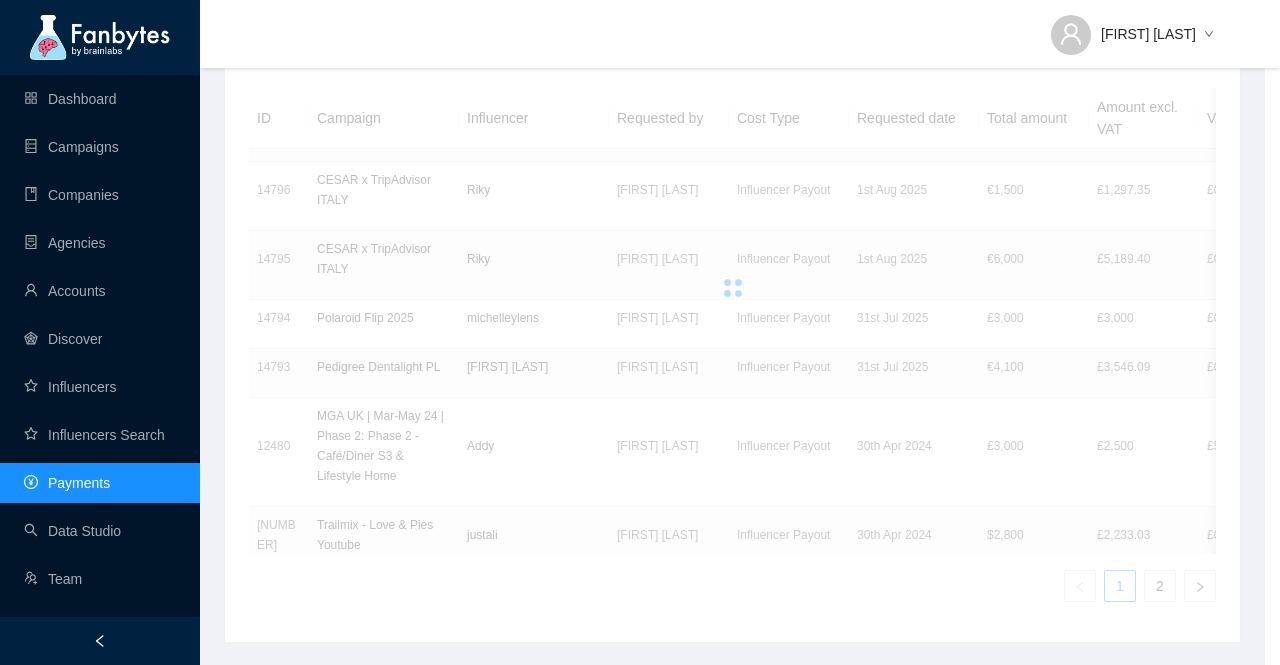 scroll, scrollTop: 0, scrollLeft: 0, axis: both 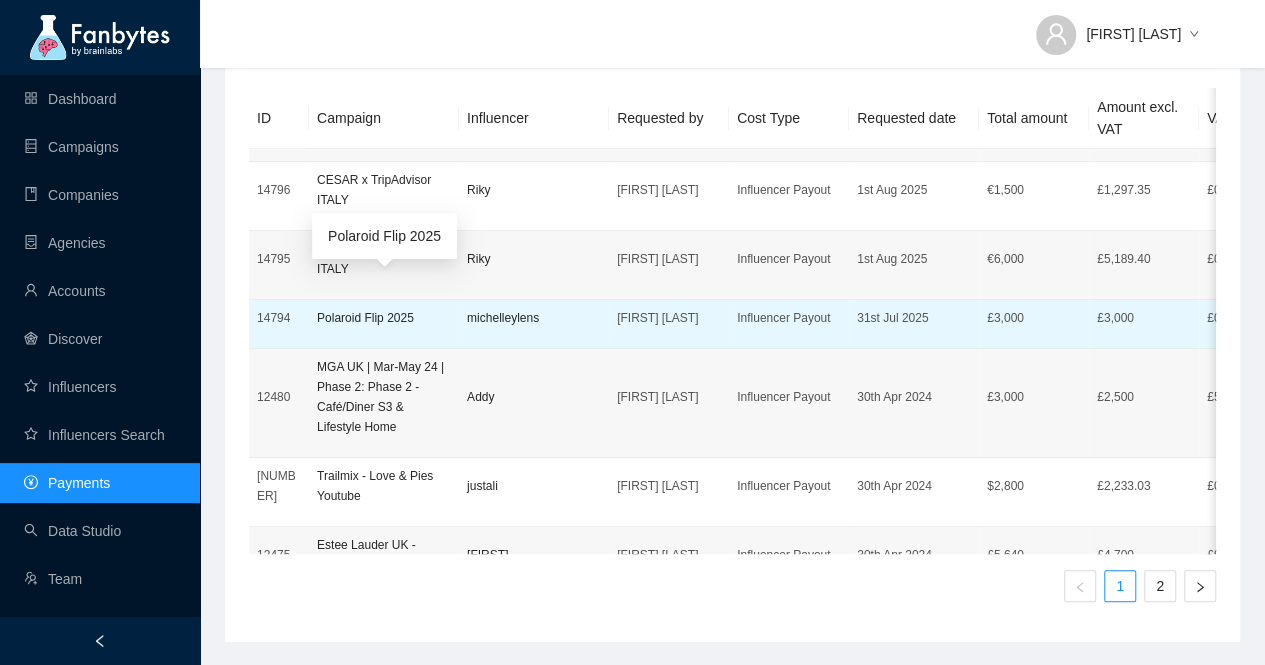 click on "Polaroid Flip 2025" at bounding box center (384, 318) 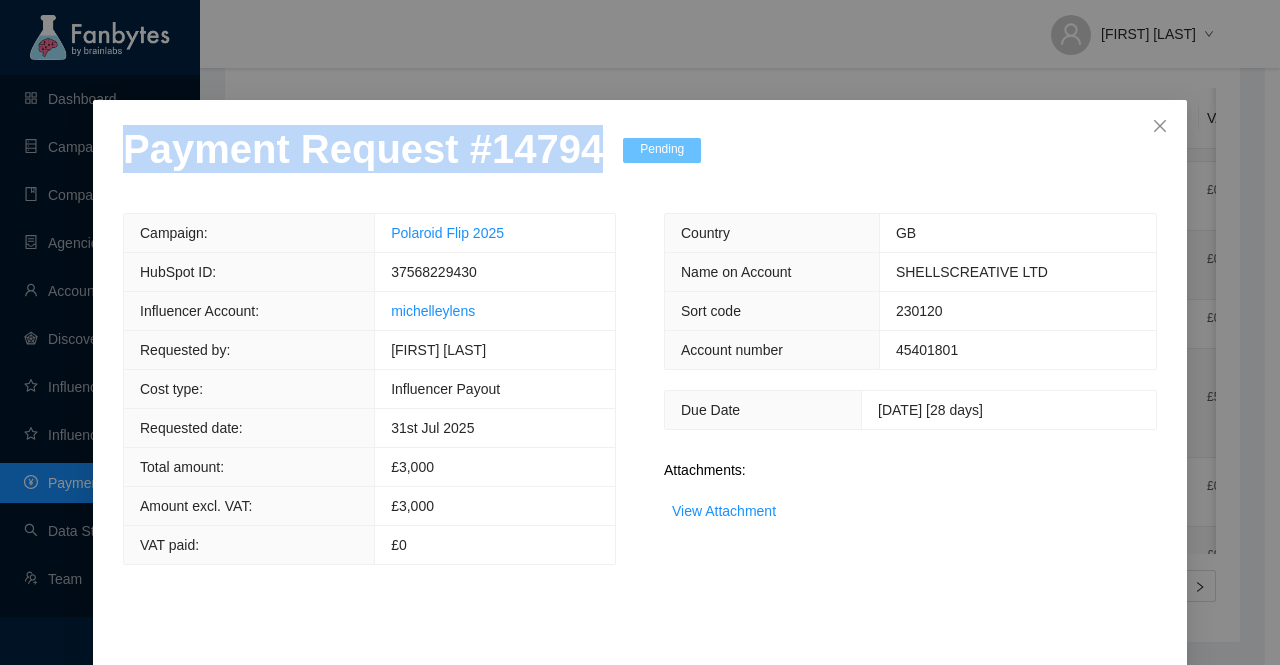 drag, startPoint x: 570, startPoint y: 163, endPoint x: 0, endPoint y: 176, distance: 570.14825 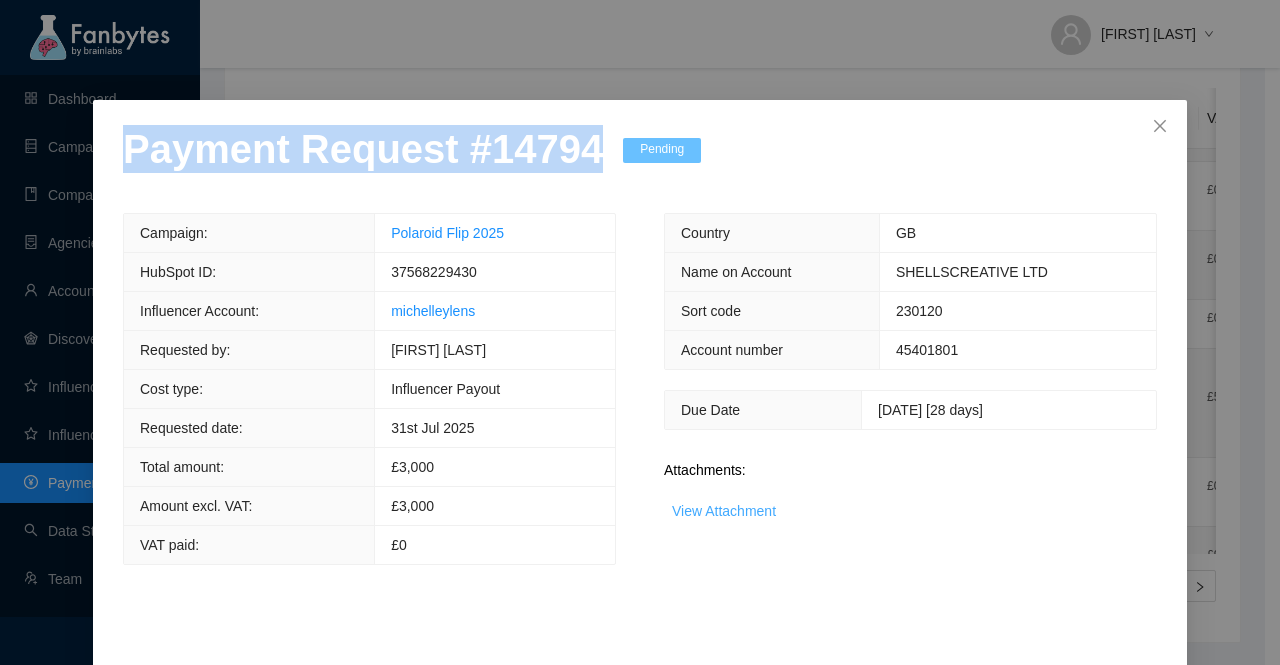 click on "View Attachment" at bounding box center (724, 511) 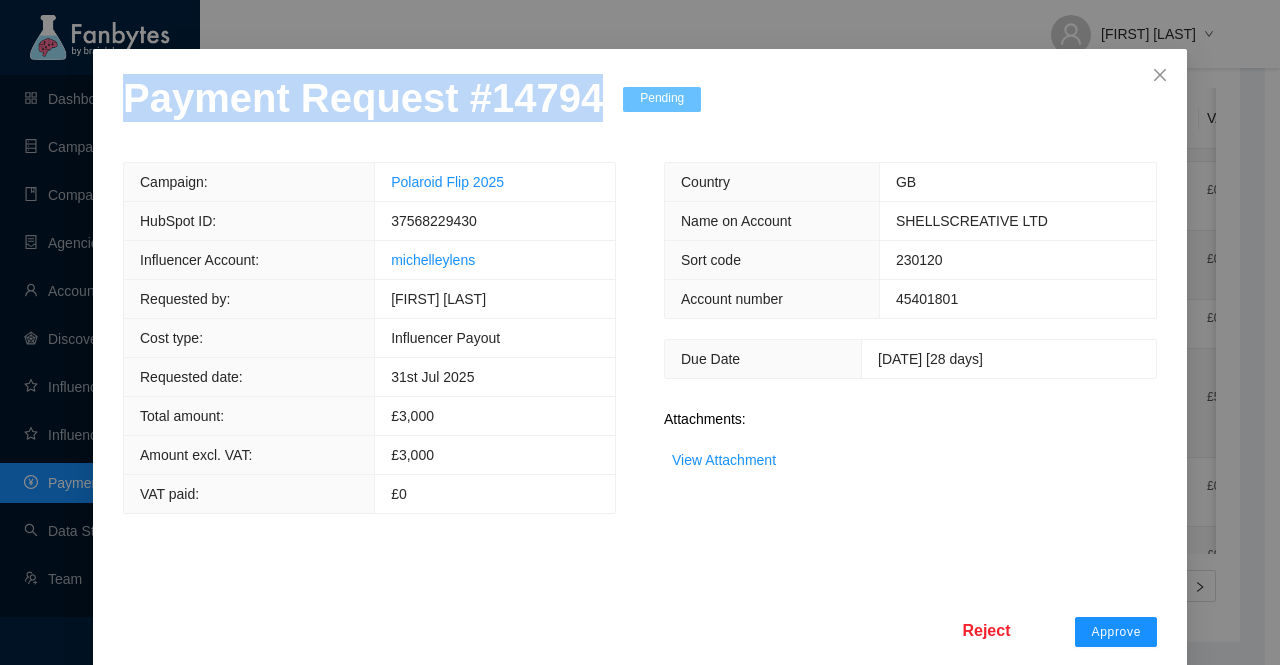 scroll, scrollTop: 78, scrollLeft: 0, axis: vertical 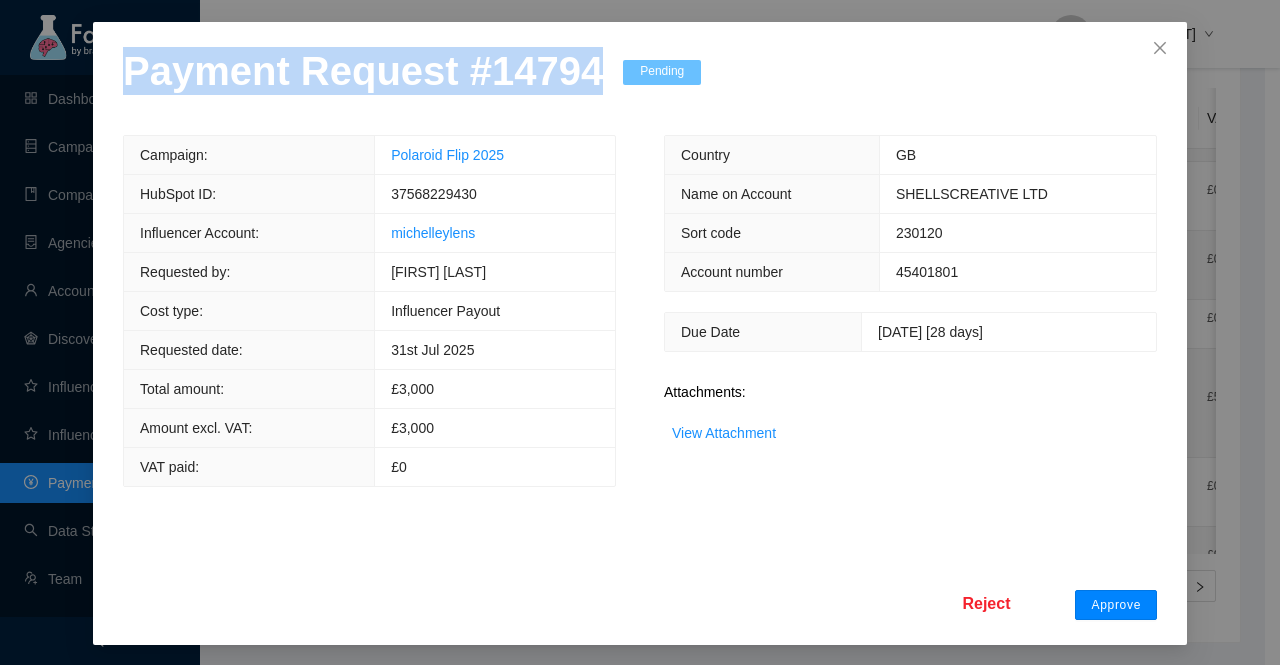 click on "Approve" at bounding box center [1116, 605] 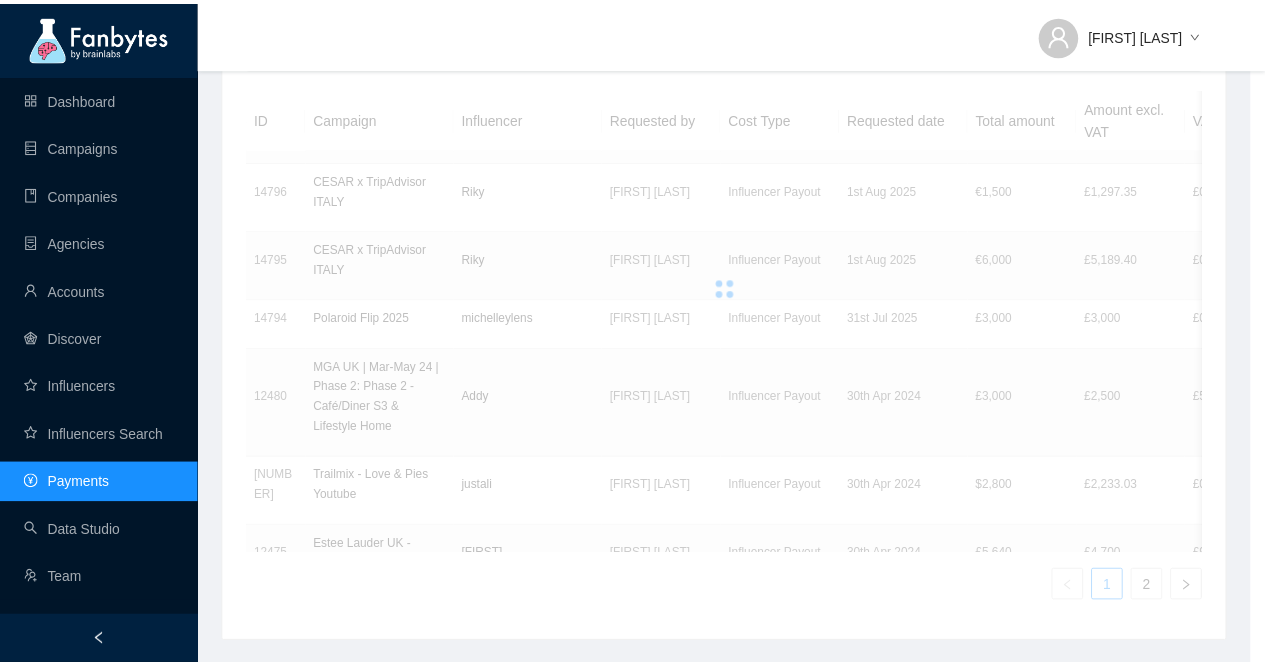 scroll, scrollTop: 0, scrollLeft: 0, axis: both 